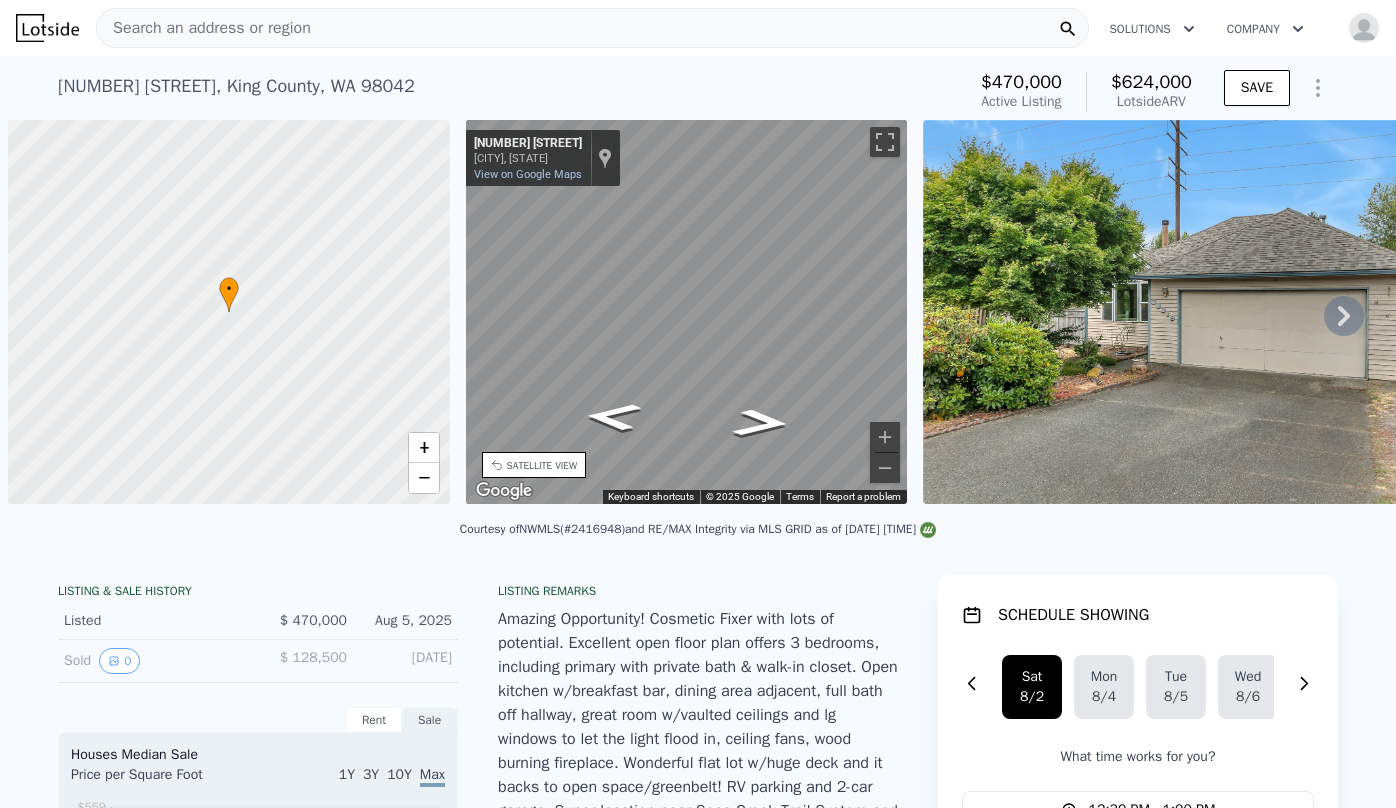 scroll, scrollTop: 0, scrollLeft: 0, axis: both 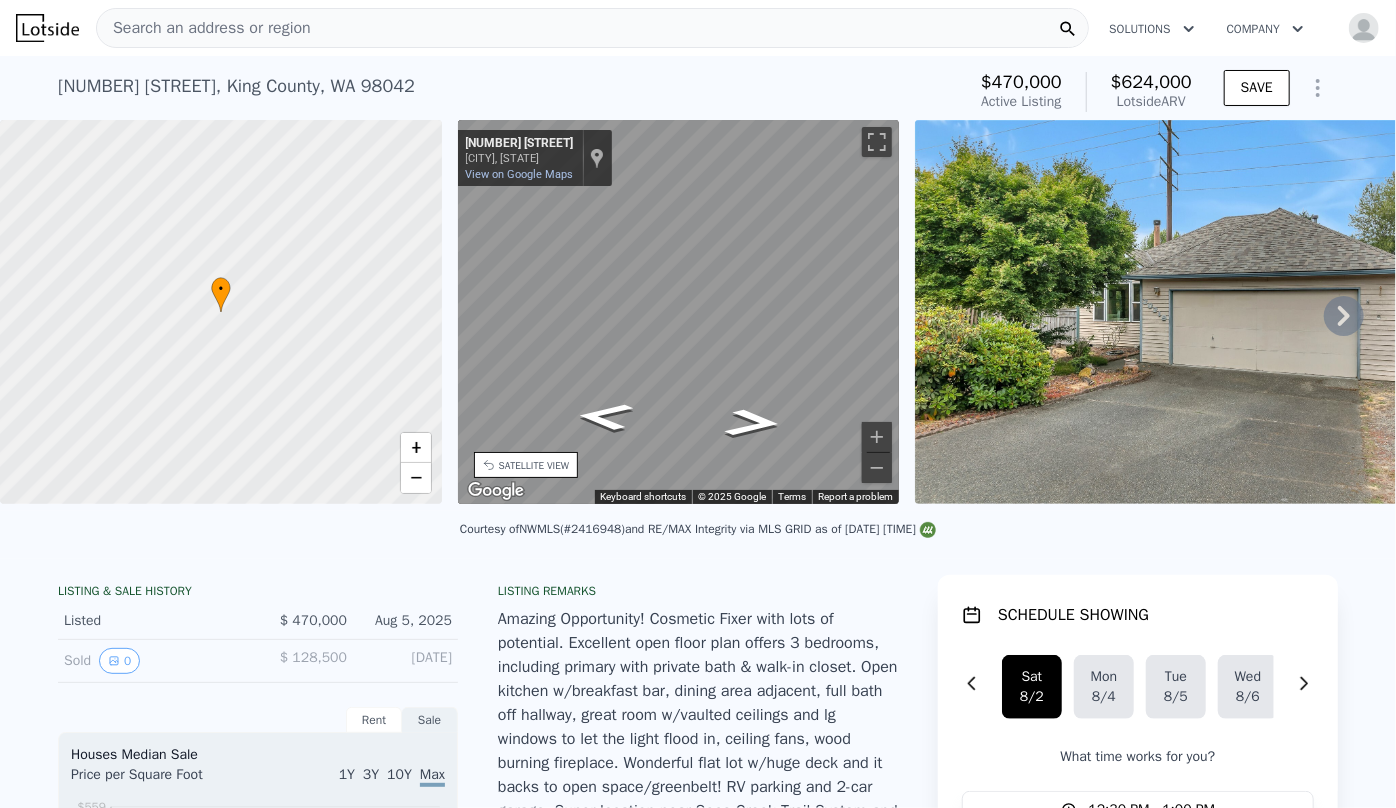 type on "3" 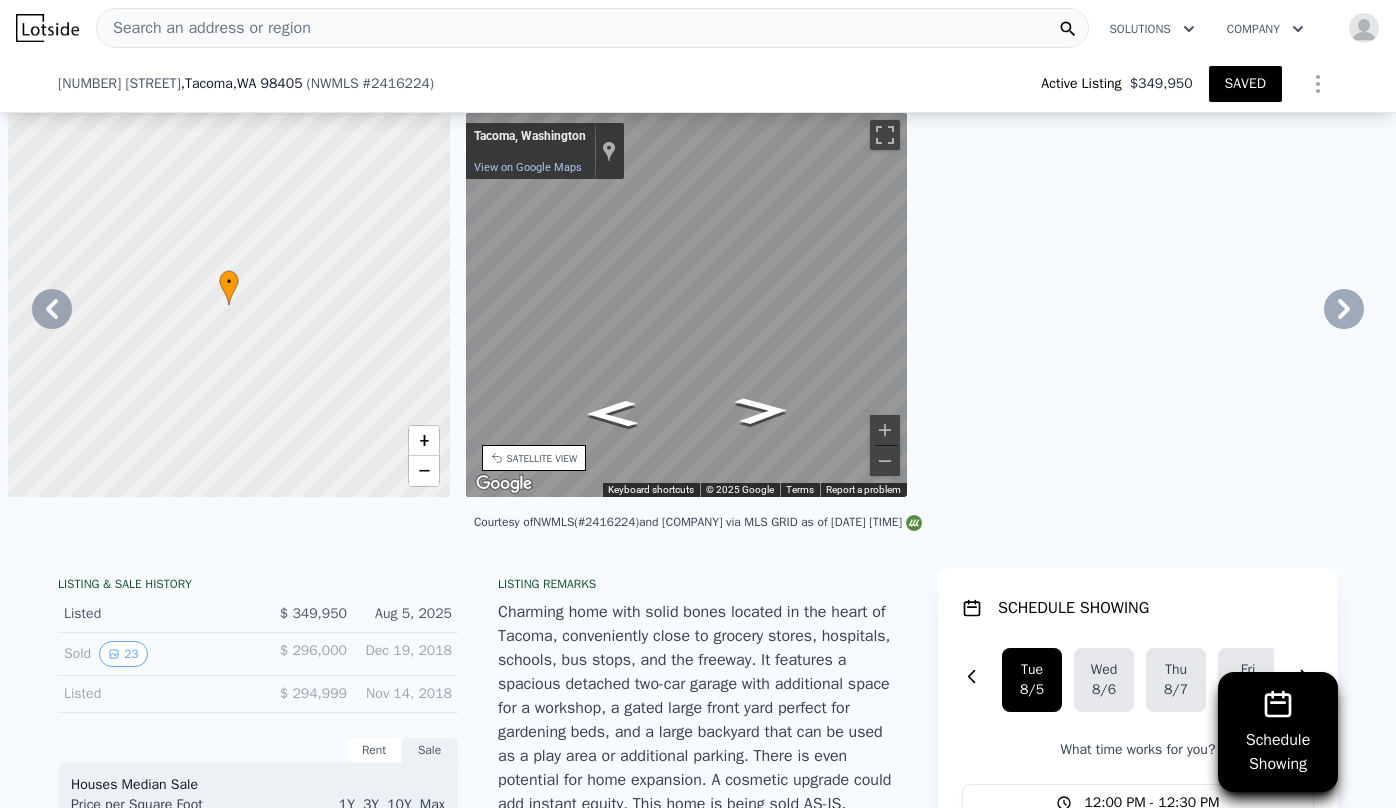 scroll, scrollTop: 0, scrollLeft: 0, axis: both 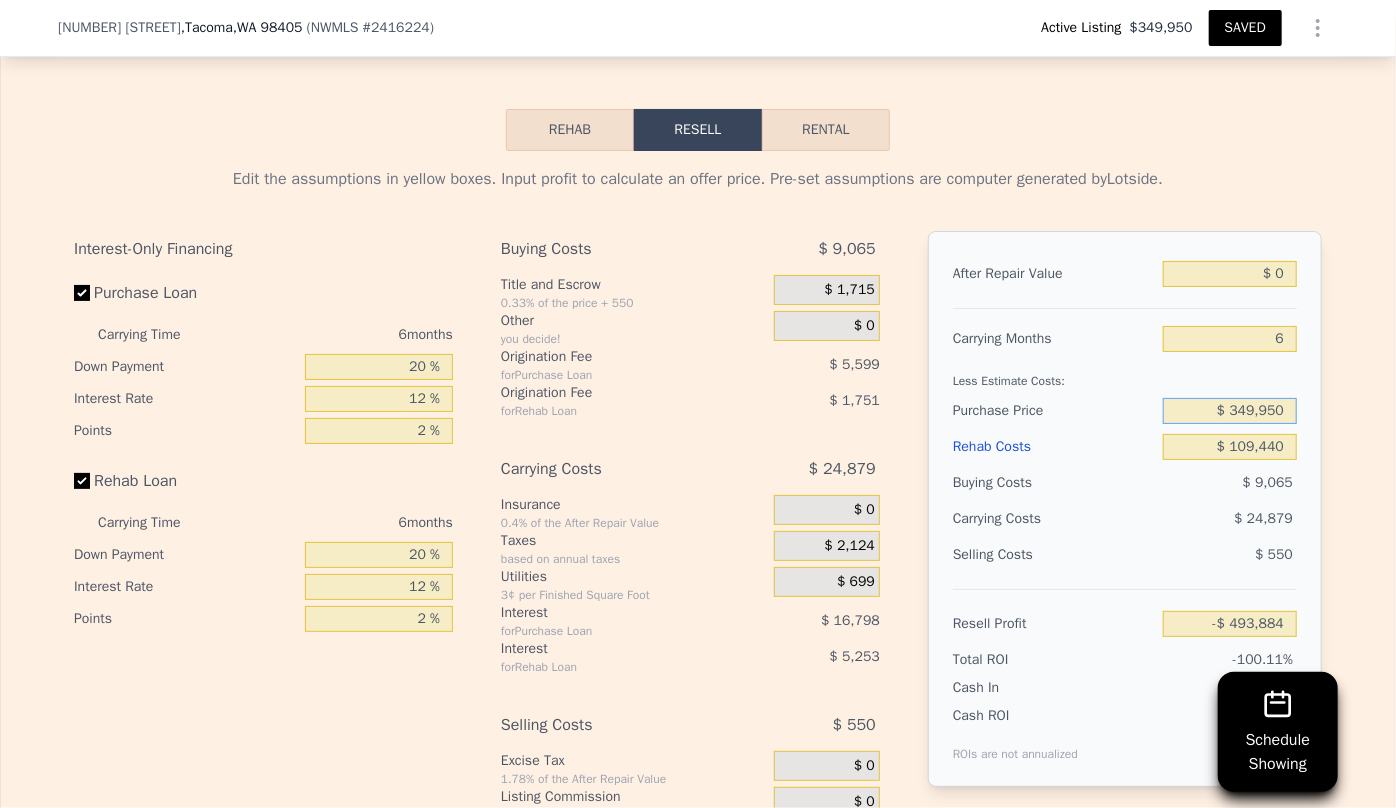 click on "$ 349,950" at bounding box center (1230, 411) 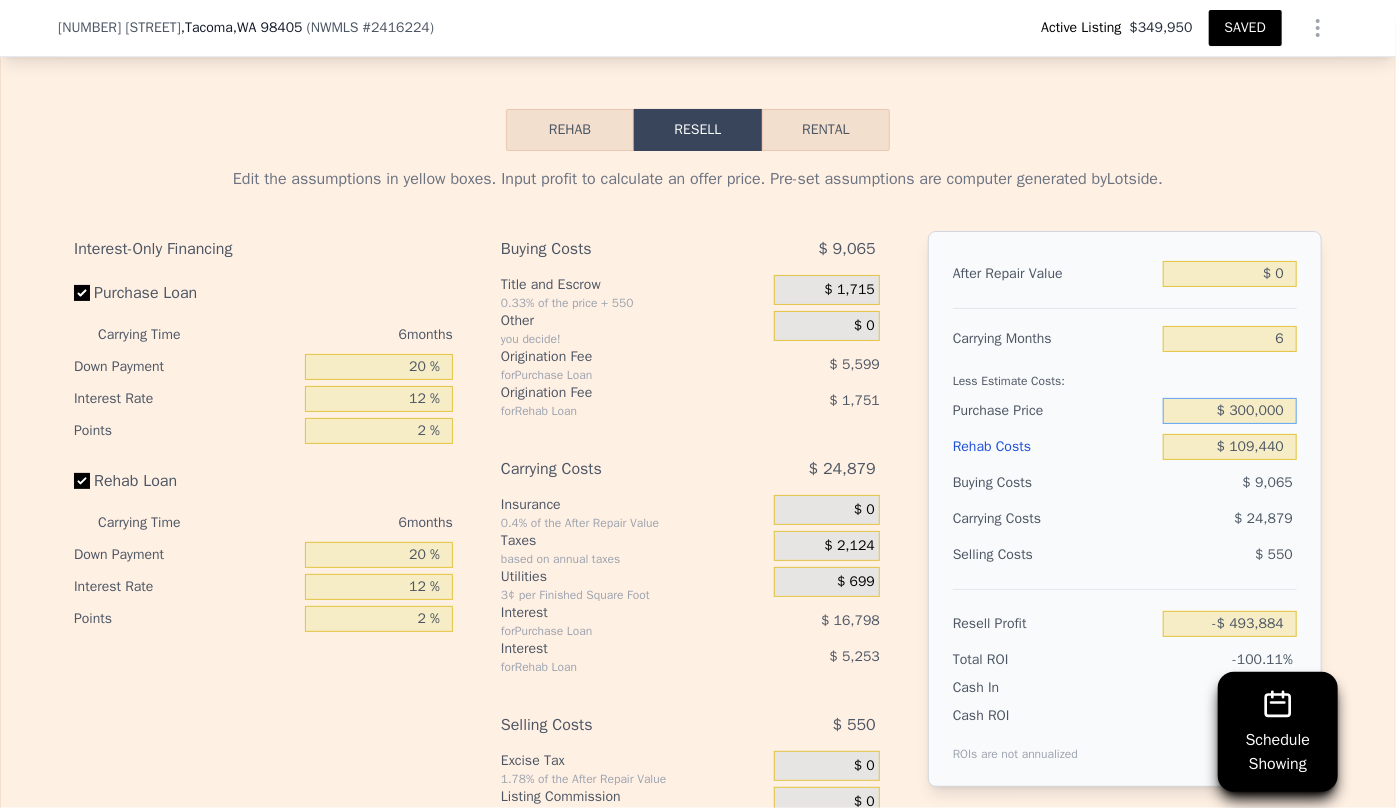 type on "$ 300,000" 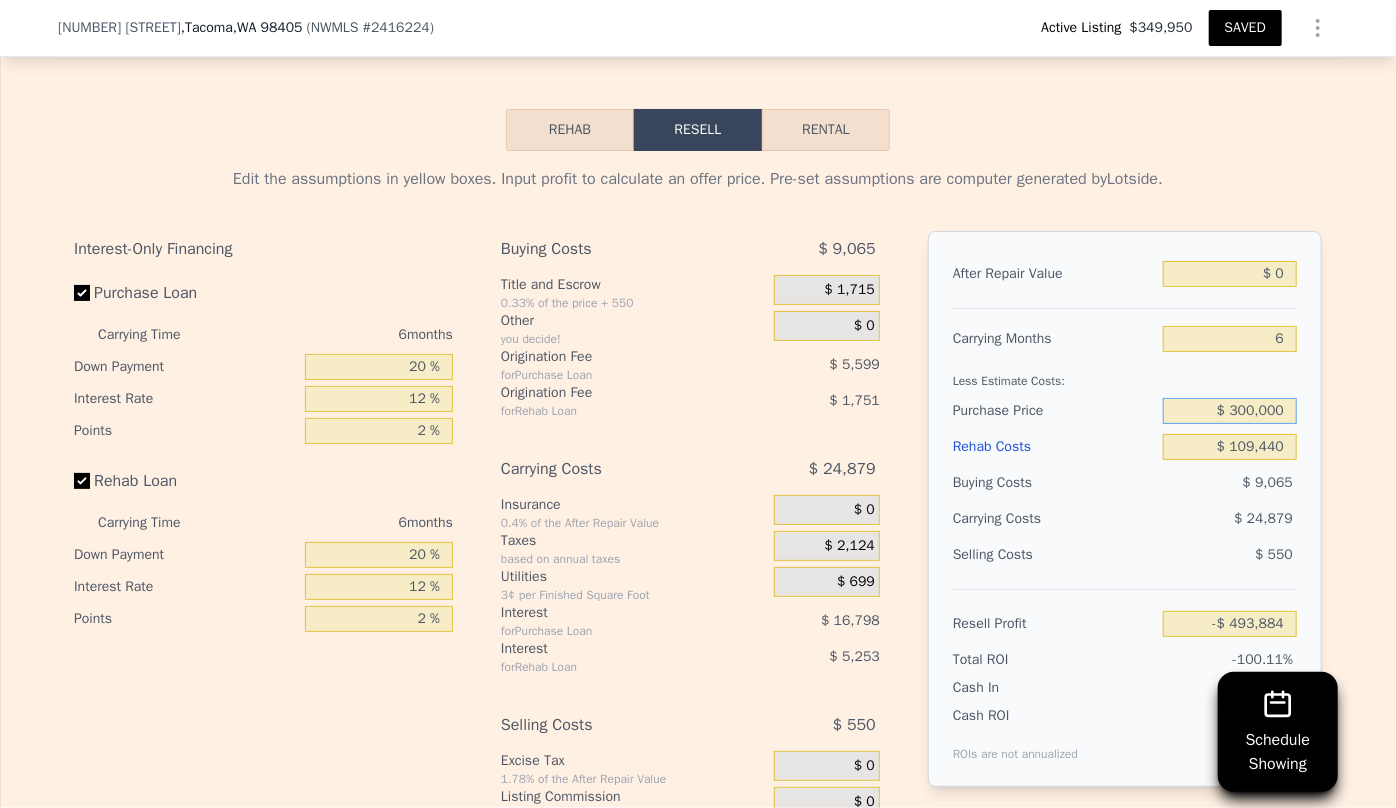 type on "-$ 440,569" 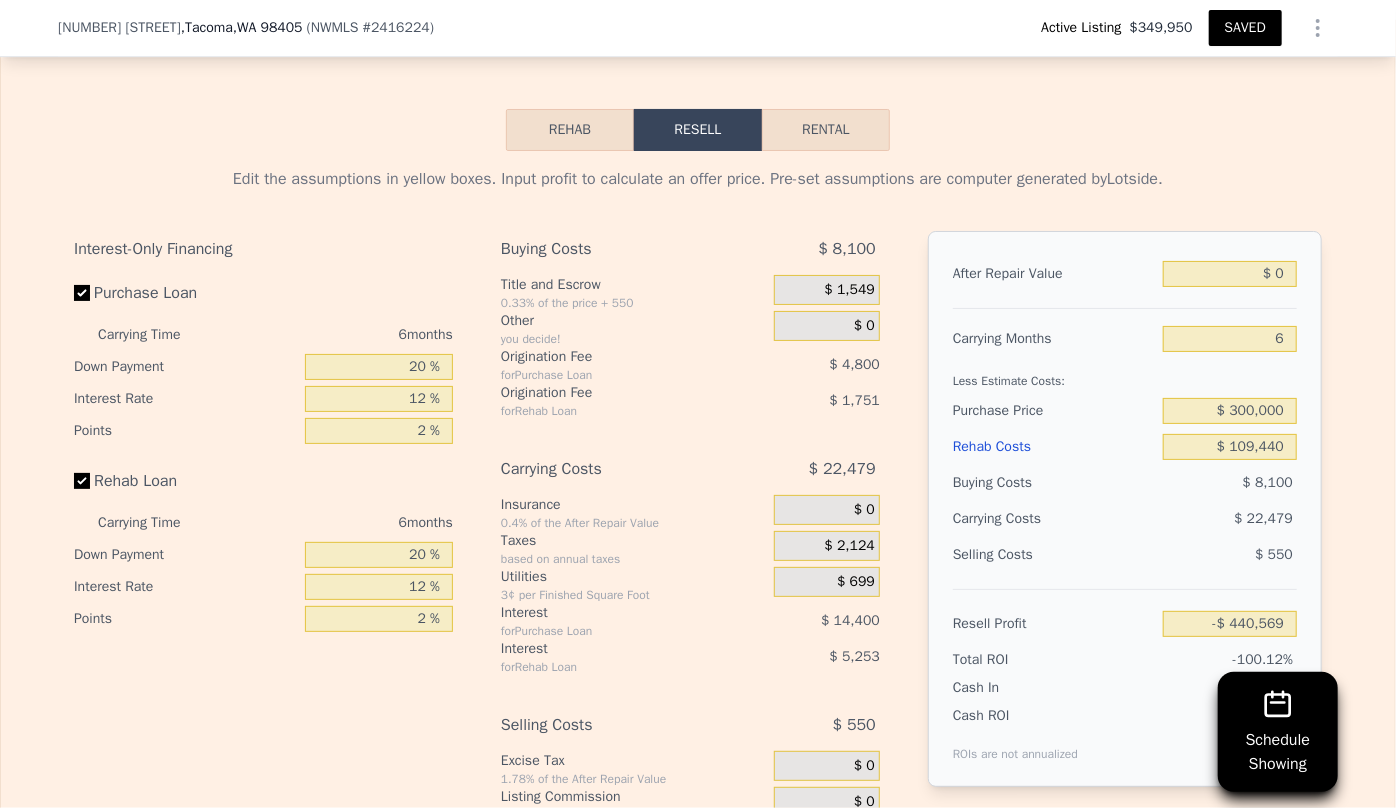 click on "$ 8,100" at bounding box center (1230, 483) 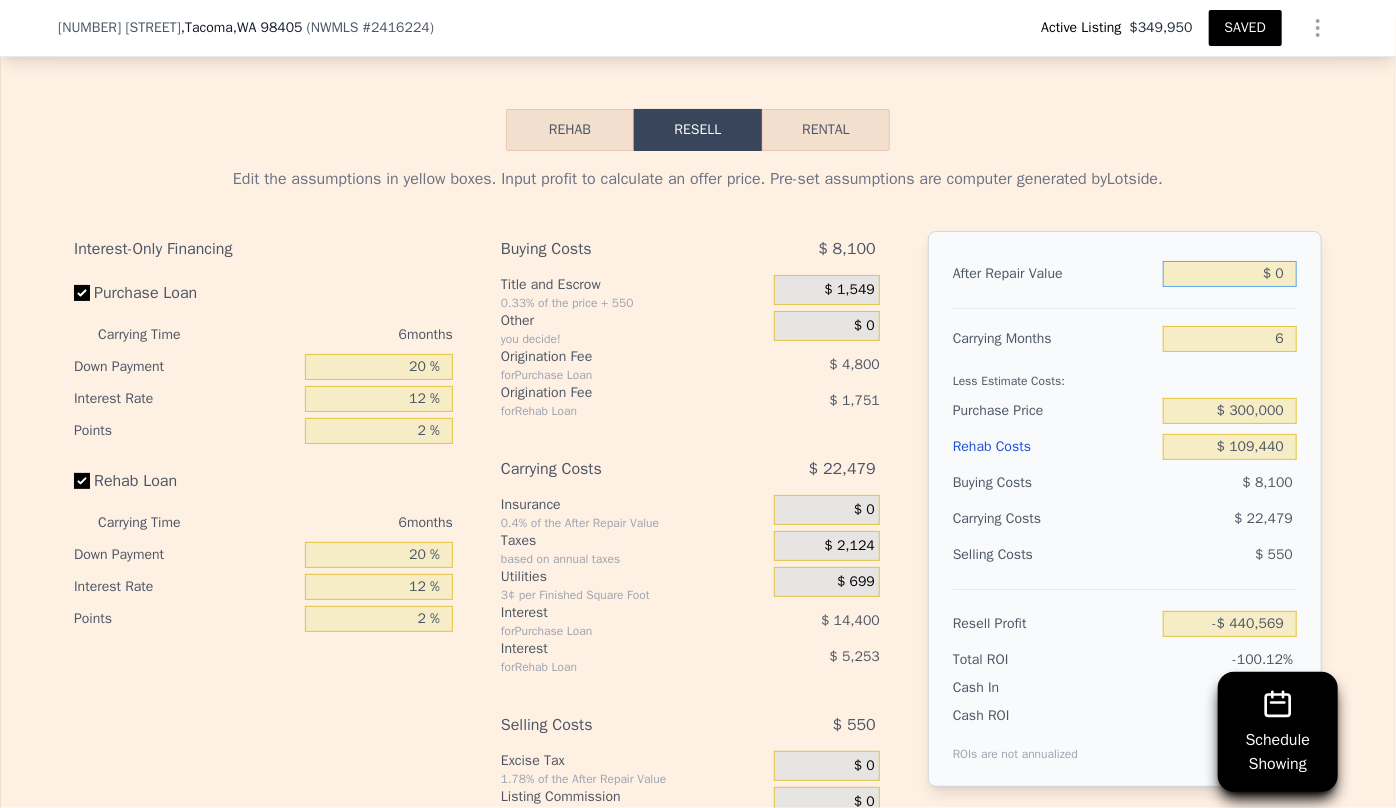 click on "$ 0" at bounding box center (1230, 274) 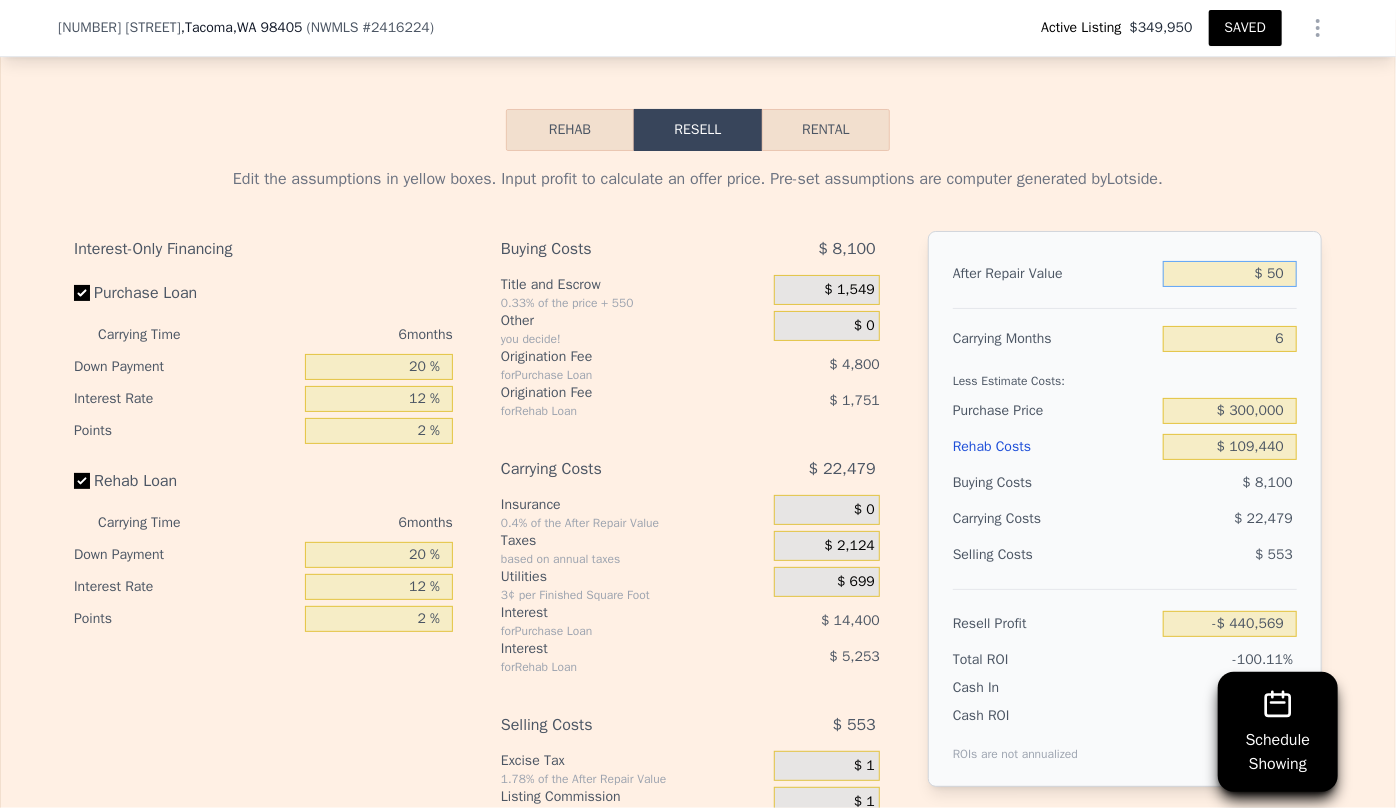 type on "-$ 440,522" 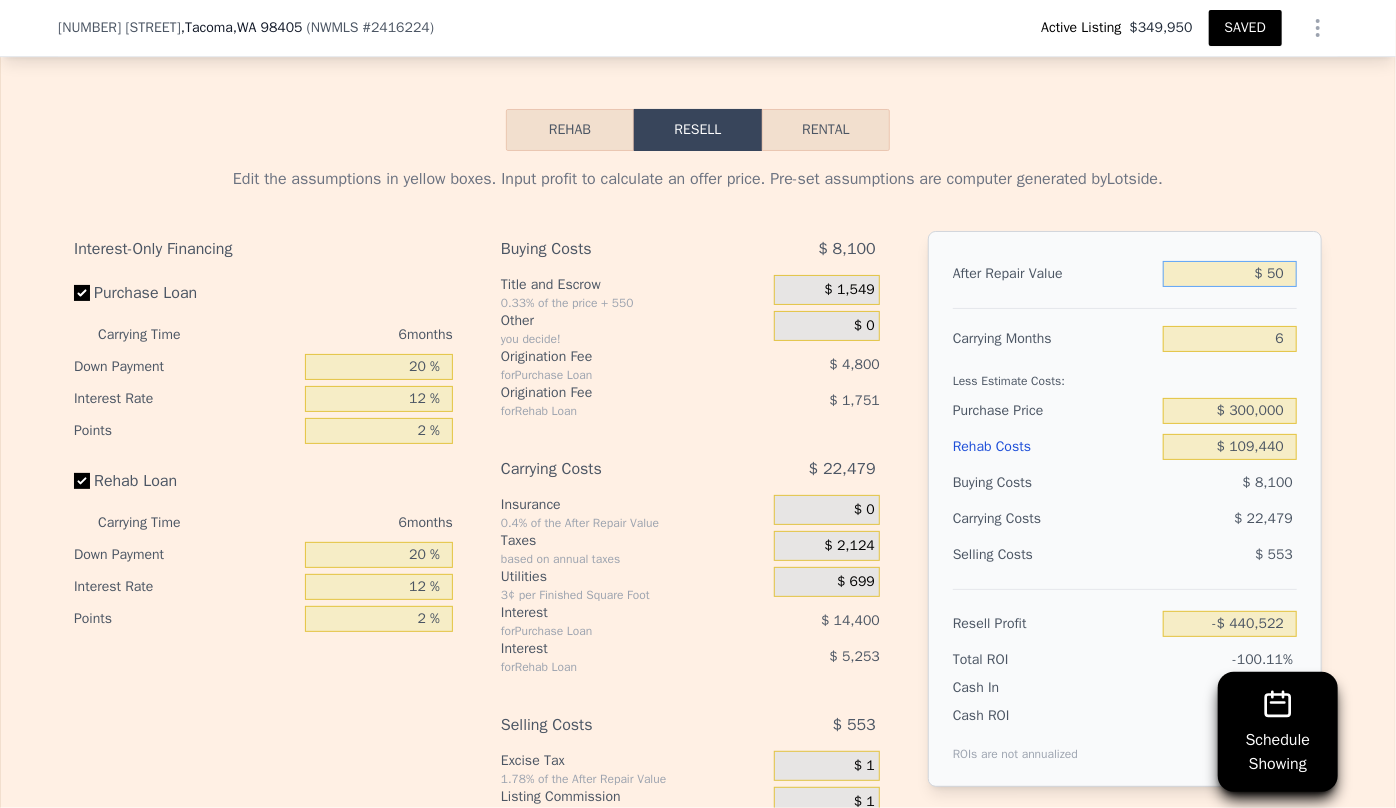 type on "$ 540" 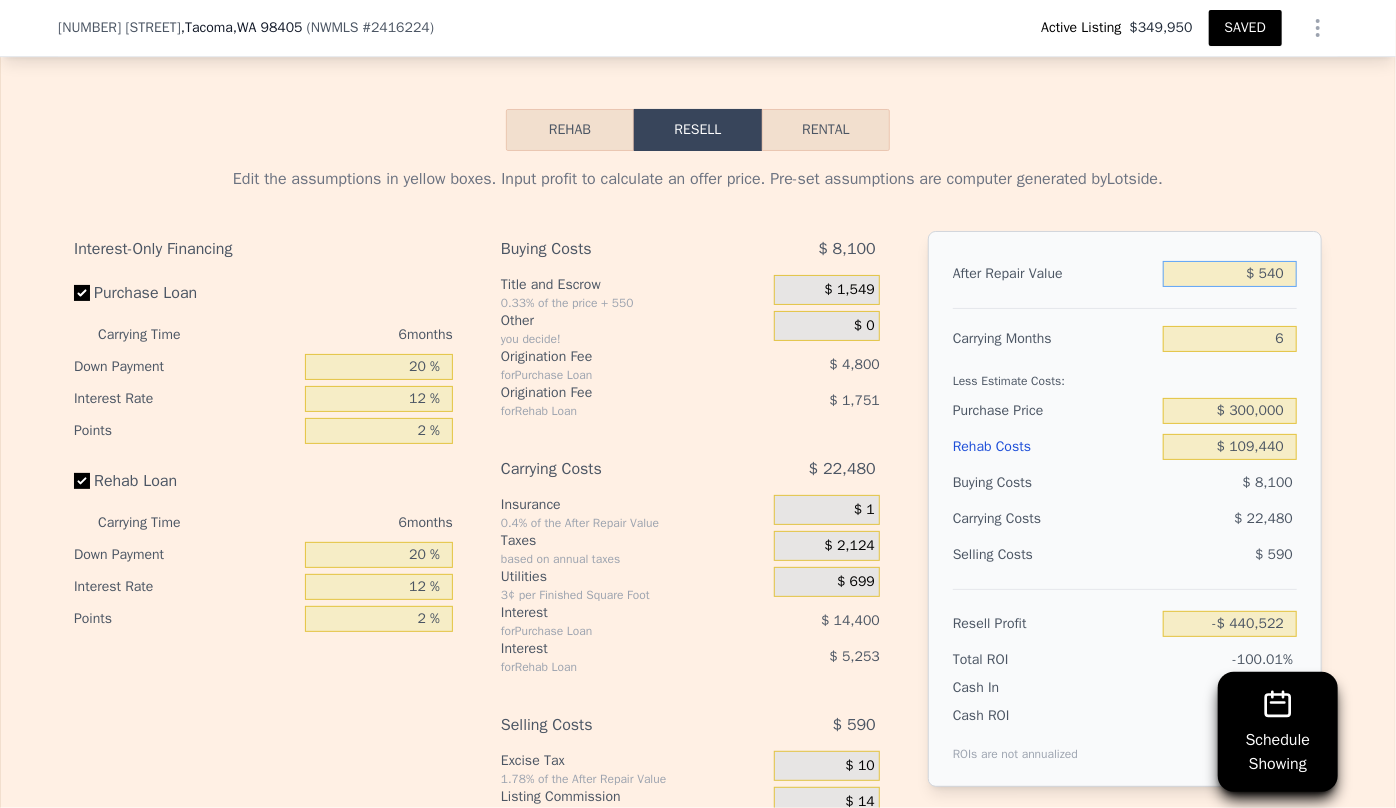 type on "-$ 440,070" 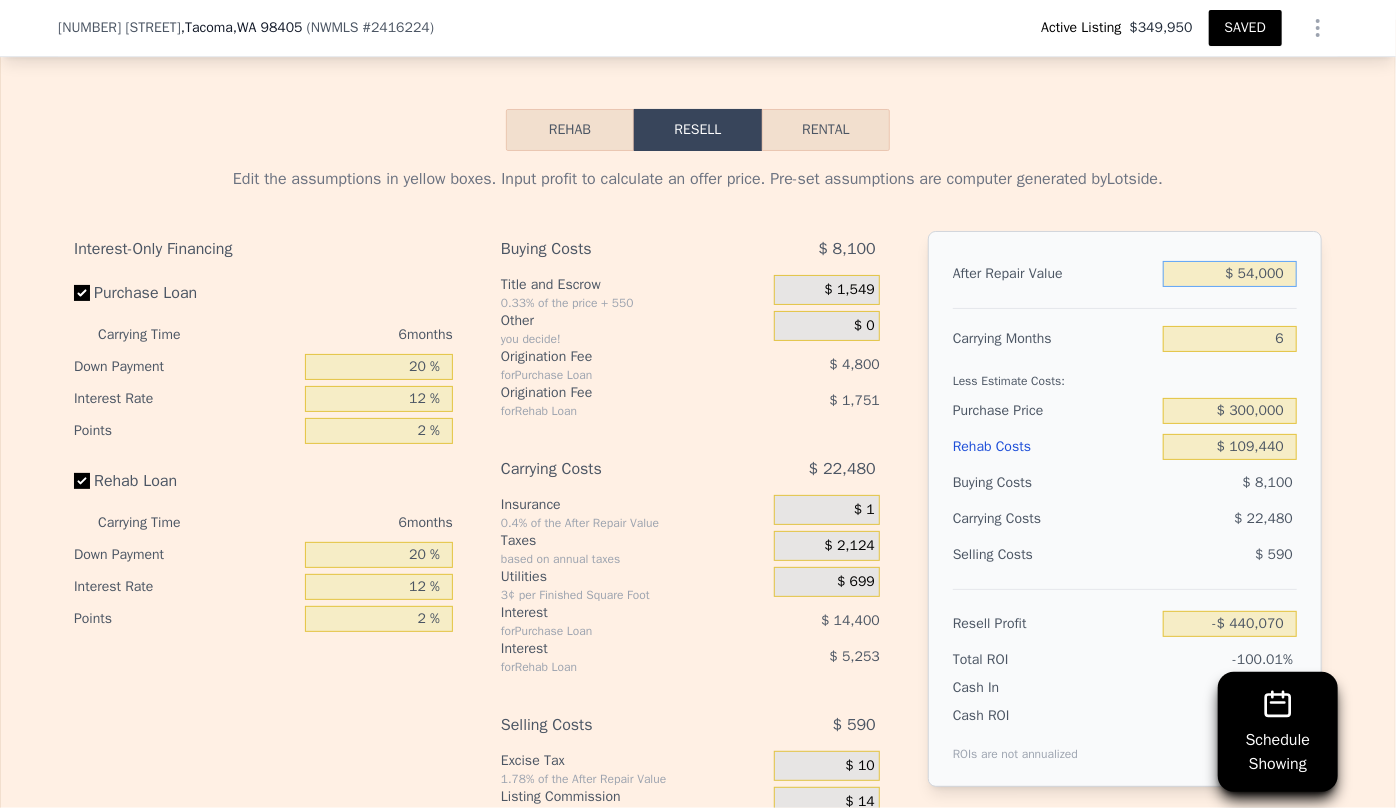 type on "$ 540,000" 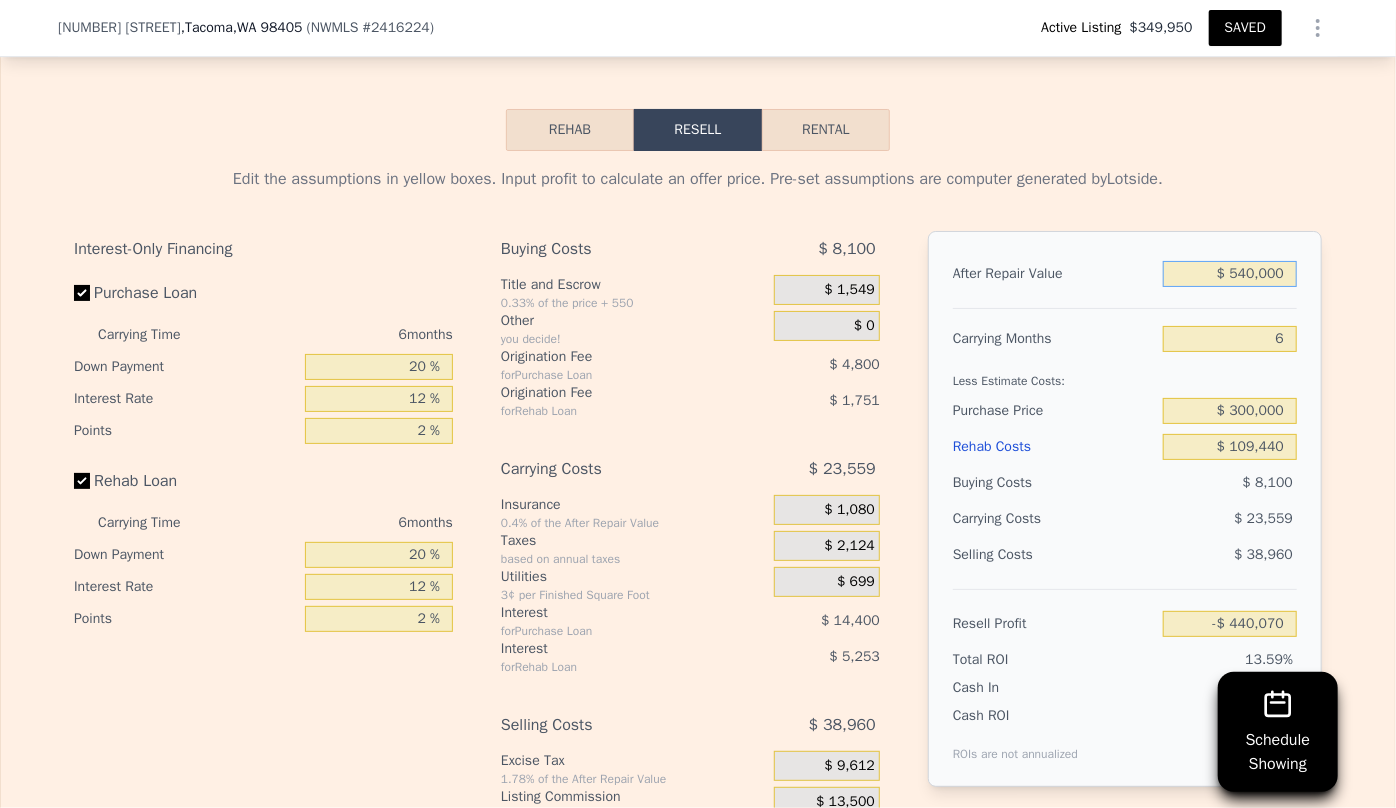 type on "$ 59,941" 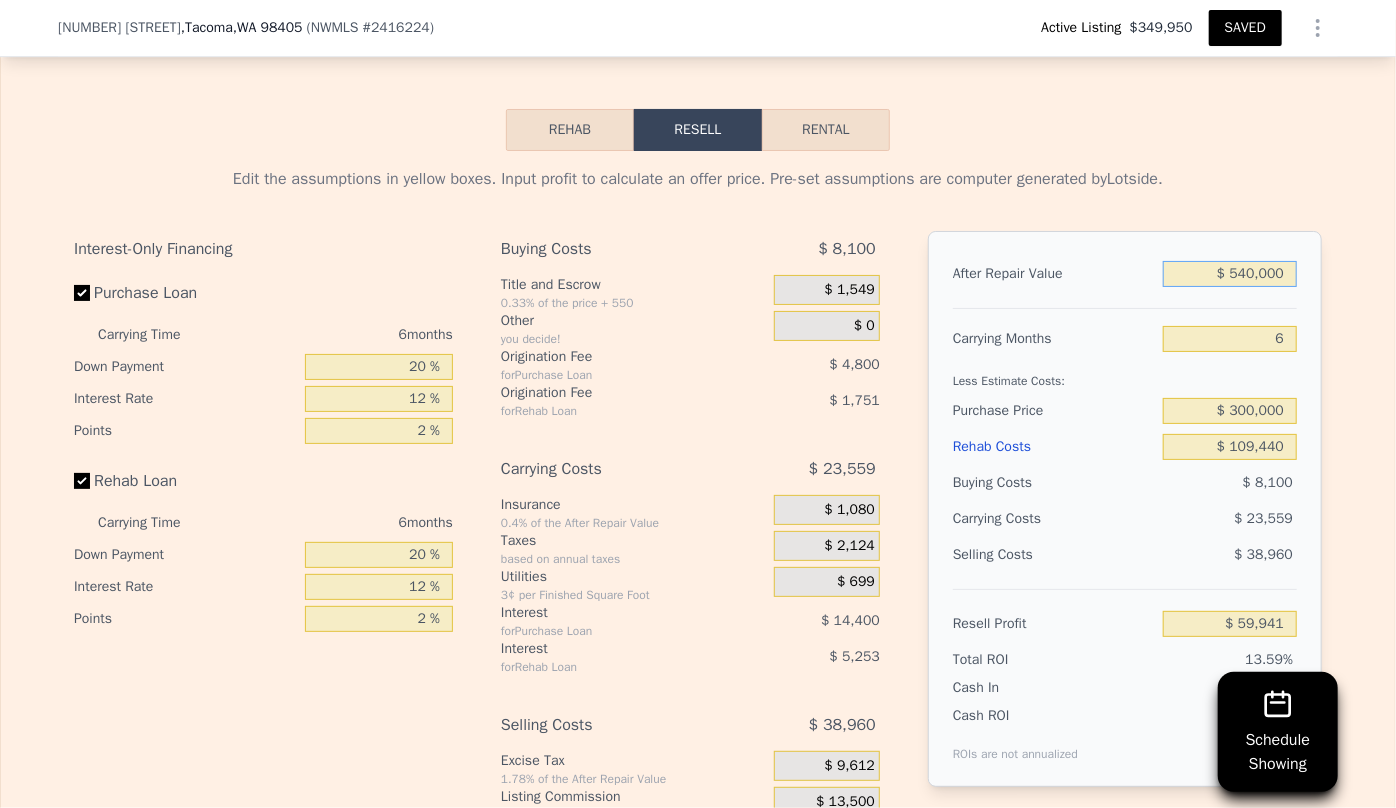 type on "$ 540,000" 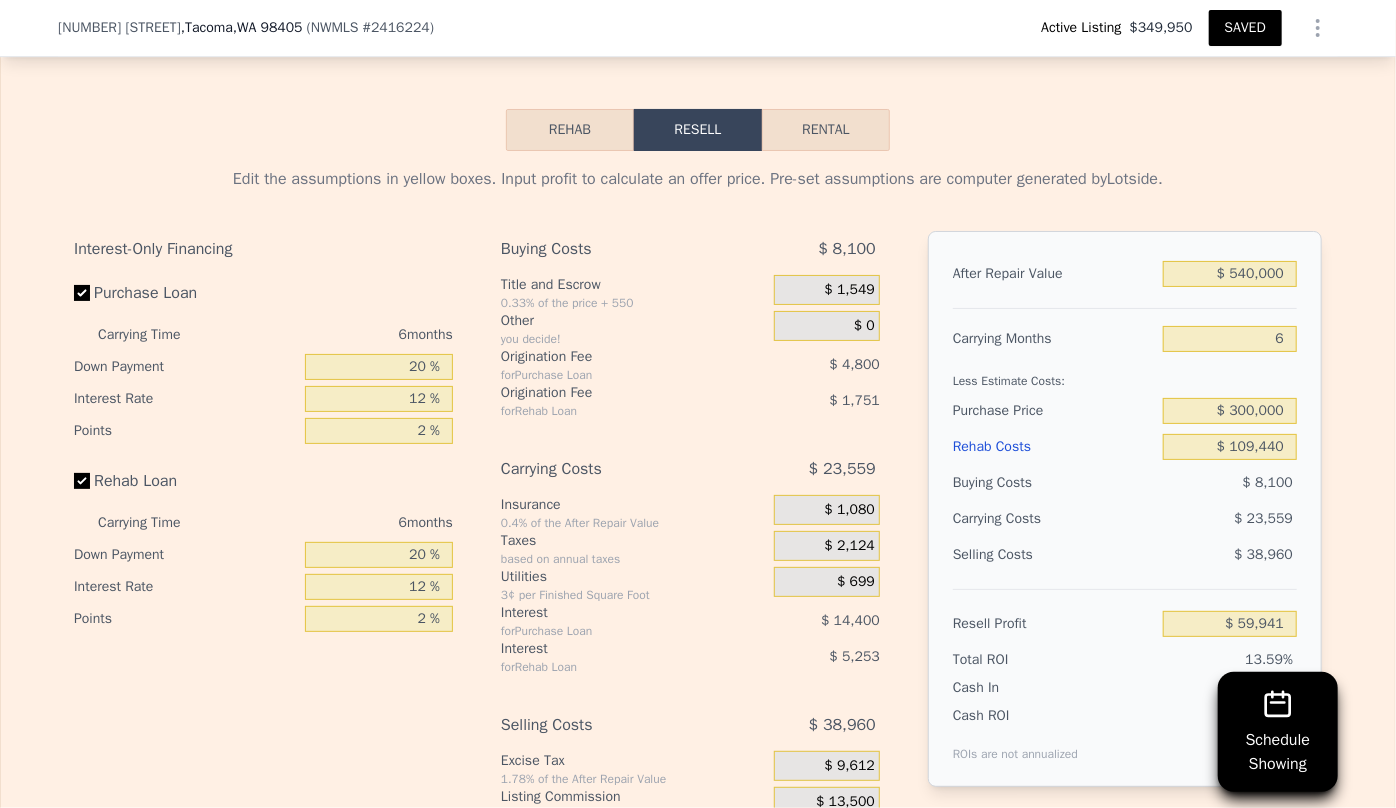 click on "Less Estimate Costs:" at bounding box center [1125, 375] 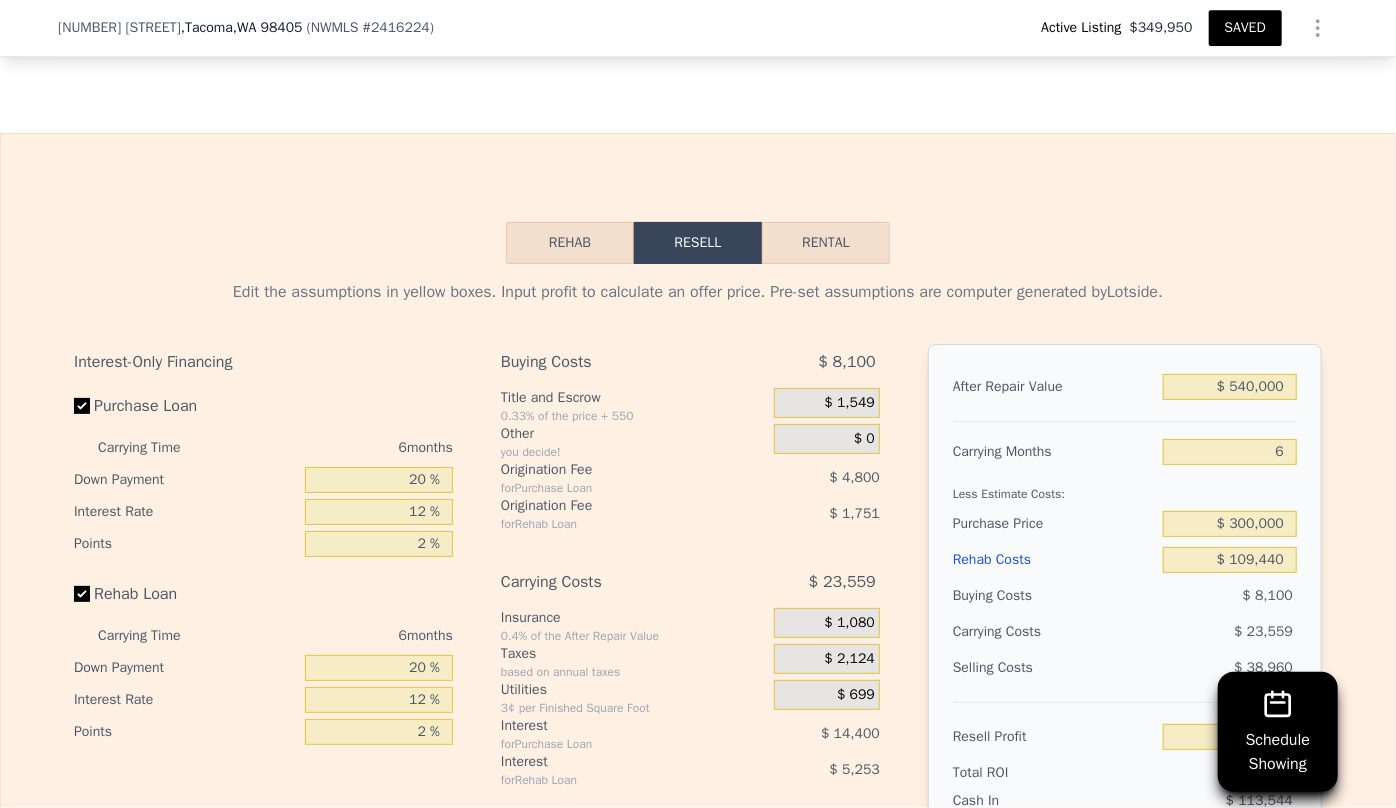 scroll, scrollTop: 3447, scrollLeft: 0, axis: vertical 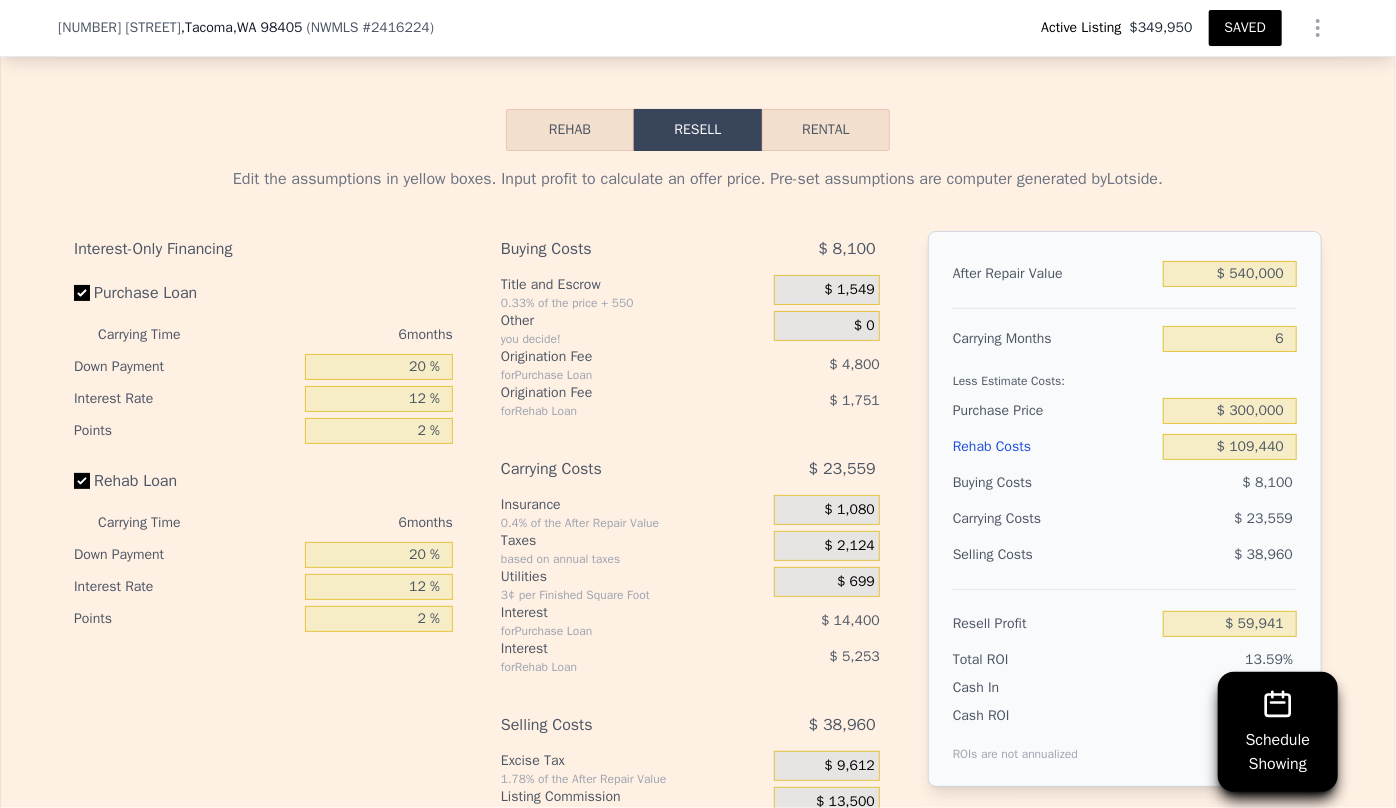 click on "Rehab Costs" at bounding box center [1054, 447] 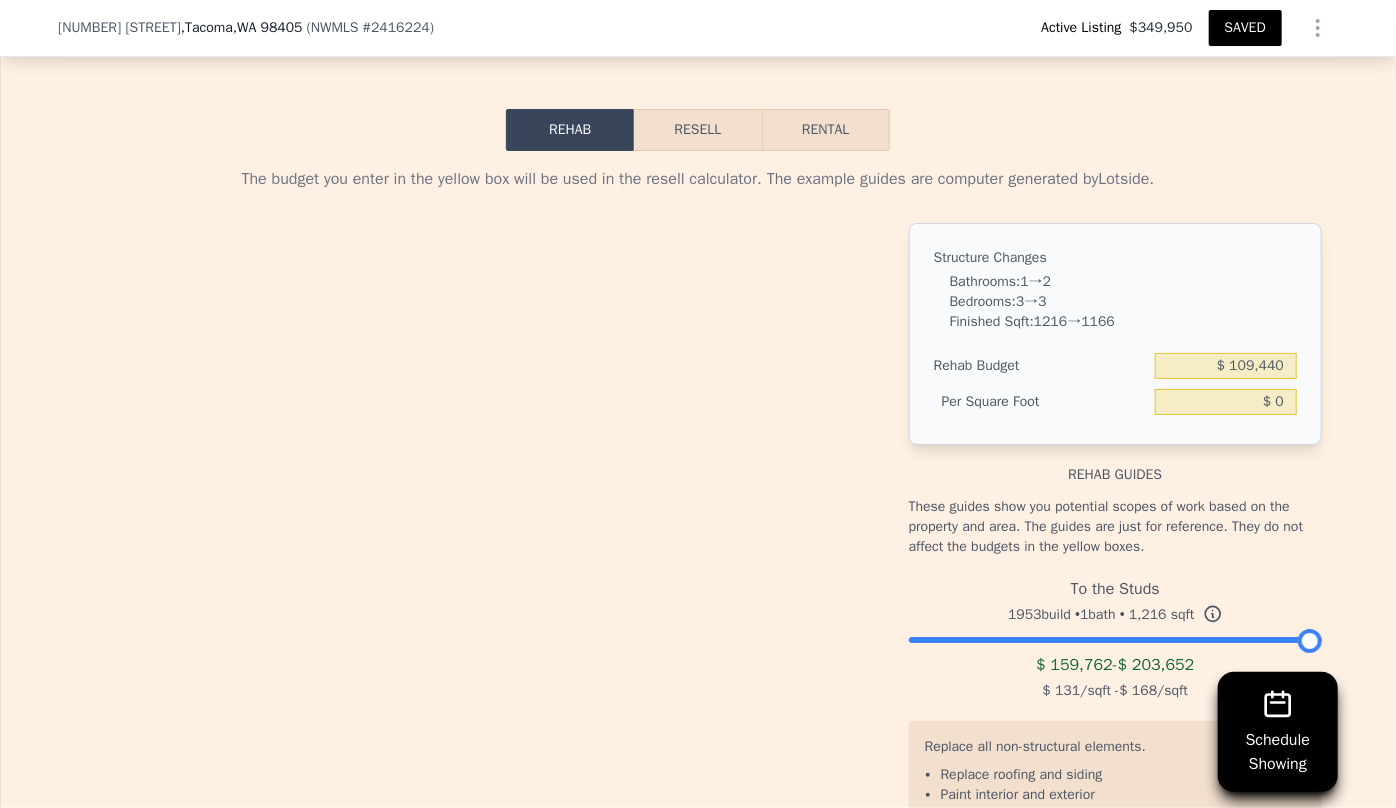 type on "$ 90" 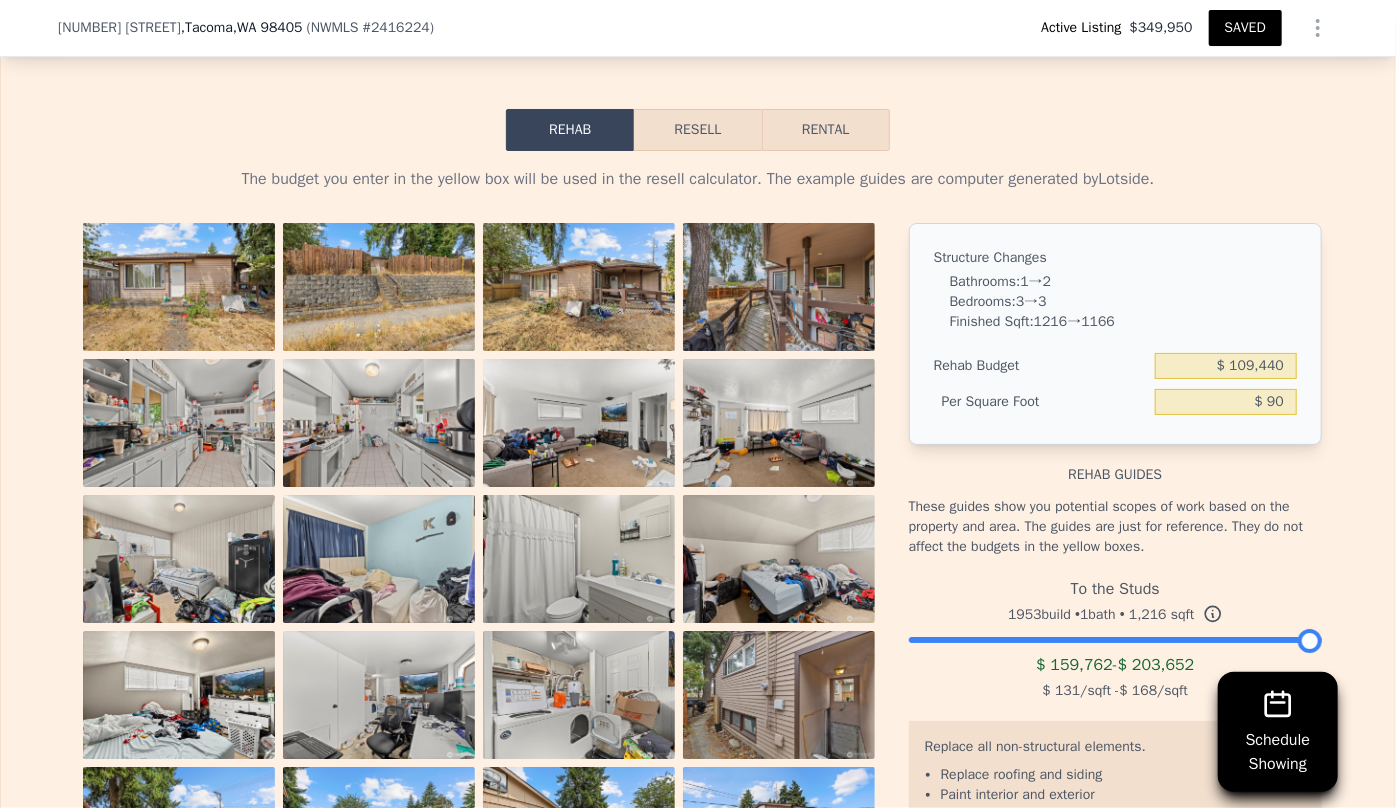 click on "SAVED" at bounding box center [1245, 28] 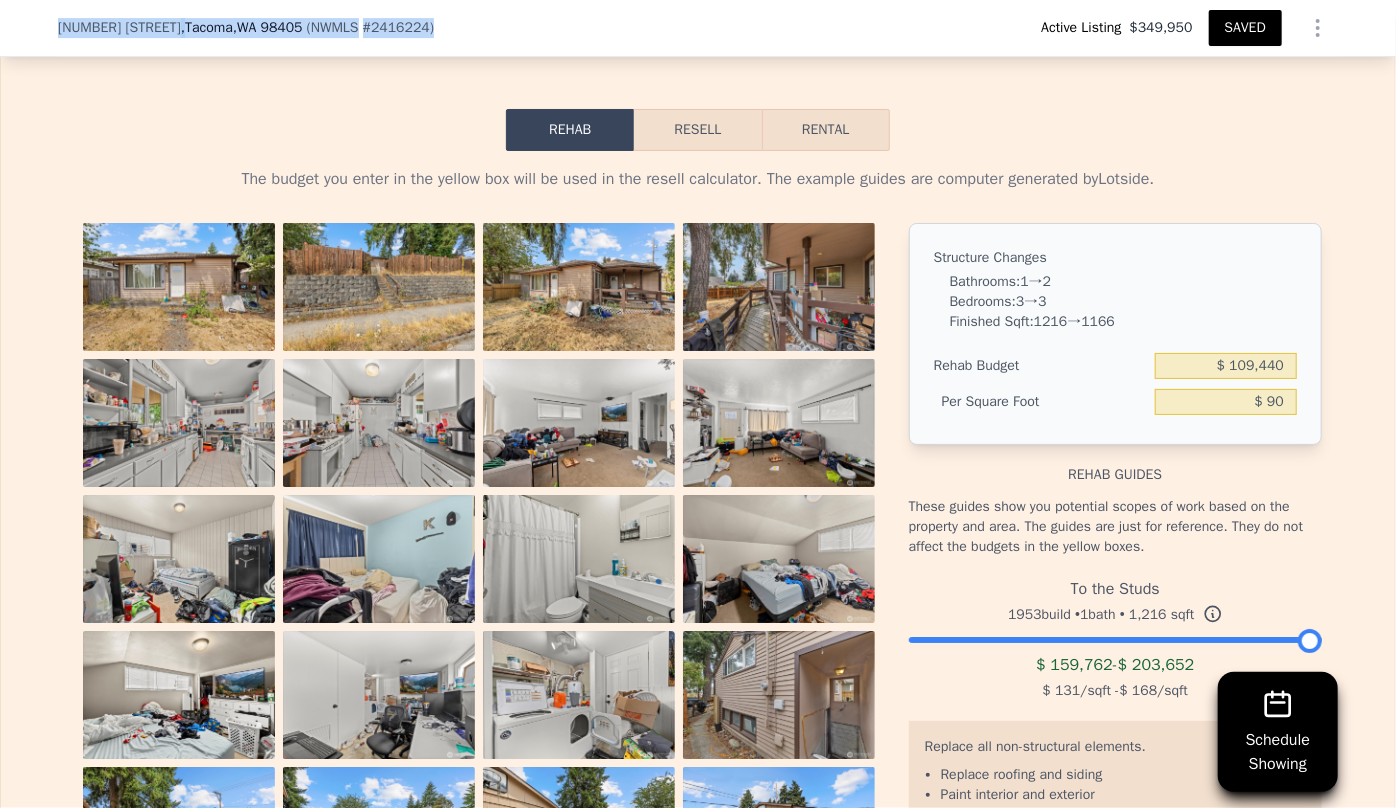 drag, startPoint x: 51, startPoint y: 26, endPoint x: 442, endPoint y: 42, distance: 391.32724 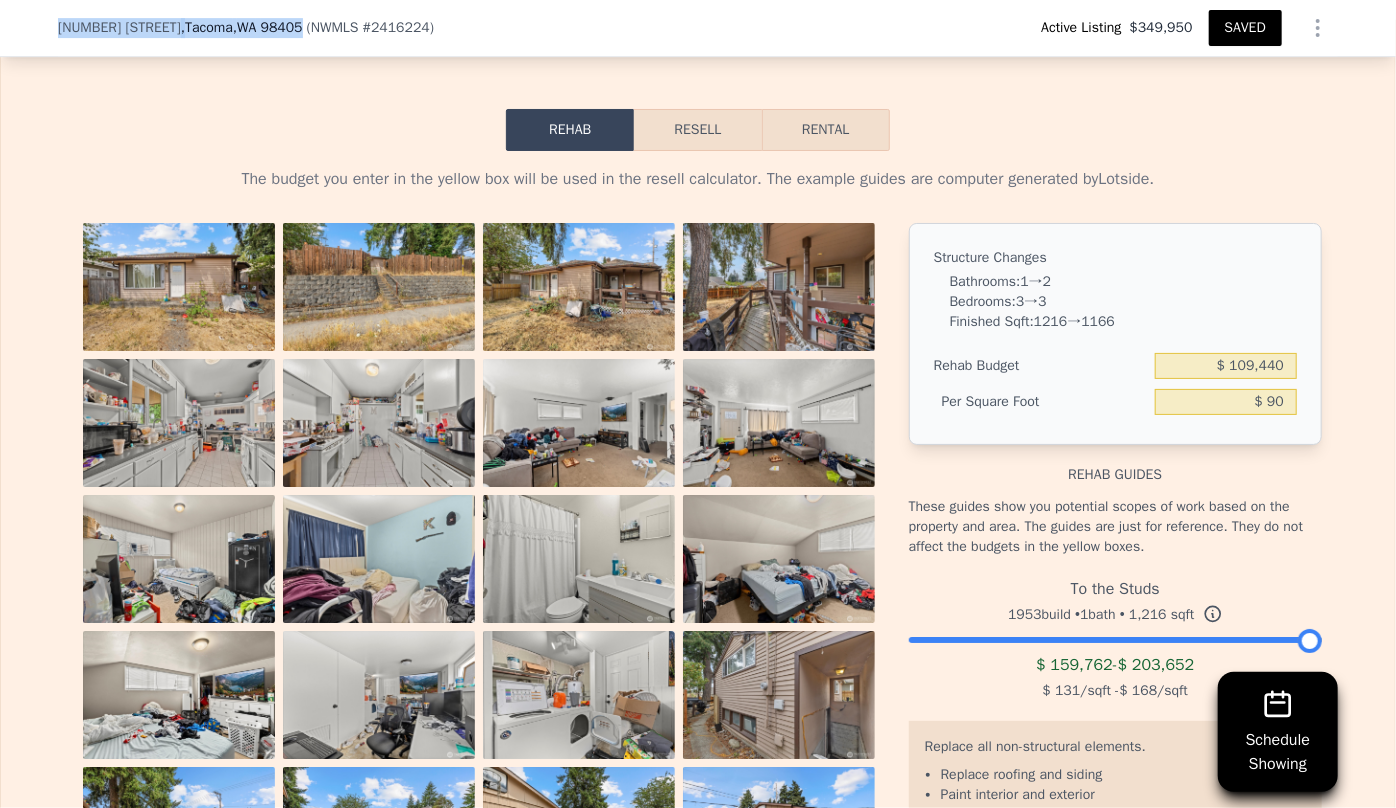 drag, startPoint x: 35, startPoint y: 18, endPoint x: 263, endPoint y: 42, distance: 229.25967 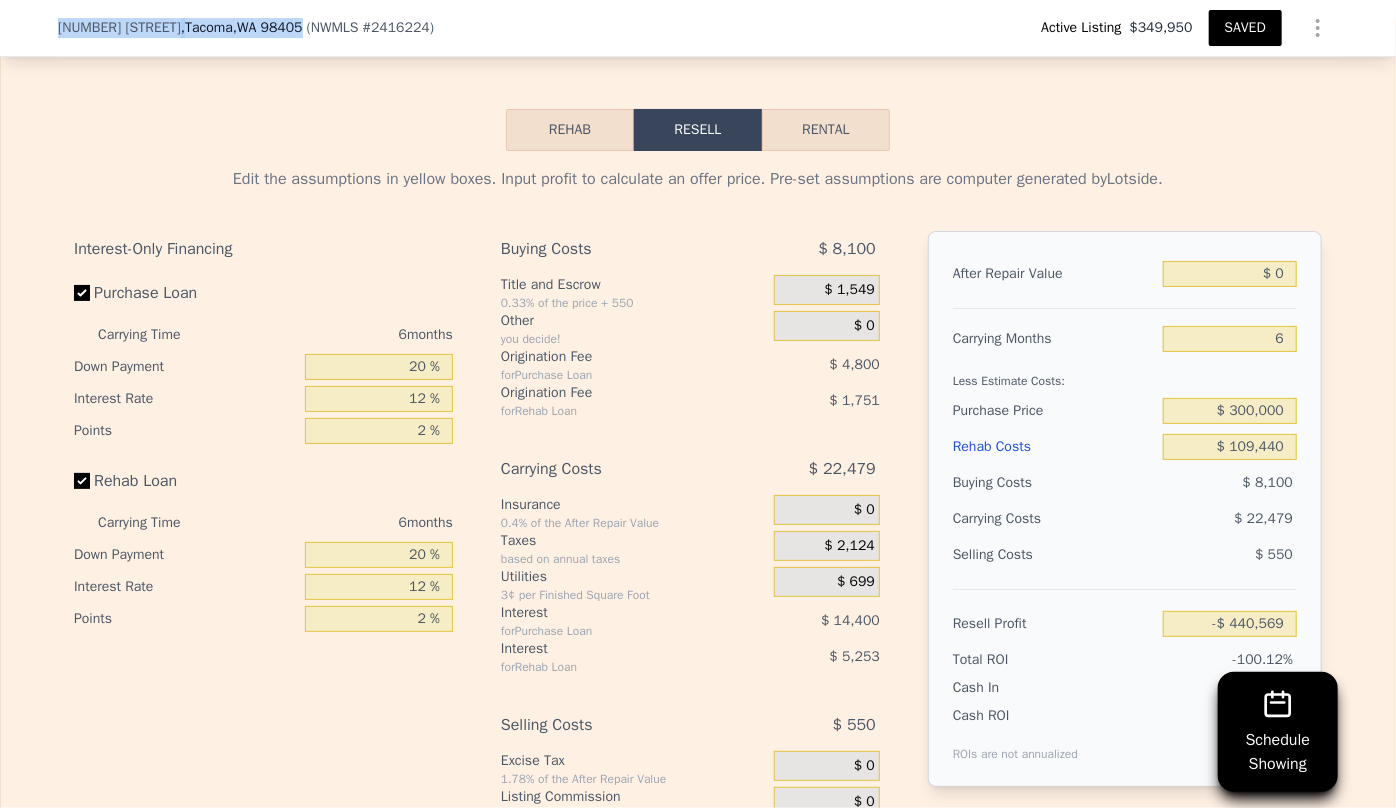 type on "1" 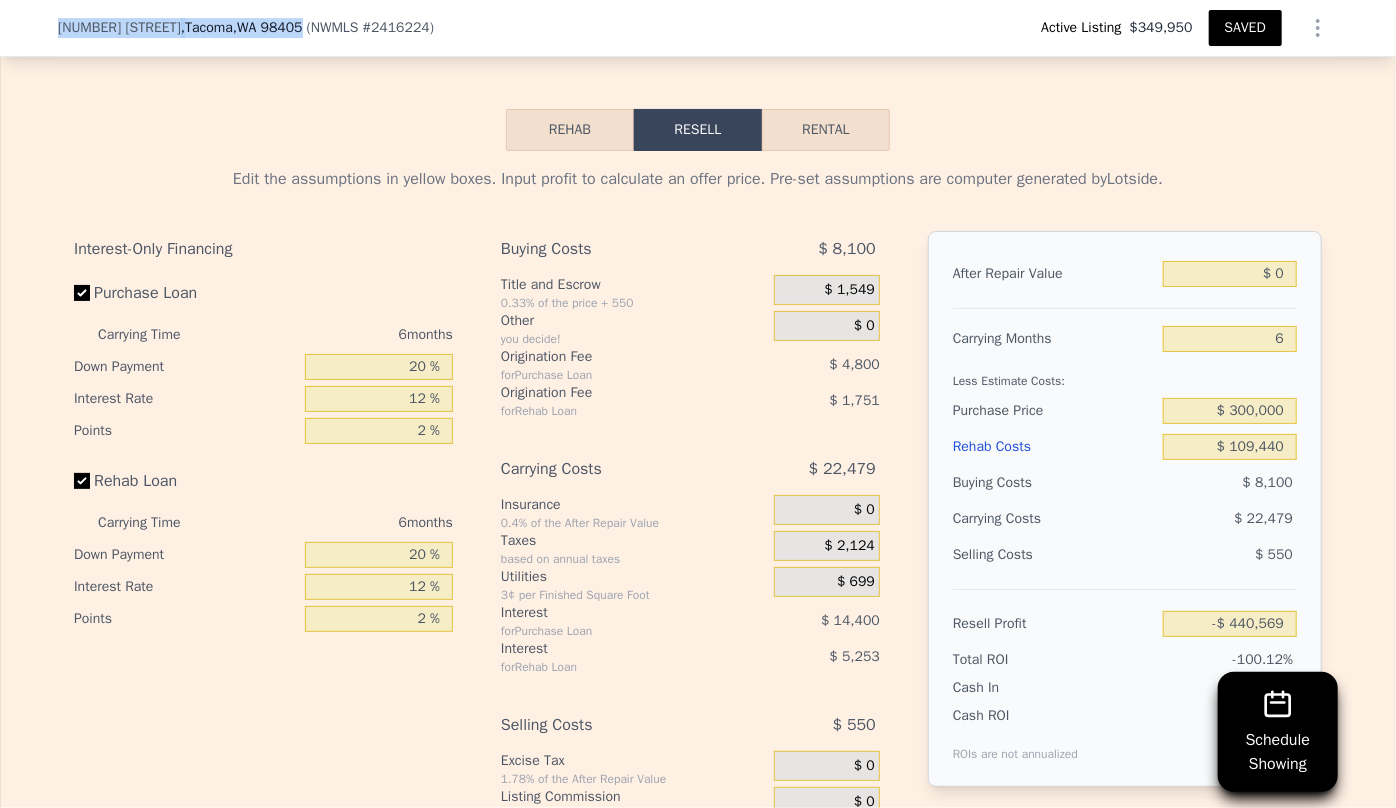 type on "2" 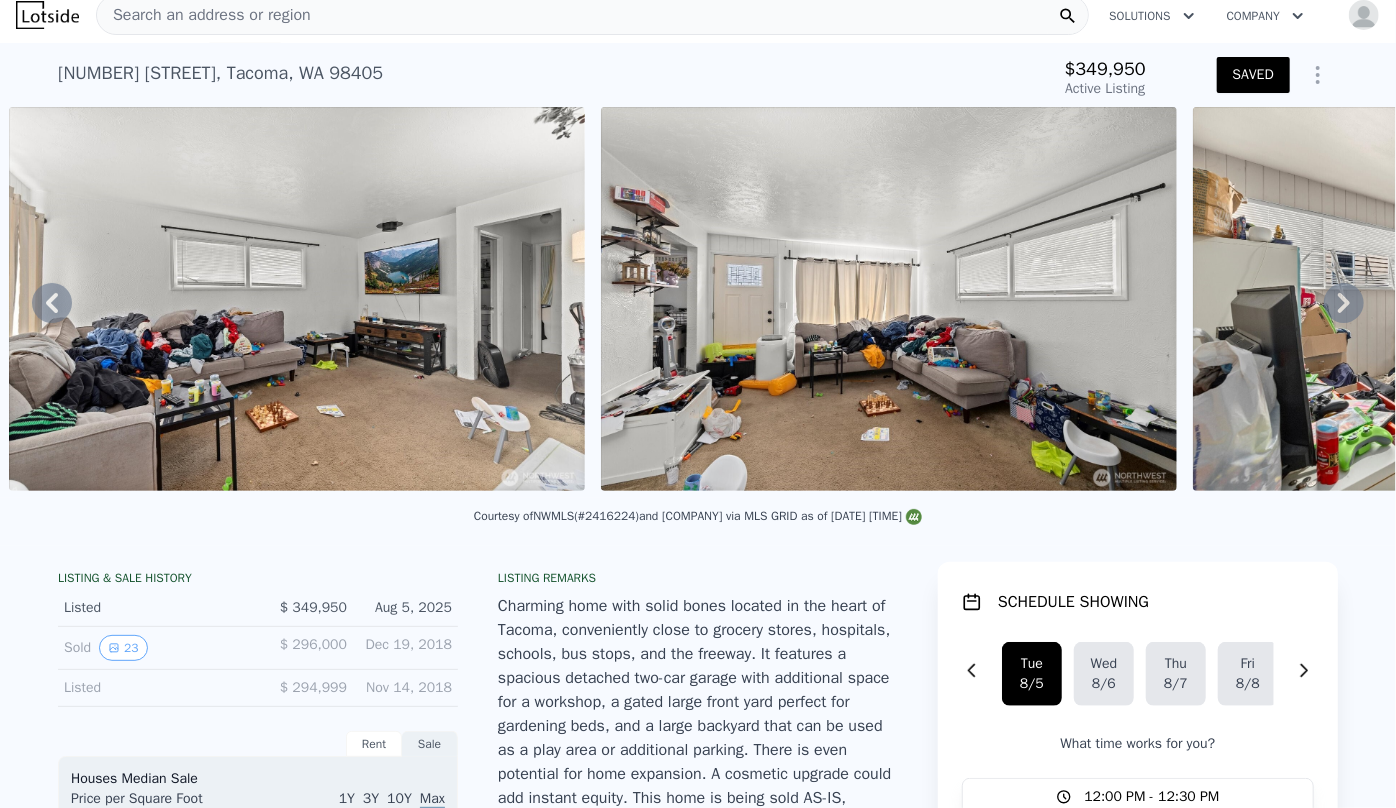 scroll, scrollTop: 0, scrollLeft: 0, axis: both 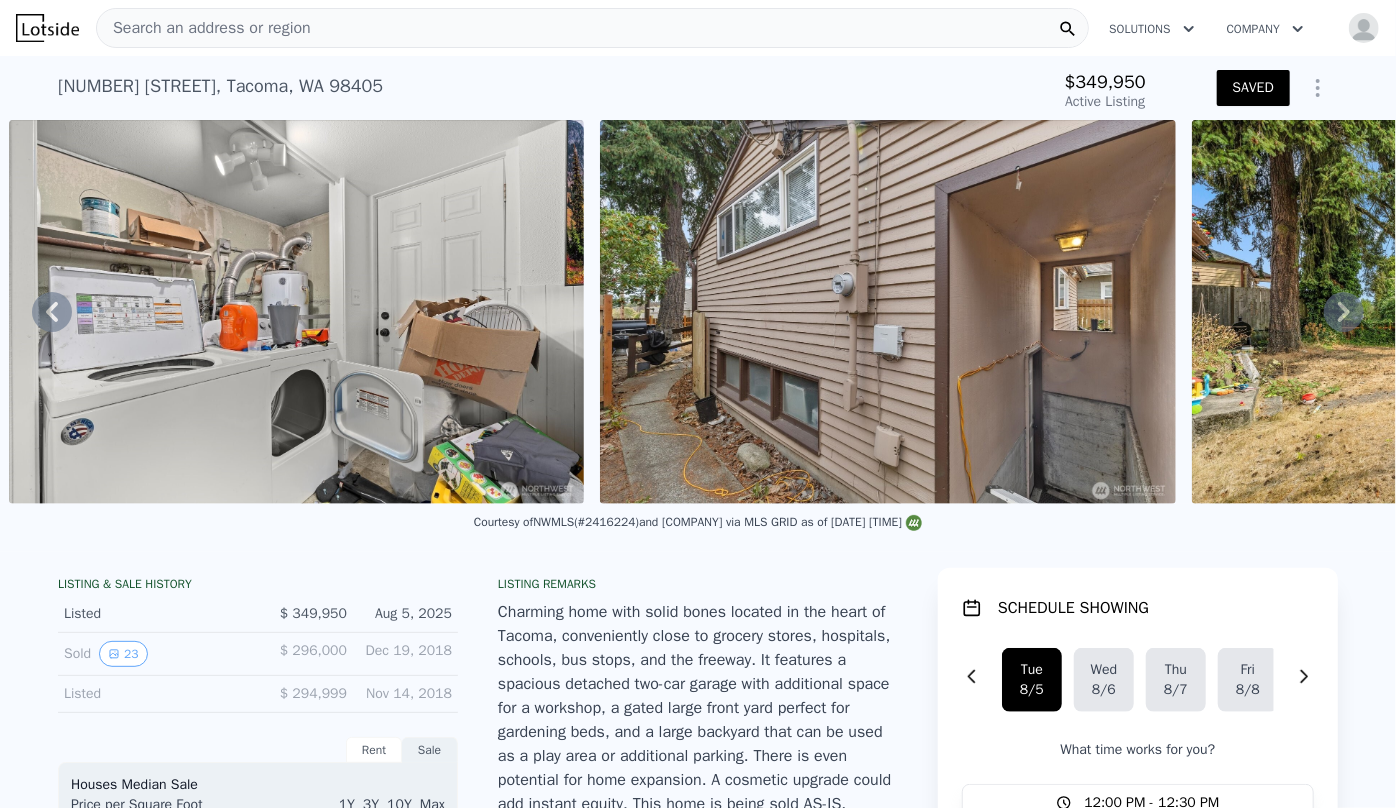 drag, startPoint x: 845, startPoint y: 517, endPoint x: 921, endPoint y: 509, distance: 76.41989 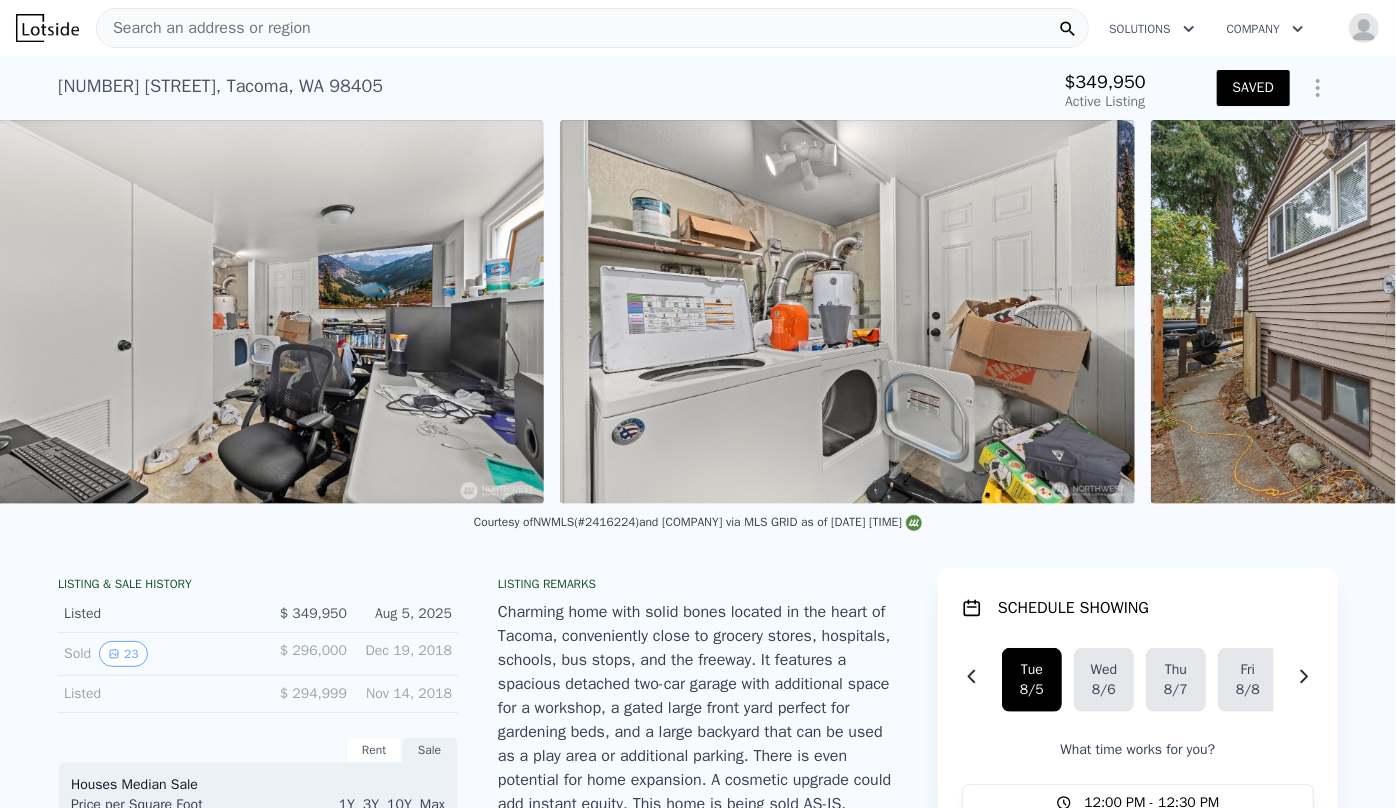 scroll, scrollTop: 0, scrollLeft: 8627, axis: horizontal 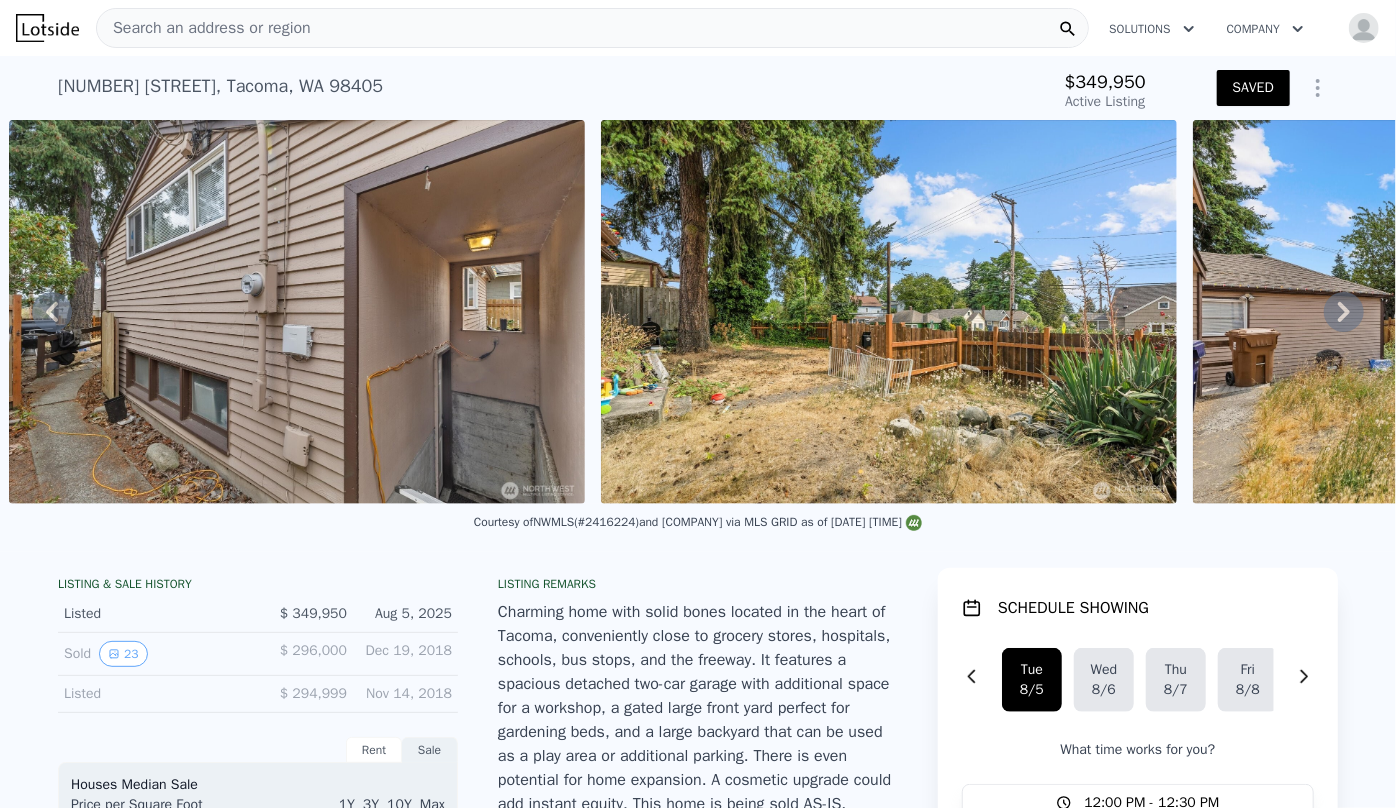 click at bounding box center (297, 312) 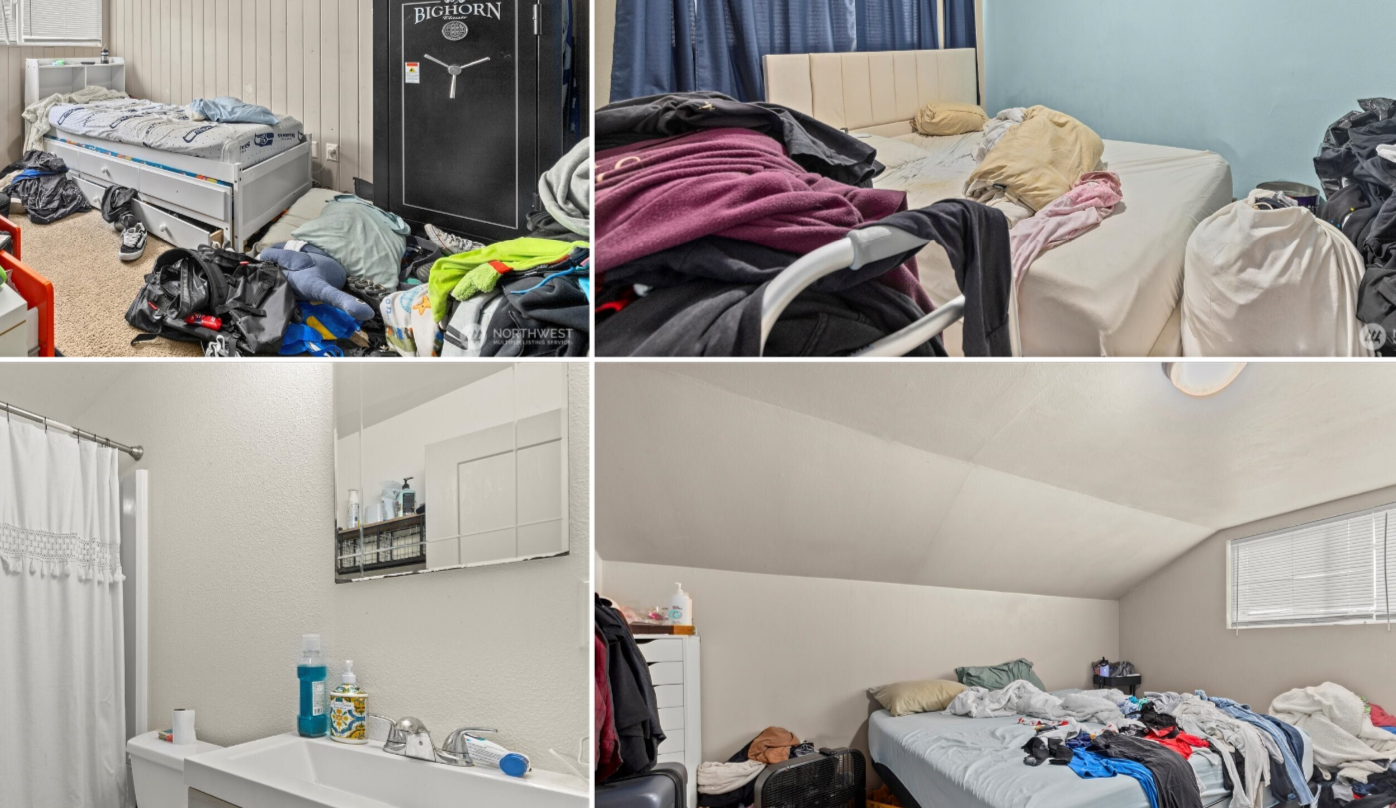 scroll, scrollTop: 1939, scrollLeft: 0, axis: vertical 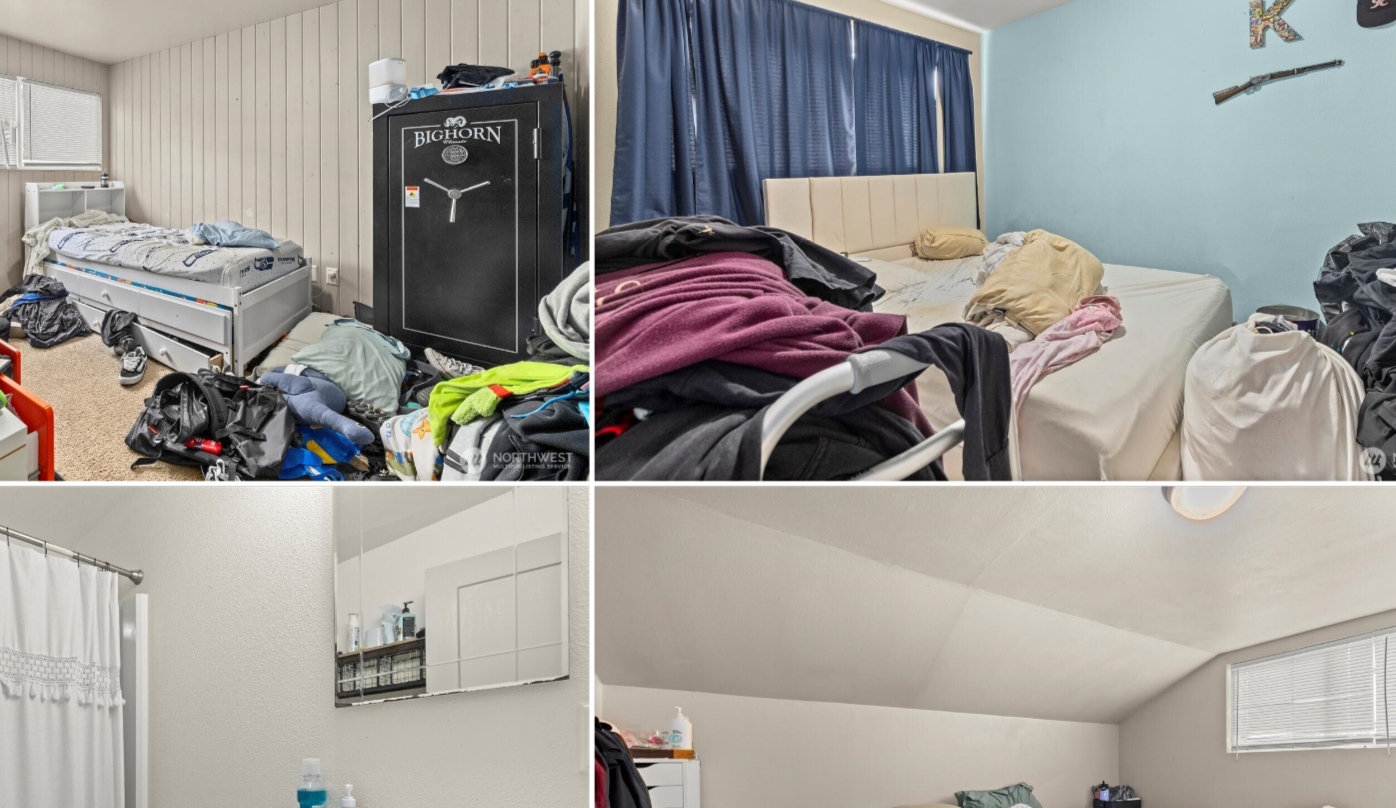 type on "$ 520,000" 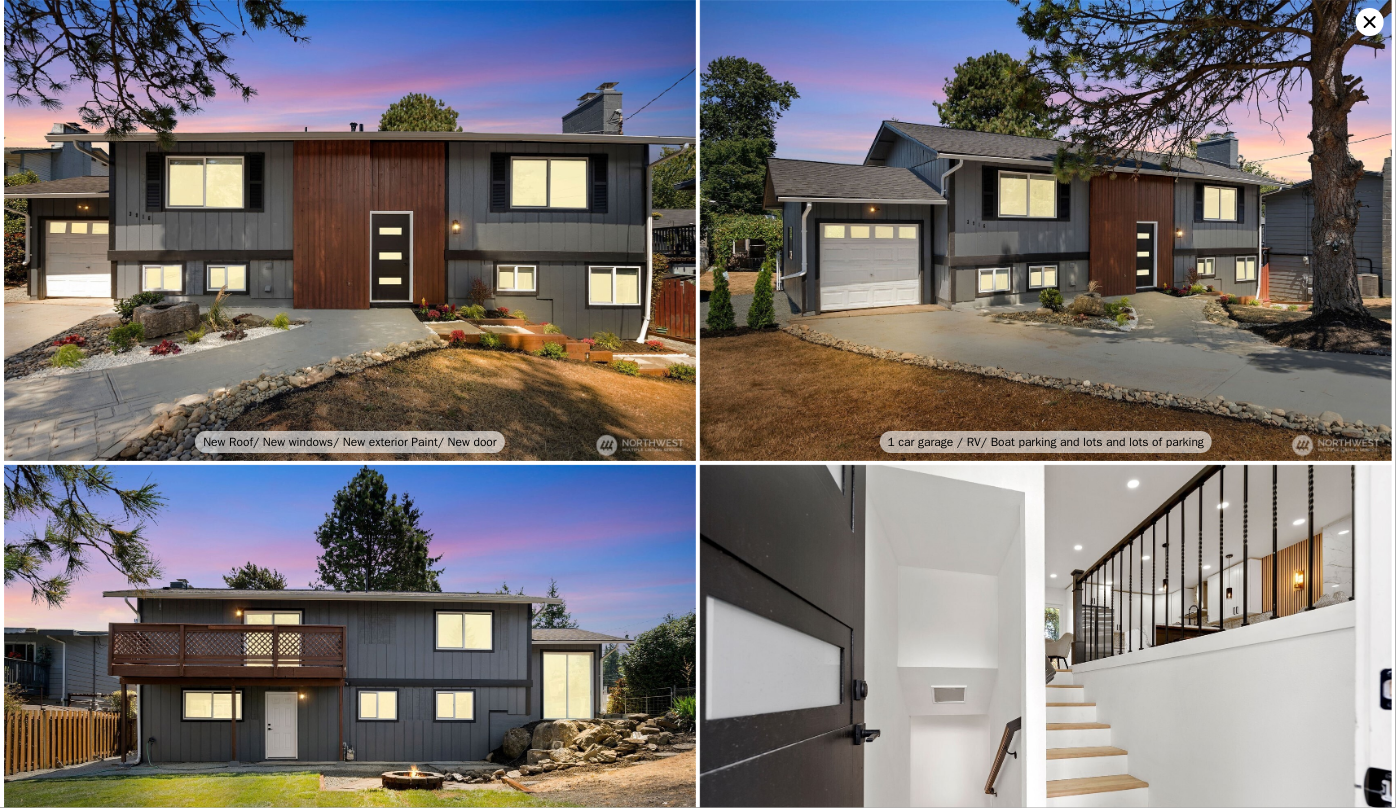 type on "3" 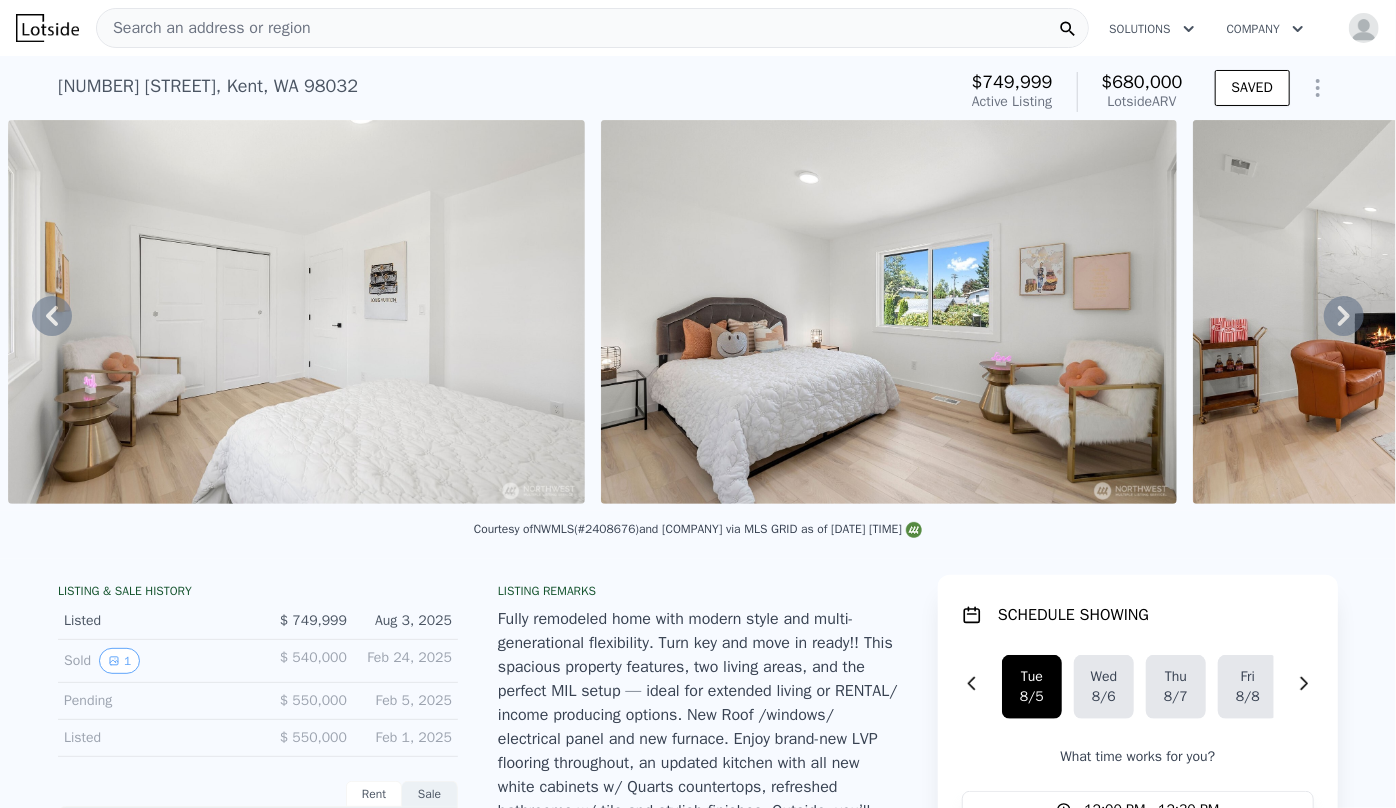 click on "Search an address or region" at bounding box center (204, 28) 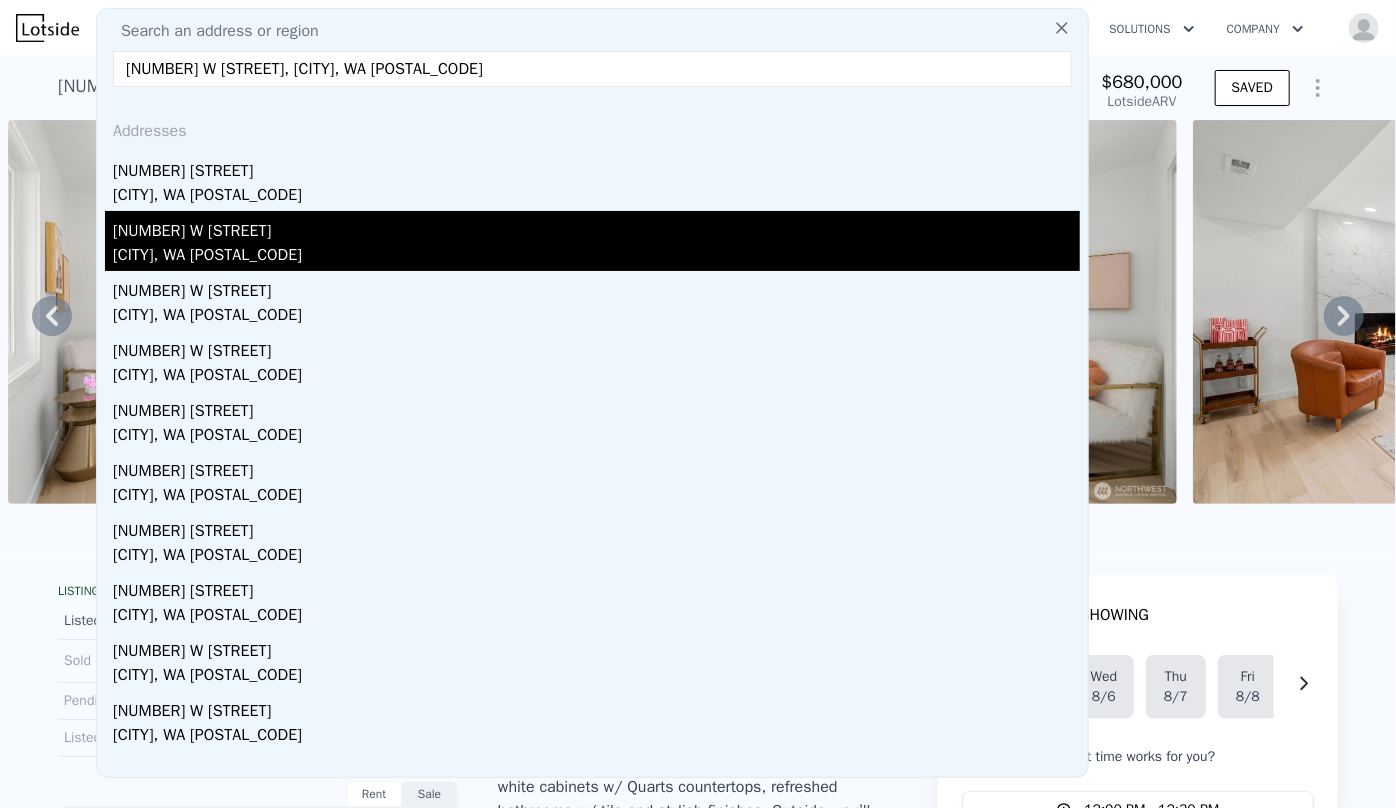 type on "709 W Pioneer, Puyallup, WA 98371" 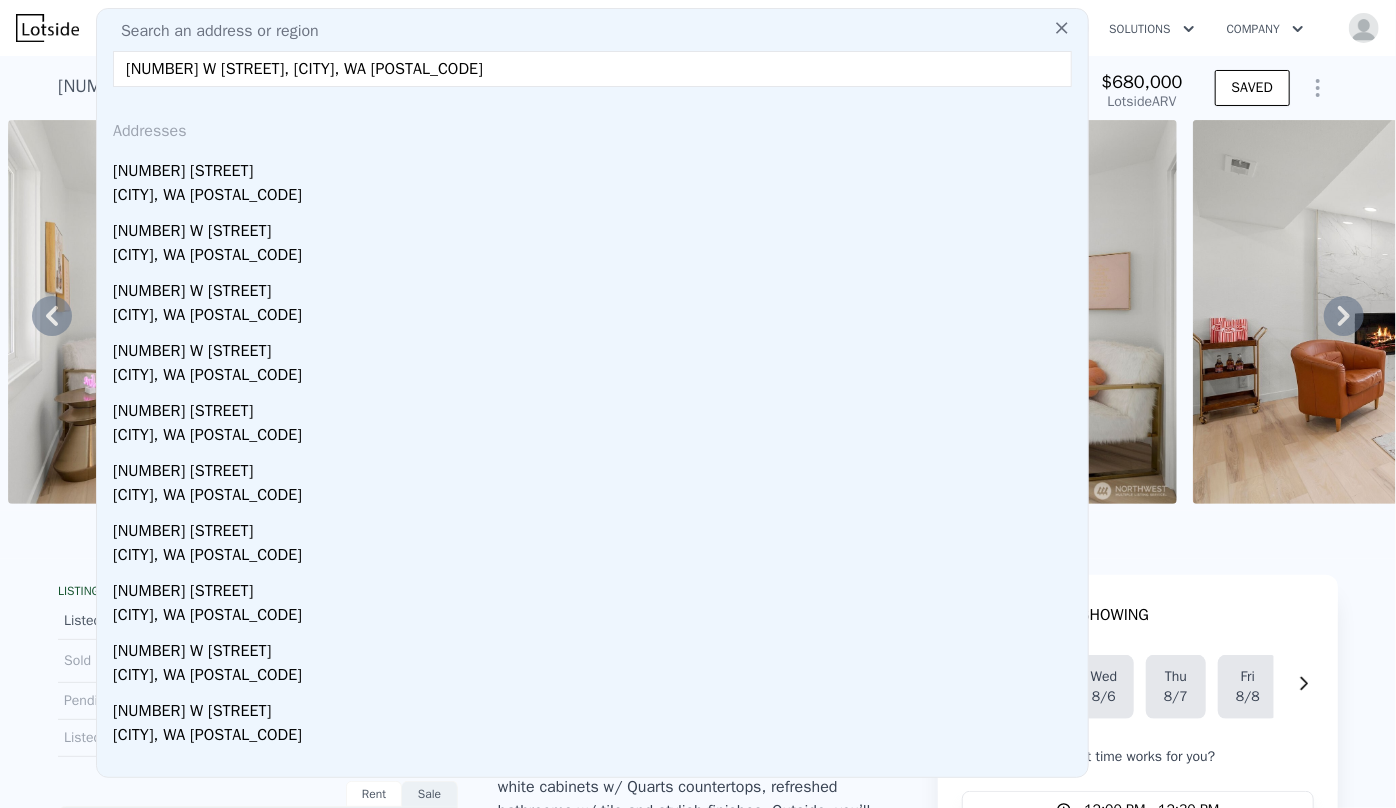 click at bounding box center [296, 312] 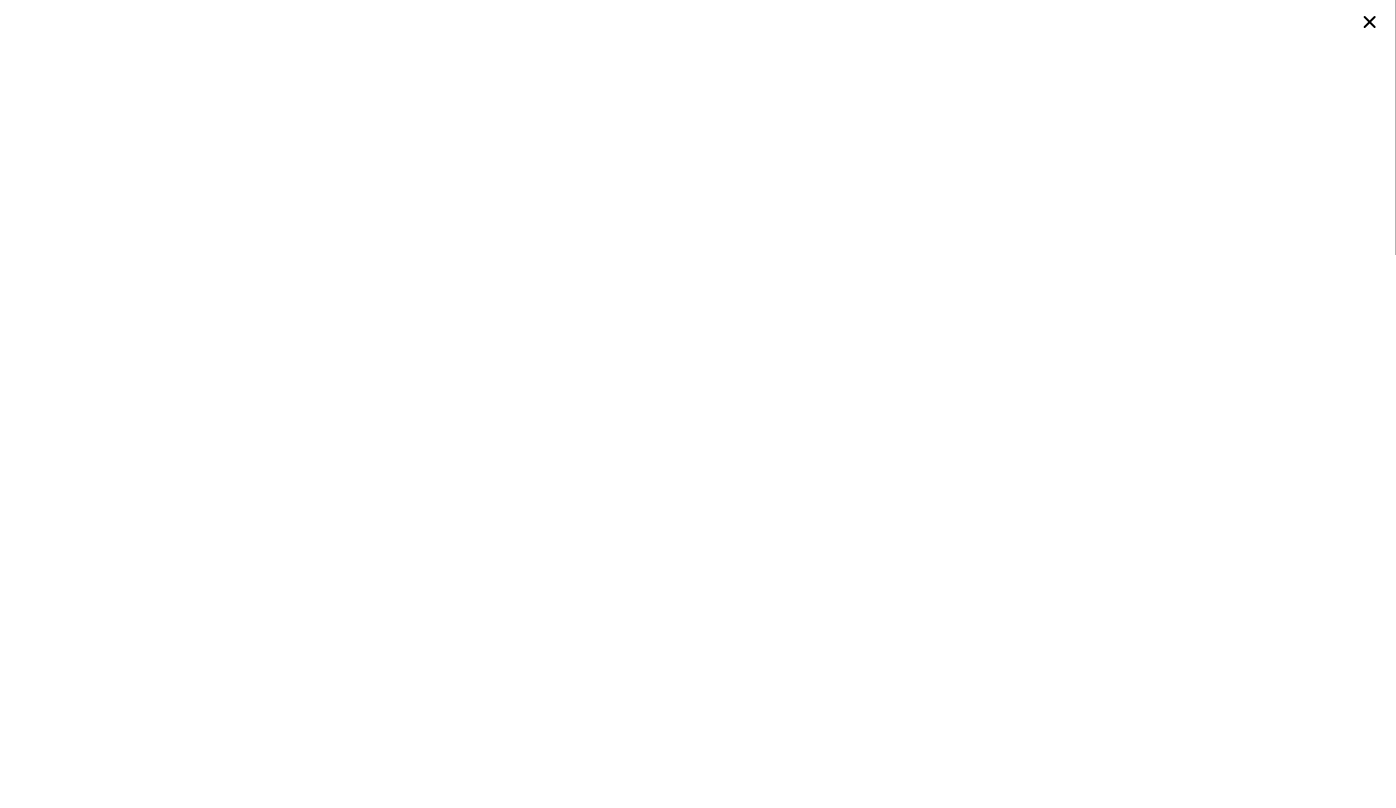 scroll, scrollTop: 0, scrollLeft: 0, axis: both 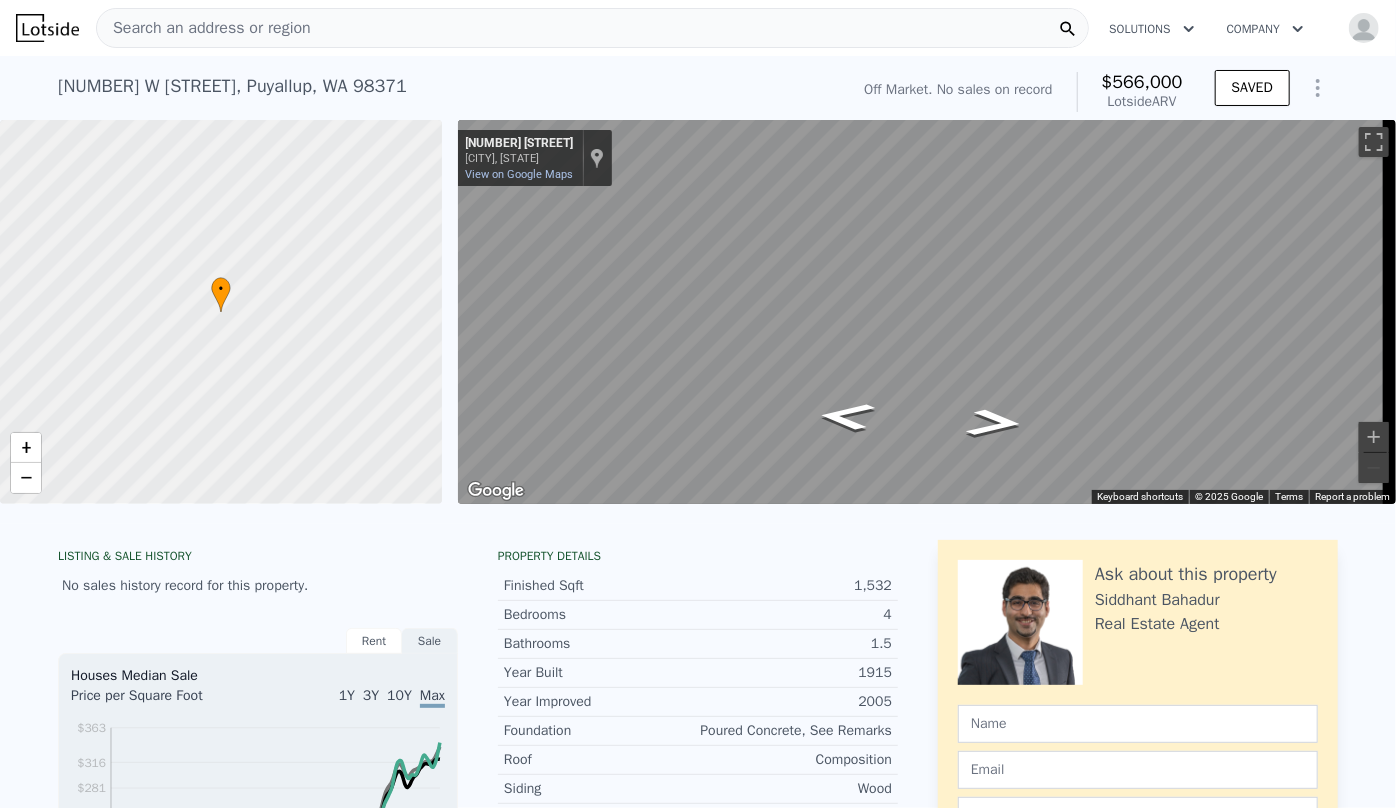 click on "Search an address or region" at bounding box center [204, 28] 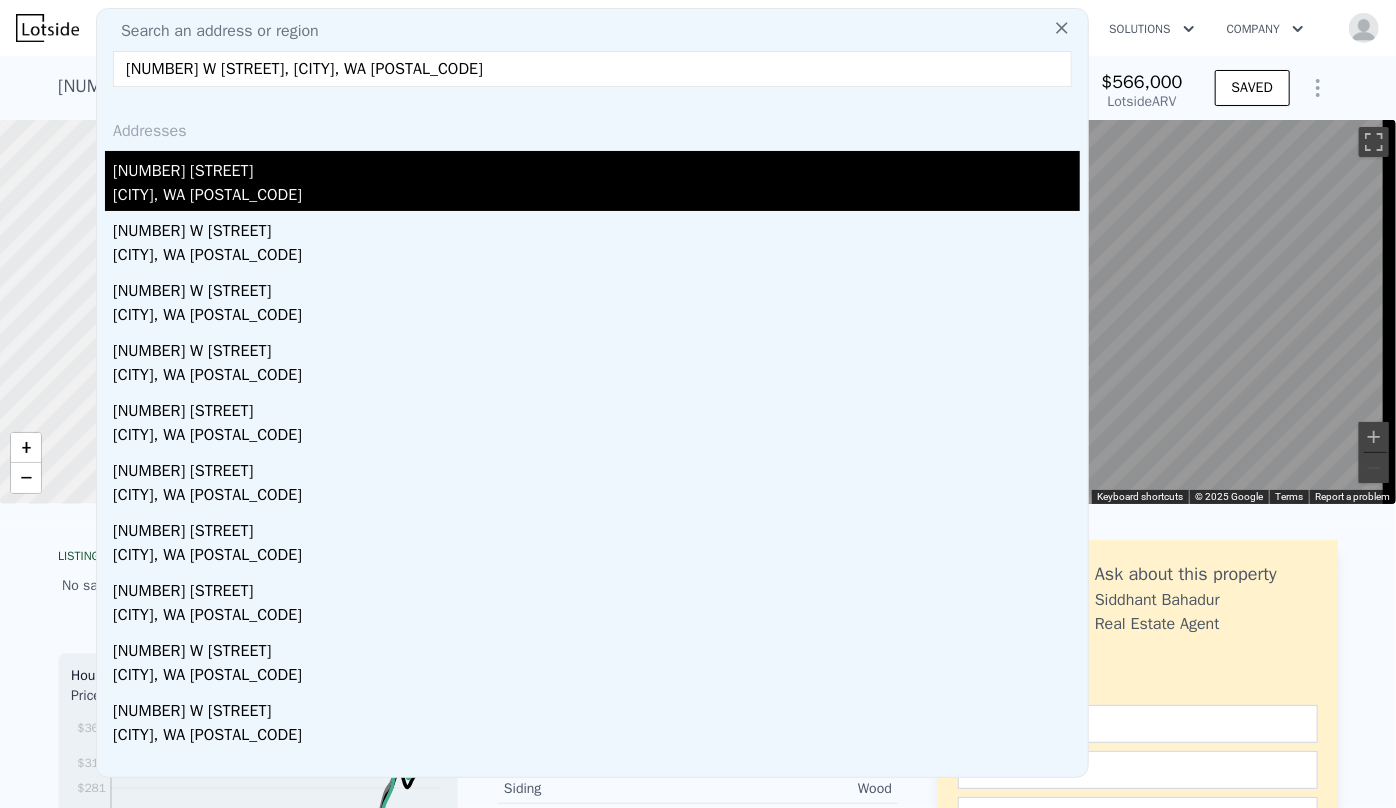 type on "709 W Pioneer, Puyallup, WA 98371" 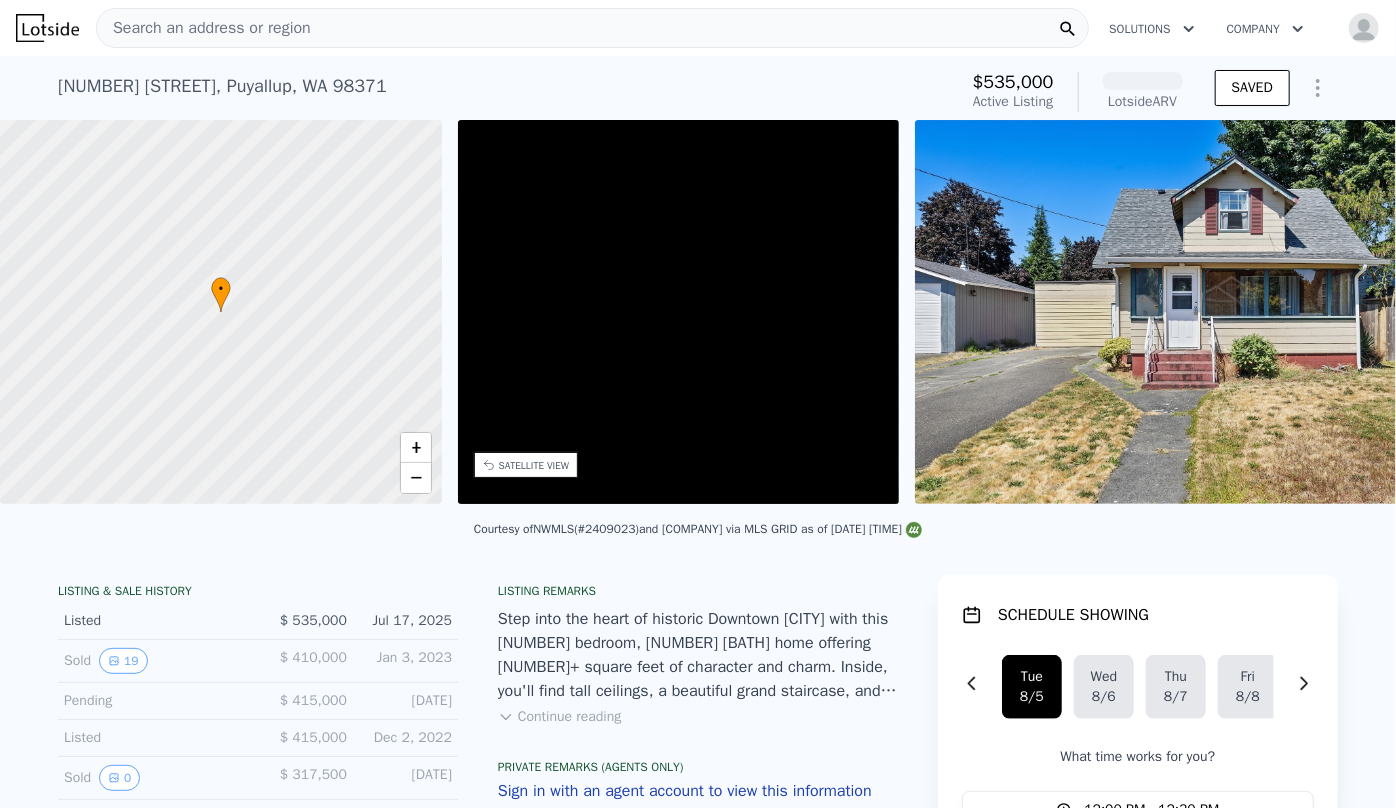 scroll, scrollTop: 0, scrollLeft: 465, axis: horizontal 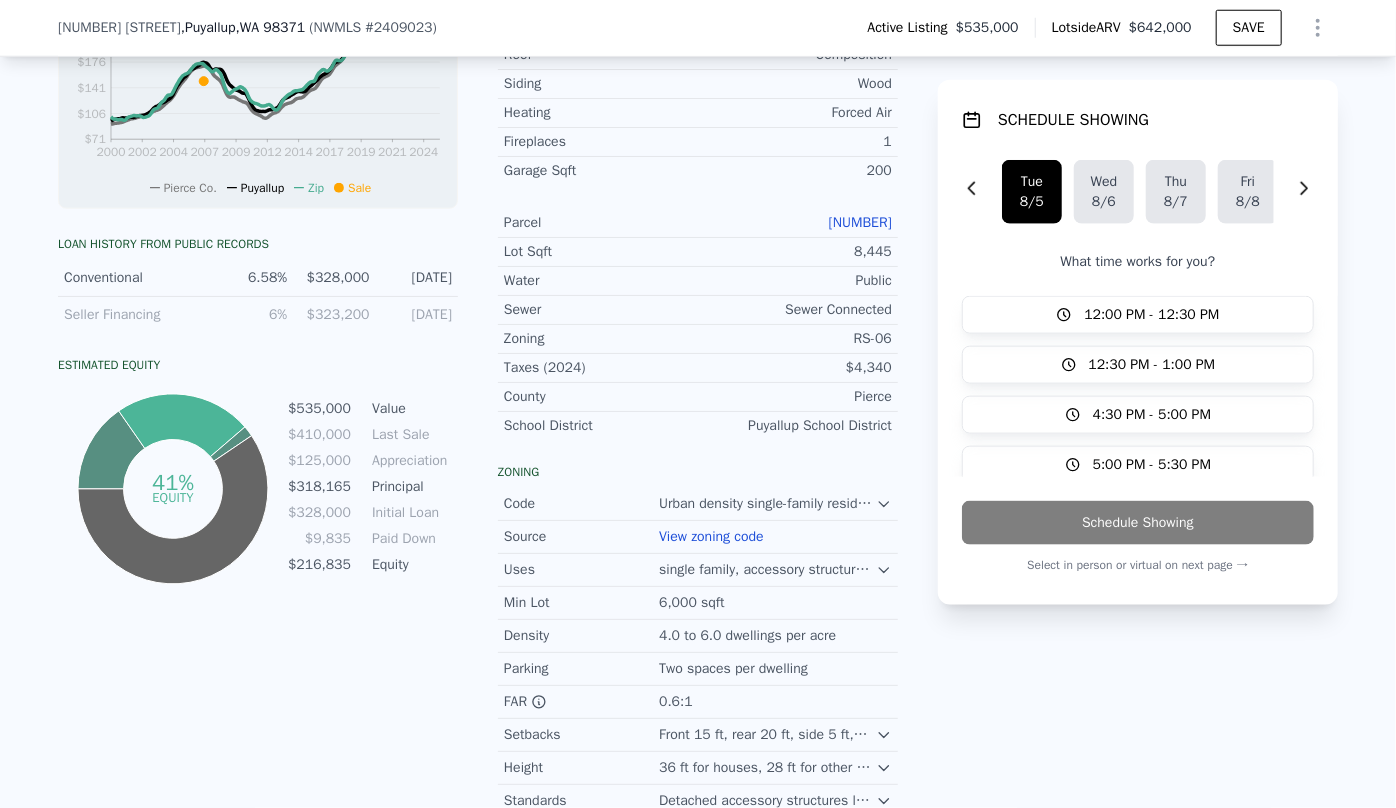 click on "550500-0-260" at bounding box center [860, 222] 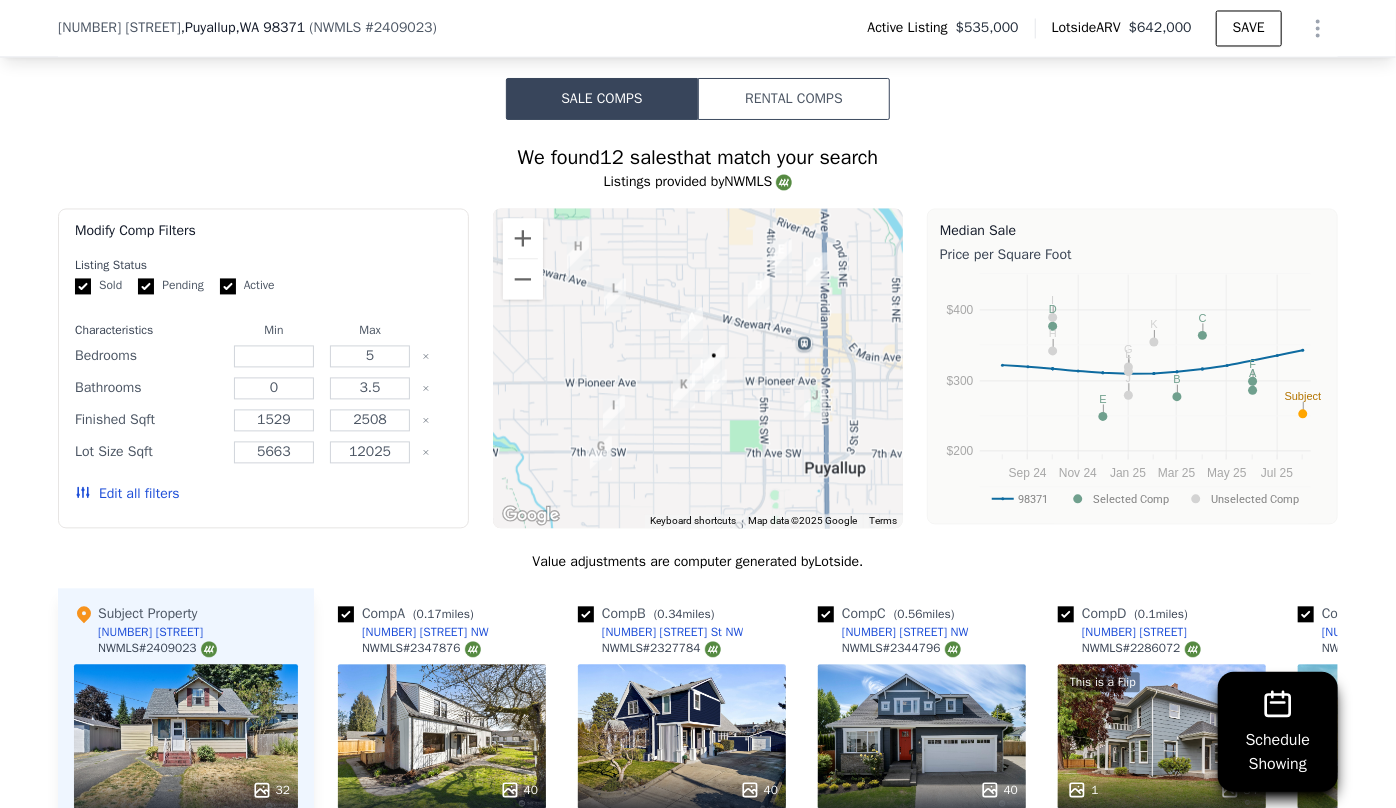 scroll, scrollTop: 1992, scrollLeft: 0, axis: vertical 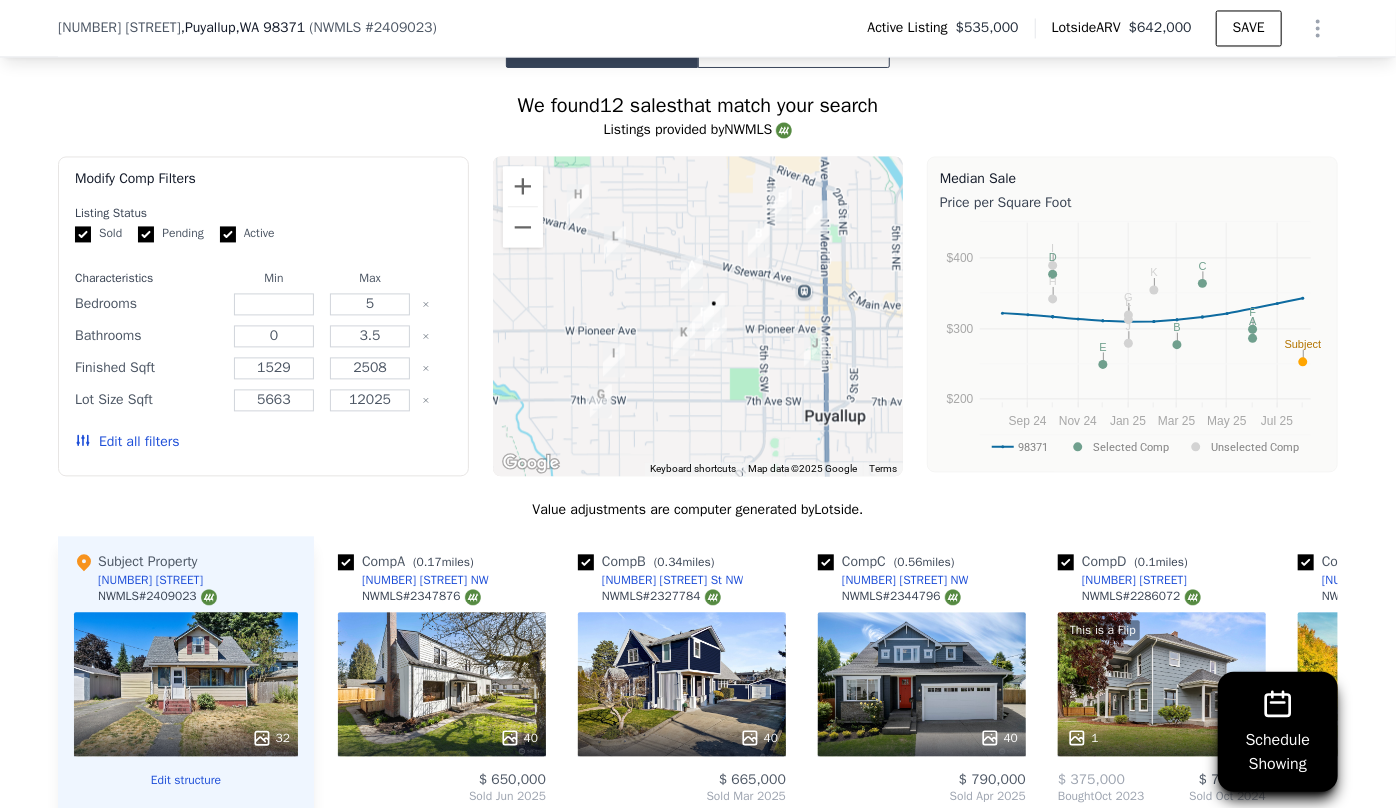 click on "Edit all filters" at bounding box center [127, 442] 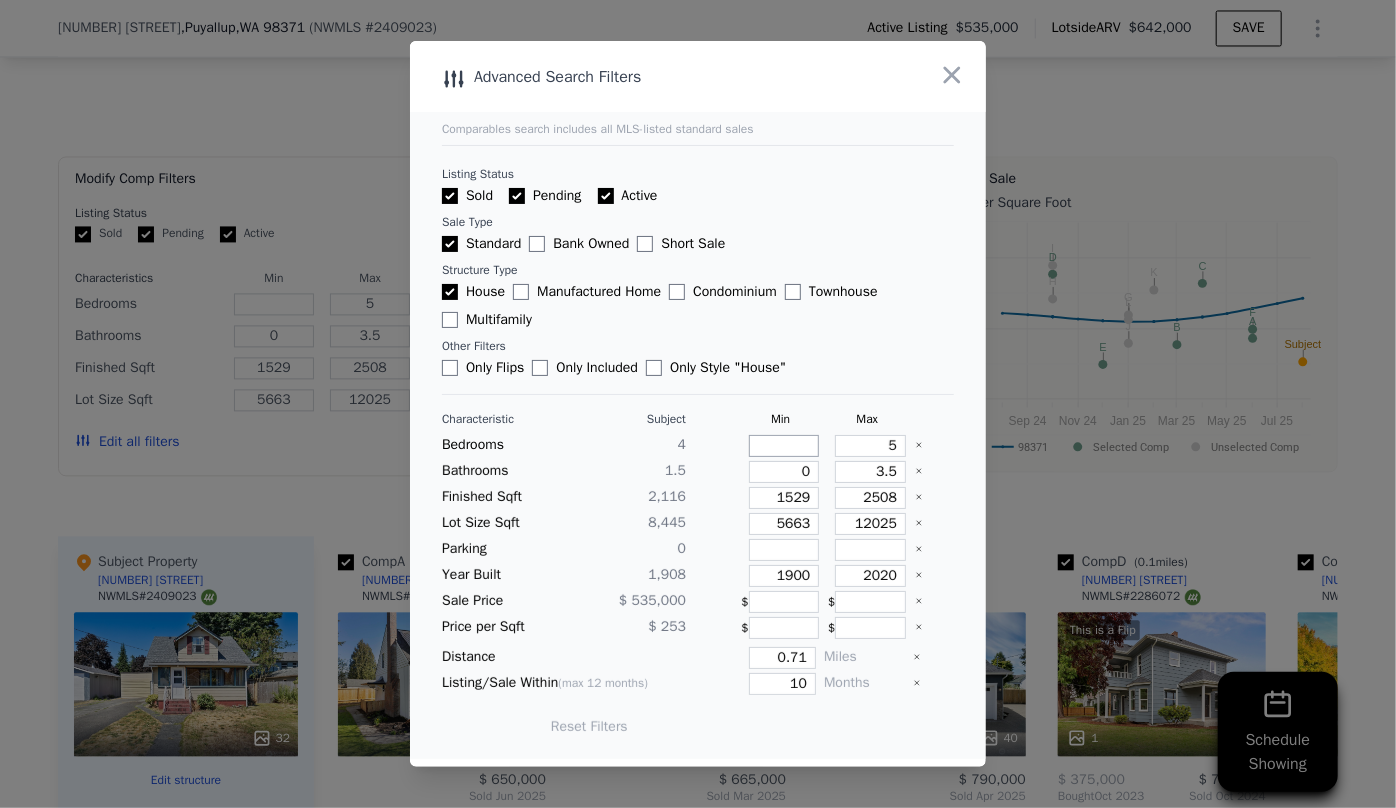 click at bounding box center [784, 446] 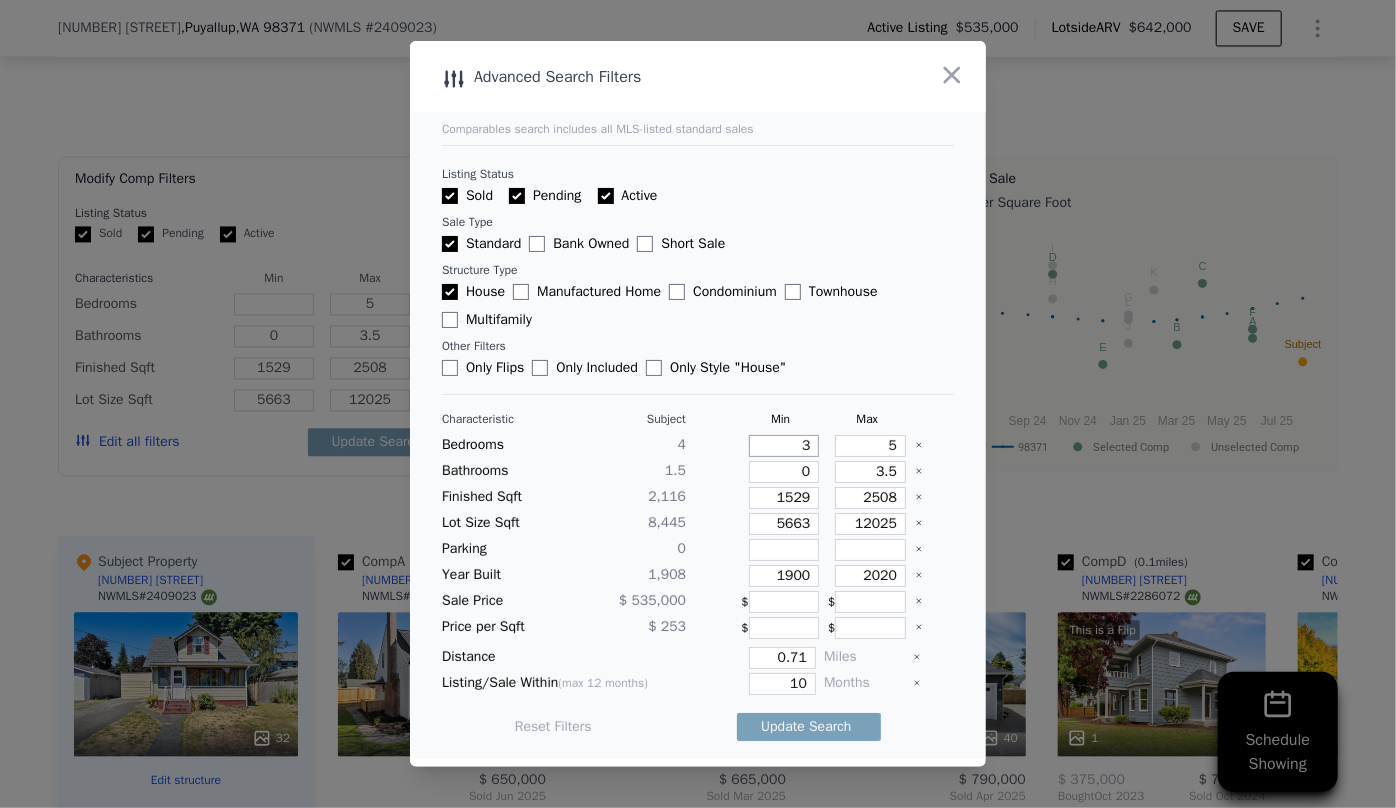 type on "3" 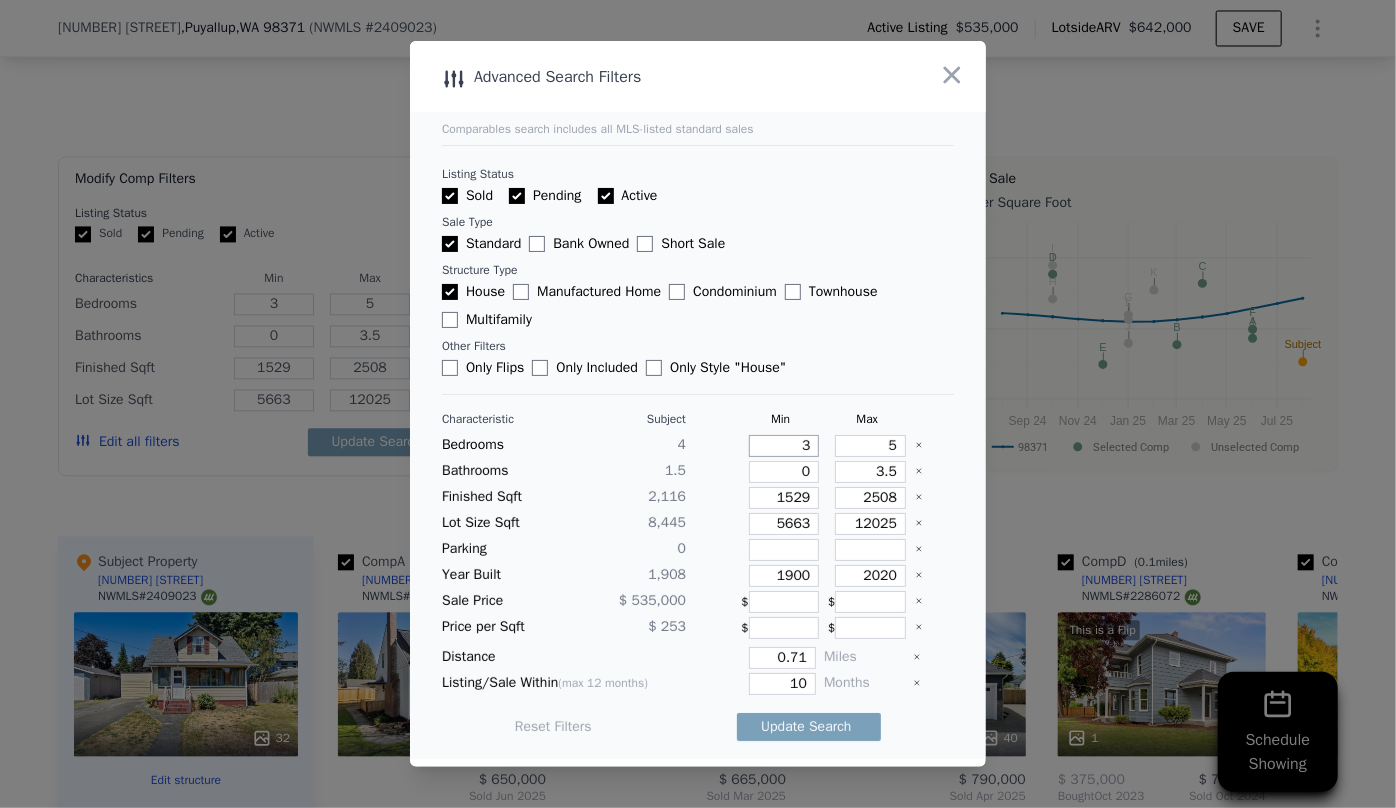 type on "3" 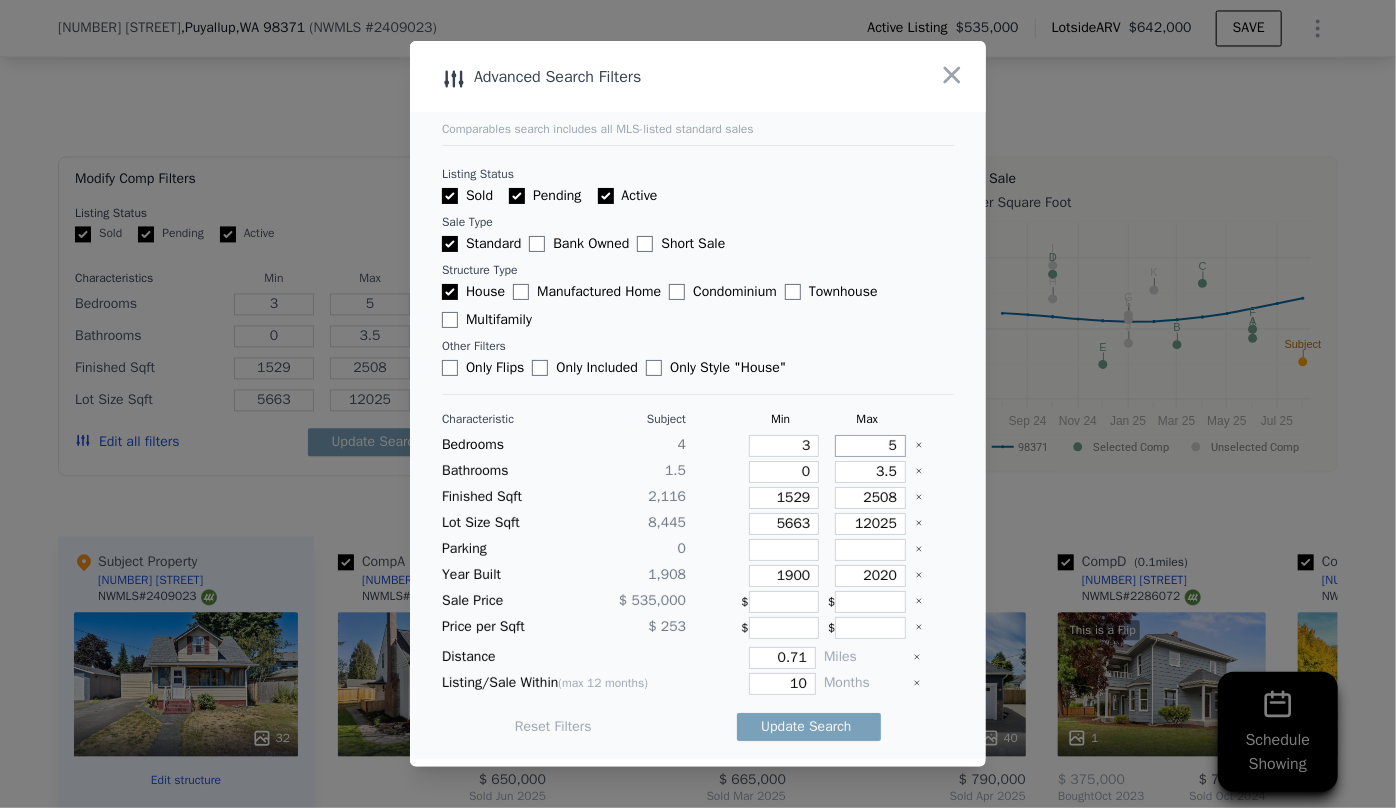 click on "5" at bounding box center [870, 446] 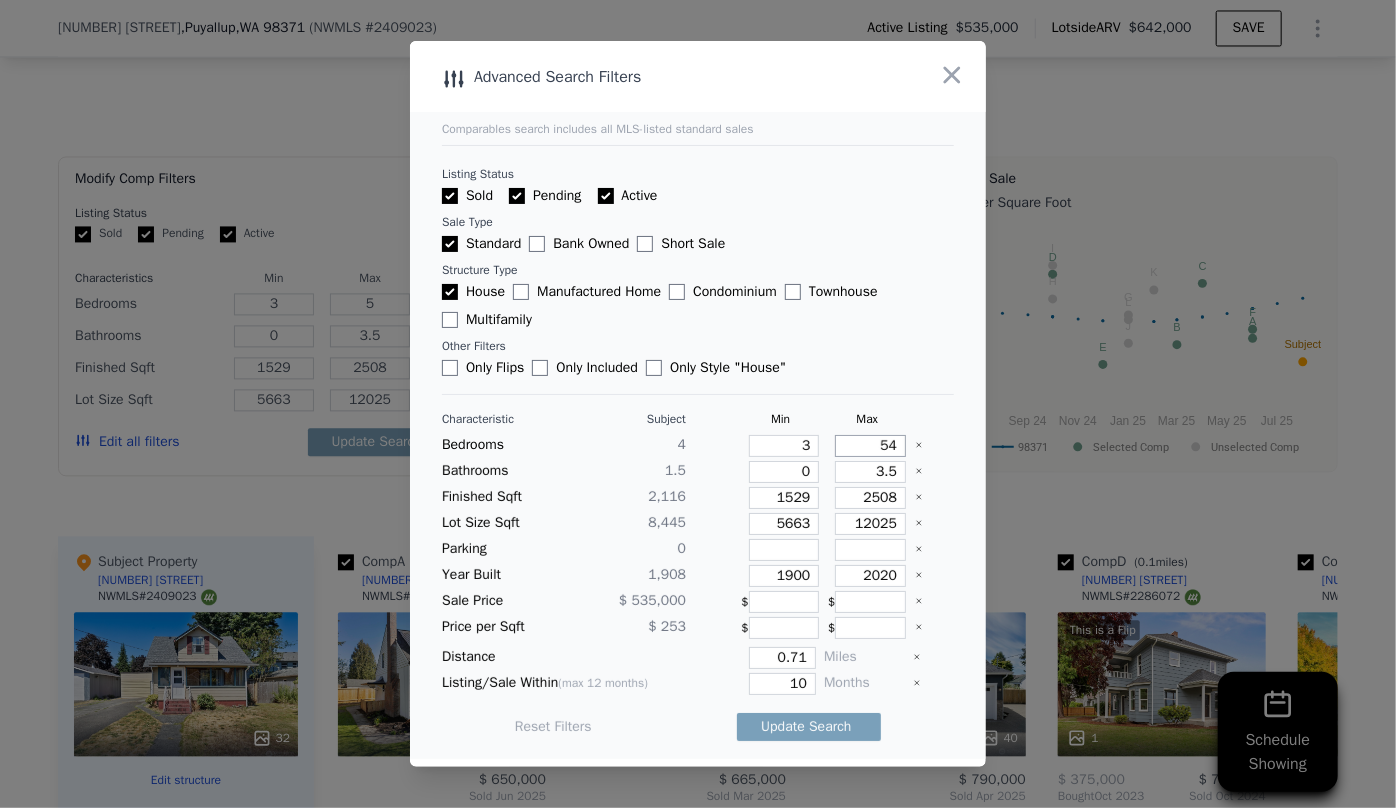 type on "54" 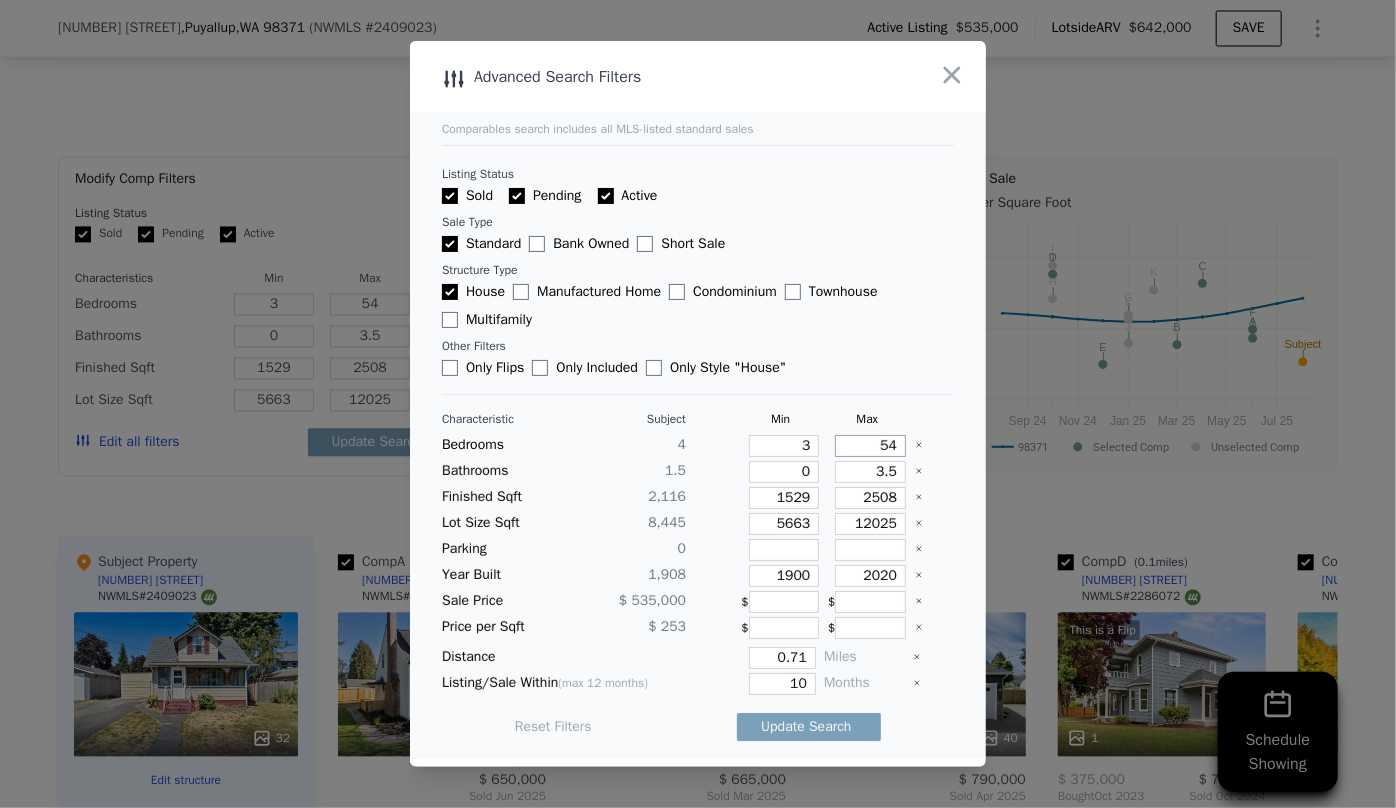 type on "5" 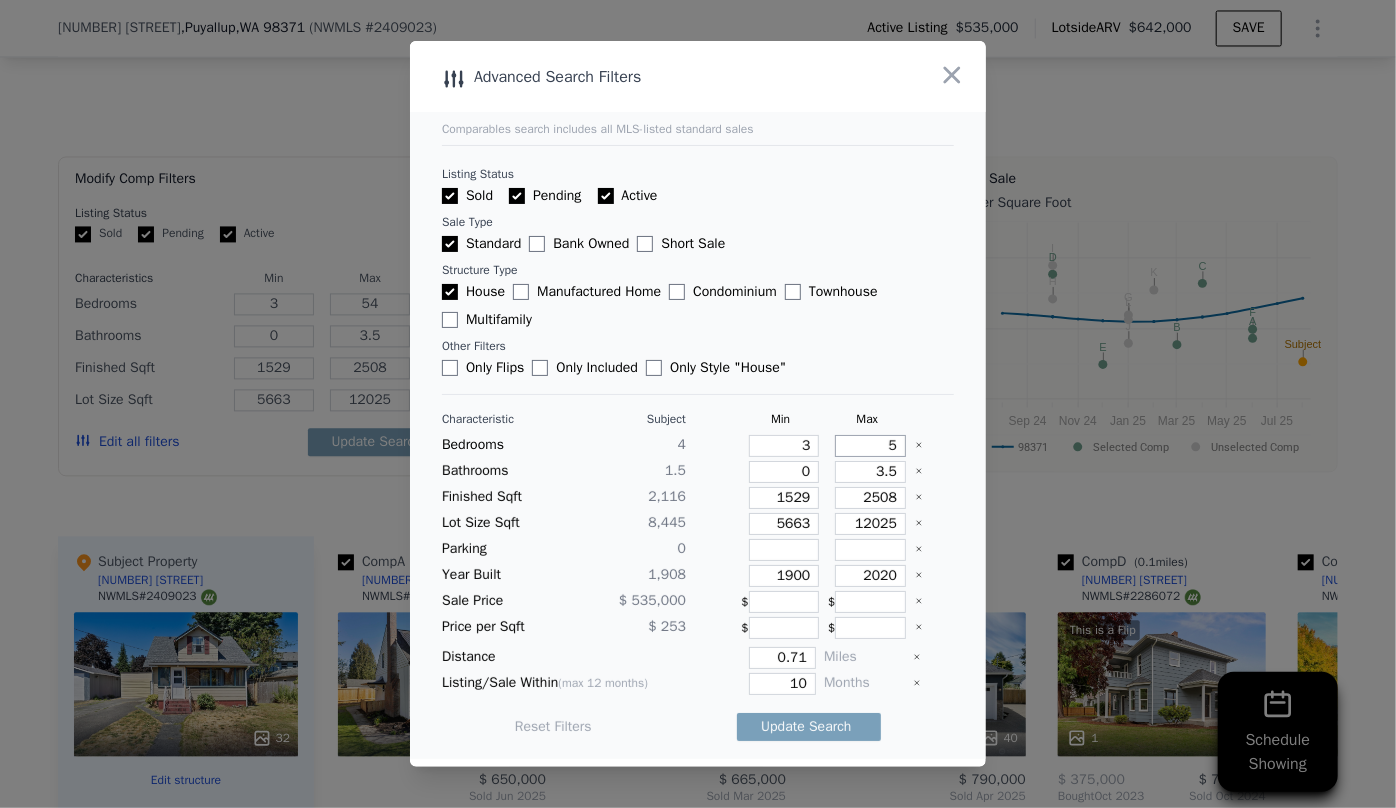 type 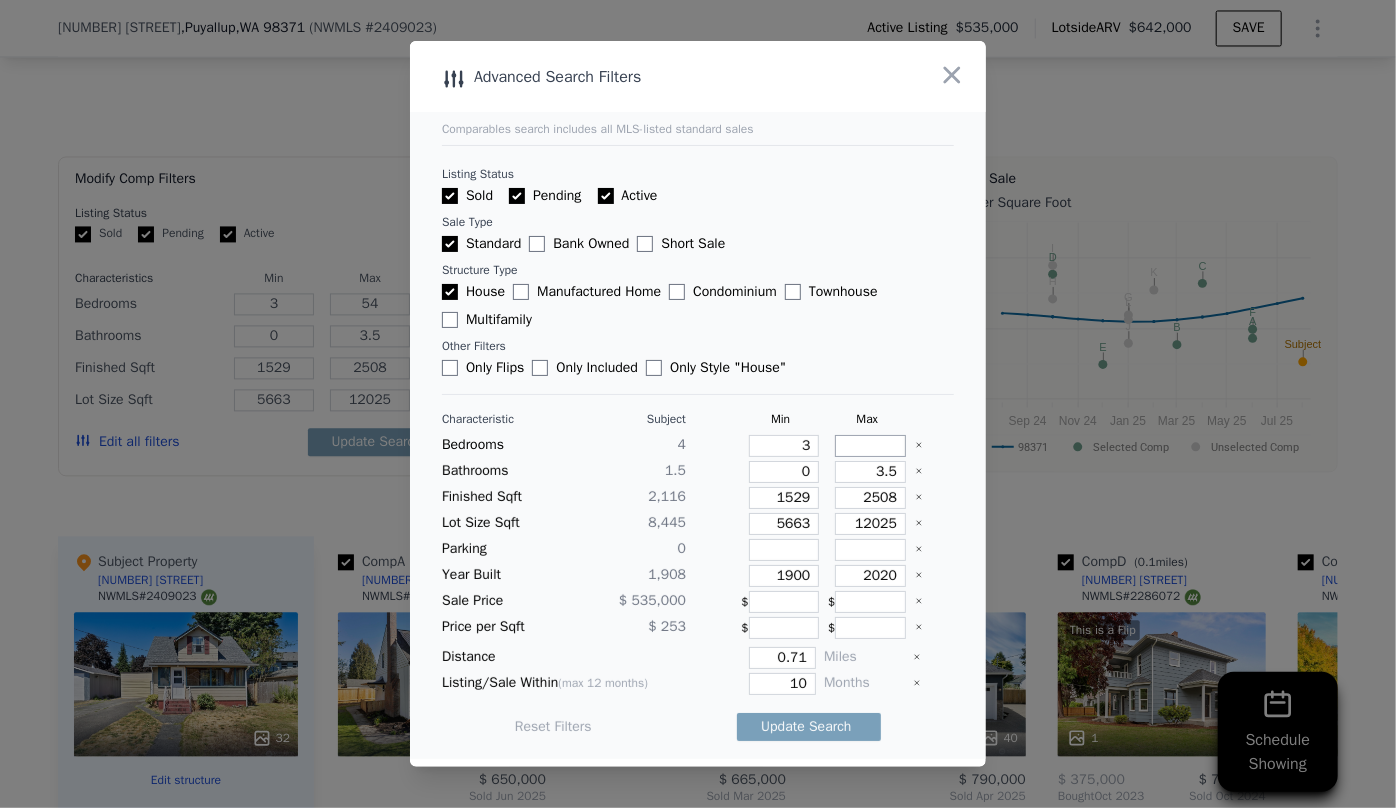 type on "5" 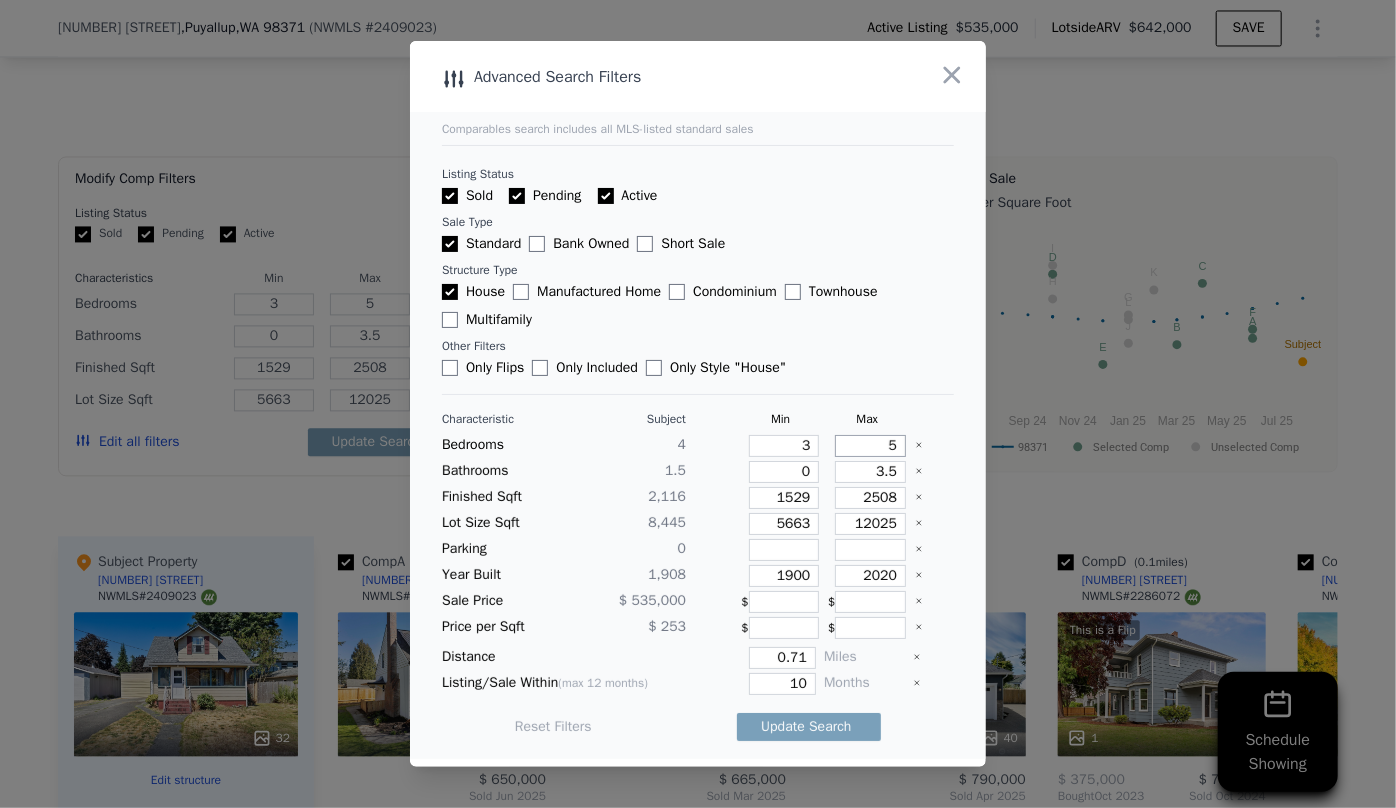 type 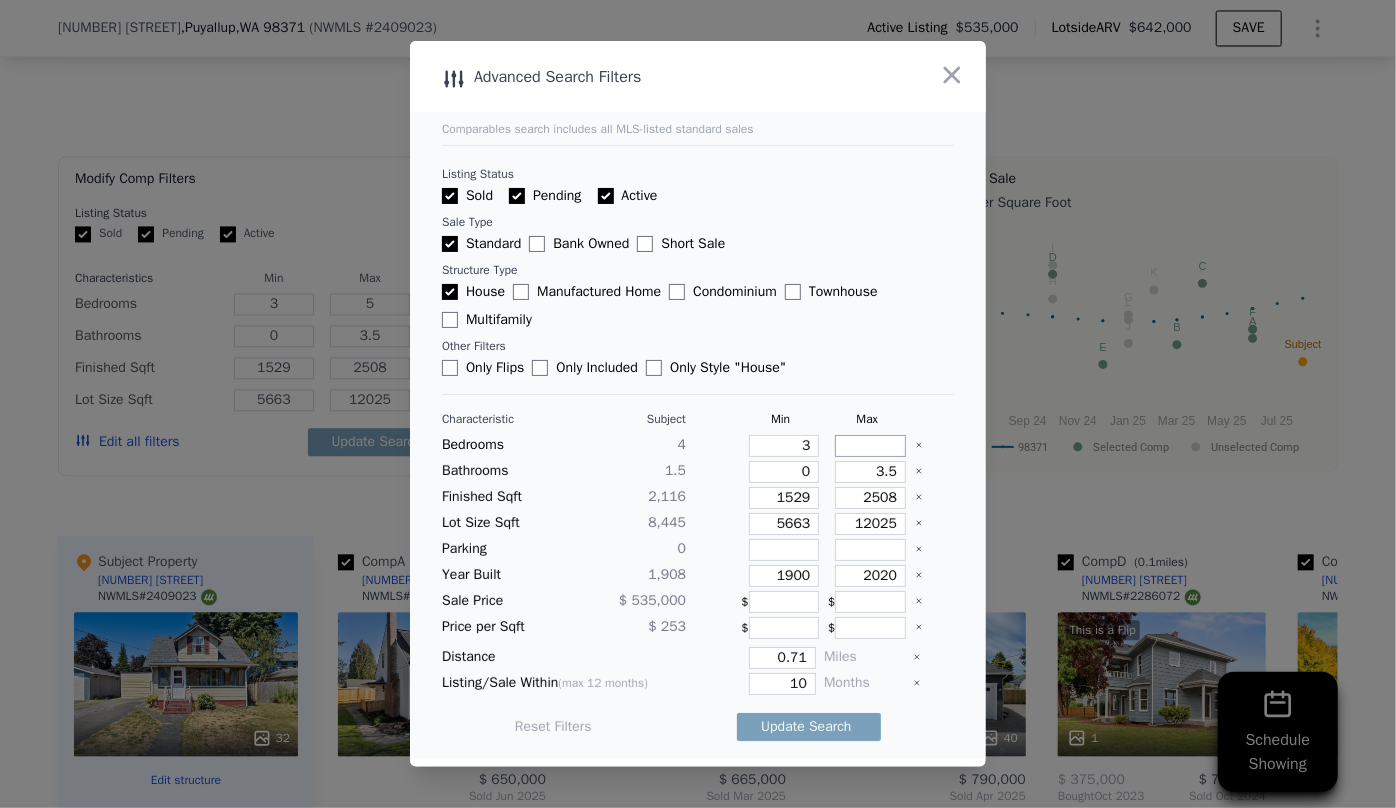 type 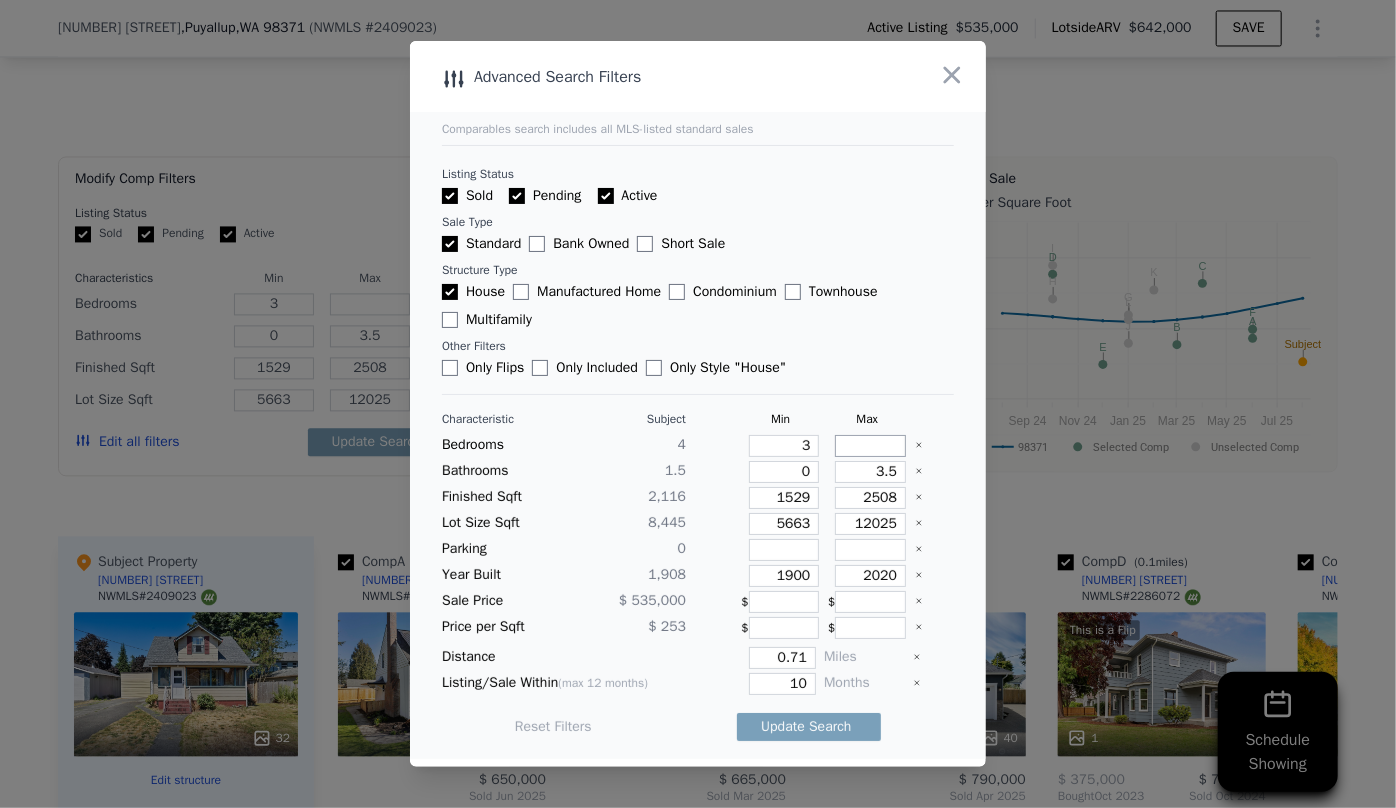 type 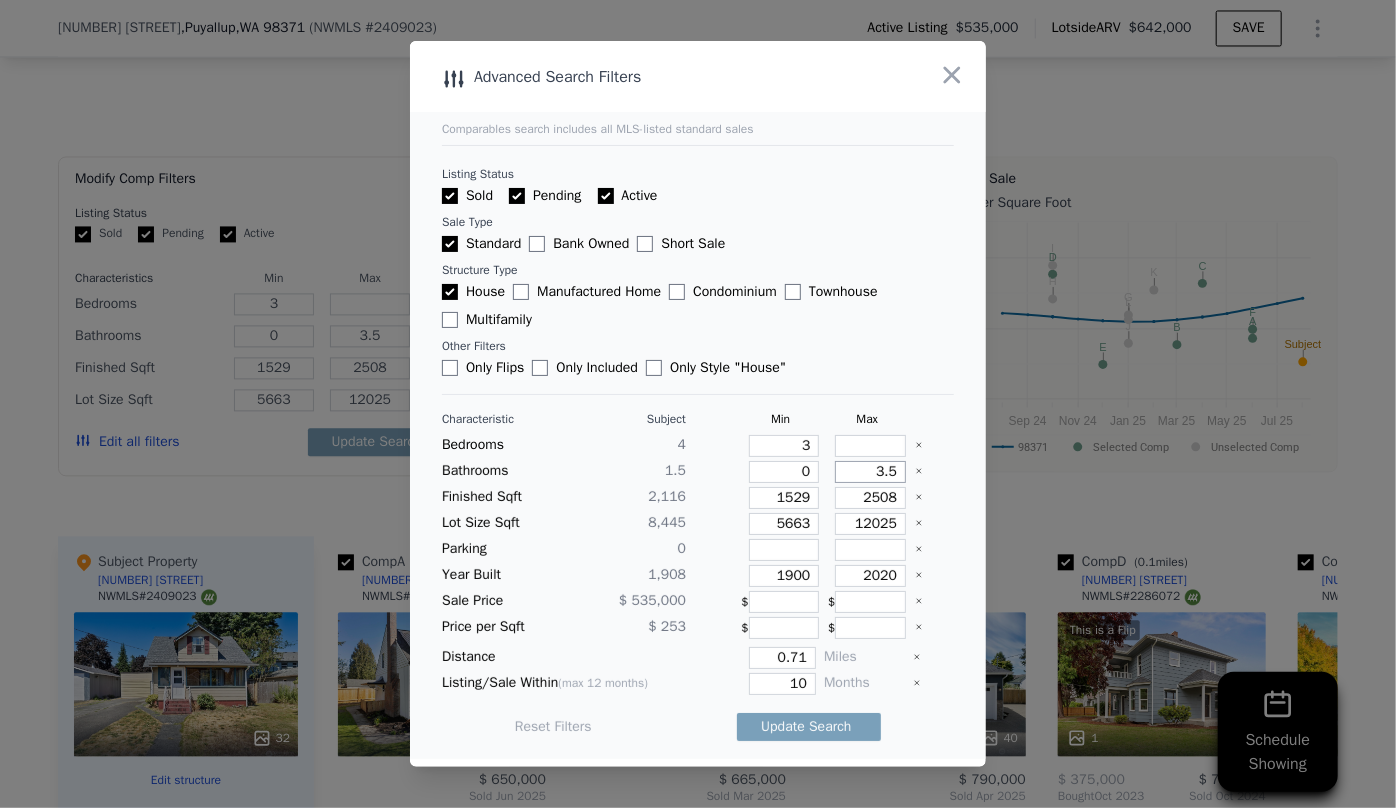 drag, startPoint x: 885, startPoint y: 475, endPoint x: 816, endPoint y: 469, distance: 69.260376 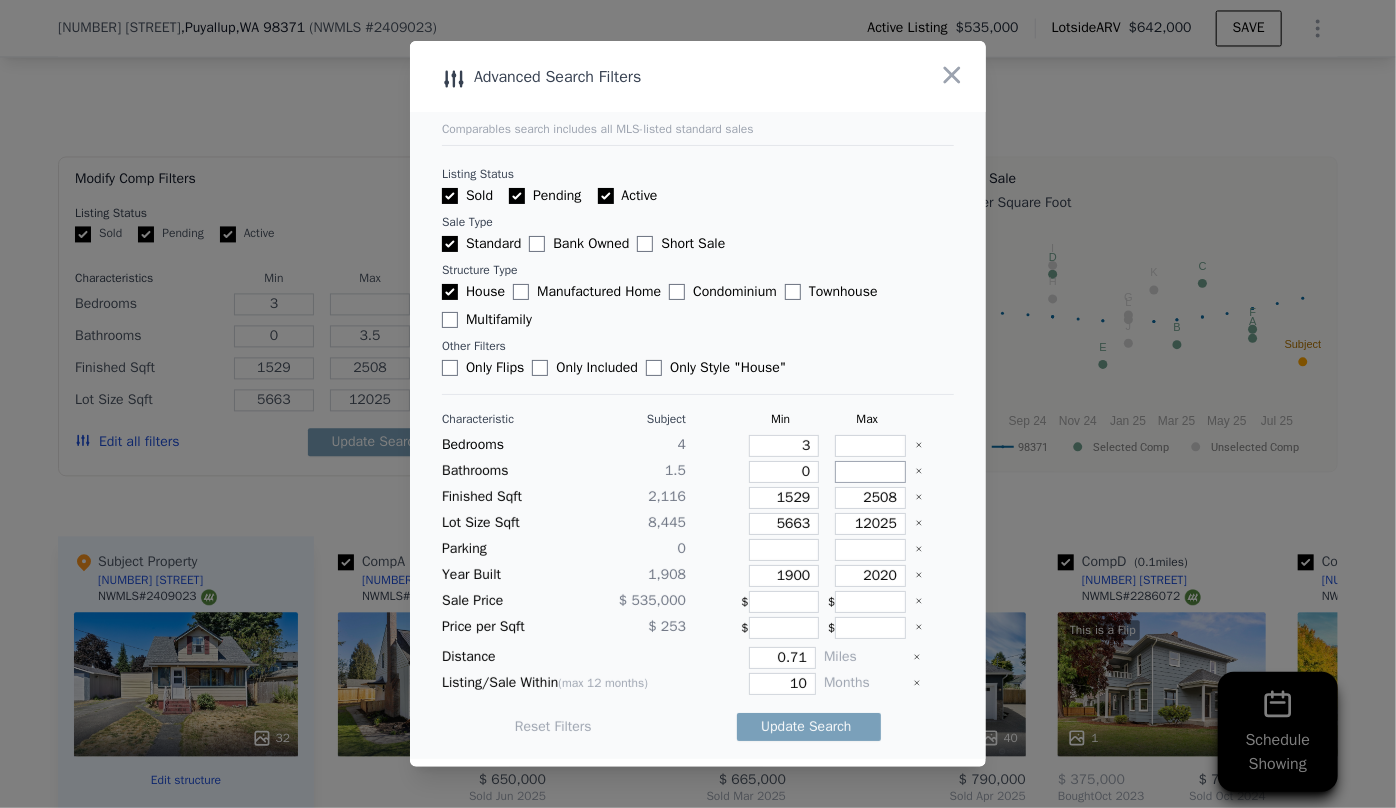 type 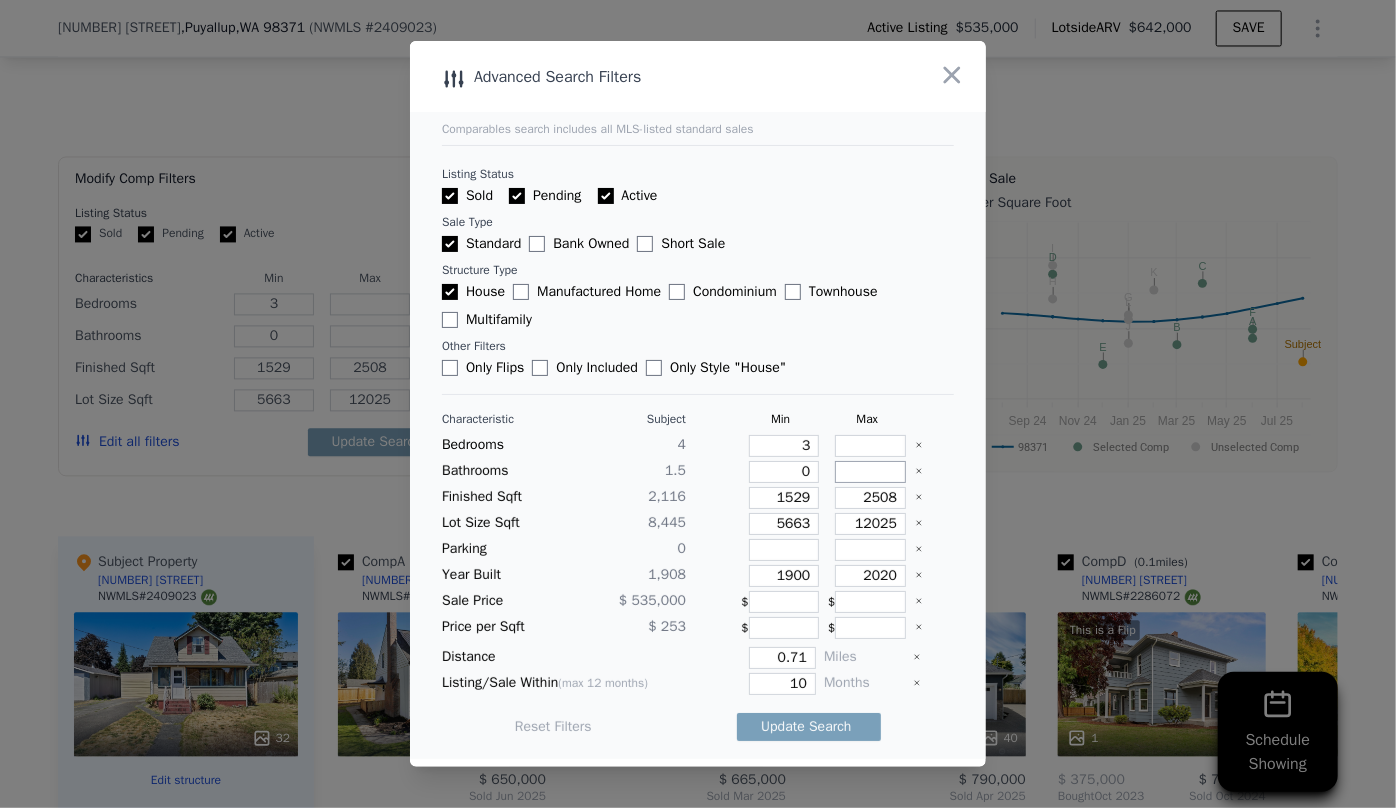 type 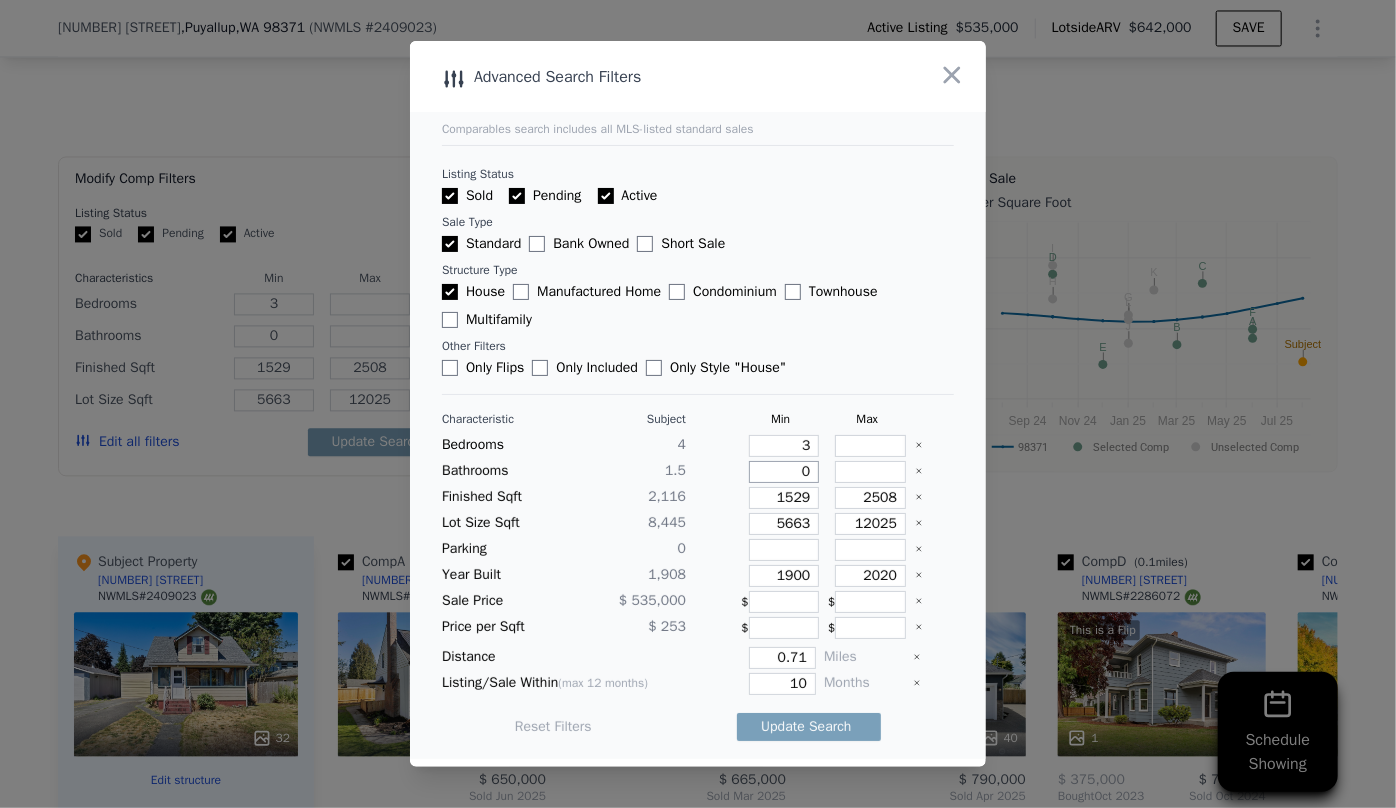 drag, startPoint x: 798, startPoint y: 464, endPoint x: 788, endPoint y: 469, distance: 11.18034 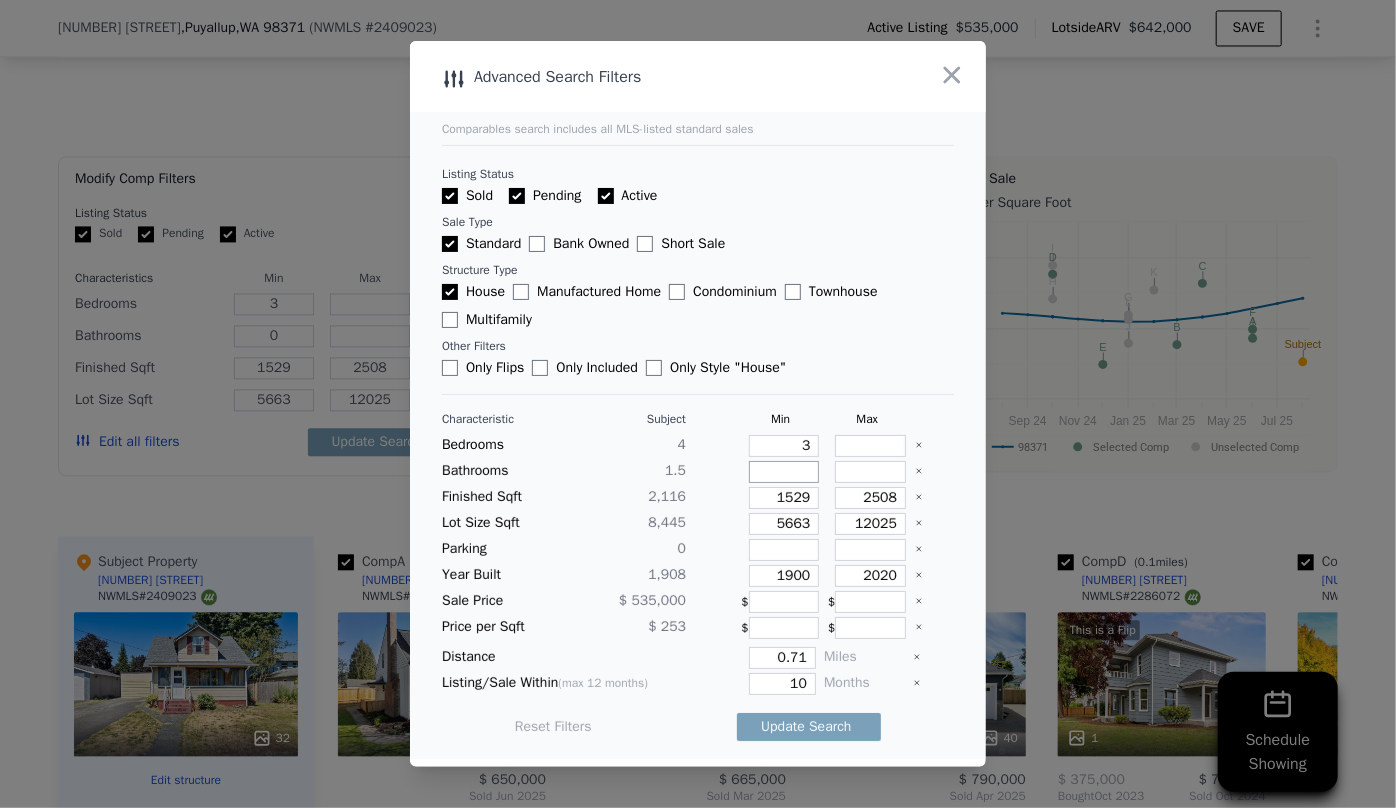 type 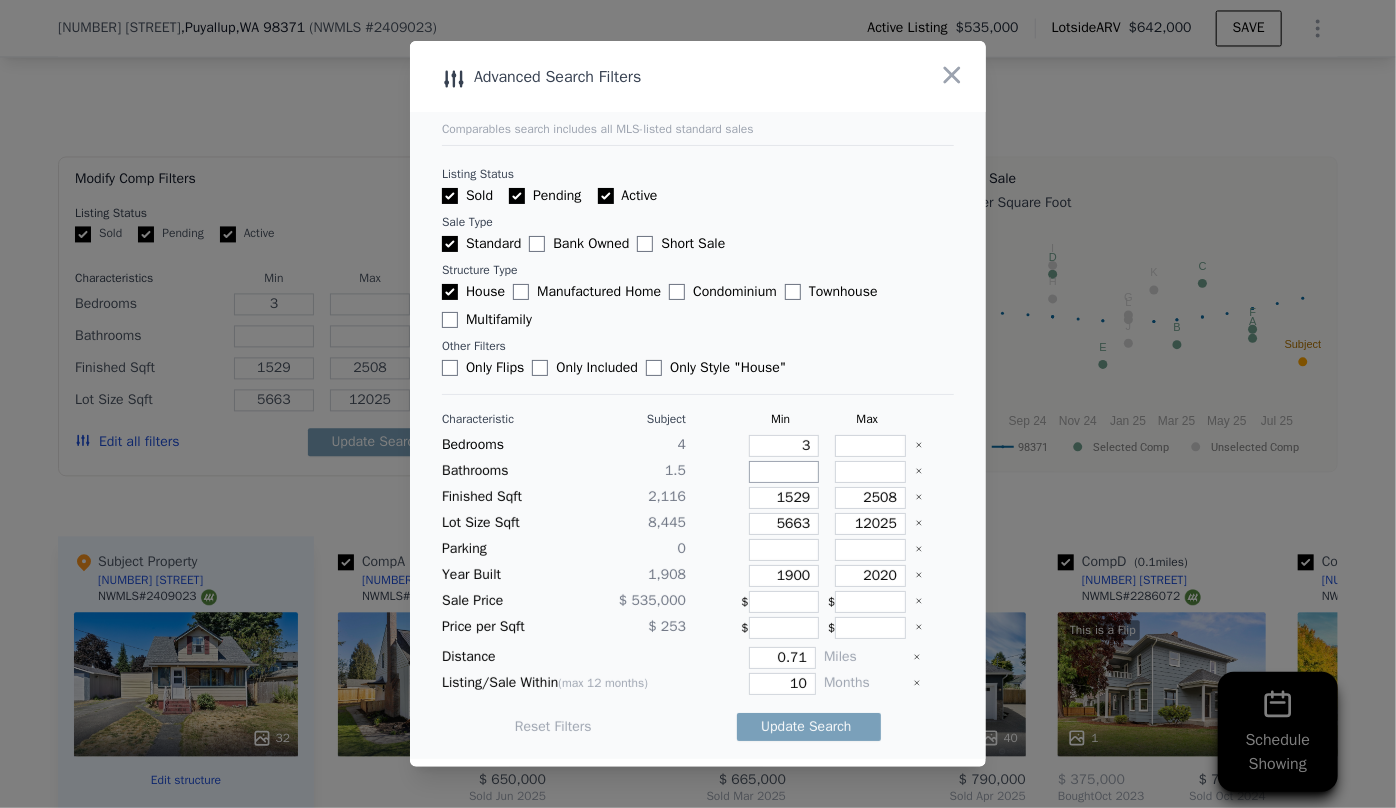 type on "1" 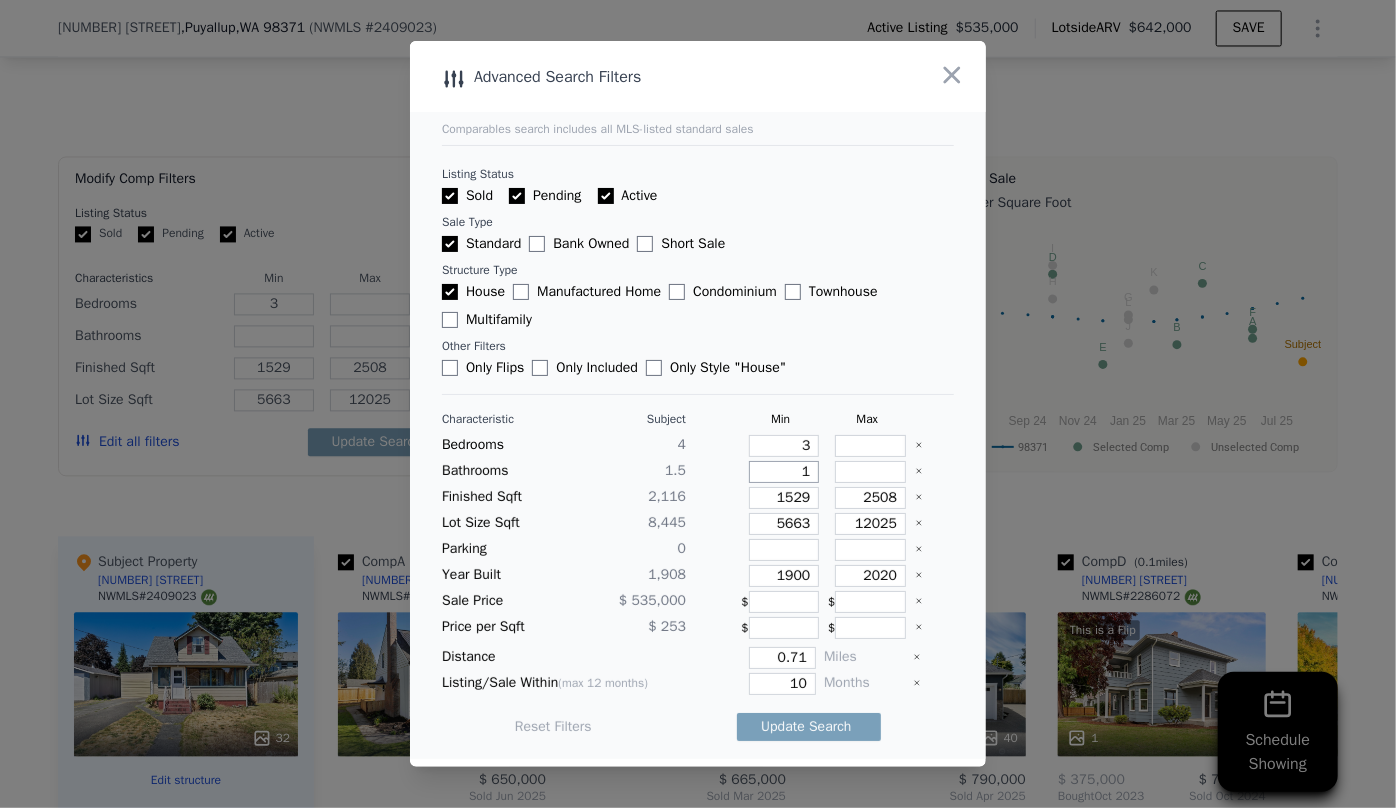 type on "1" 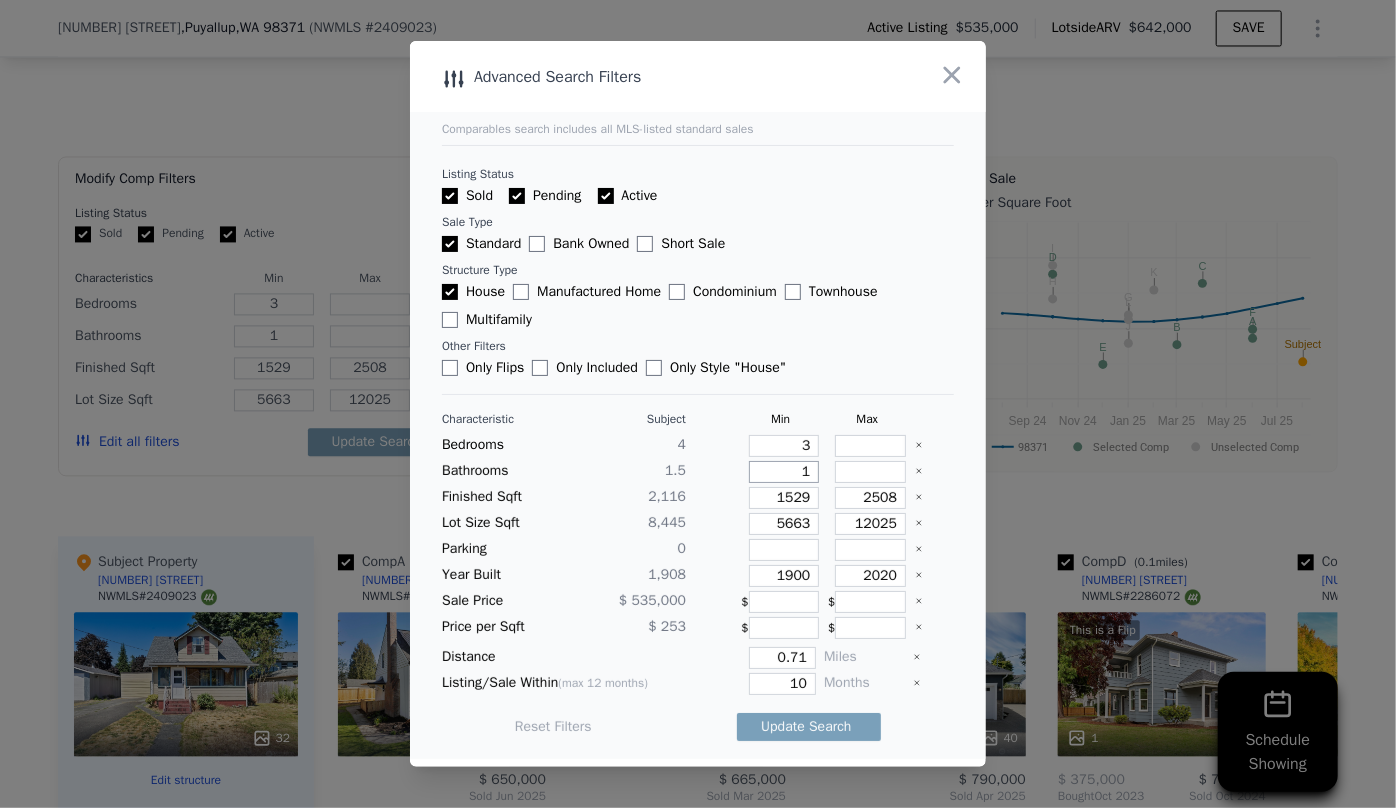 type on "1" 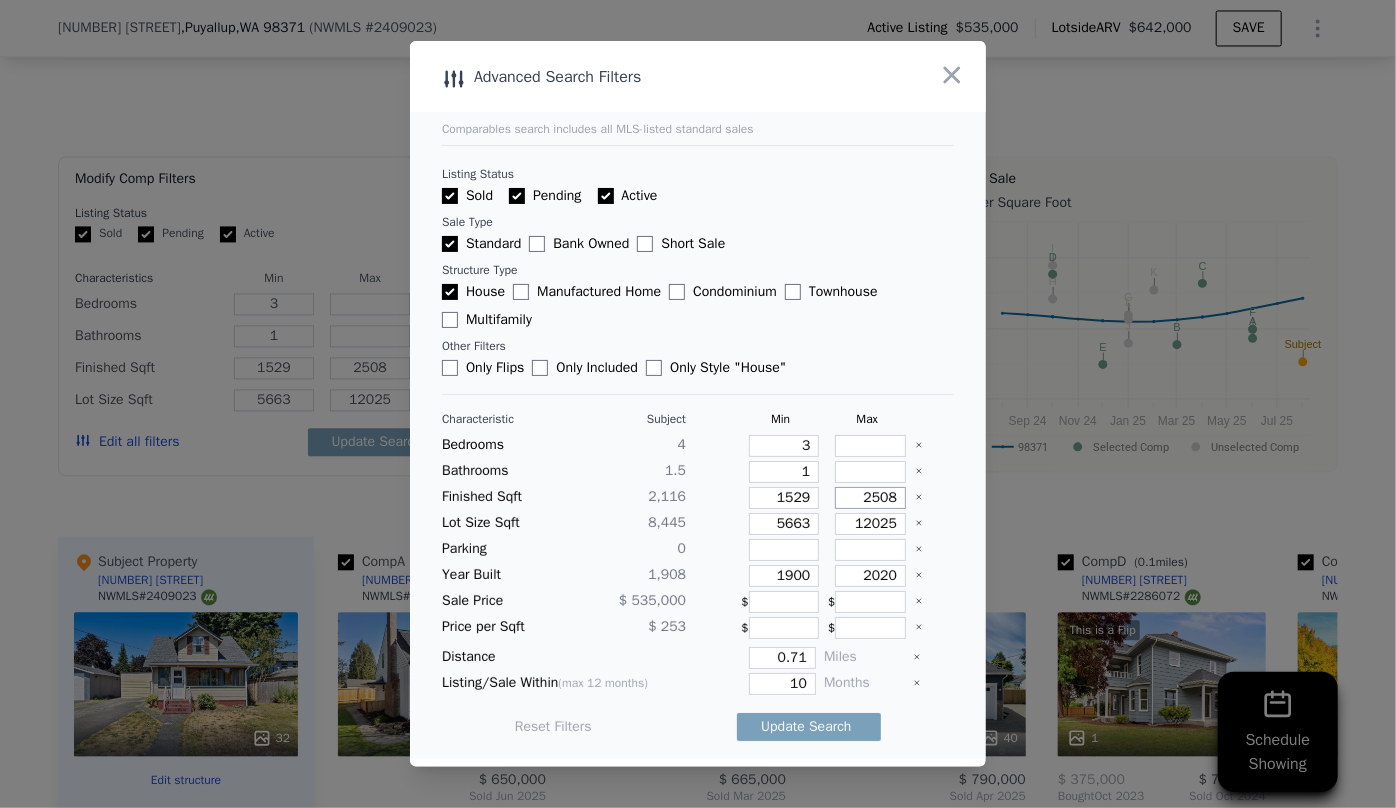 drag, startPoint x: 888, startPoint y: 504, endPoint x: 776, endPoint y: 496, distance: 112.28535 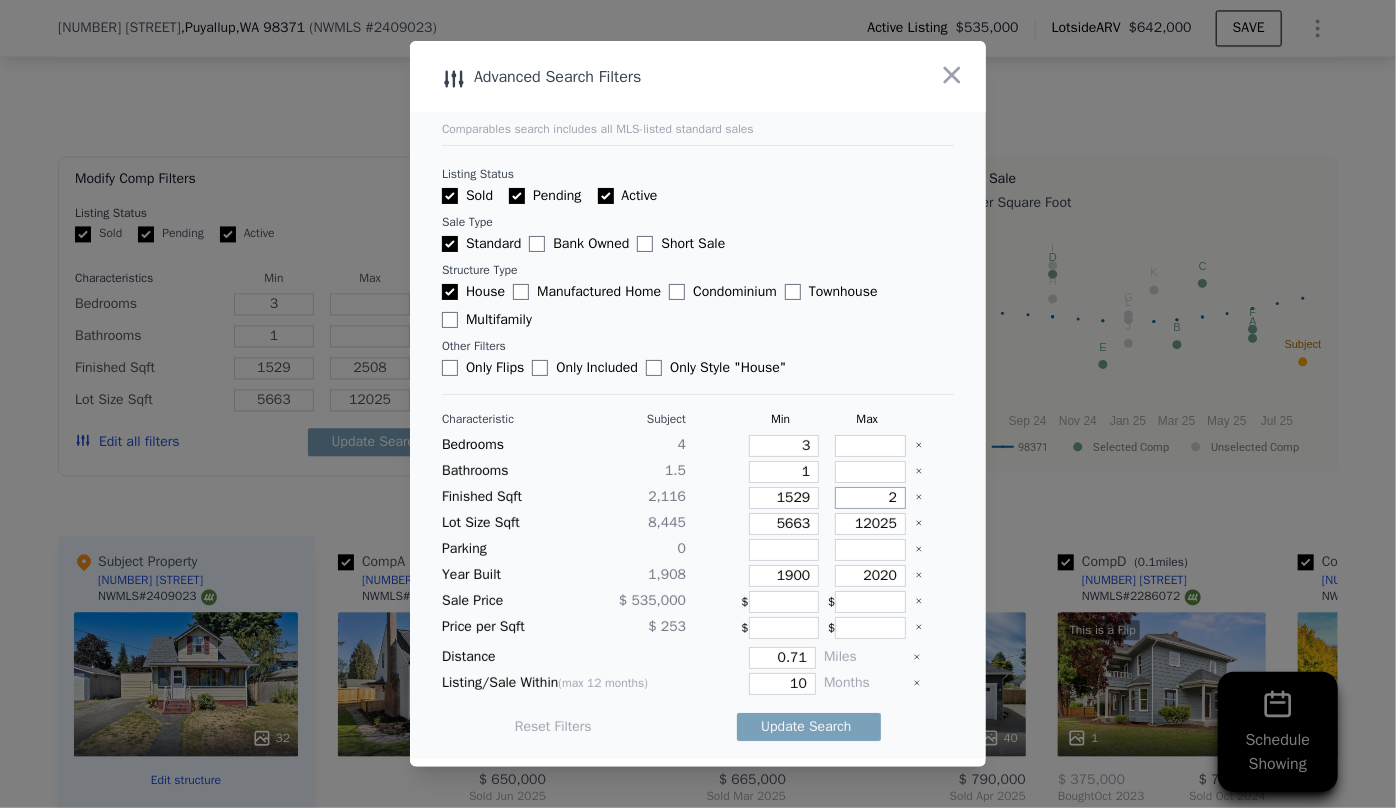 type on "2" 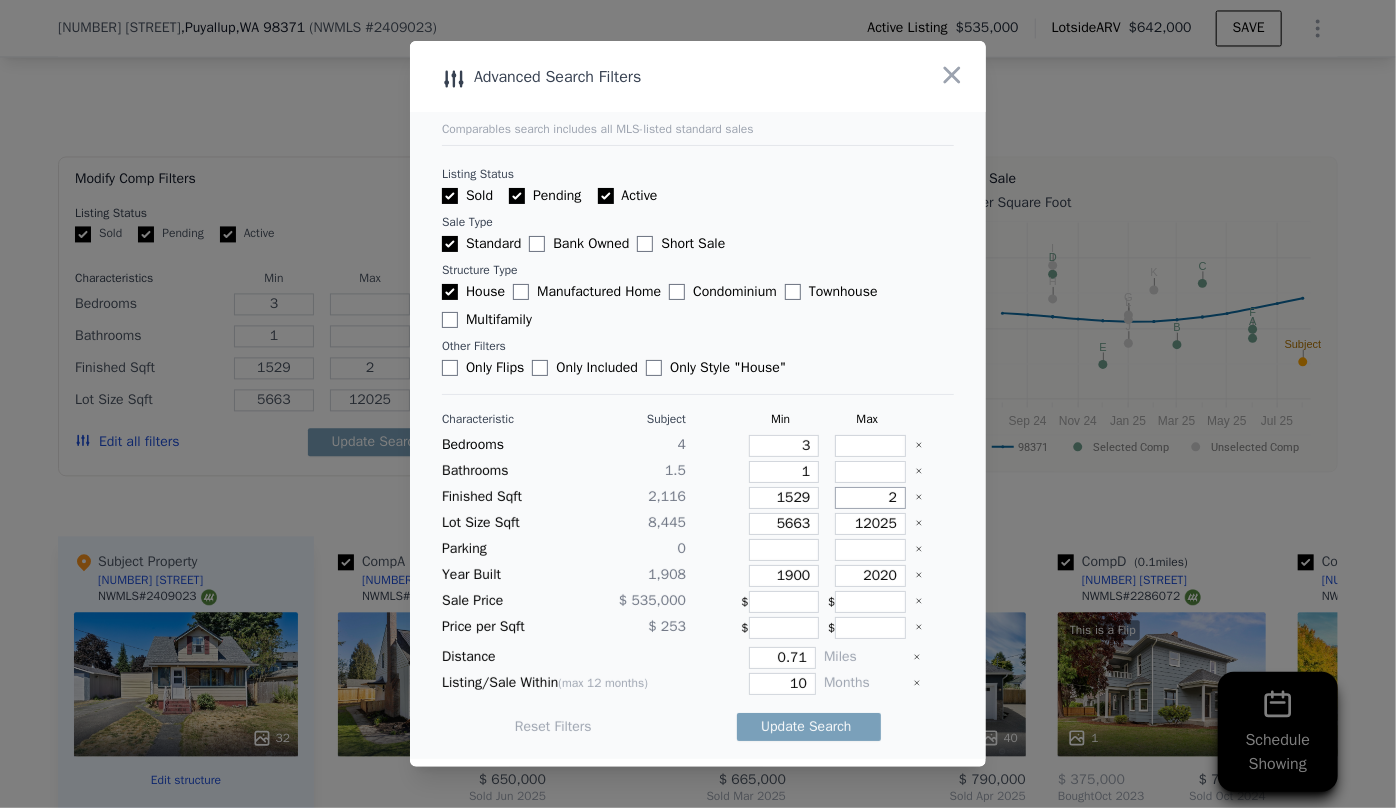 type on "23" 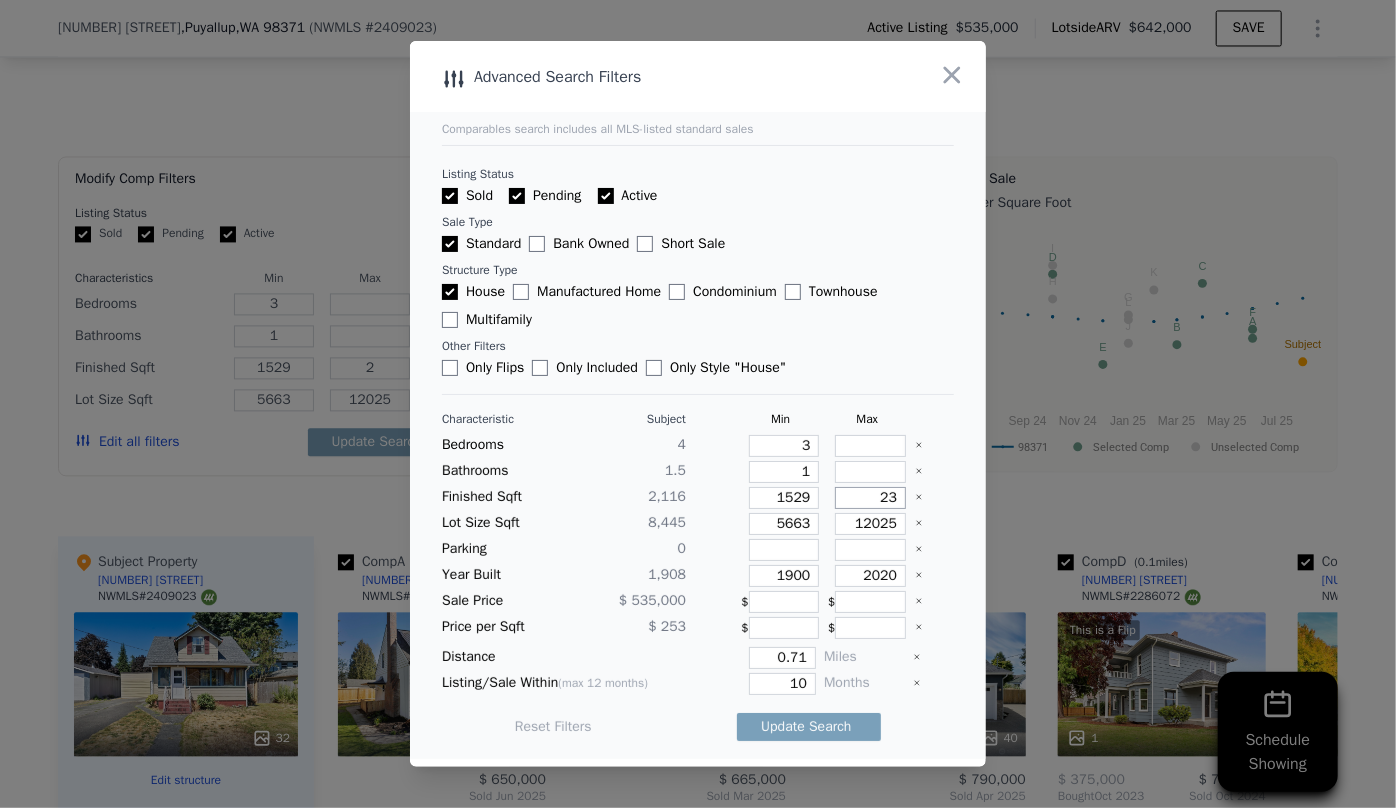 type on "23" 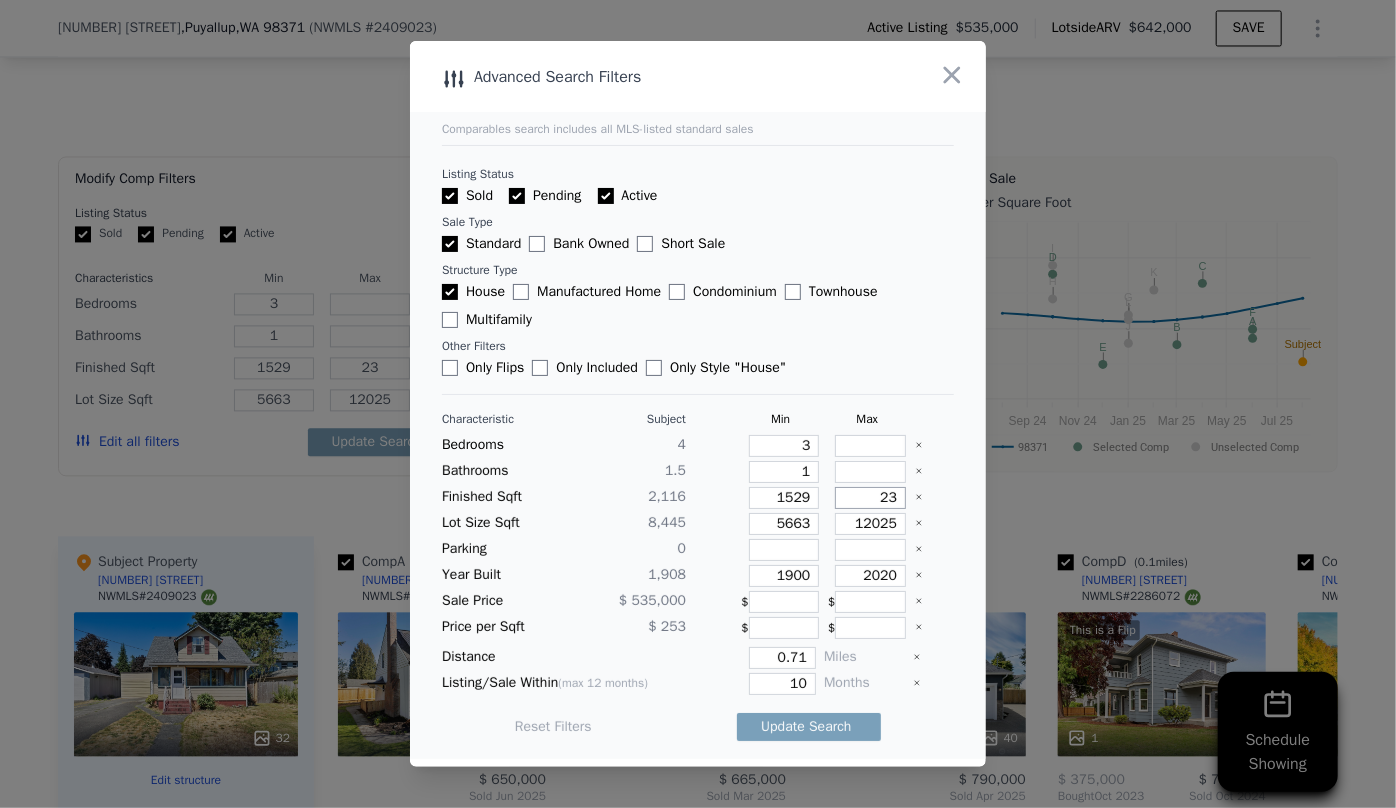 type on "230" 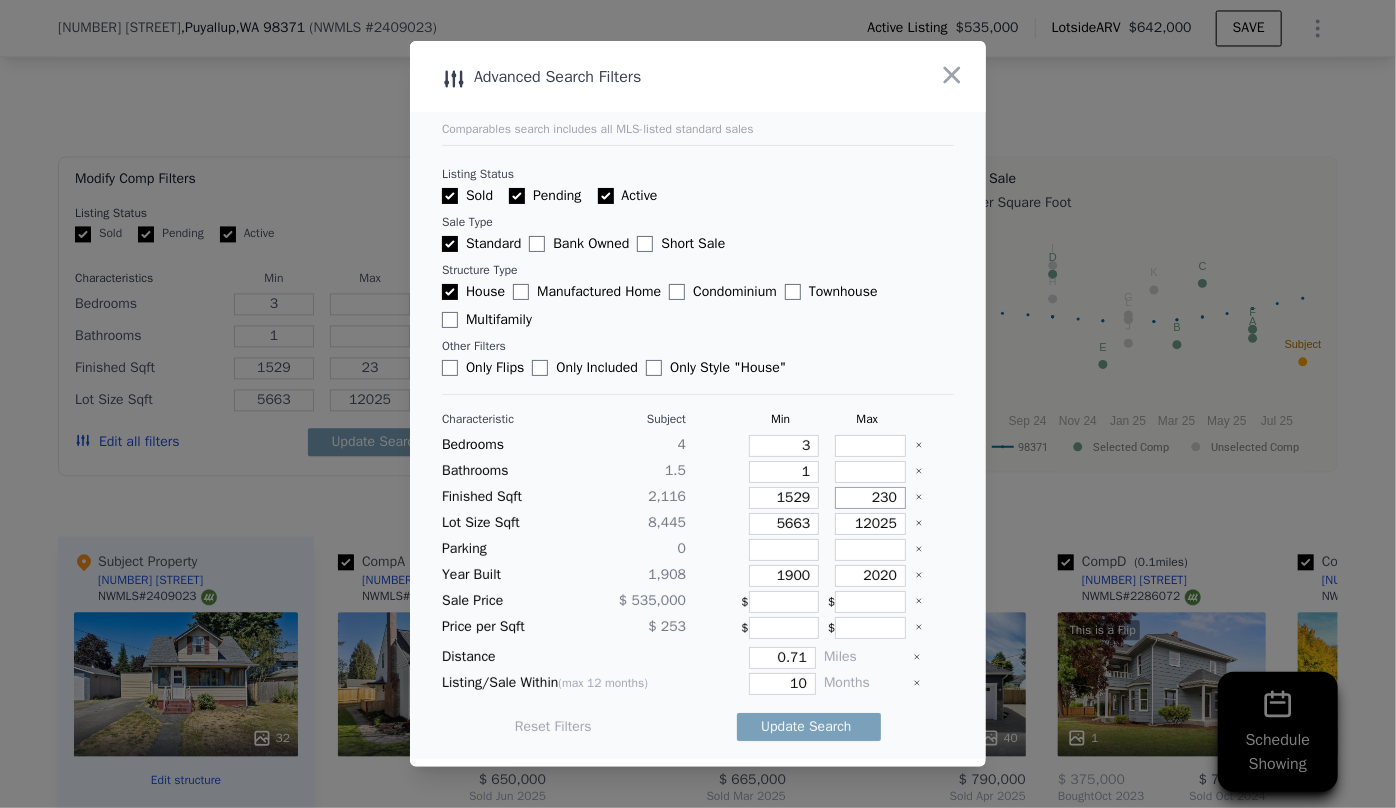 type on "230" 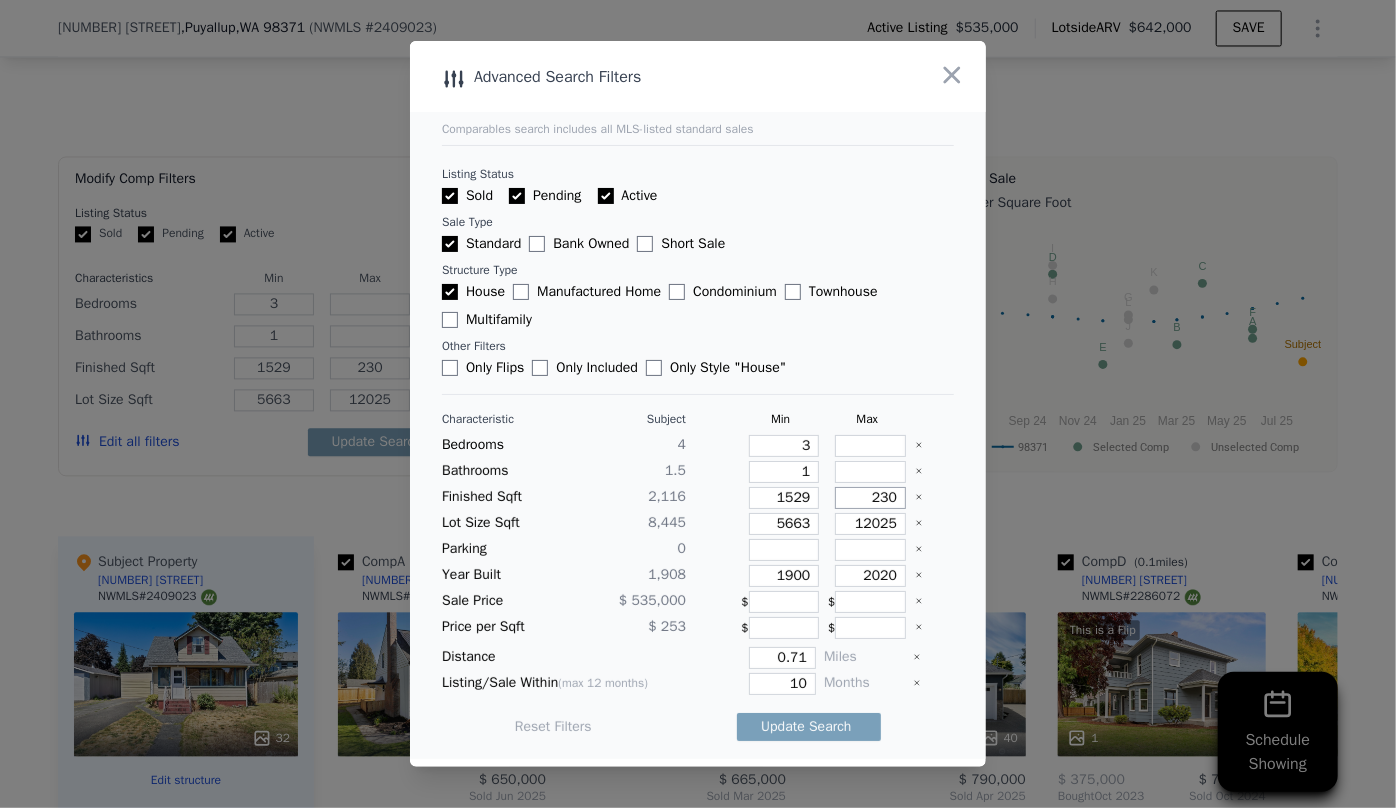 type on "2300" 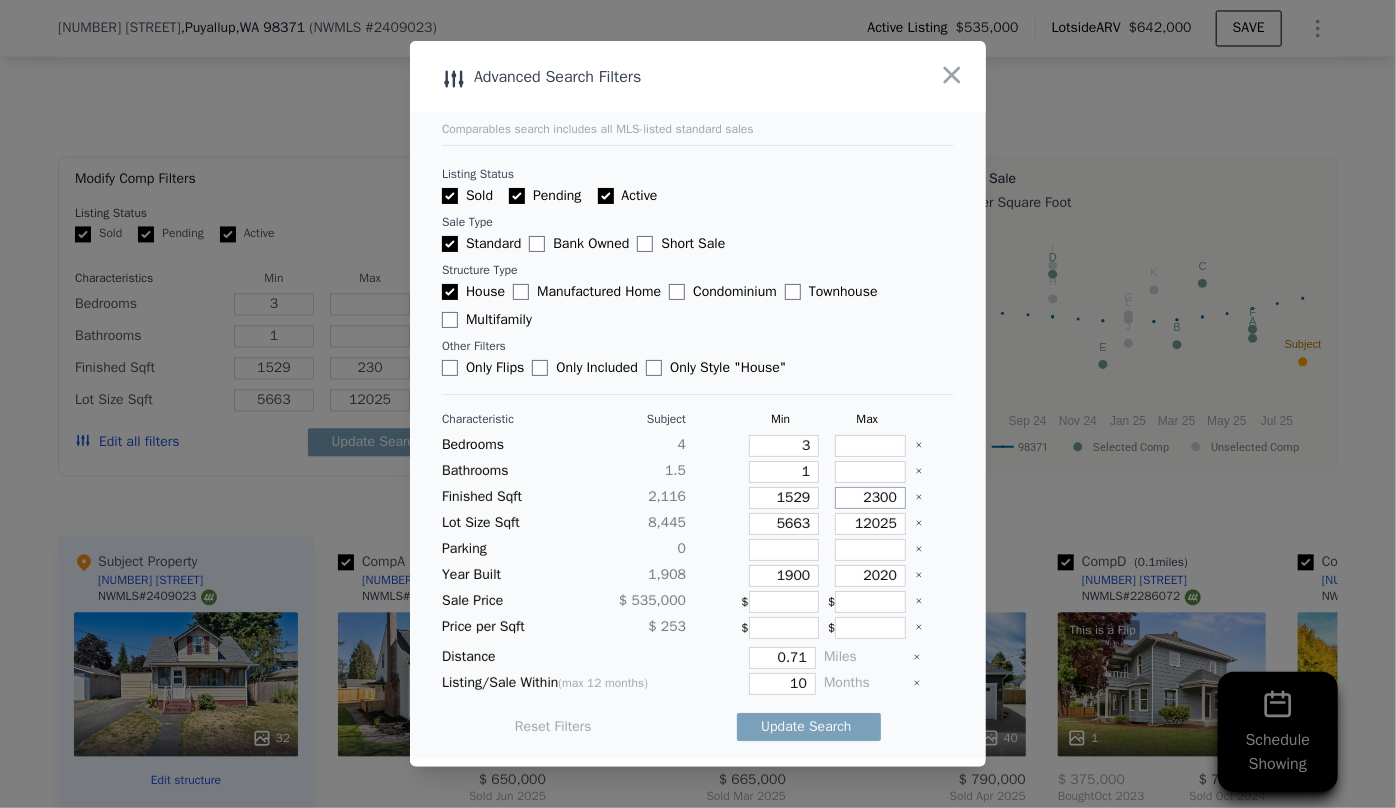 type on "2300" 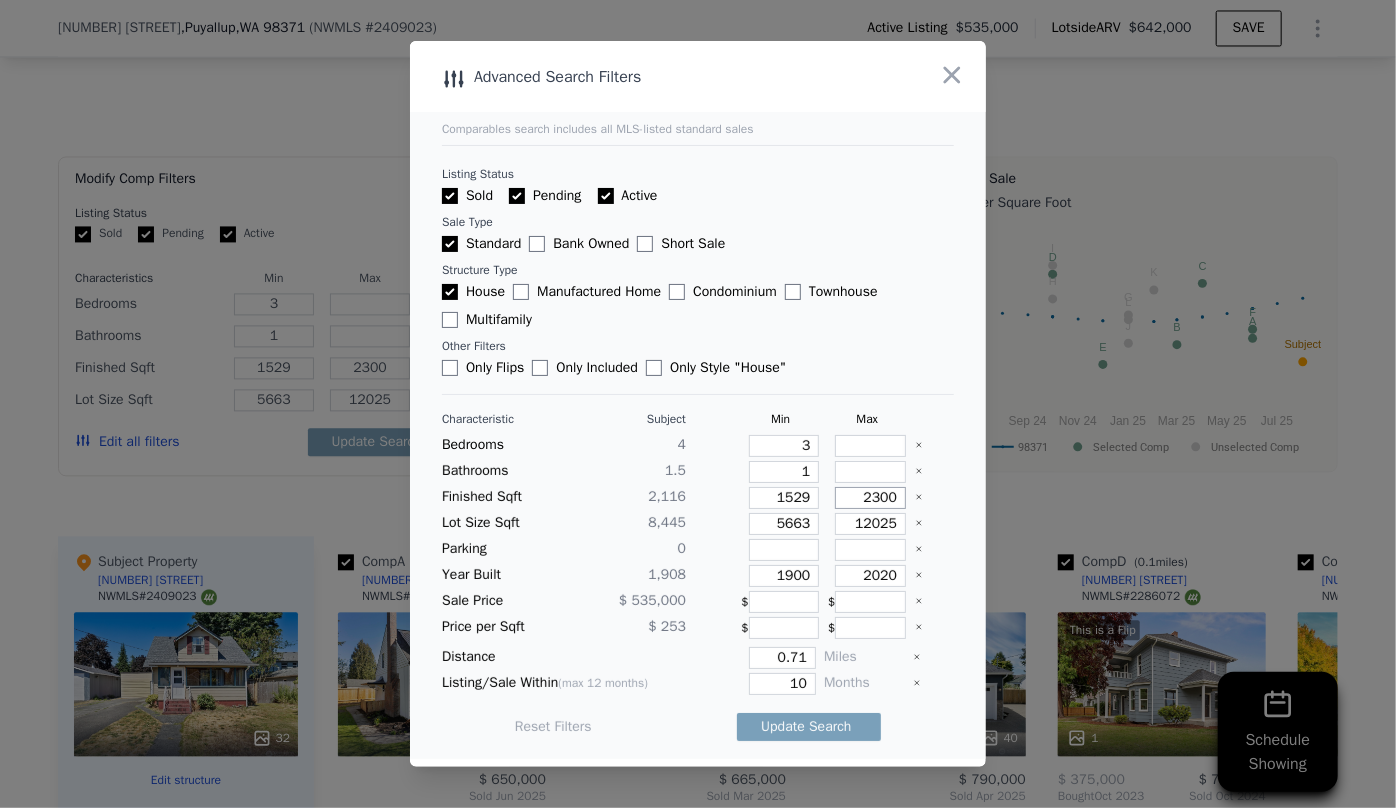 type on "2300" 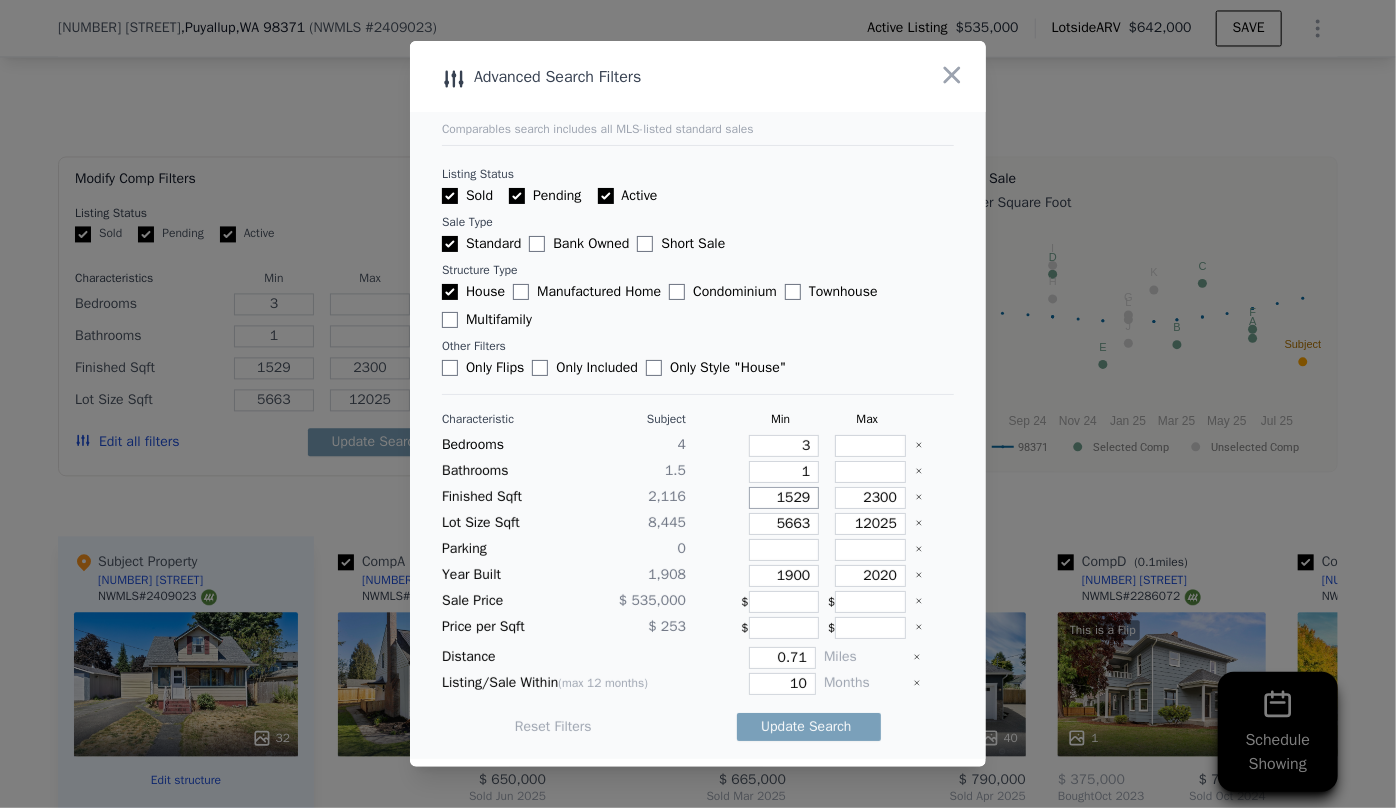 drag, startPoint x: 790, startPoint y: 493, endPoint x: 737, endPoint y: 490, distance: 53.08484 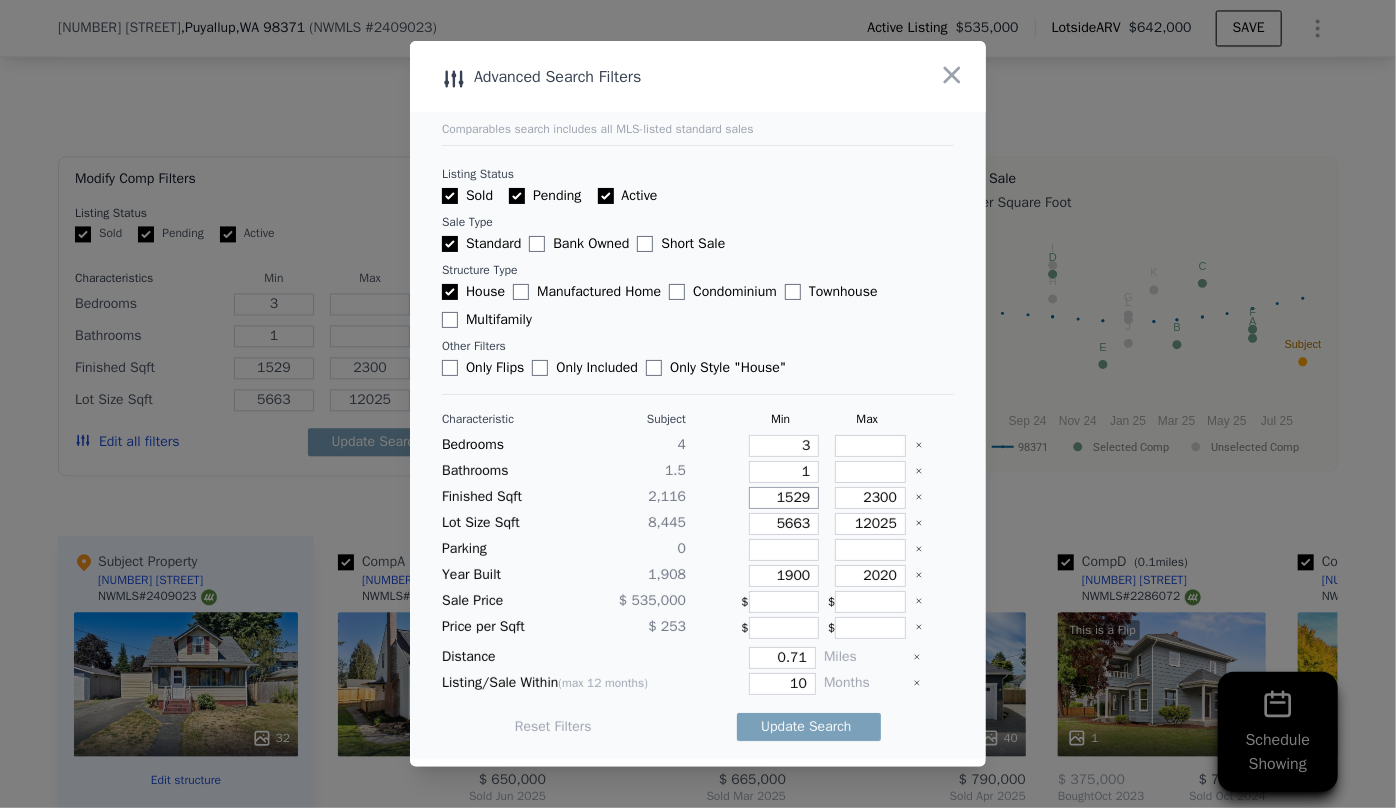 type on "1" 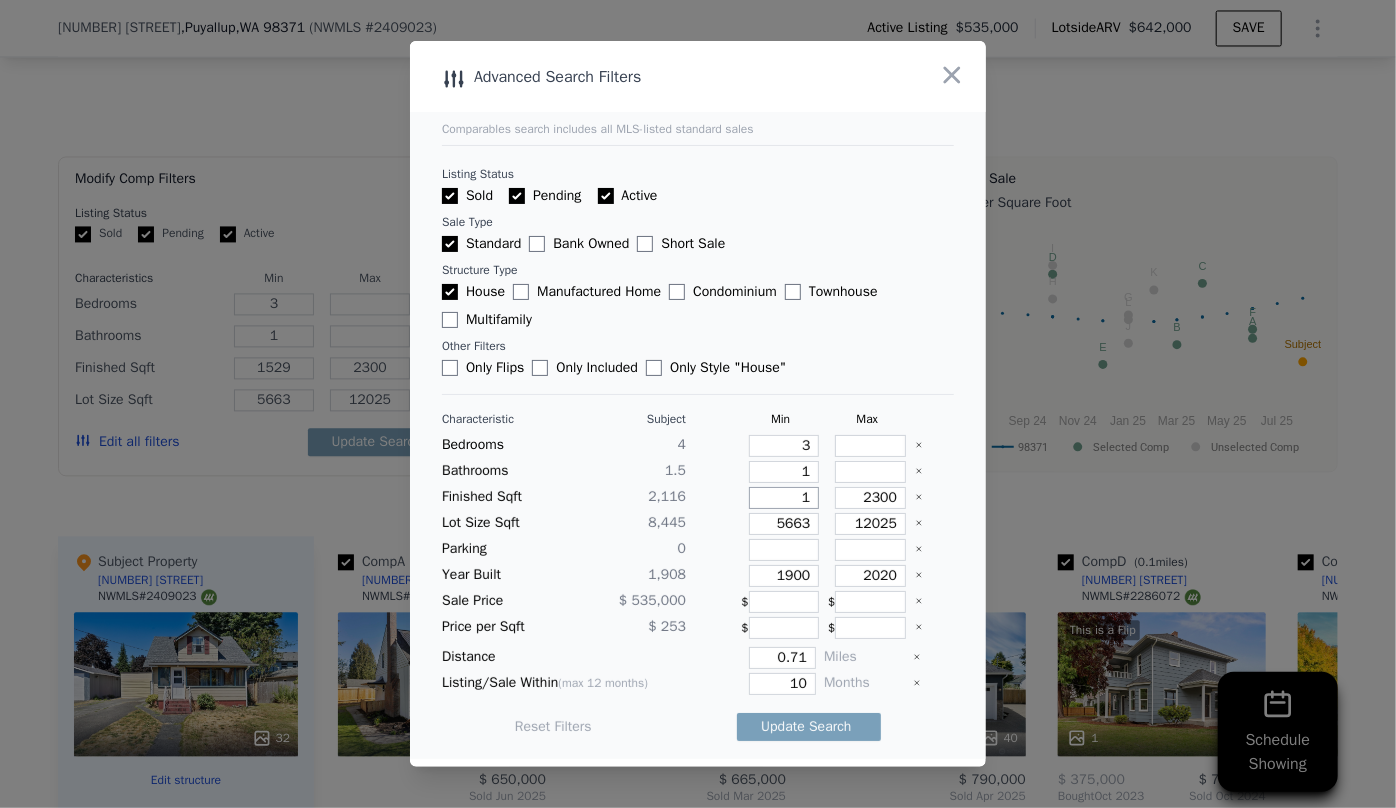 type on "1" 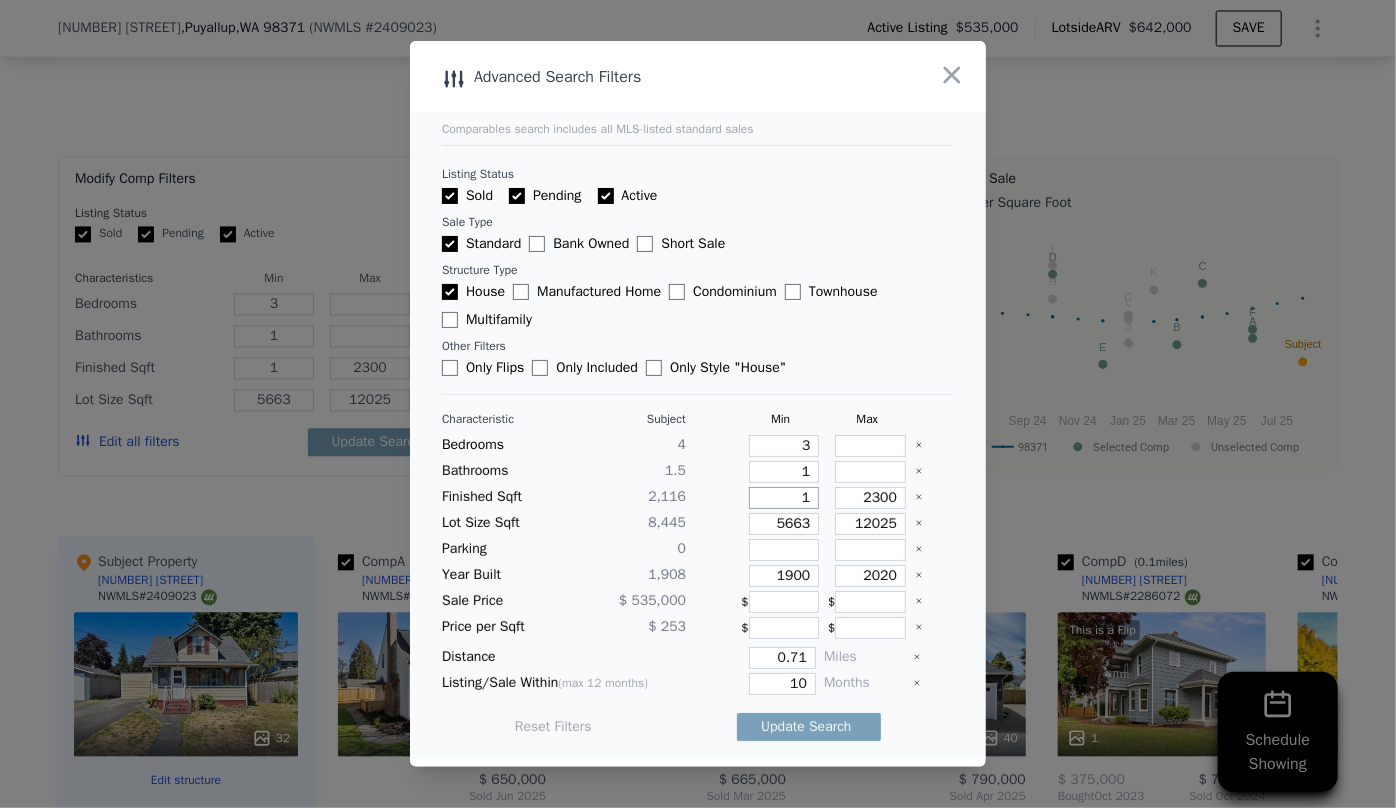 type on "15" 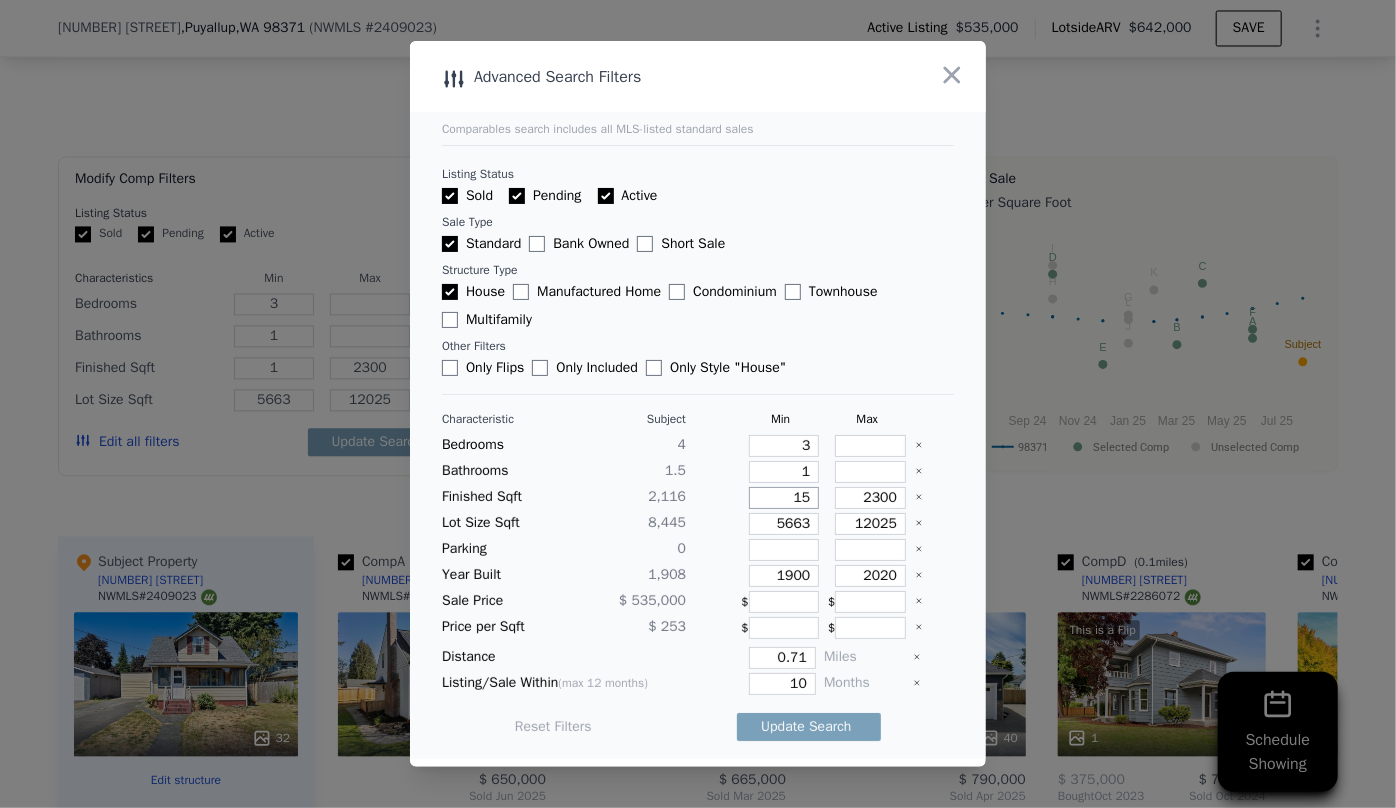 type on "15" 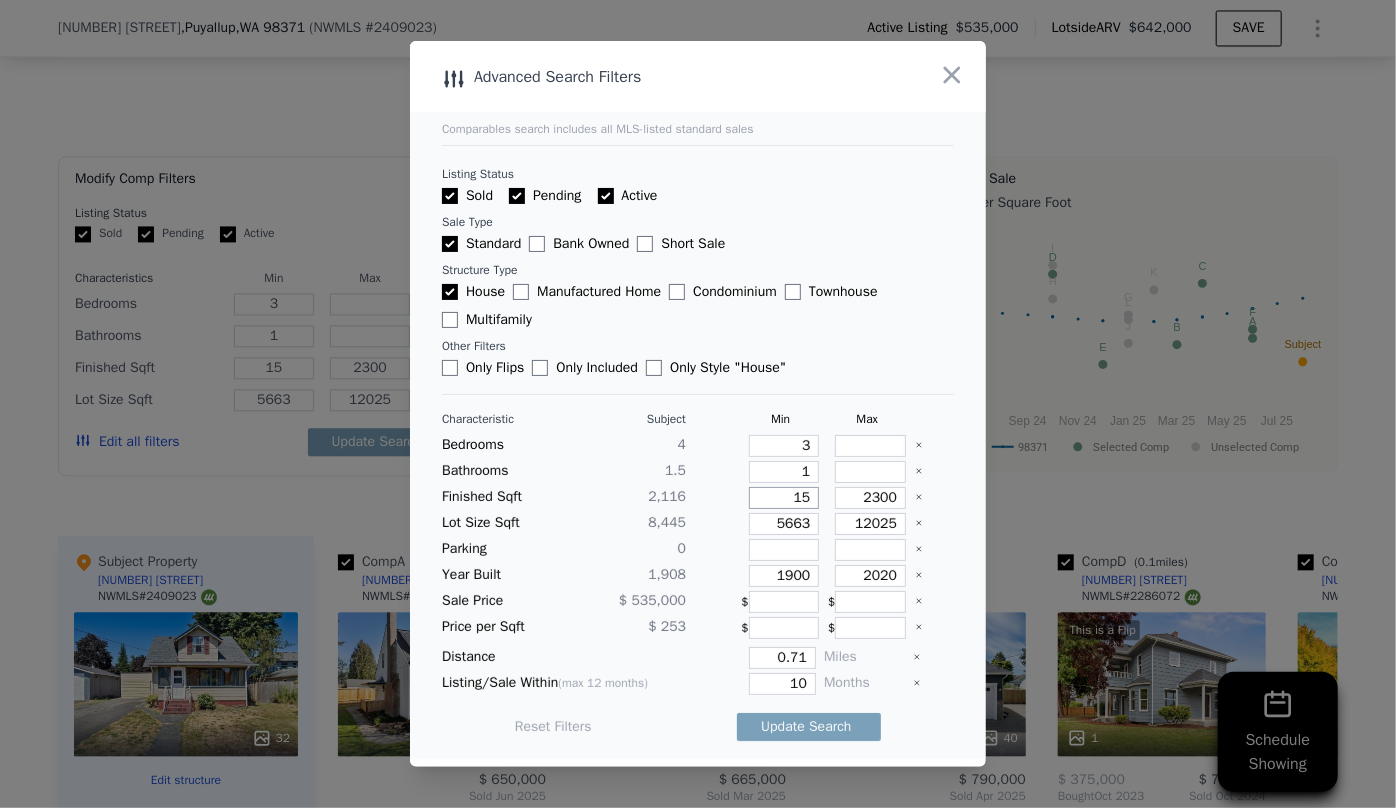 type on "150" 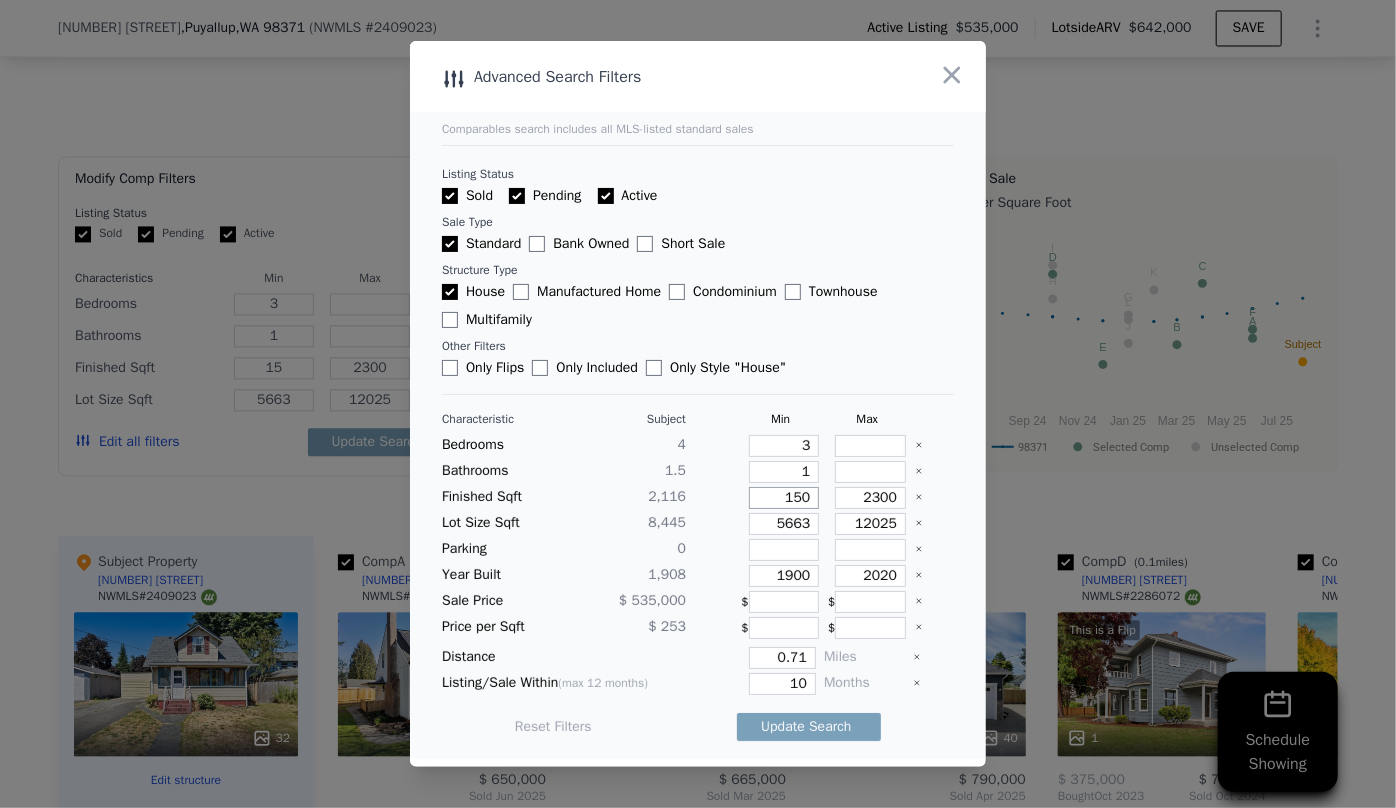 type on "150" 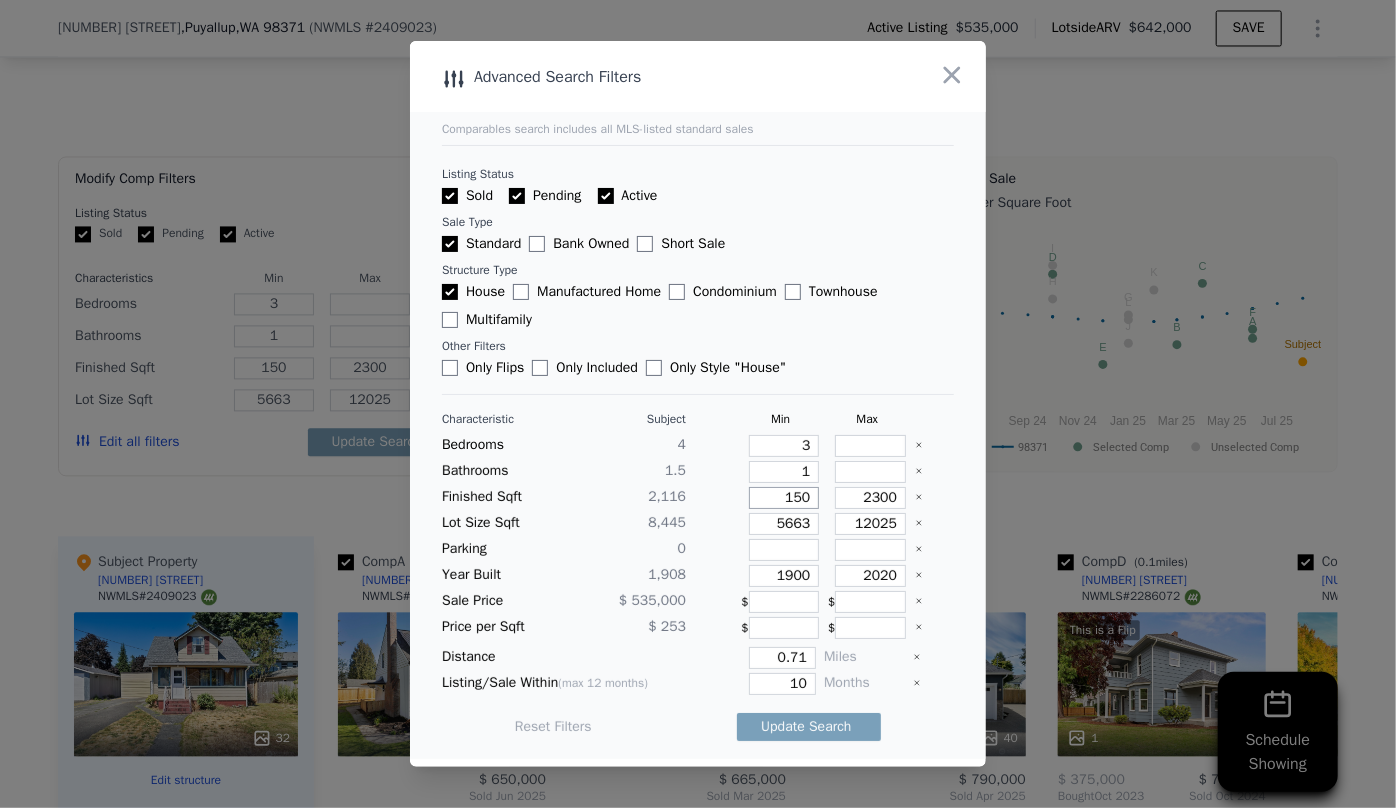 type on "1500" 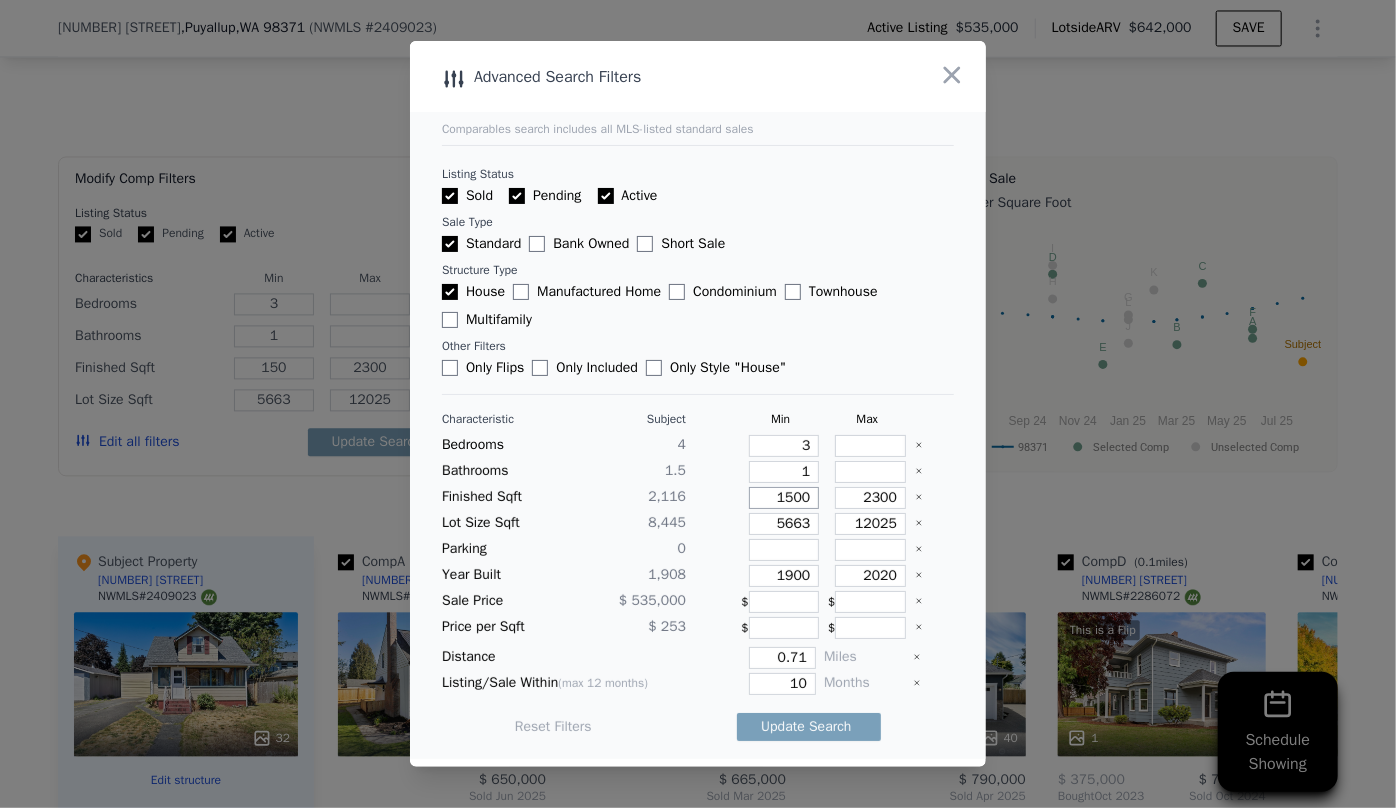 type on "1500" 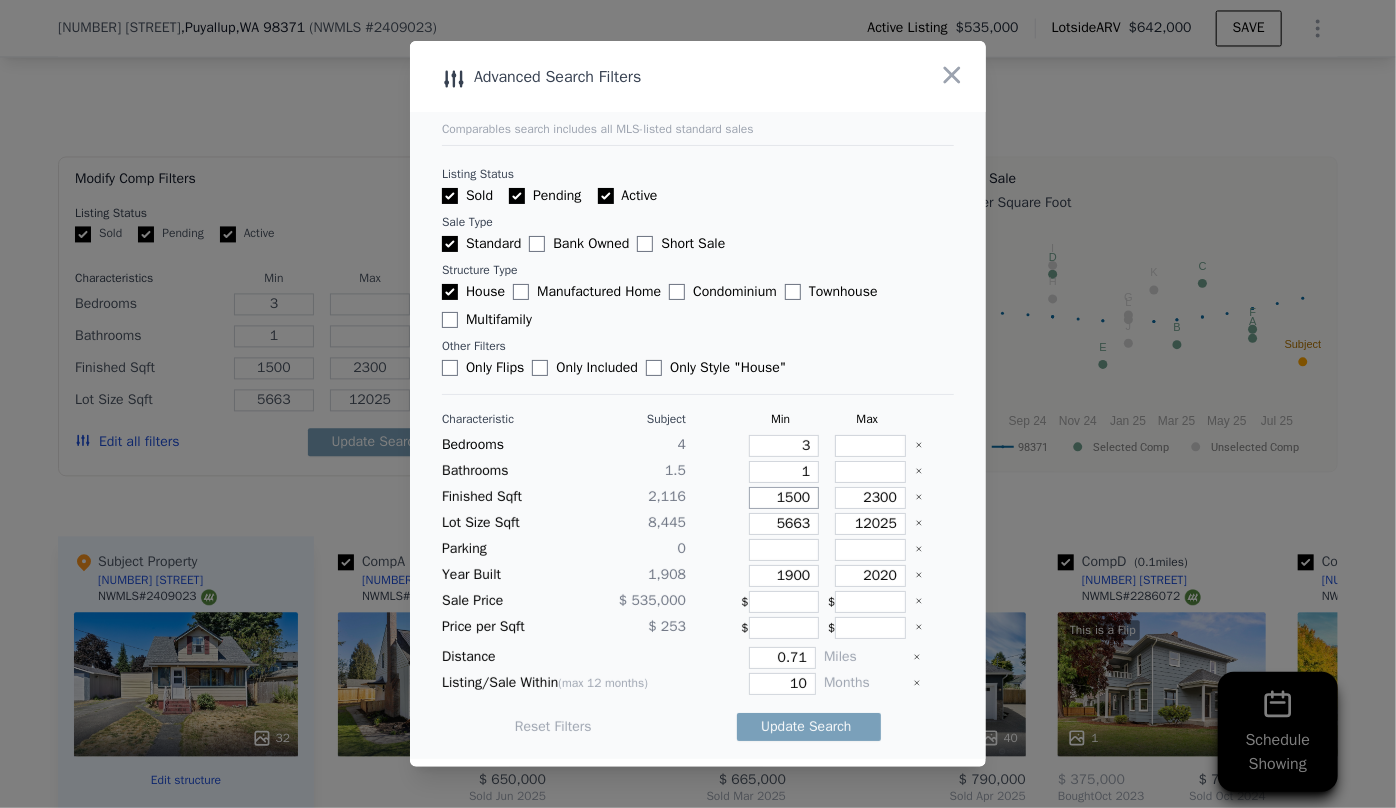 type on "1500" 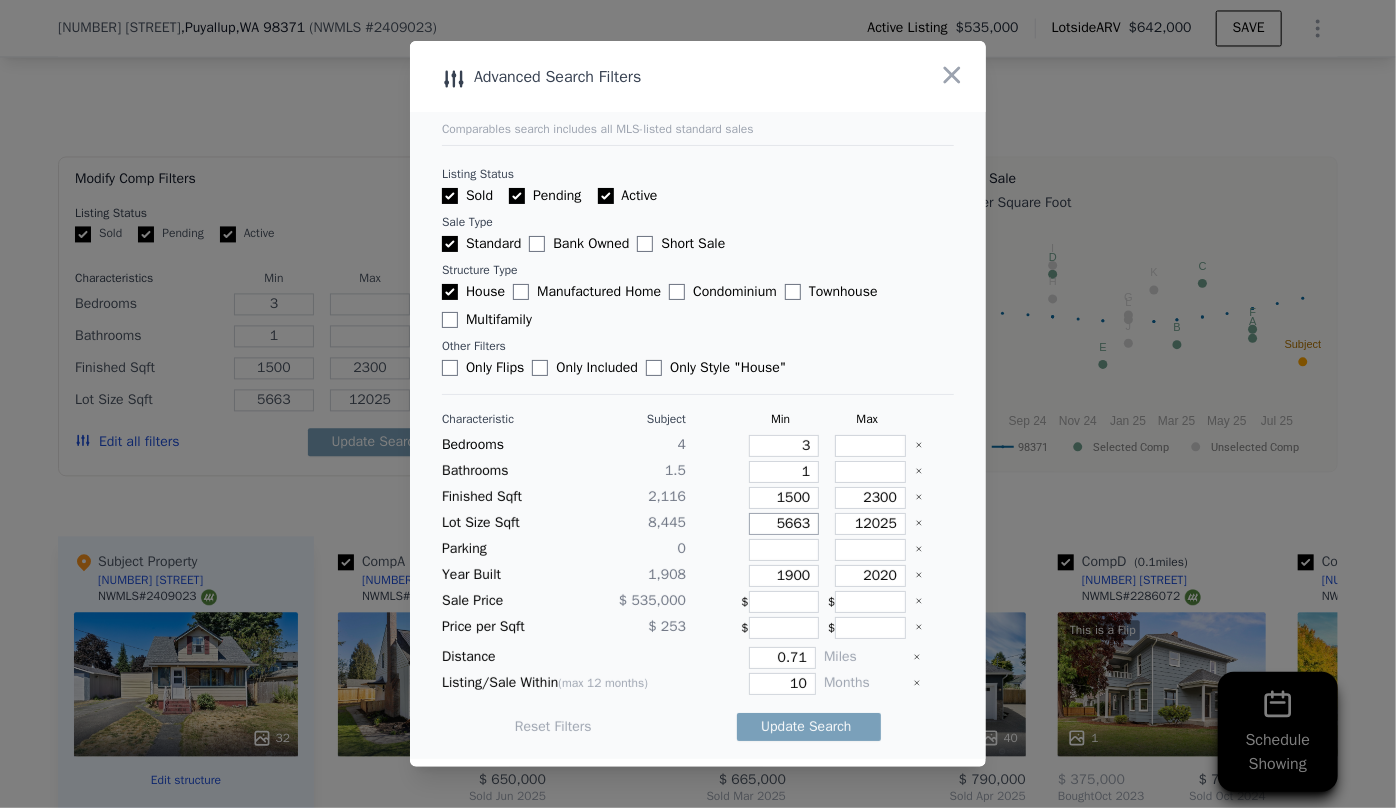 drag, startPoint x: 798, startPoint y: 524, endPoint x: 719, endPoint y: 516, distance: 79.40403 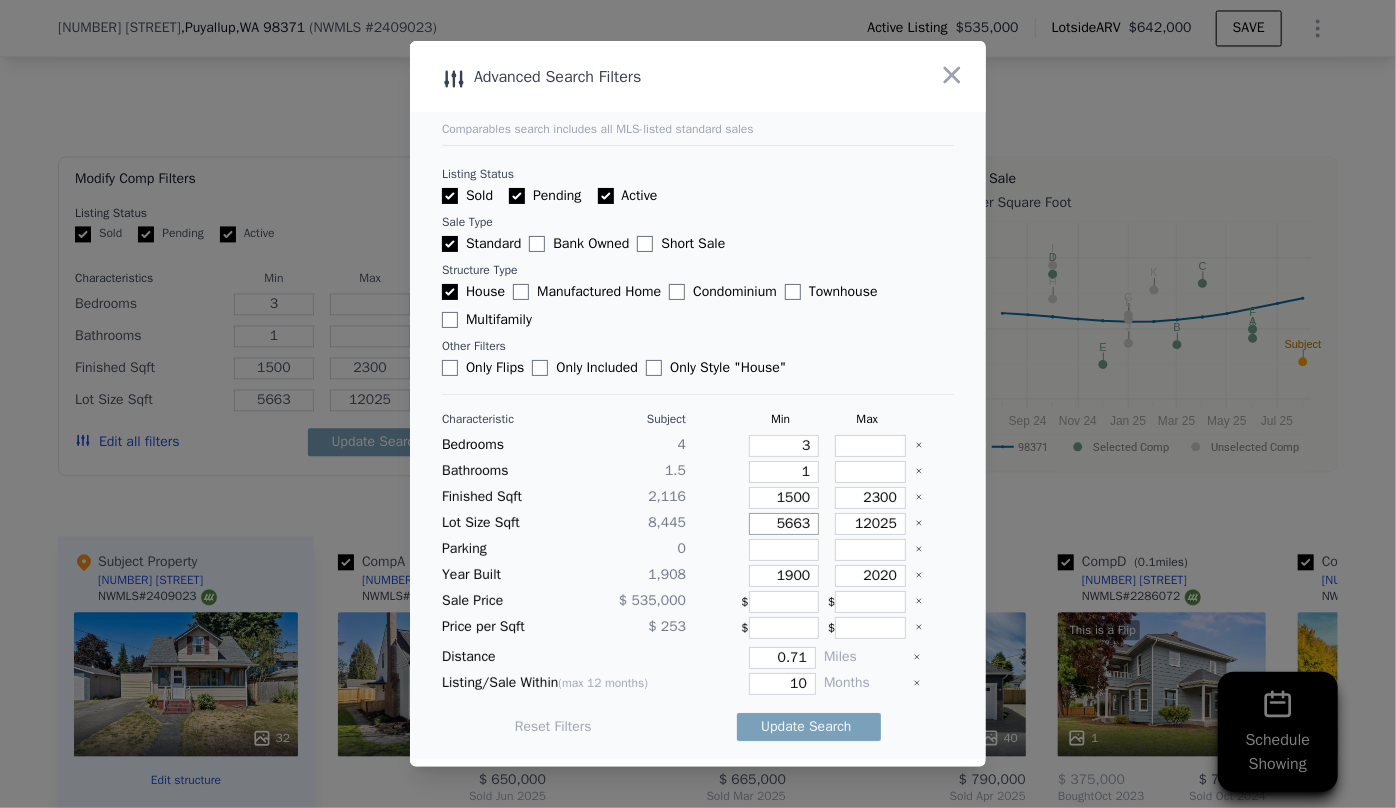 click on "Lot Size Sqft 8,445    5663    12025" at bounding box center [698, 524] 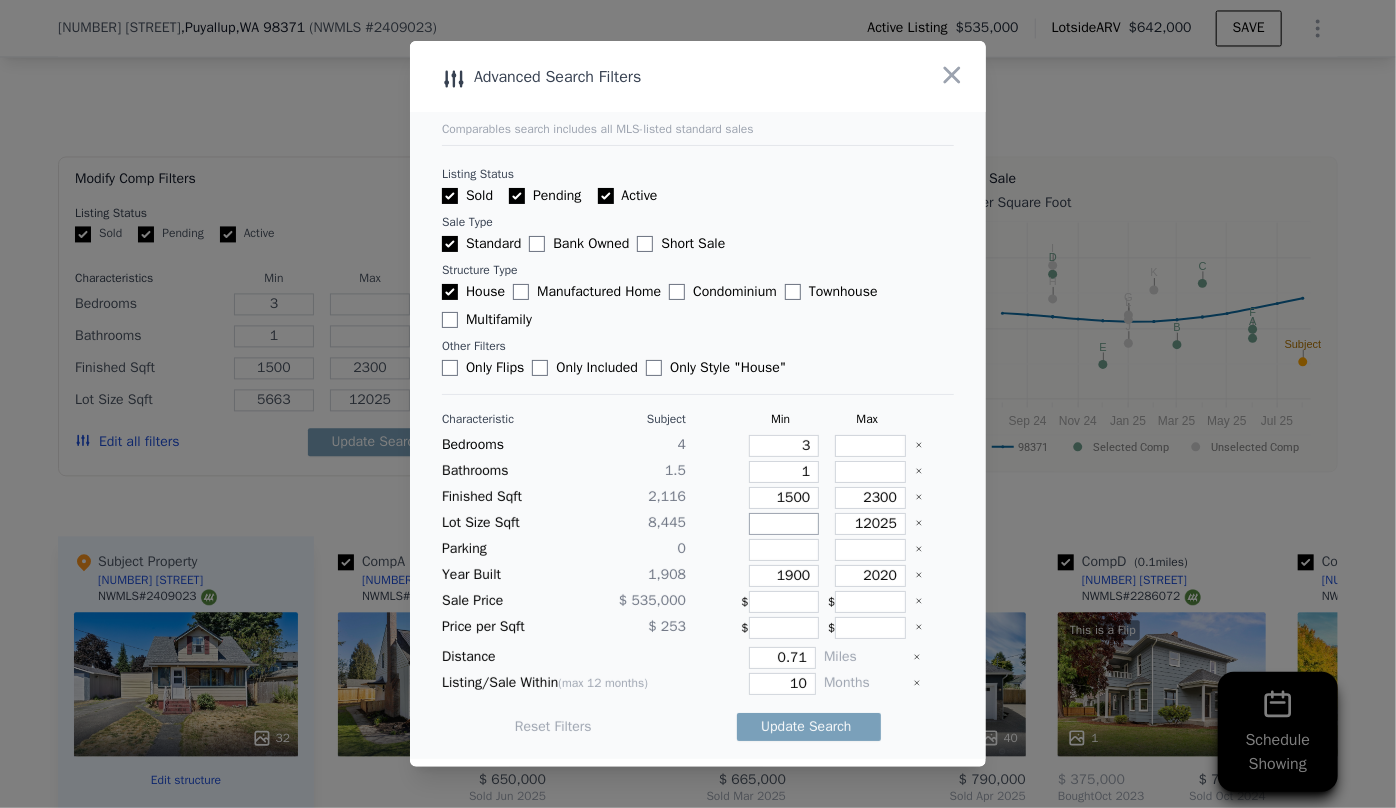 type 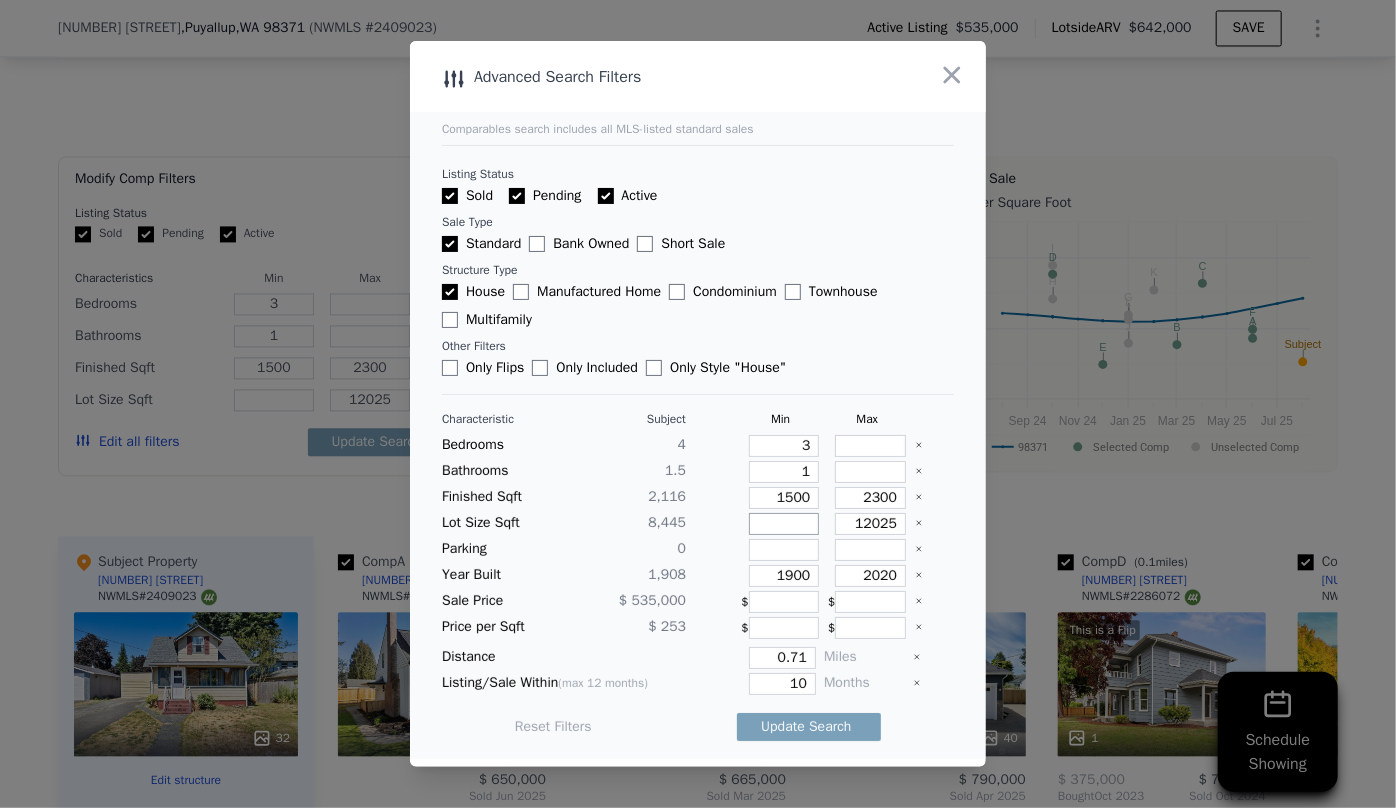 type 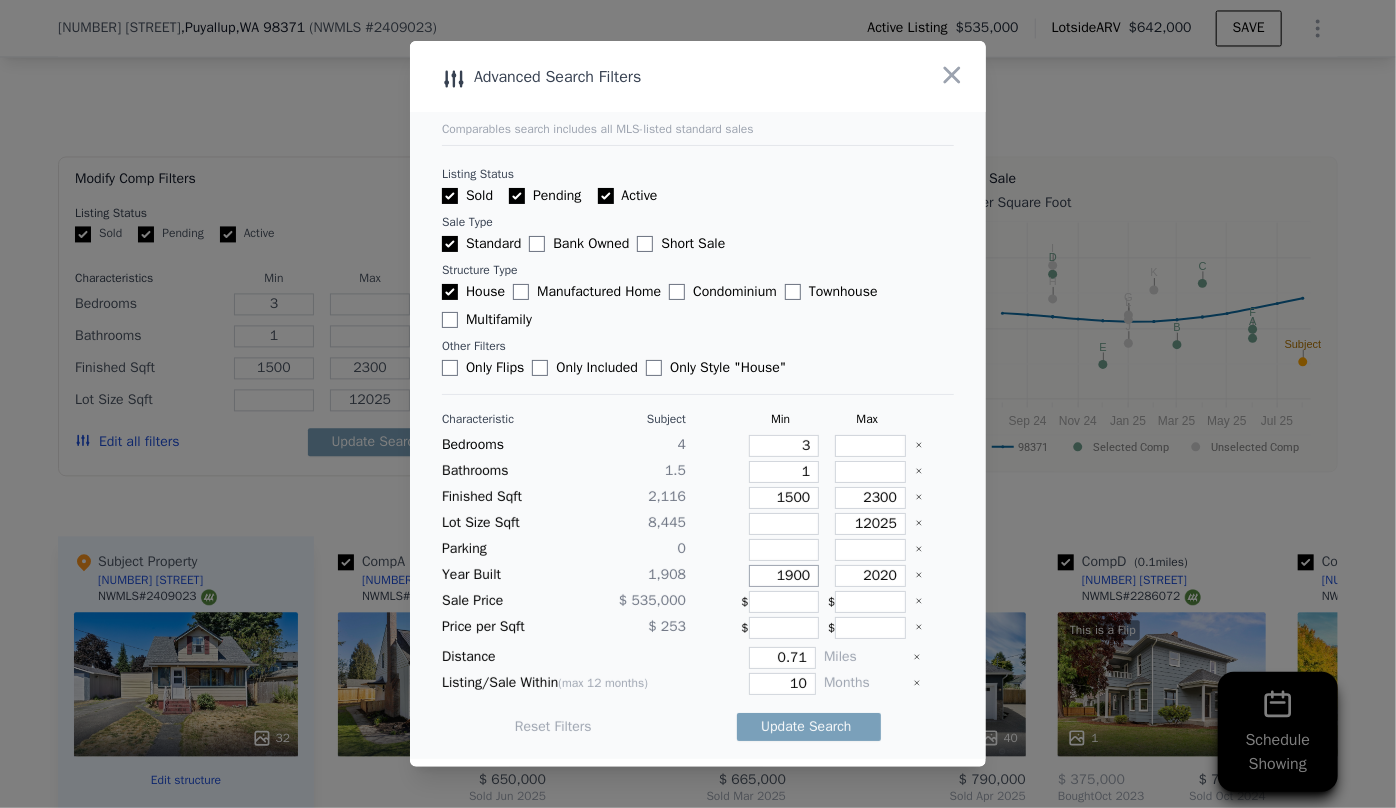 drag, startPoint x: 806, startPoint y: 579, endPoint x: 705, endPoint y: 563, distance: 102.259476 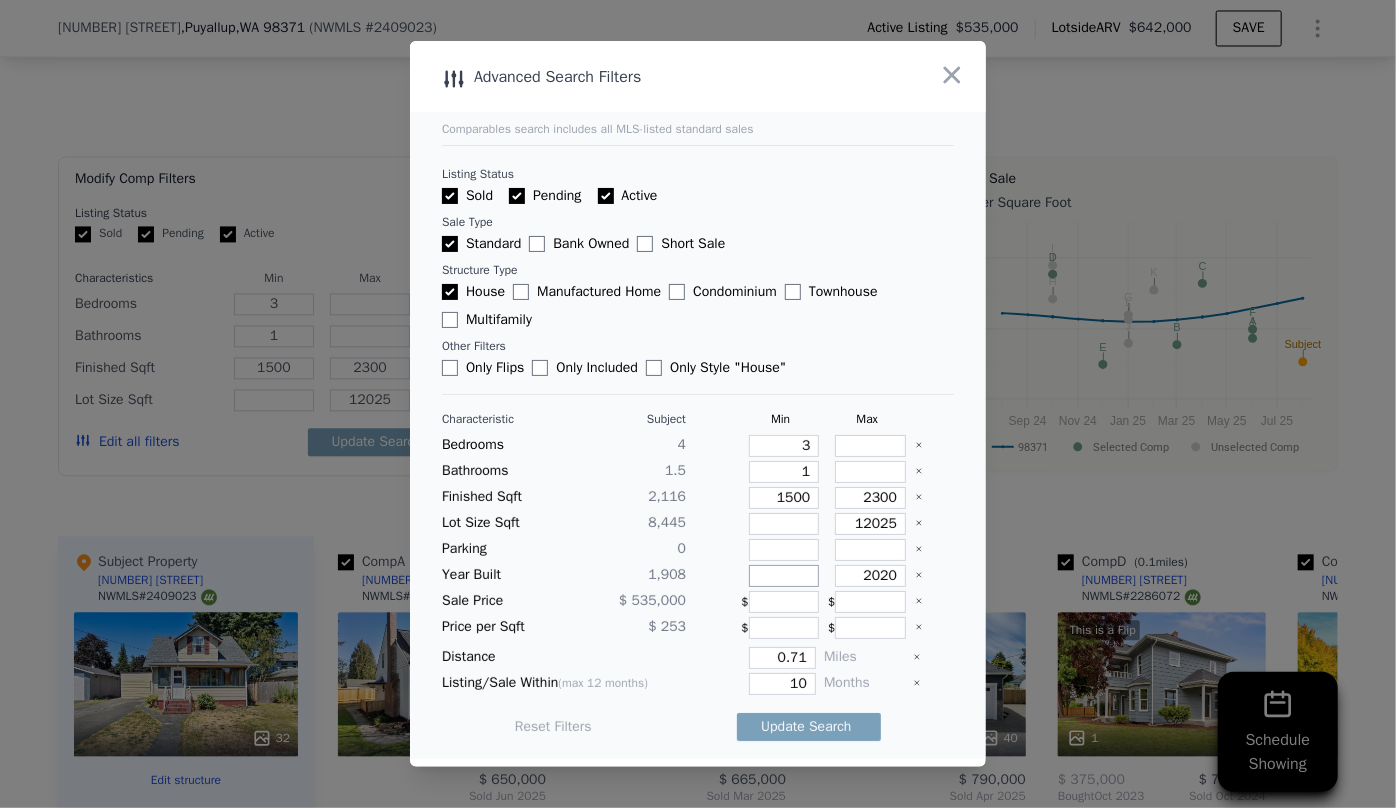 type 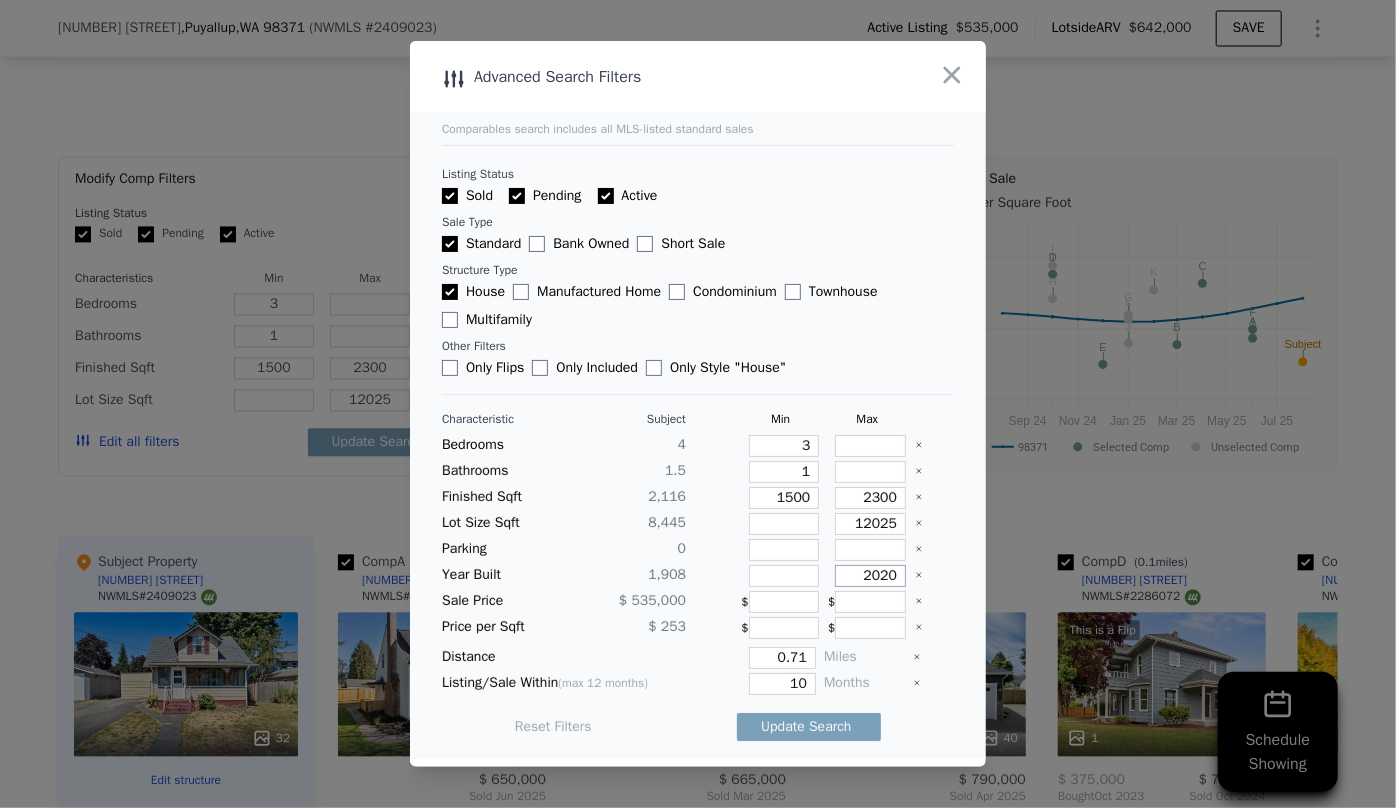drag, startPoint x: 891, startPoint y: 572, endPoint x: 802, endPoint y: 558, distance: 90.0944 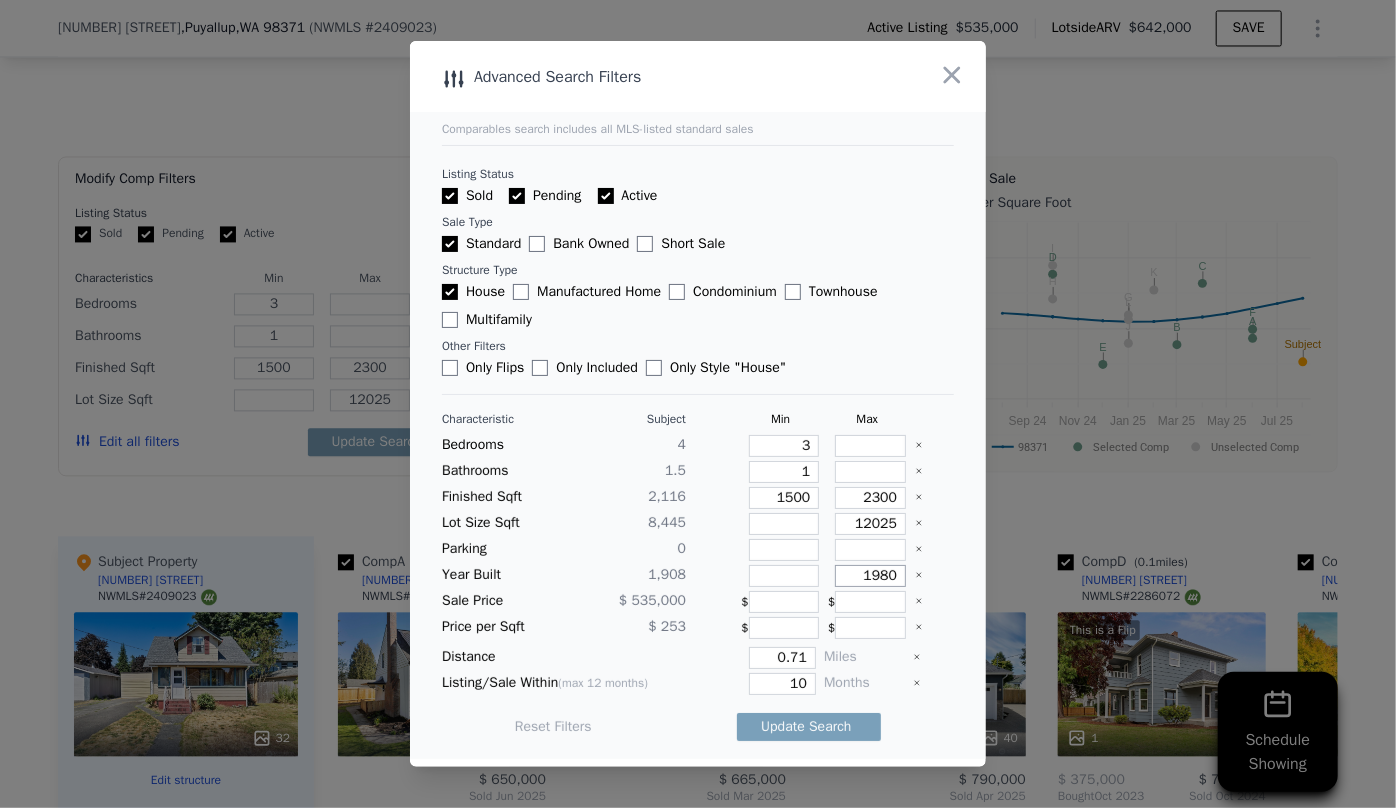 type on "1980" 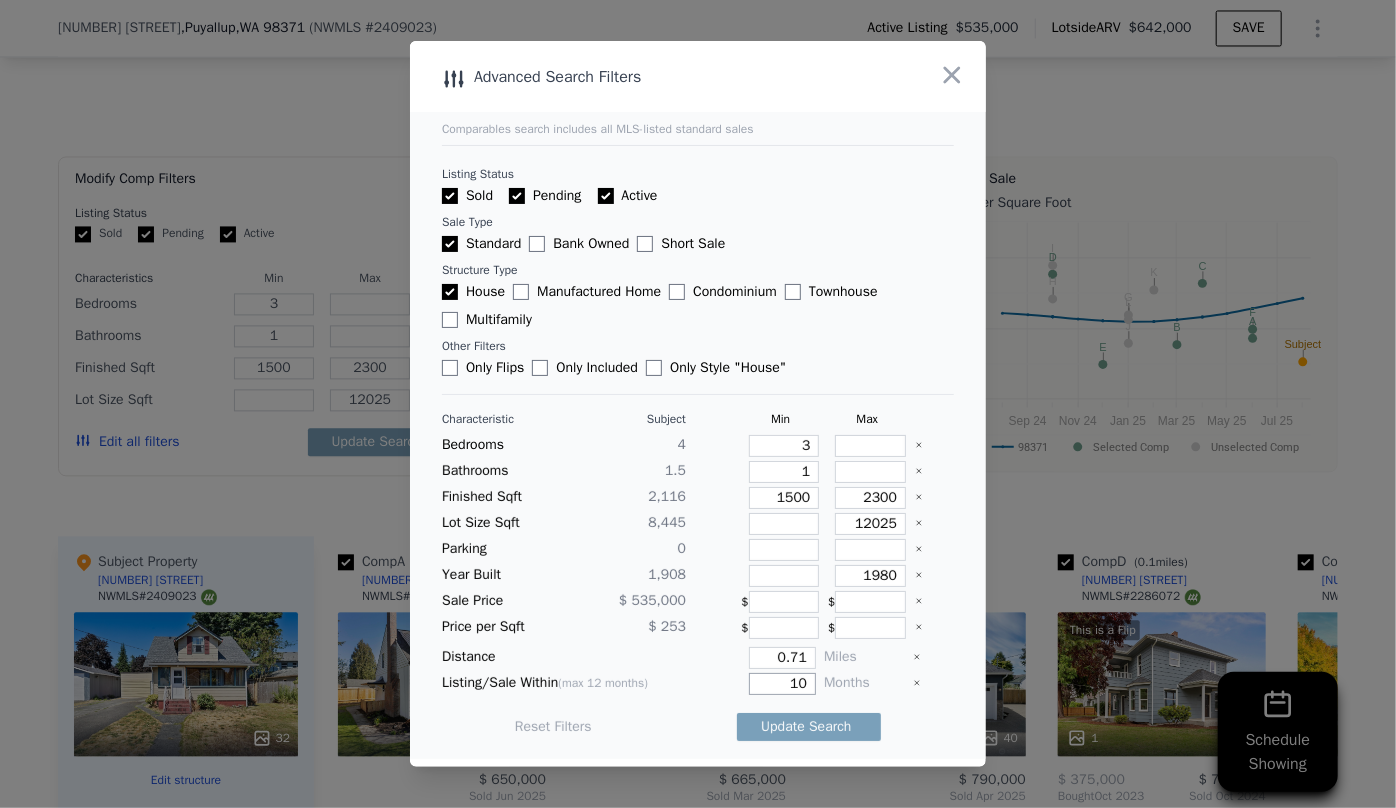 drag, startPoint x: 800, startPoint y: 678, endPoint x: 741, endPoint y: 665, distance: 60.41523 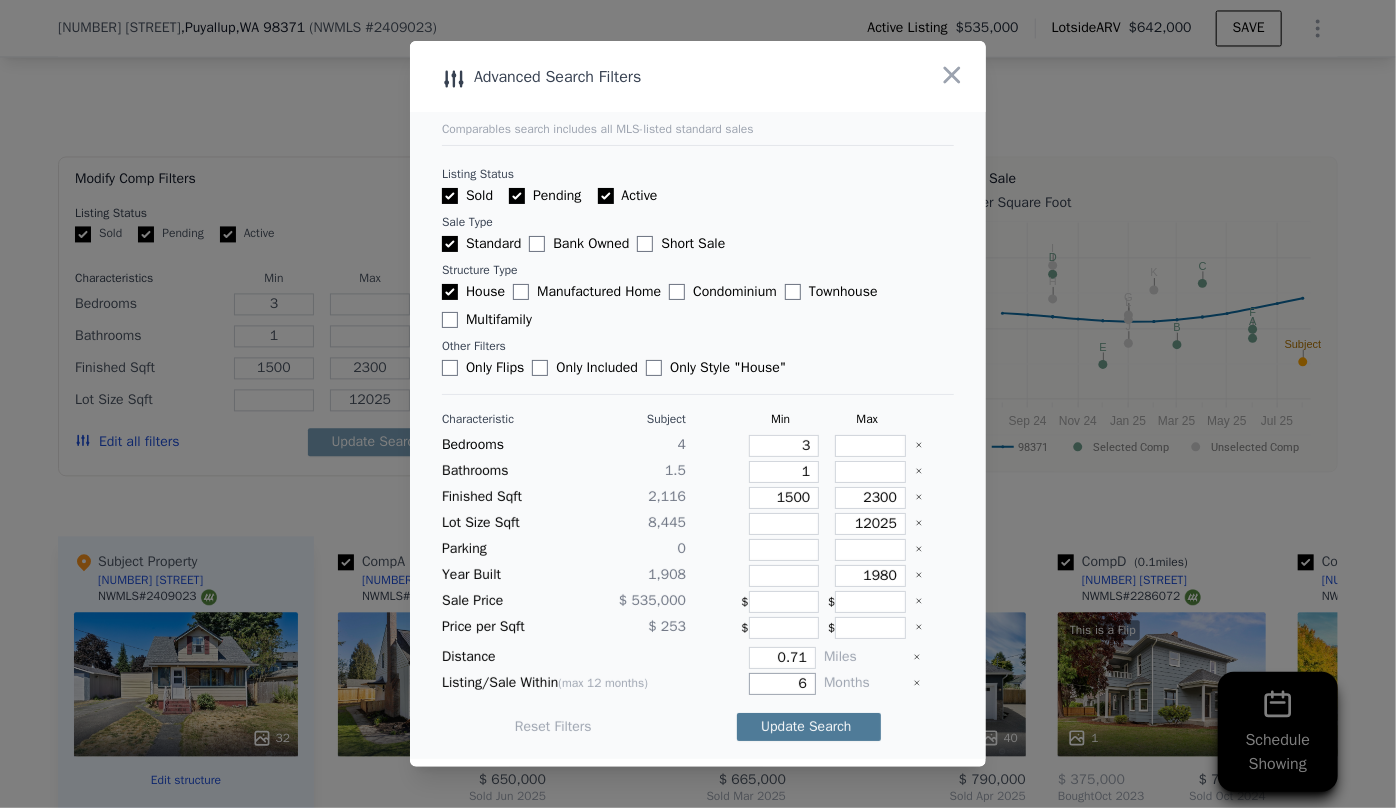 type on "6" 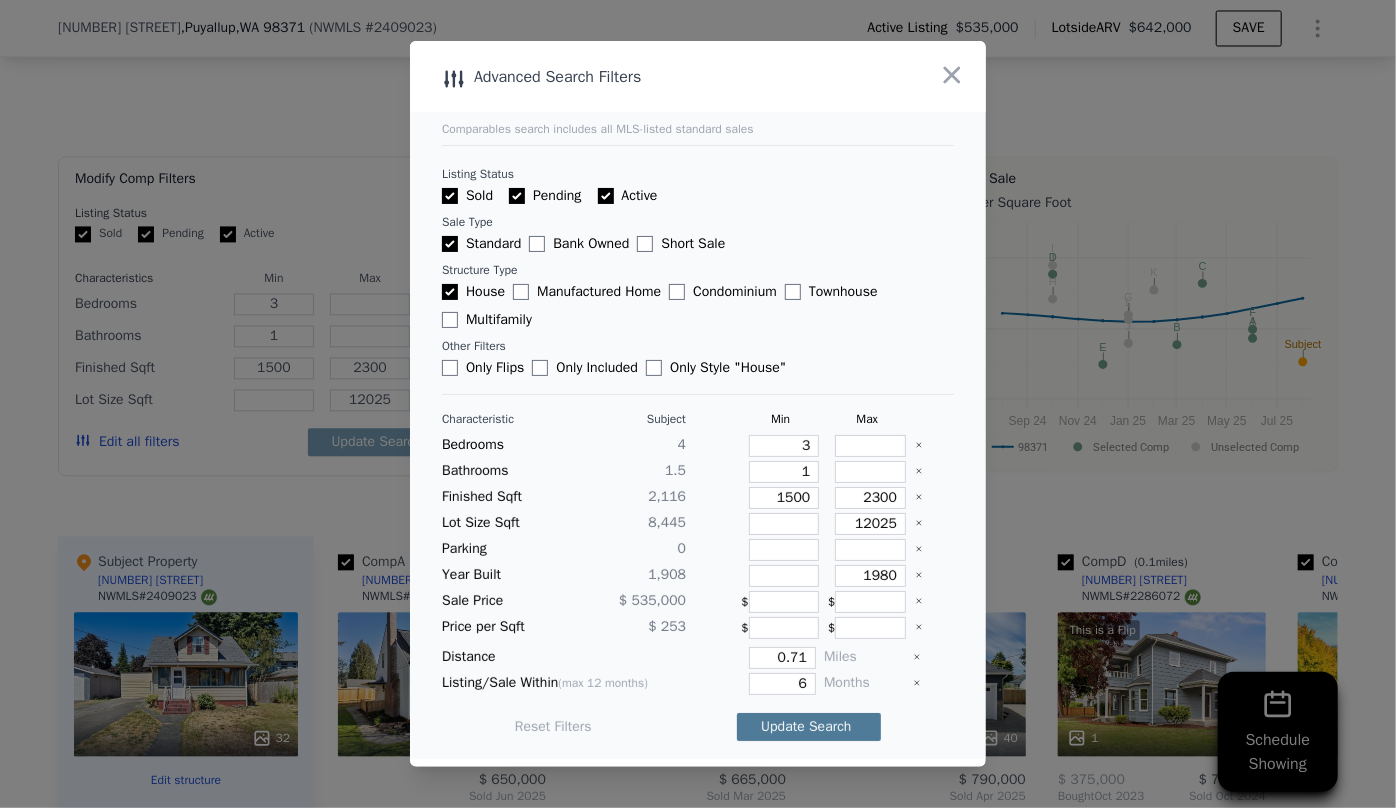 click on "Update Search" at bounding box center (809, 727) 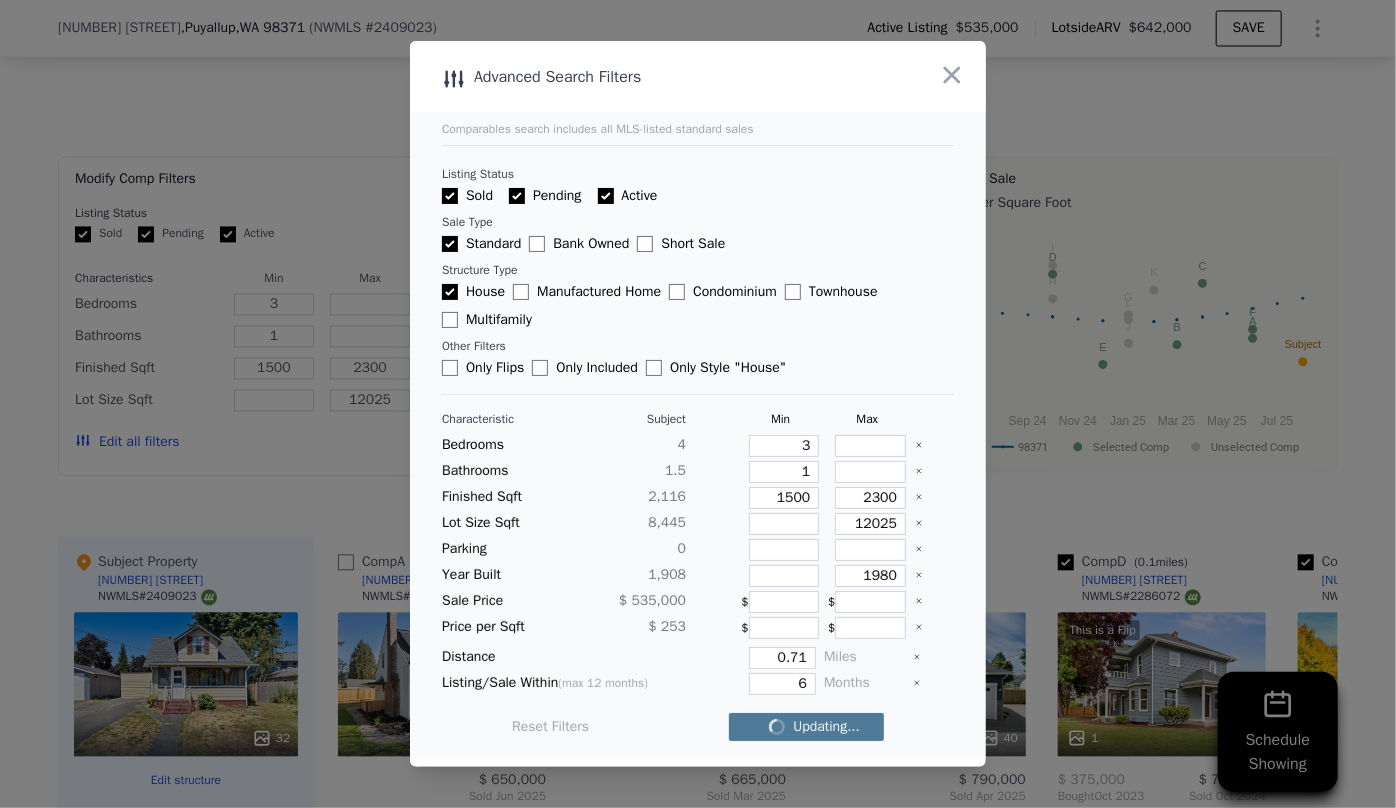 checkbox on "false" 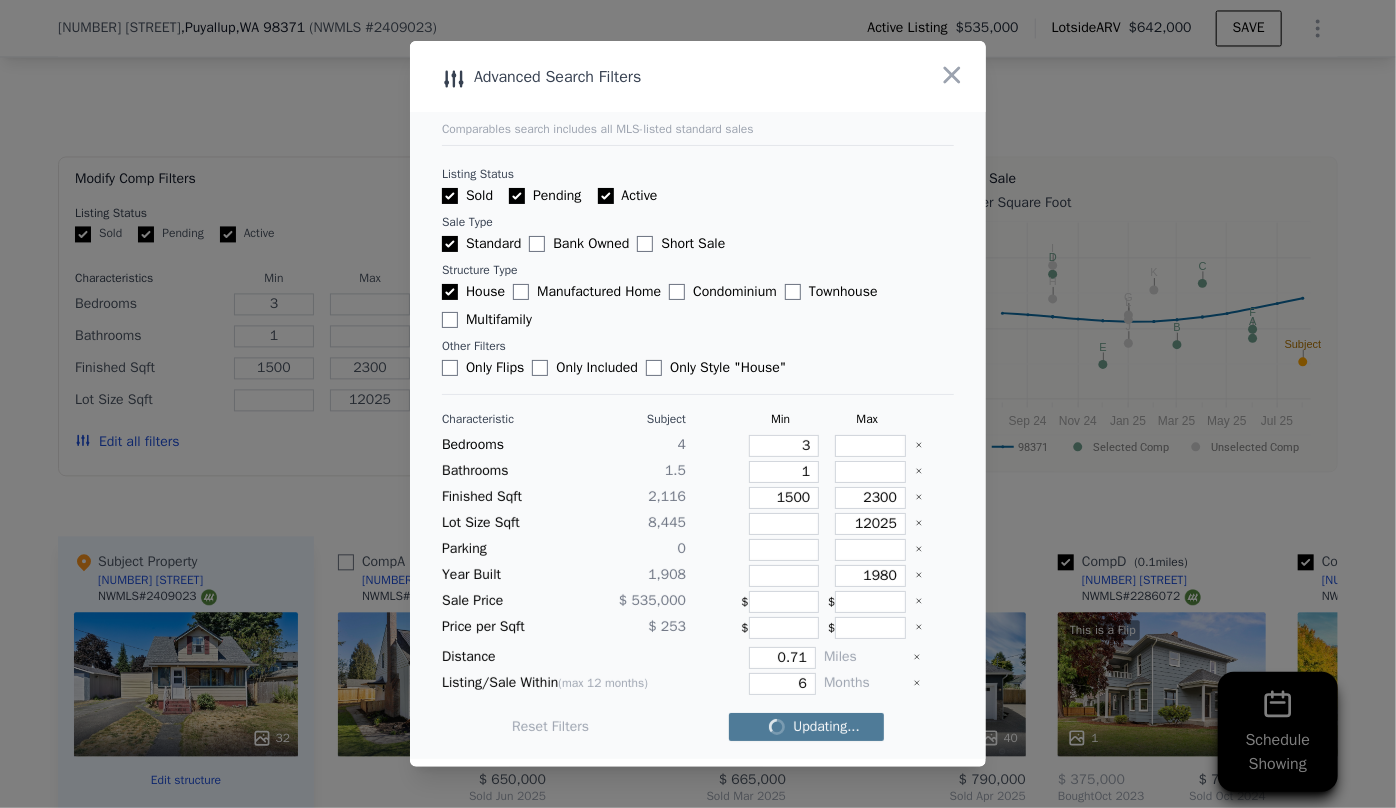 checkbox on "false" 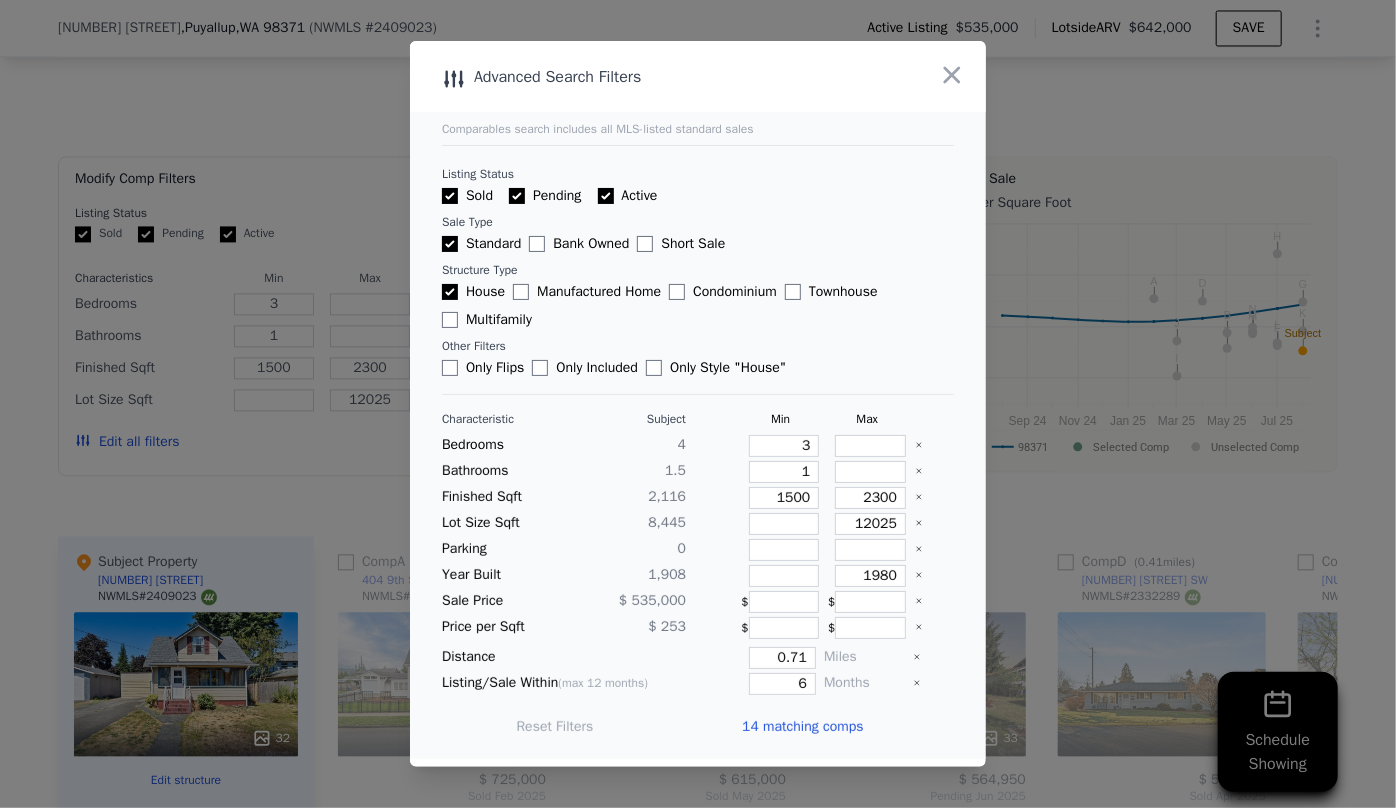 click on "14 matching comps" at bounding box center (802, 727) 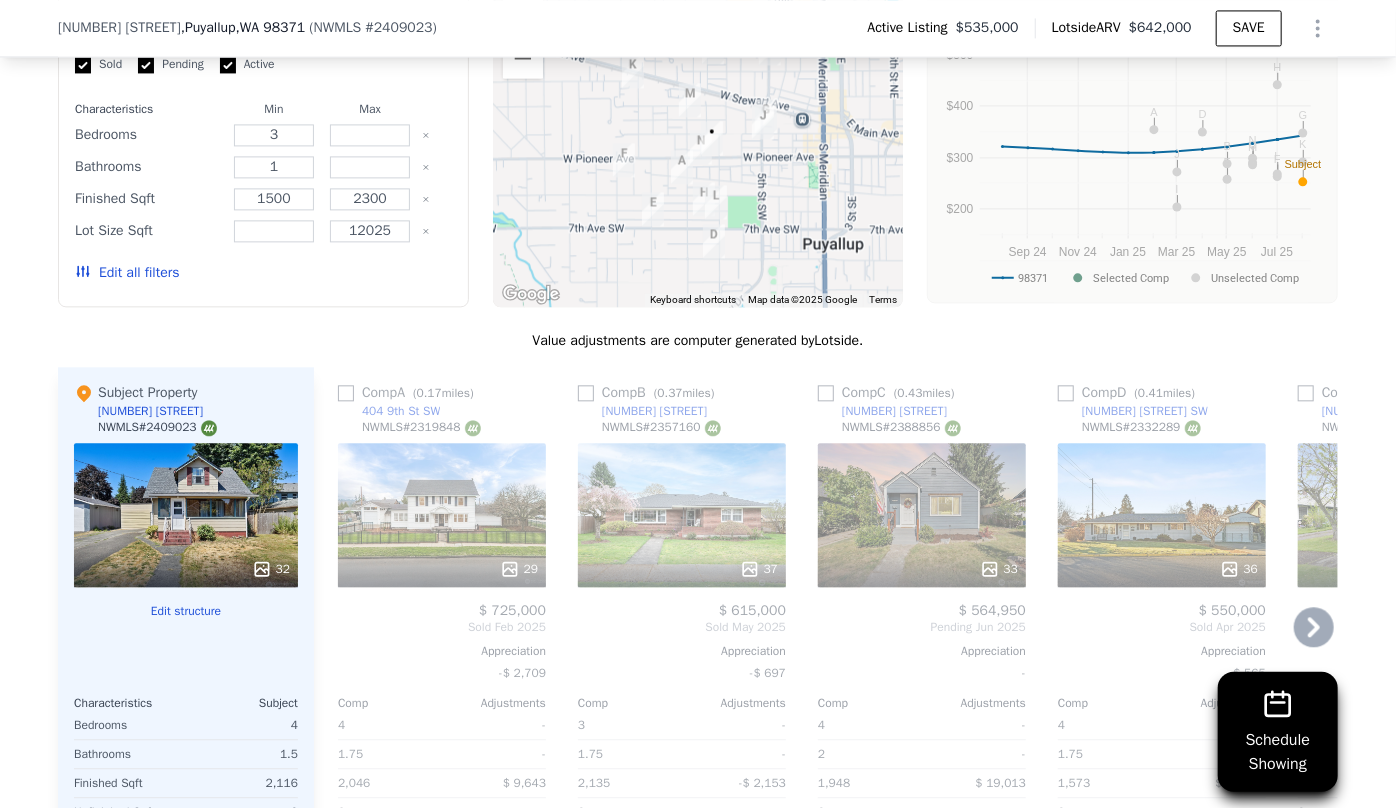 scroll, scrollTop: 2174, scrollLeft: 0, axis: vertical 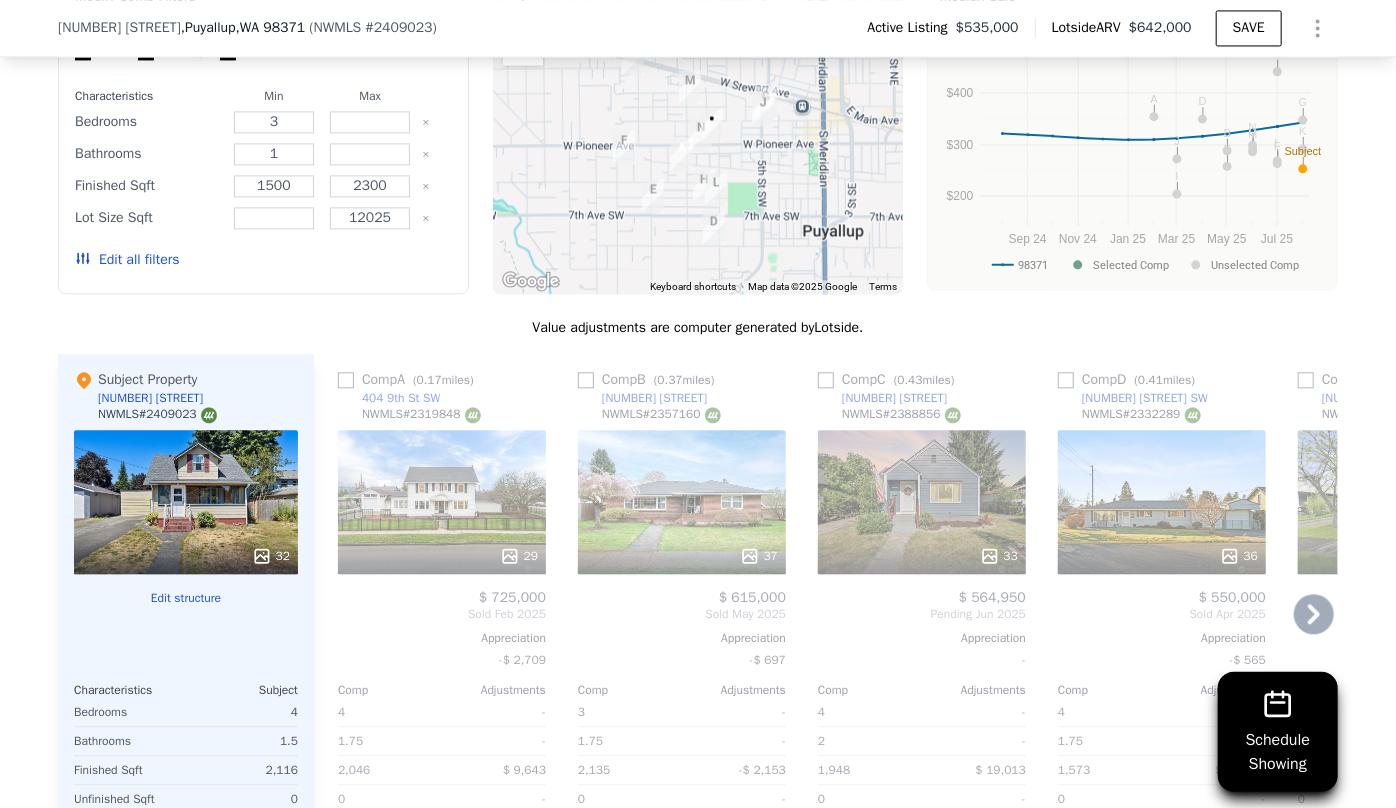 click on "29" at bounding box center [442, 502] 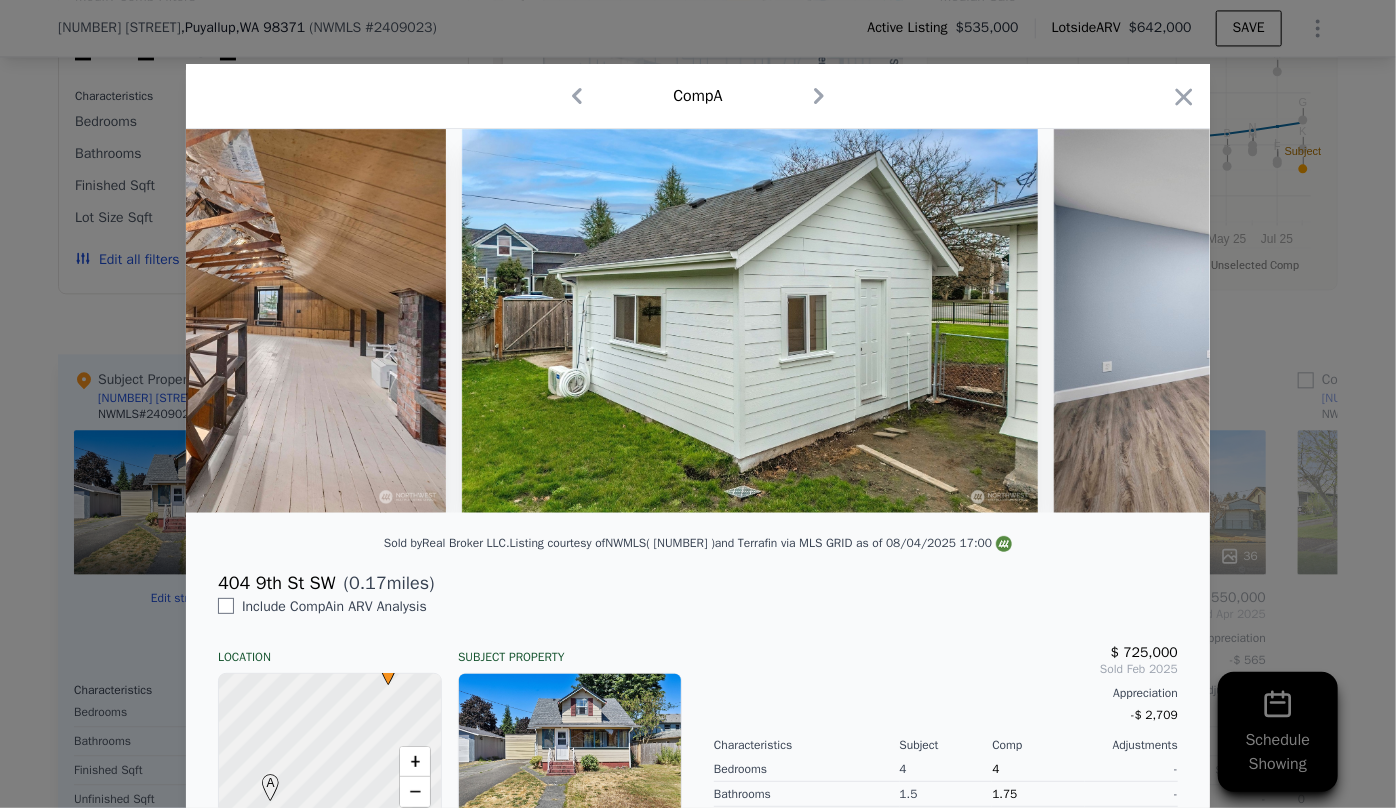scroll, scrollTop: 0, scrollLeft: 9685, axis: horizontal 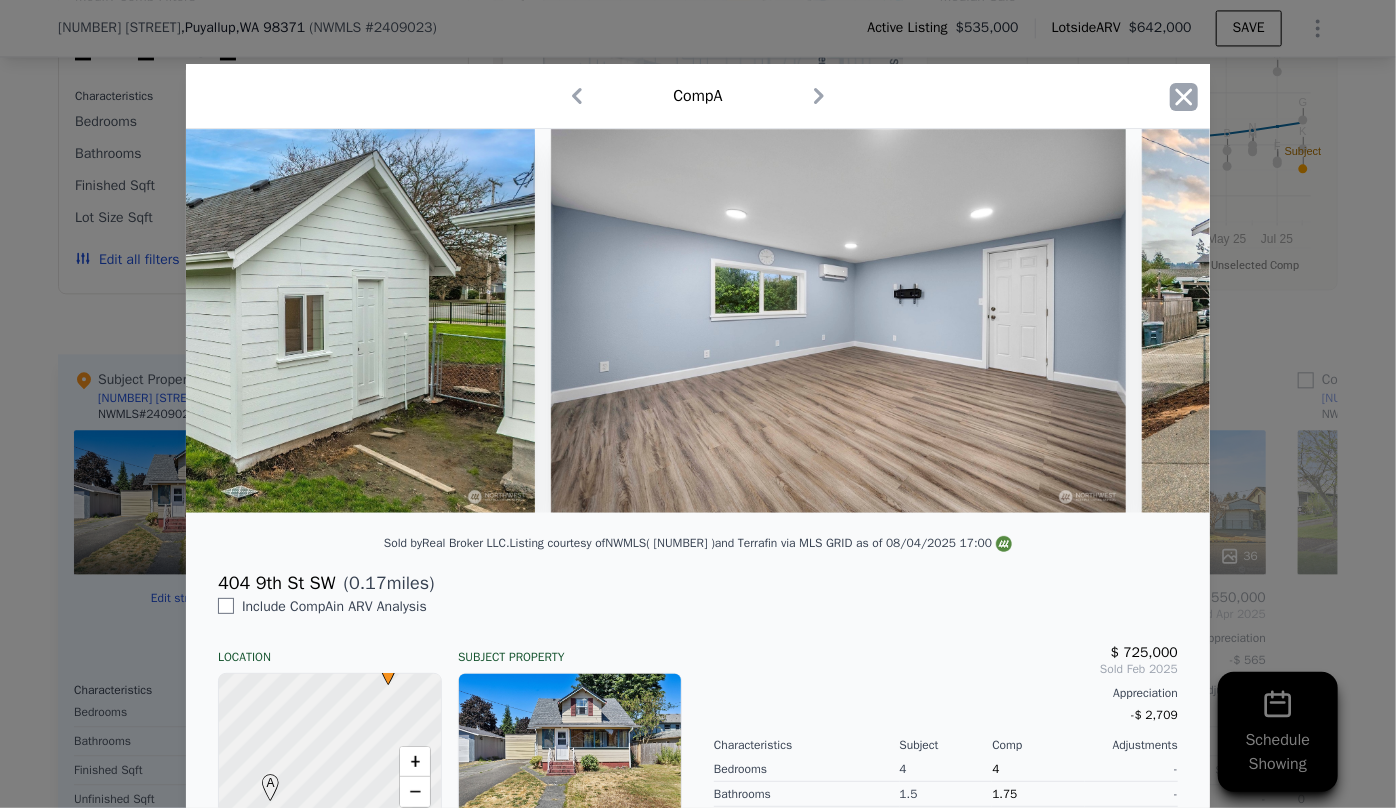 click on "Comp  A" at bounding box center (698, 96) 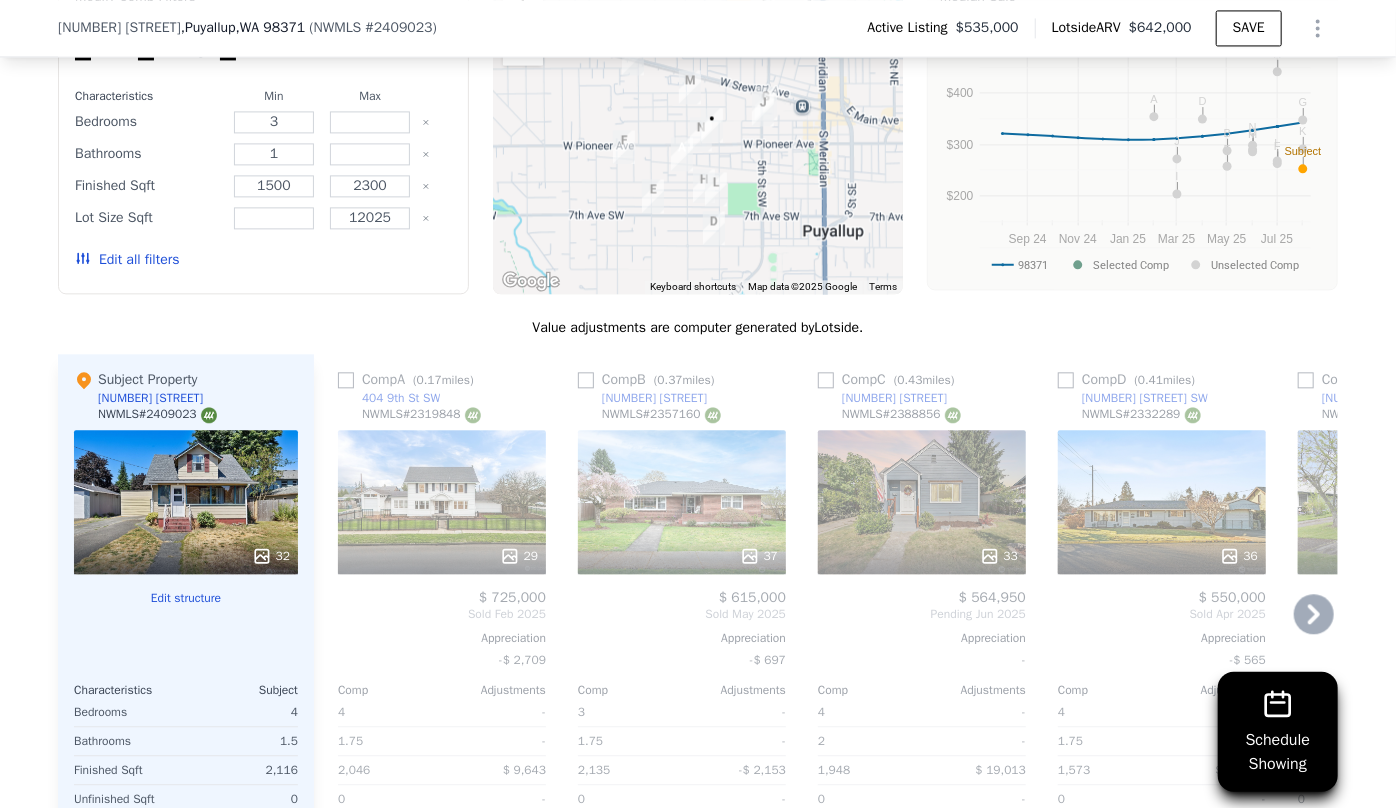 click on "Comp  A ( 0.17  miles)" at bounding box center [410, 380] 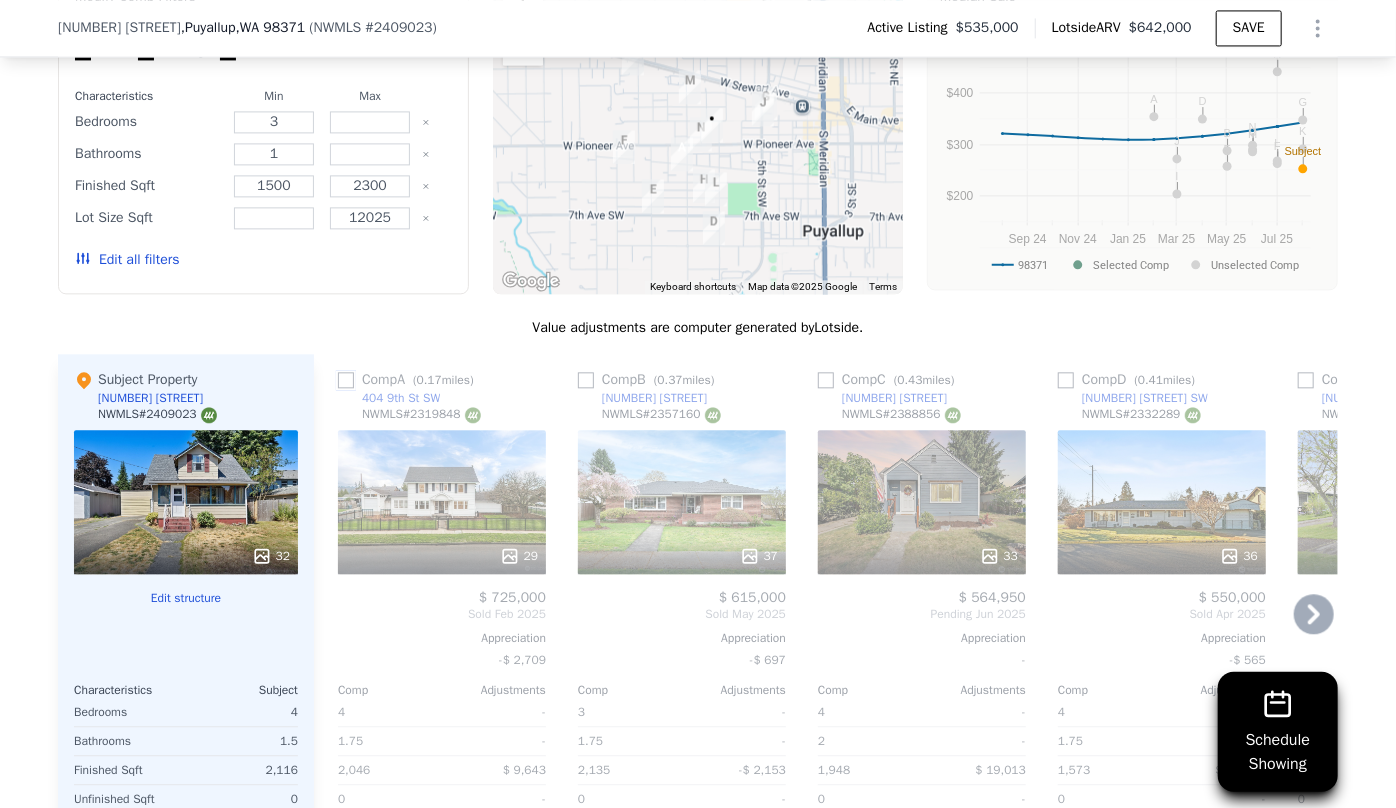 click at bounding box center [346, 380] 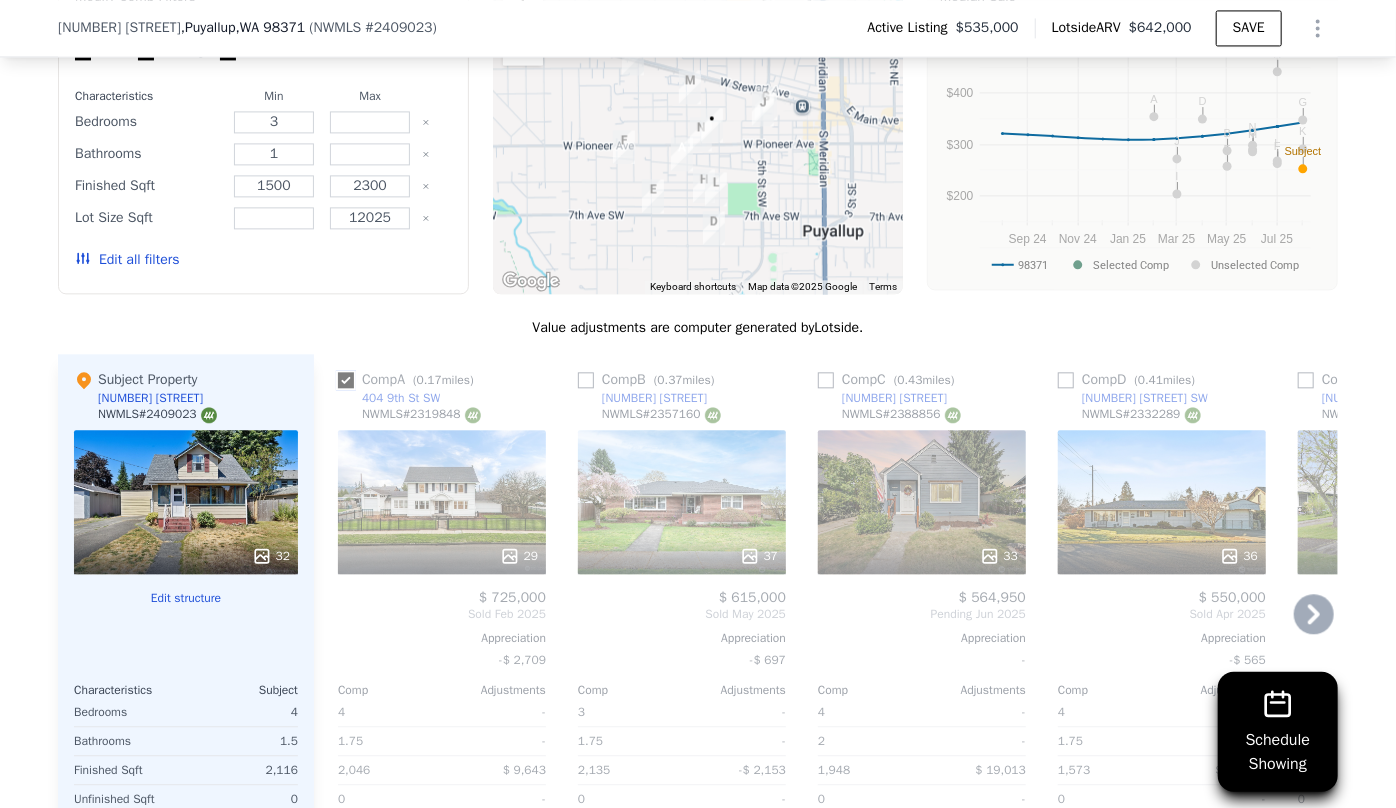 checkbox on "true" 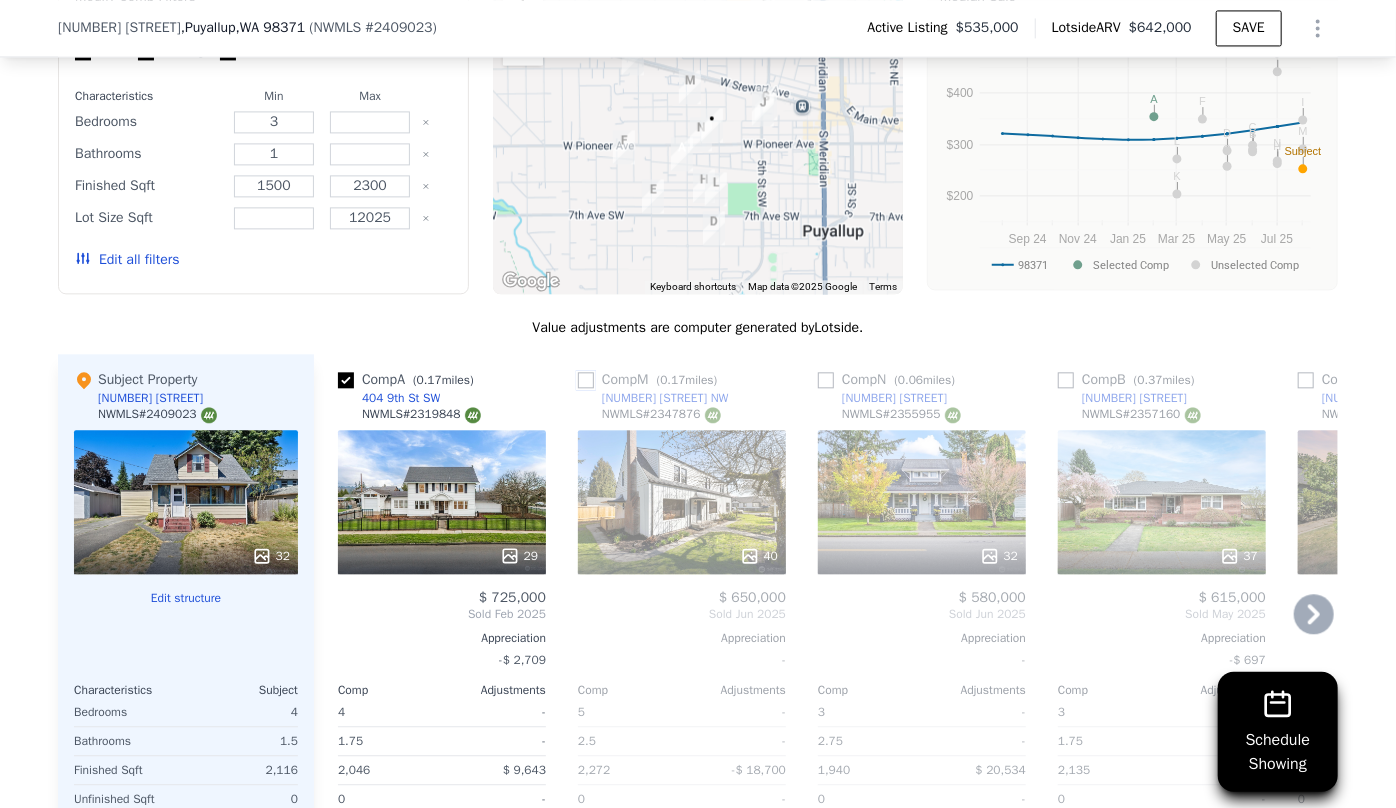 click at bounding box center [586, 380] 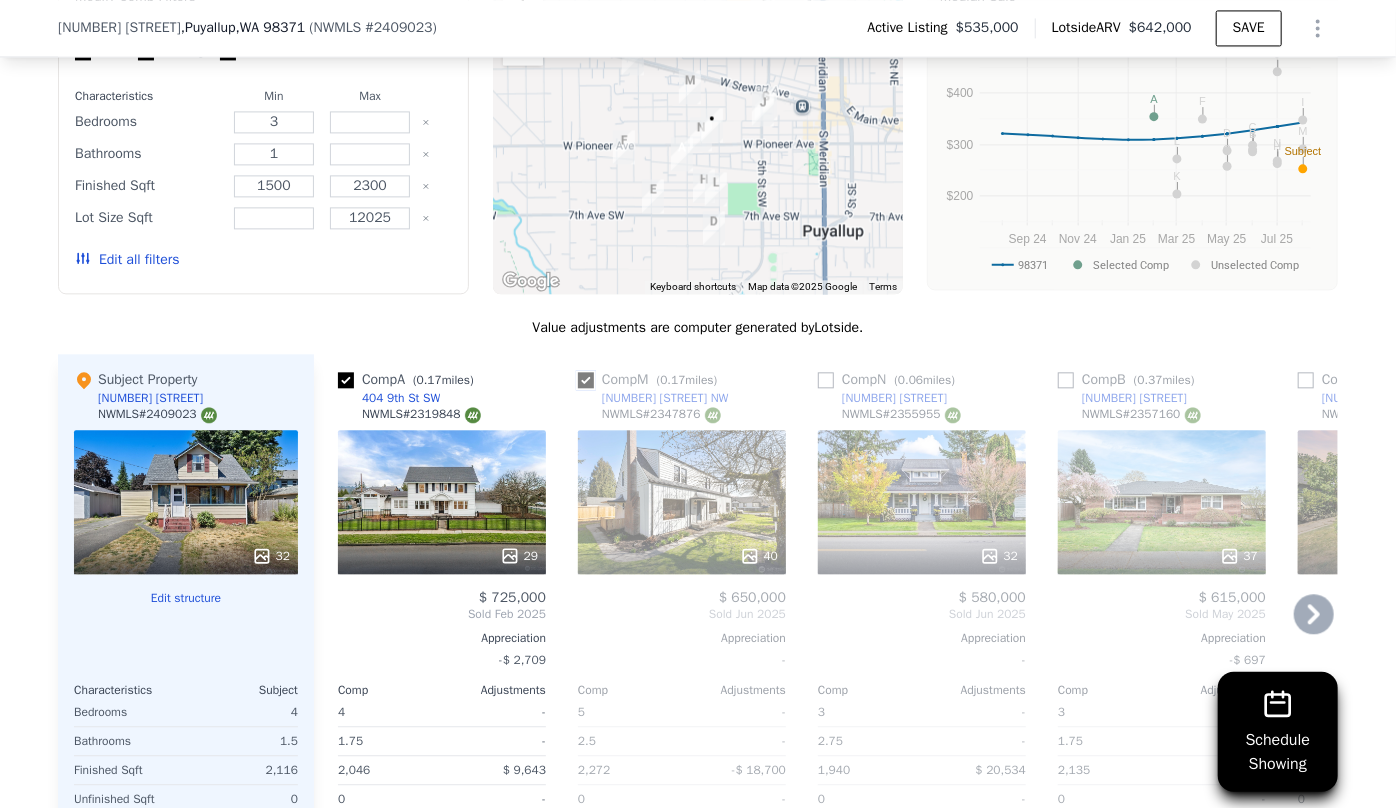 checkbox on "true" 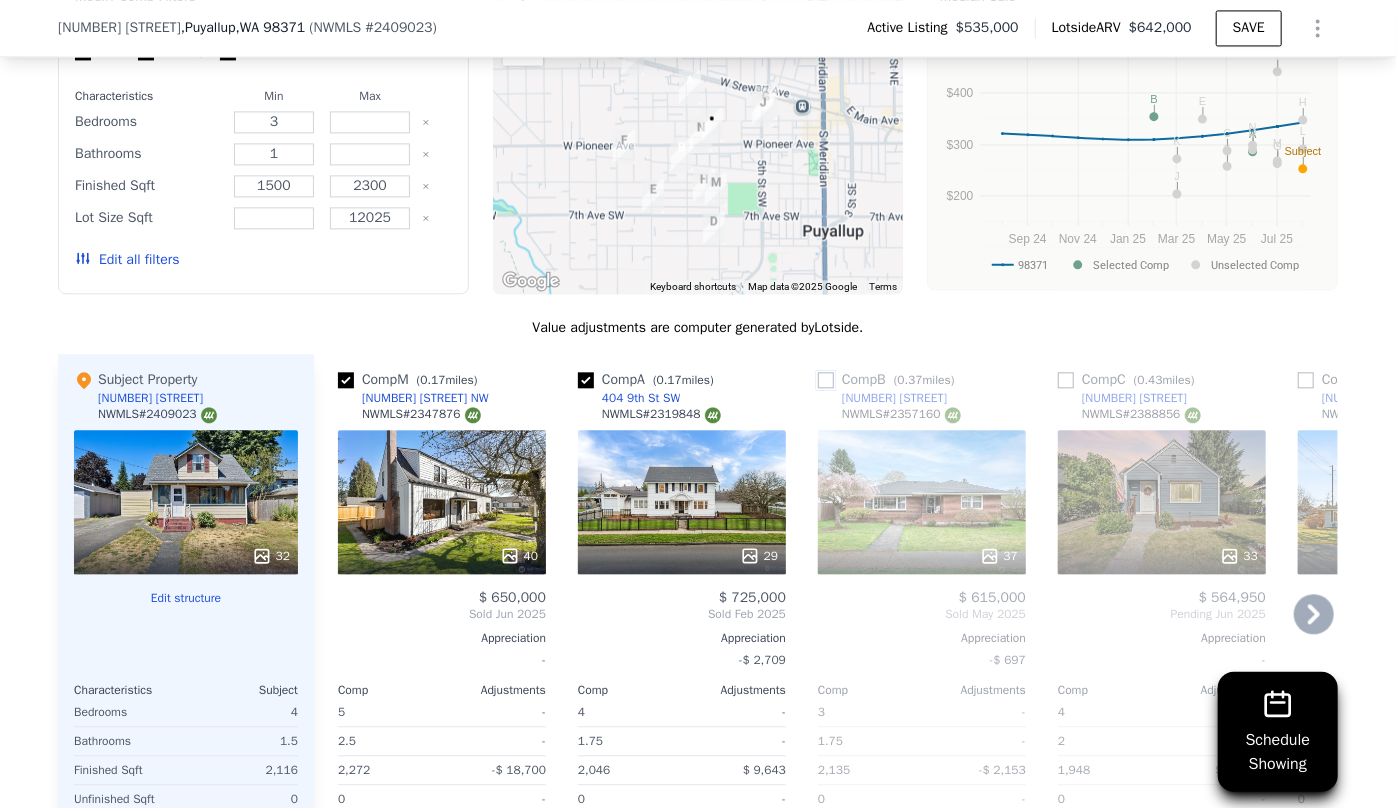 click at bounding box center [826, 380] 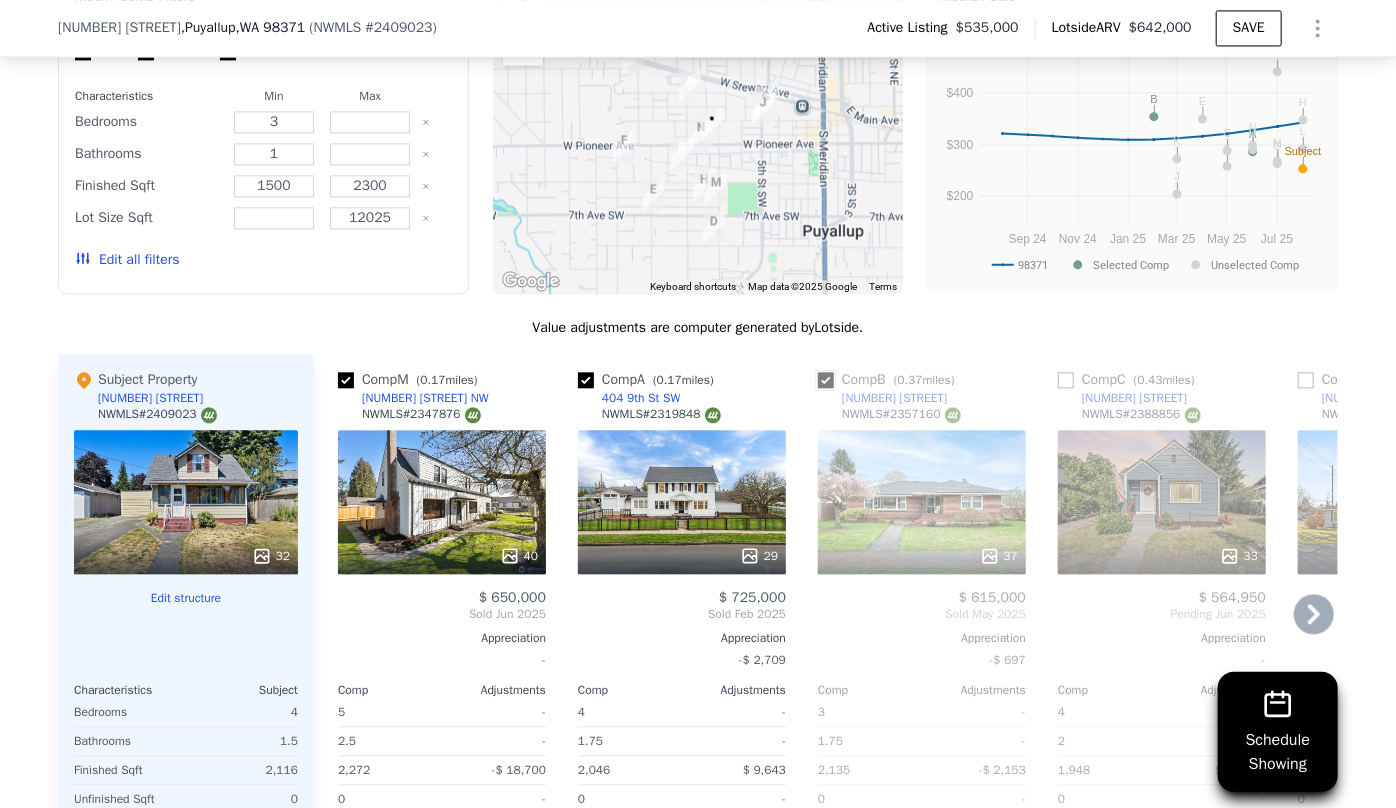 checkbox on "true" 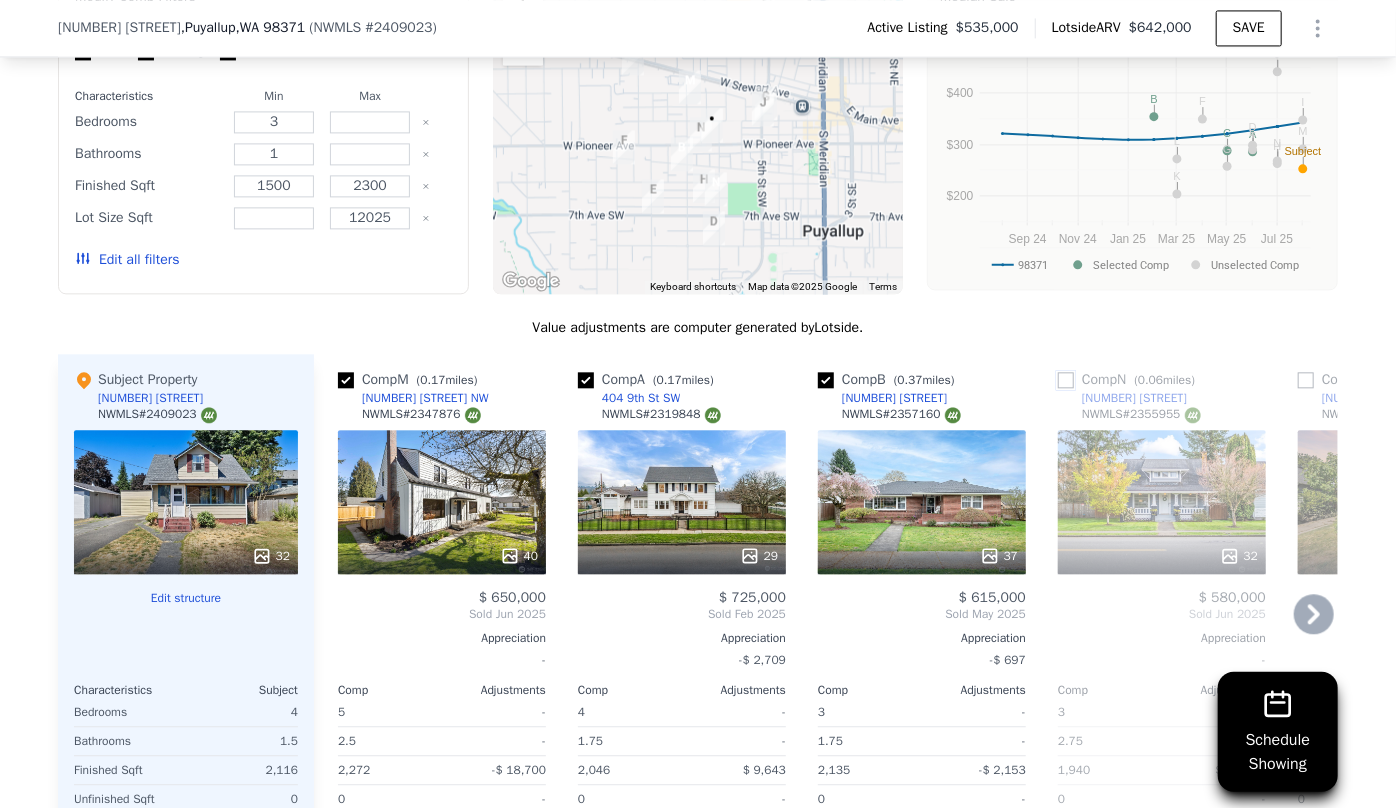 click at bounding box center [1066, 380] 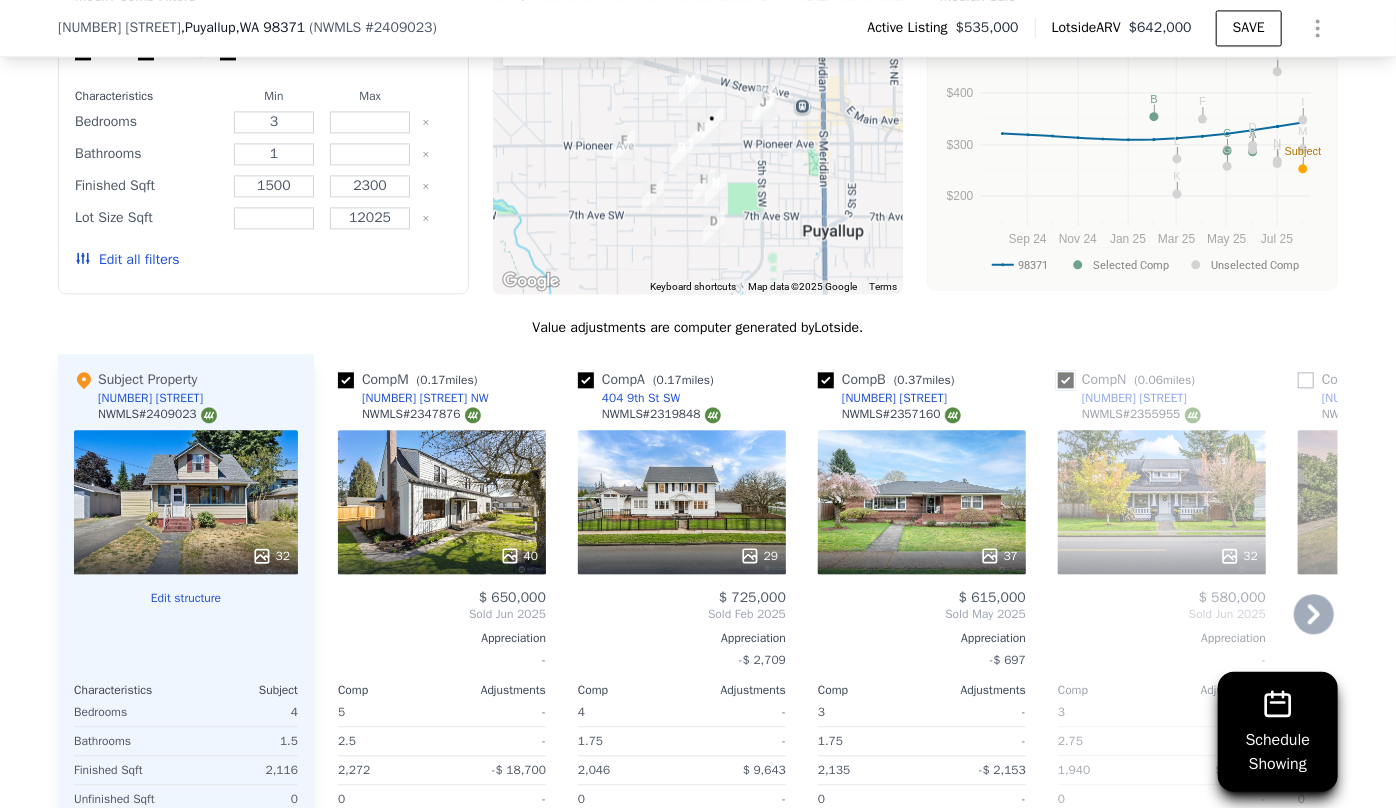 checkbox on "true" 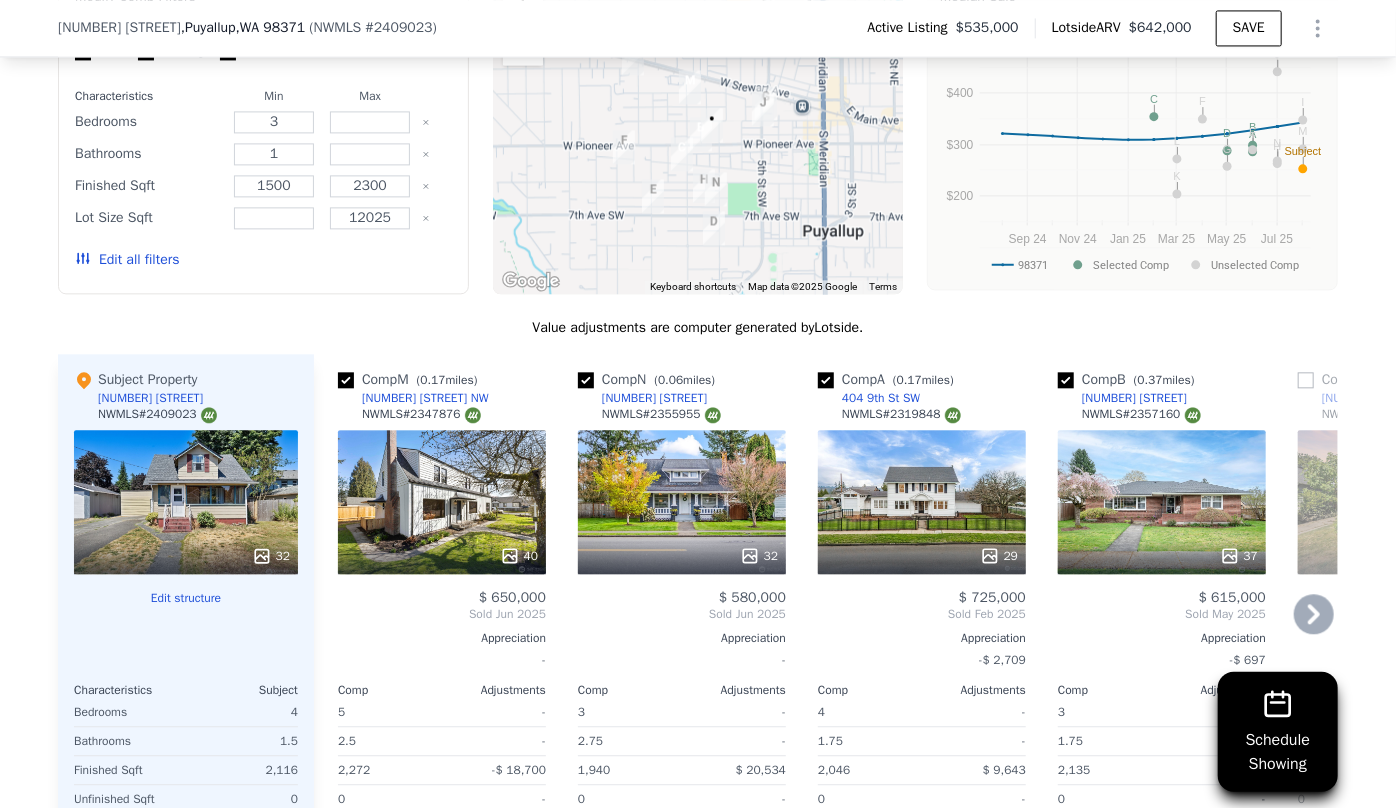 click 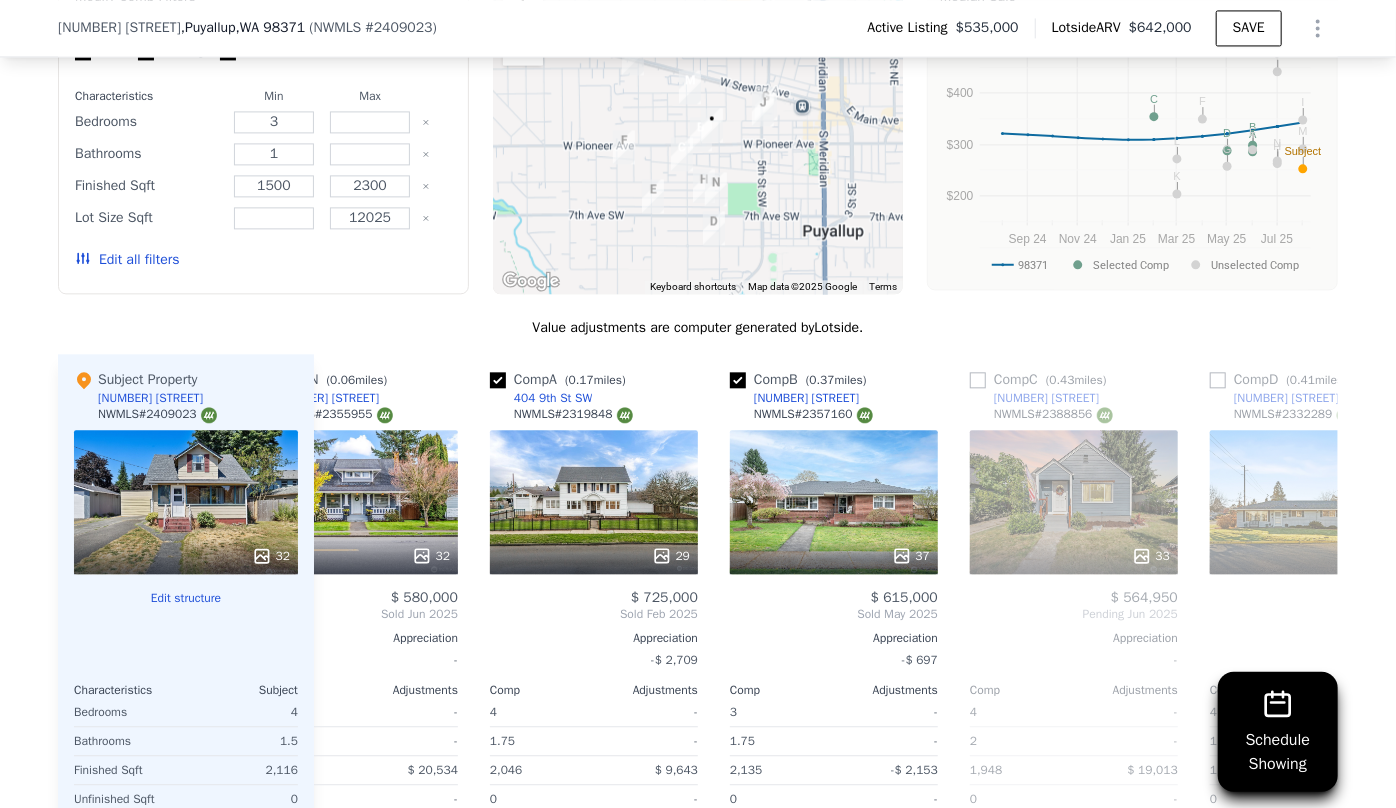 scroll, scrollTop: 0, scrollLeft: 480, axis: horizontal 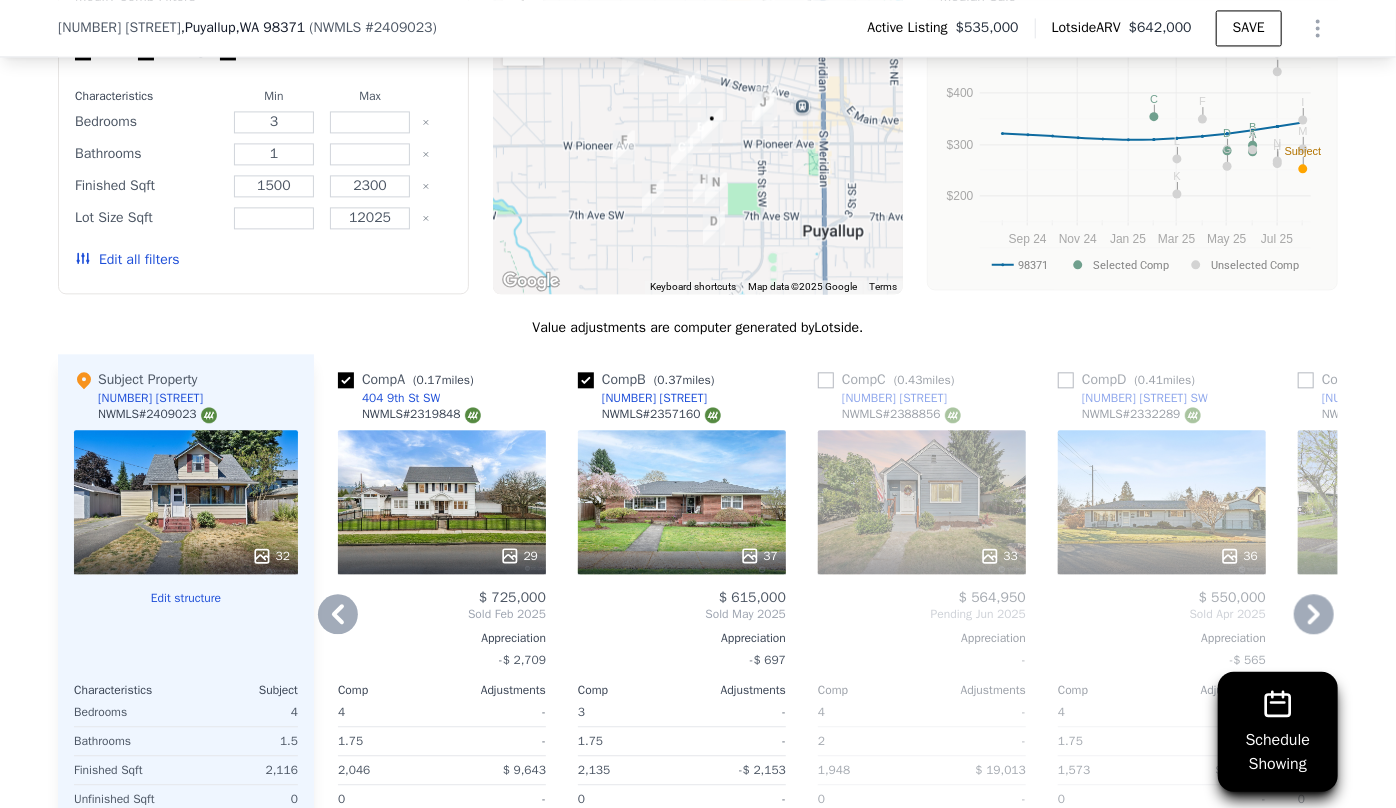 click 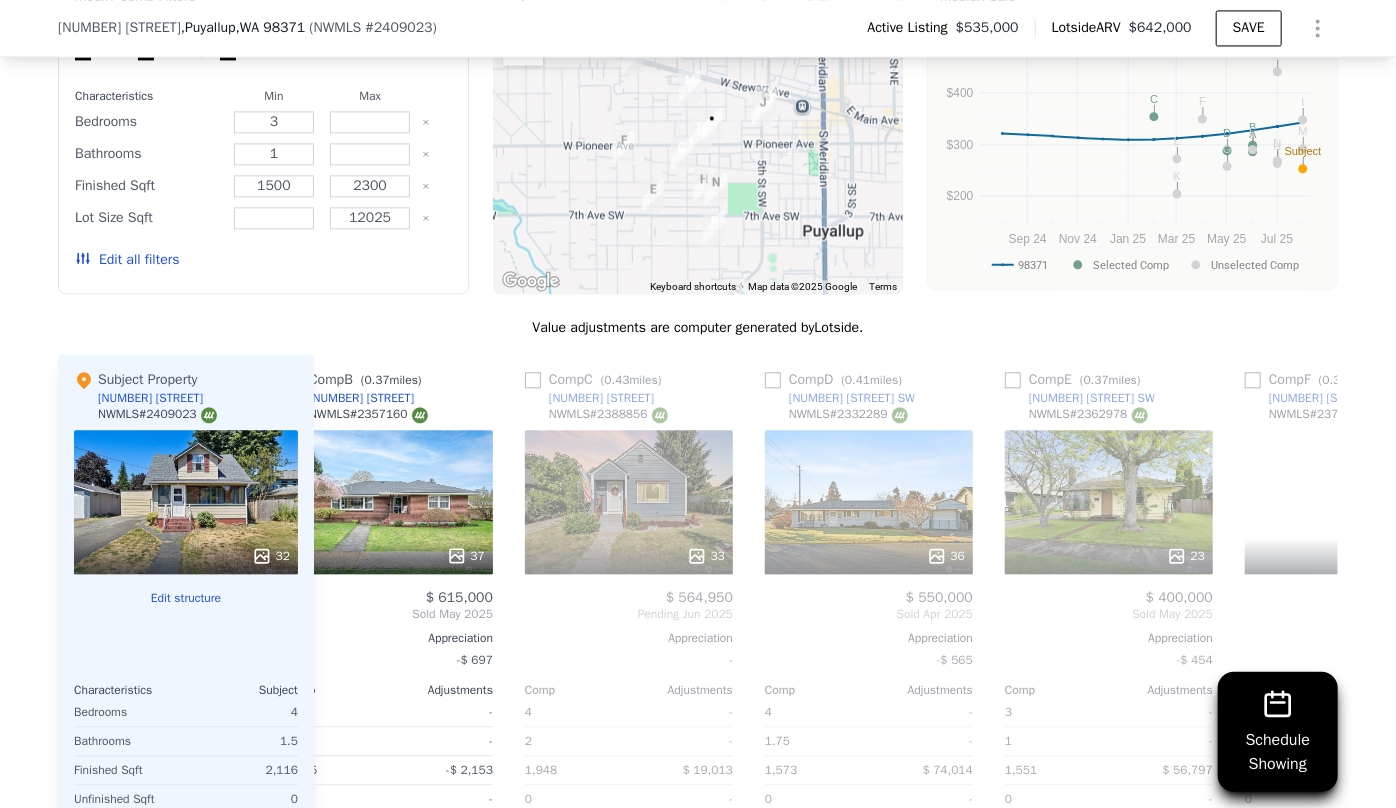 scroll, scrollTop: 0, scrollLeft: 960, axis: horizontal 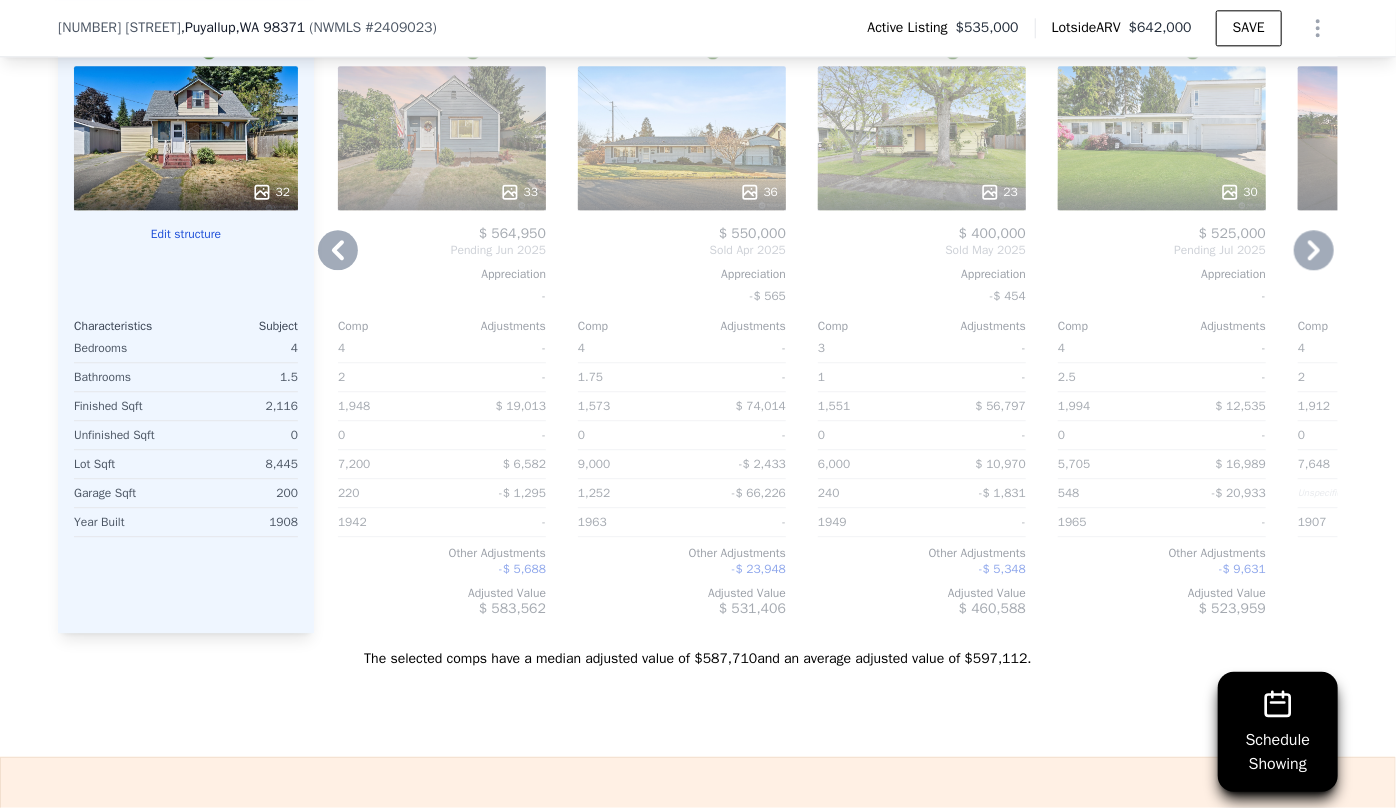 click 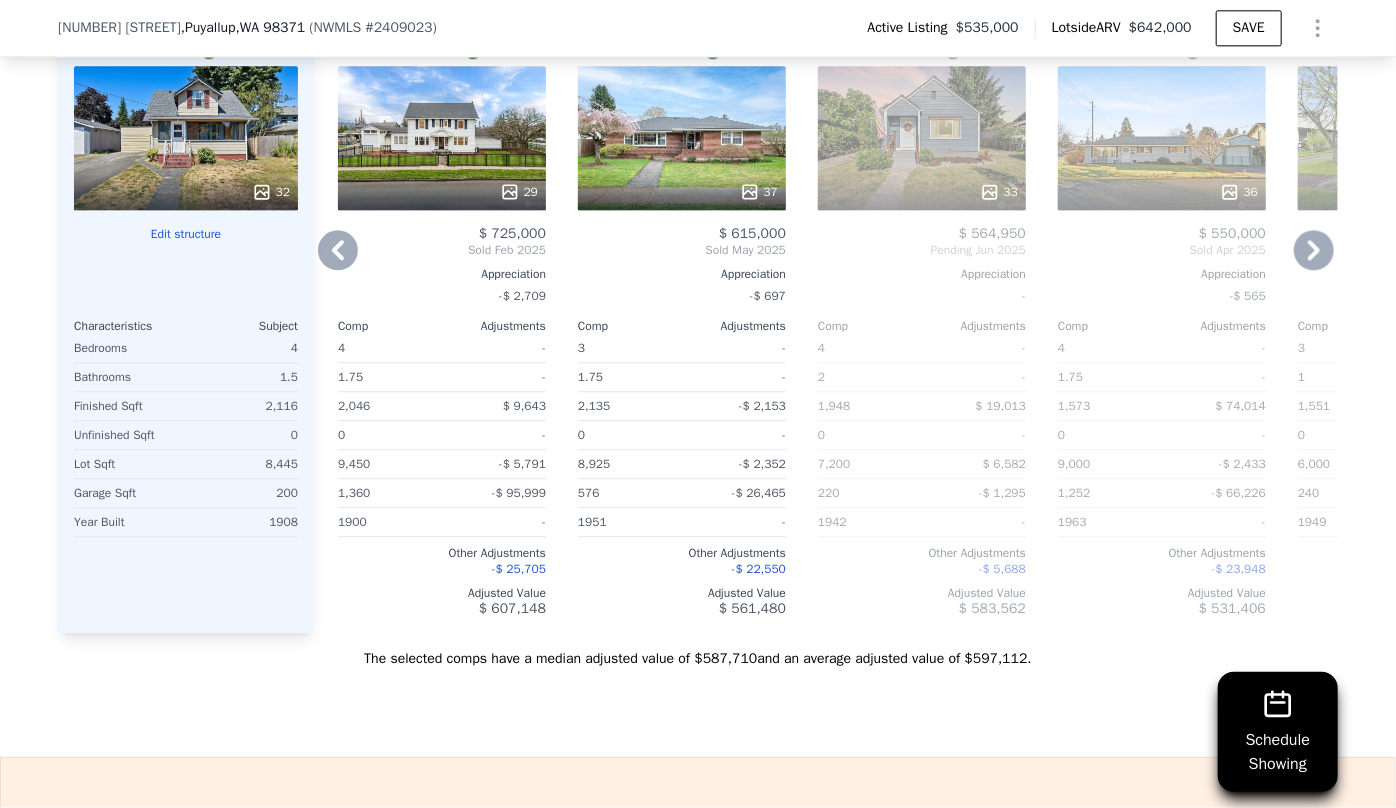click 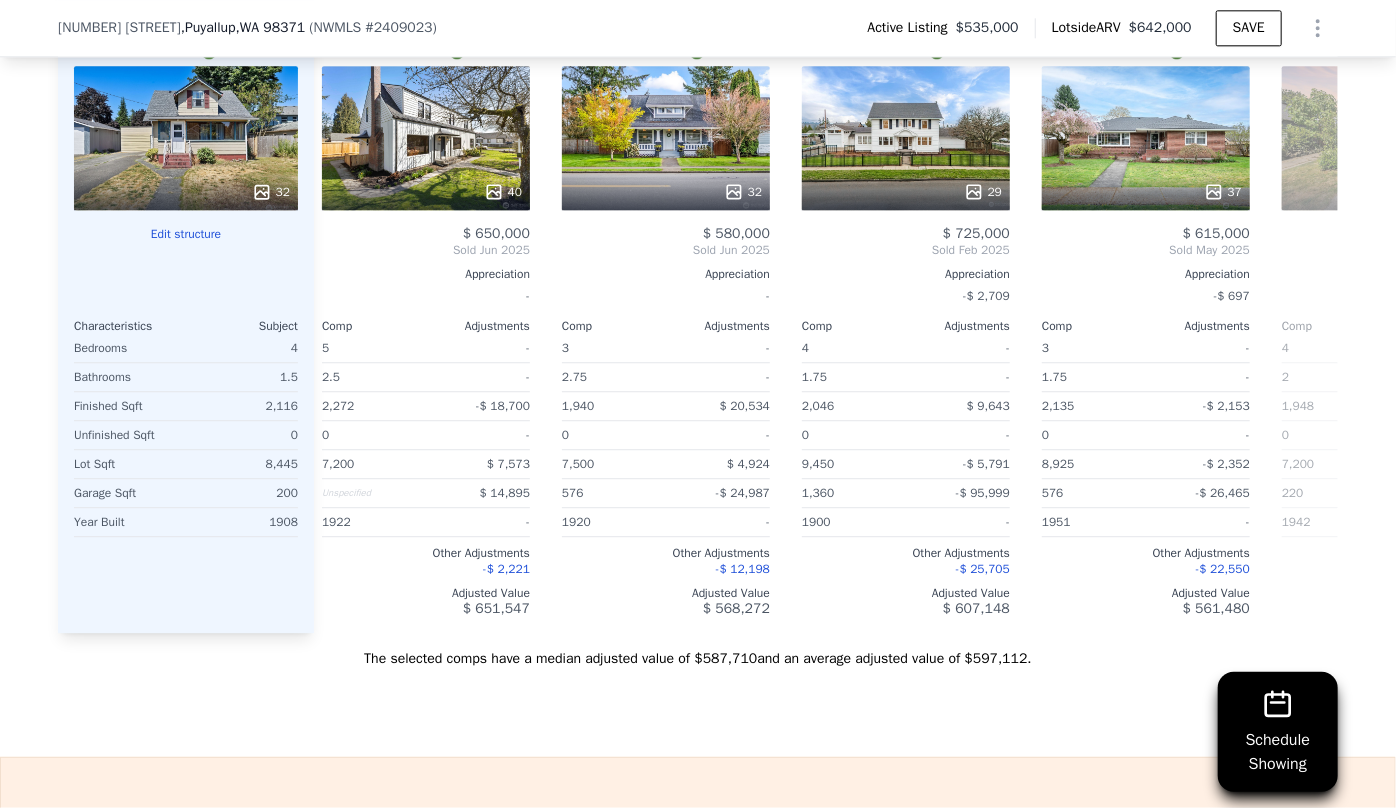 scroll, scrollTop: 0, scrollLeft: 0, axis: both 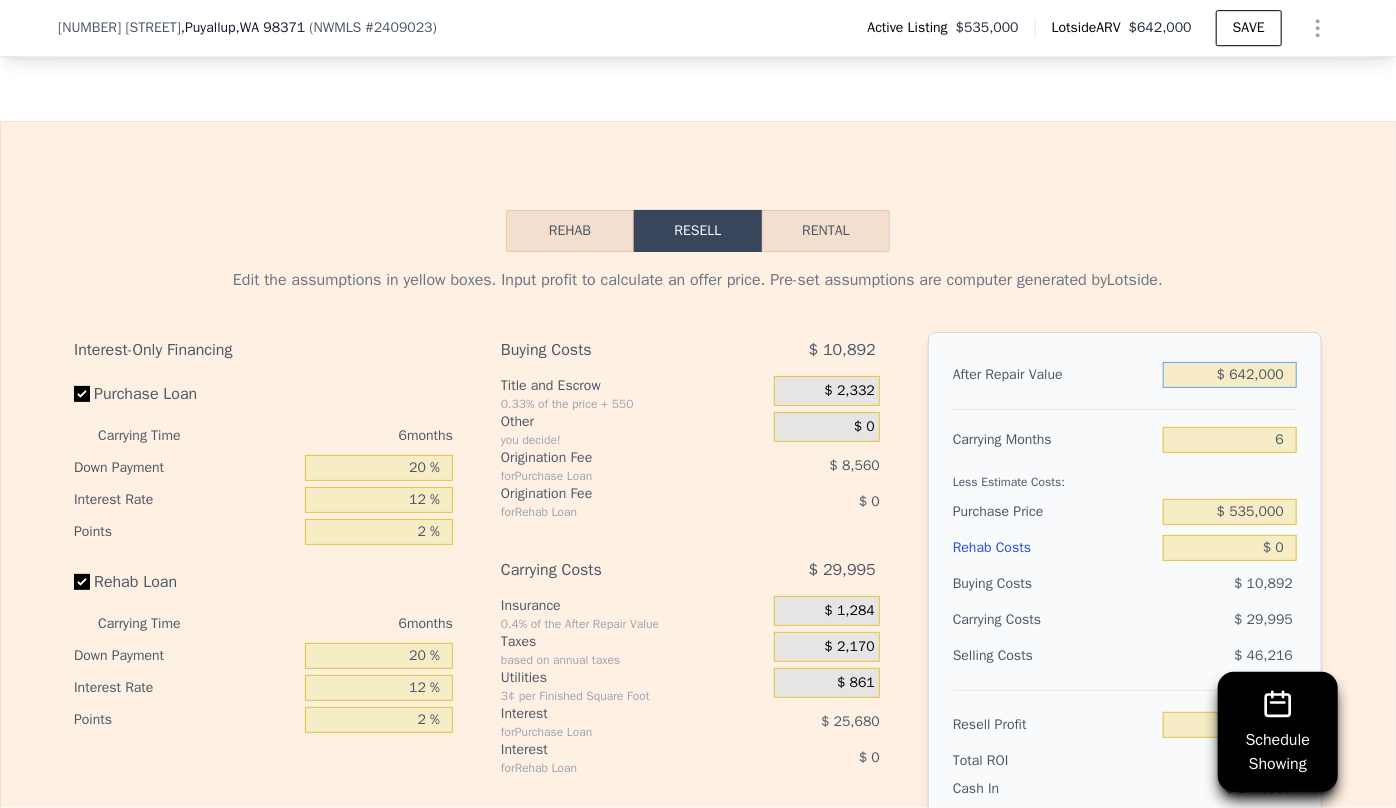 click on "$ 642,000" at bounding box center (1230, 375) 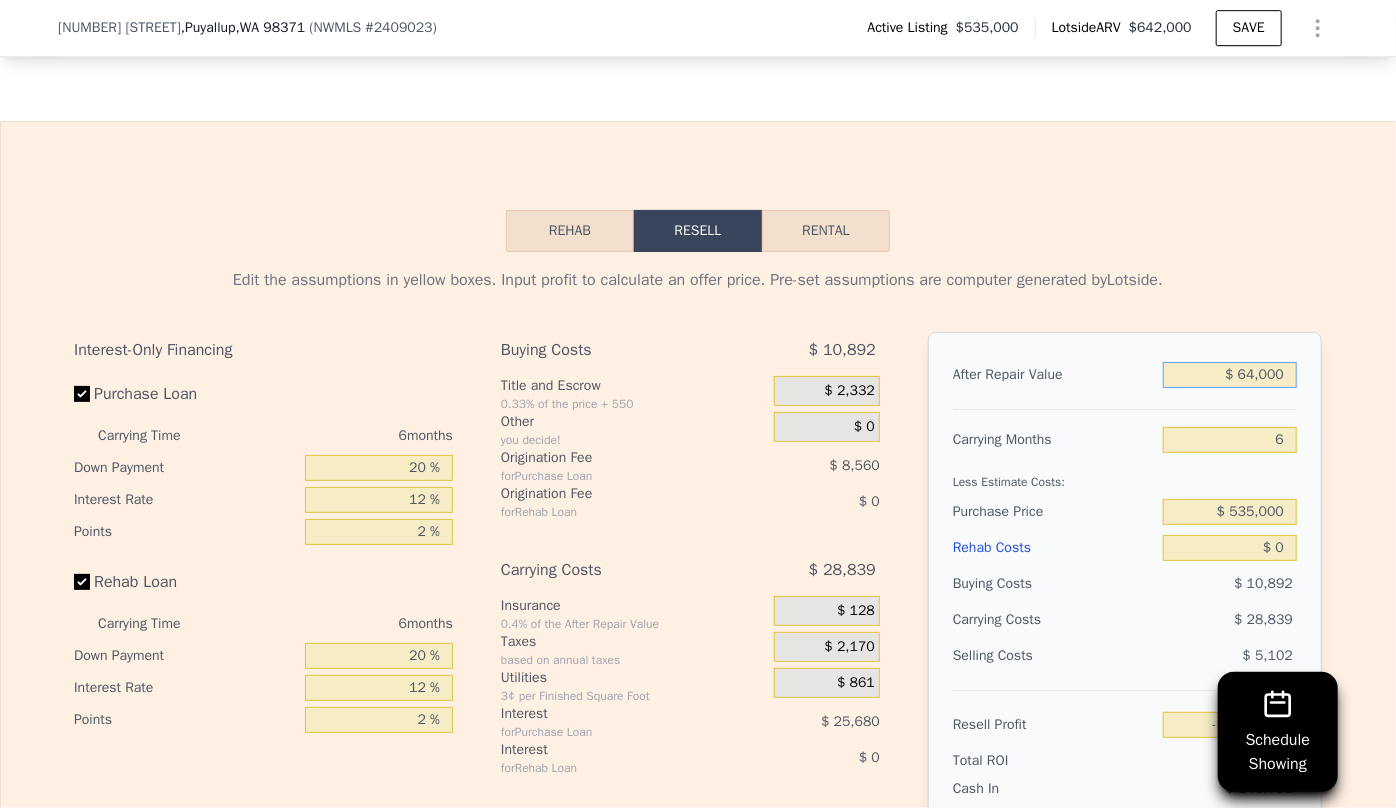 type on "-$ 515,833" 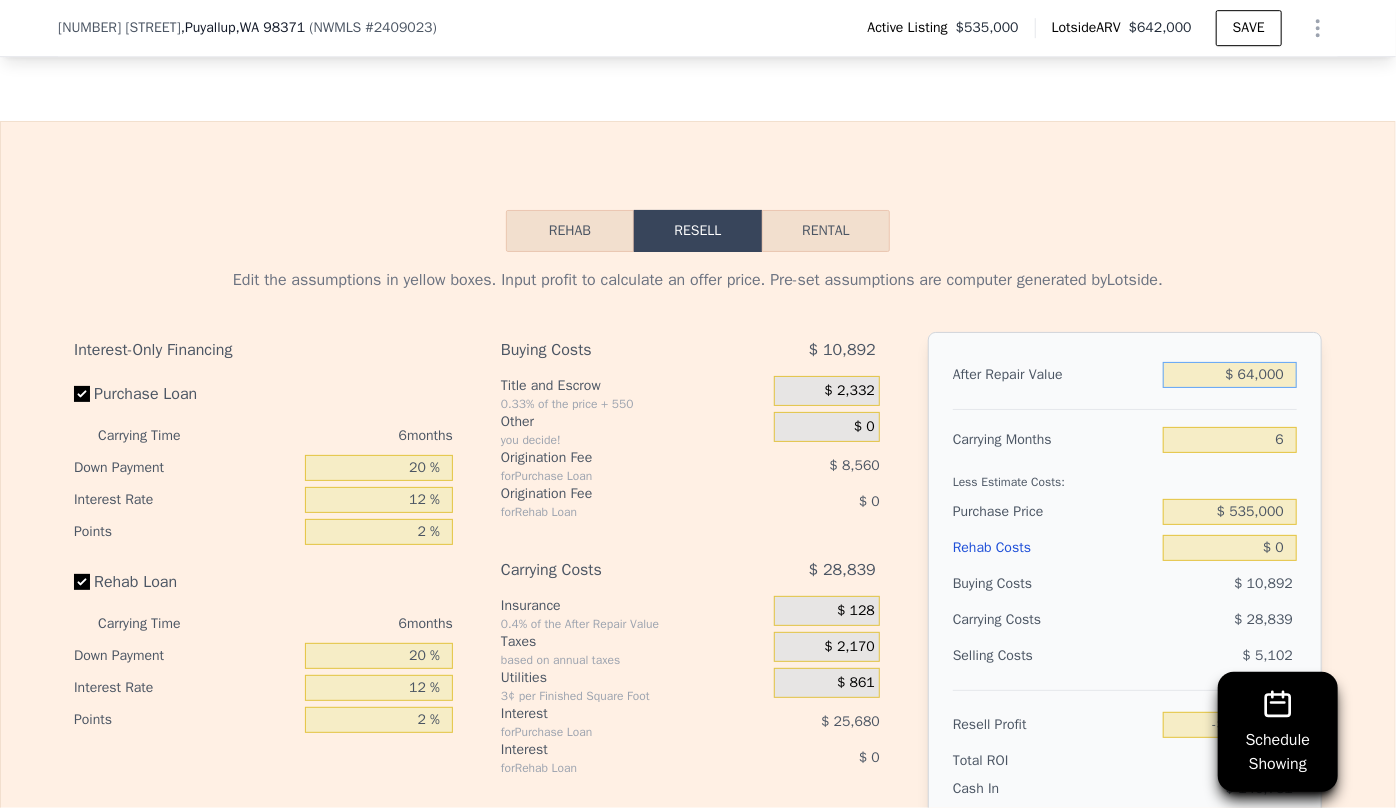 type on "$ 6,000" 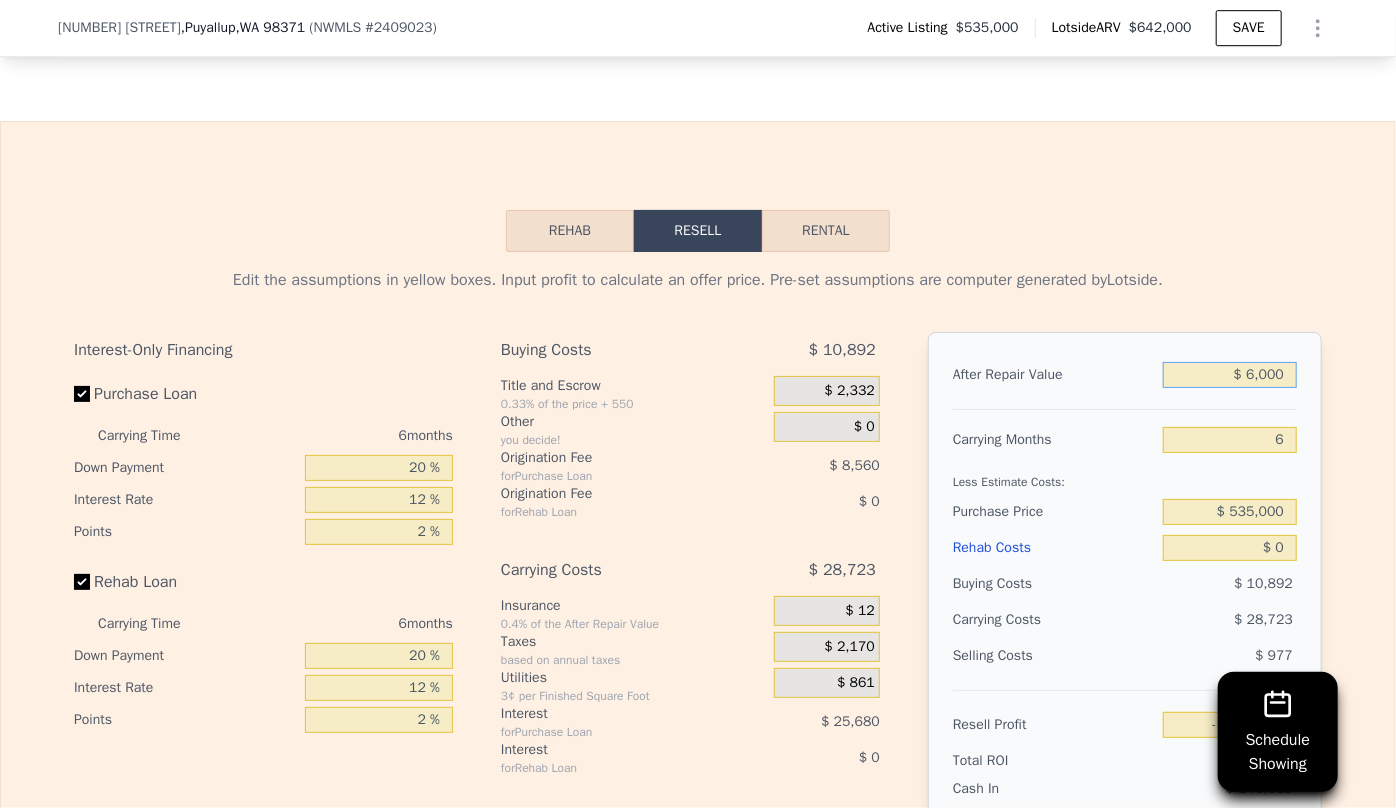 type on "$ 60,000" 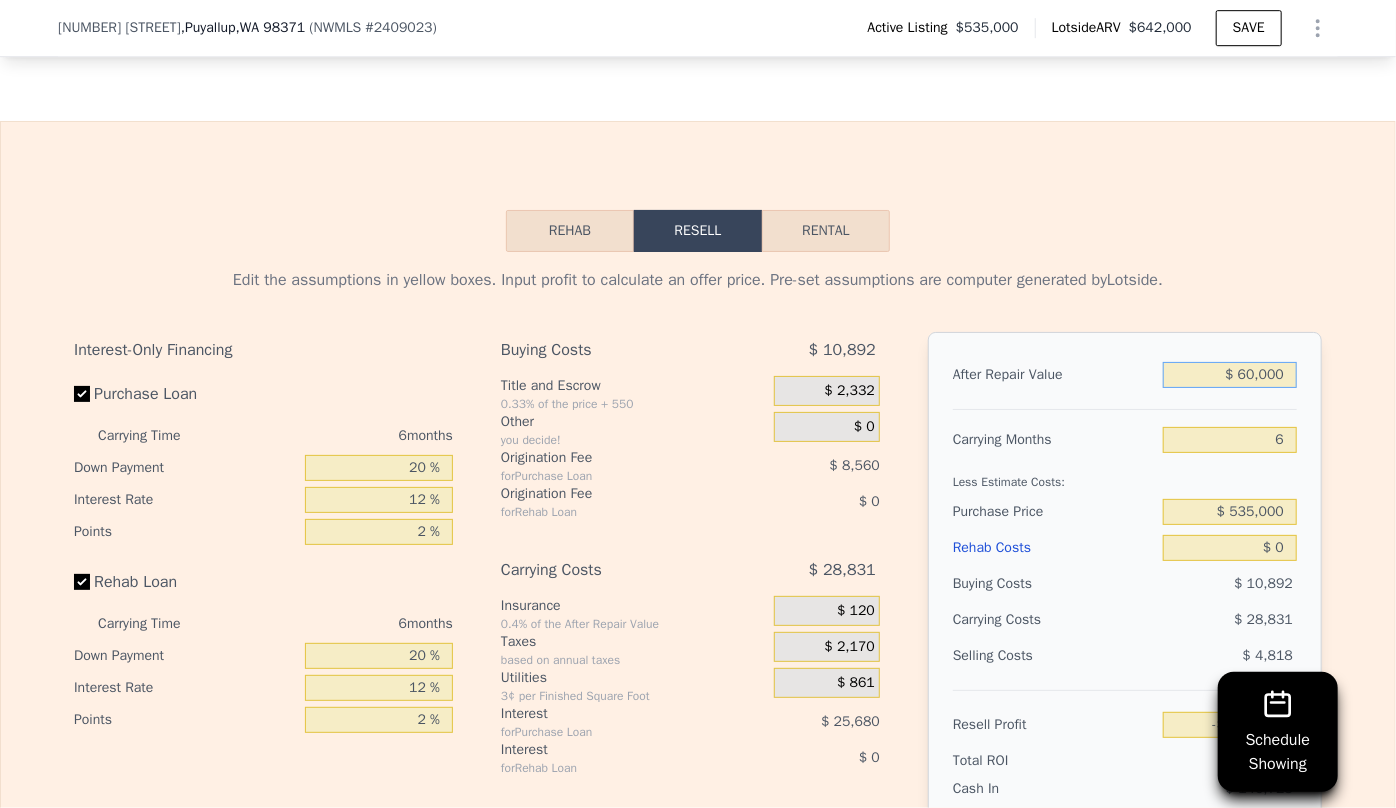 type on "-$ 519,541" 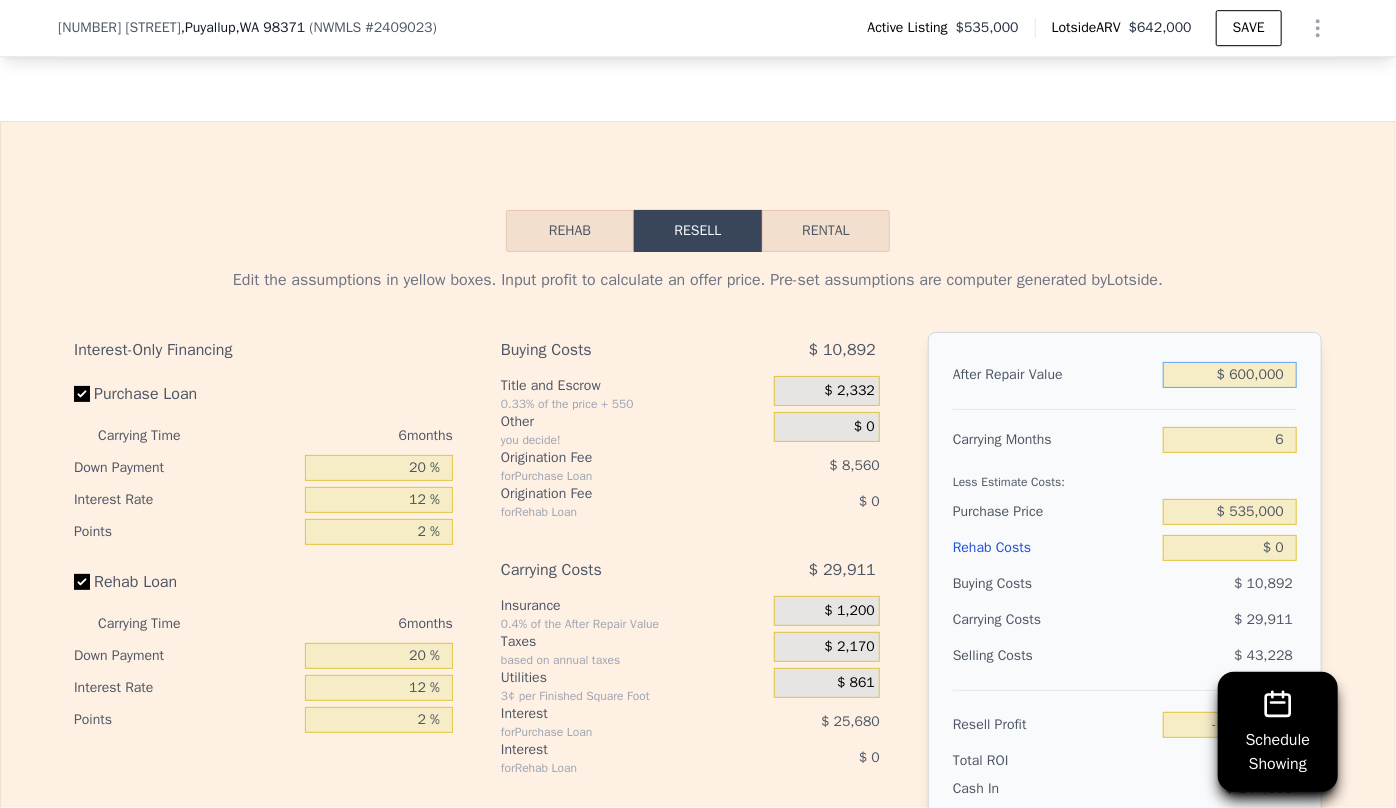 type on "-$ 19,031" 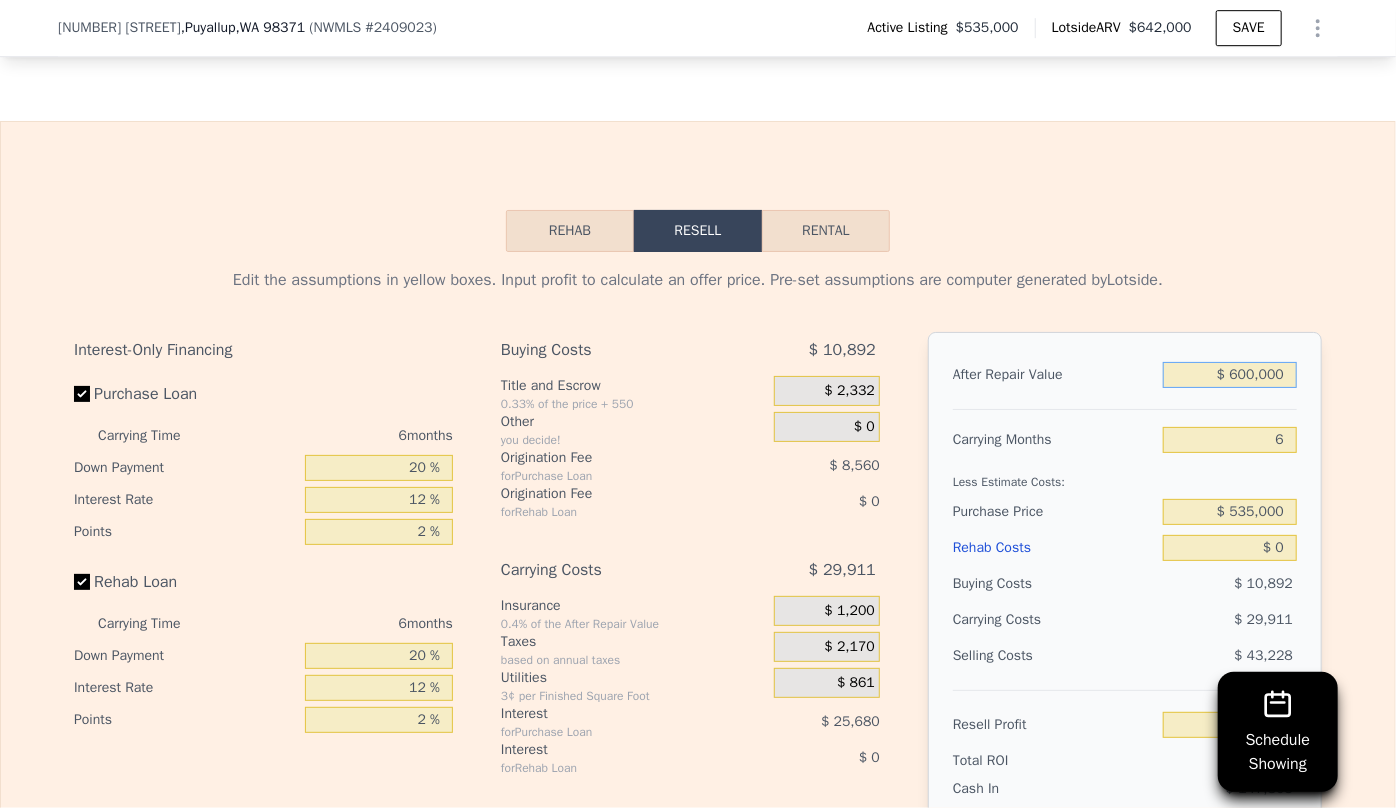type on "$ 600,000" 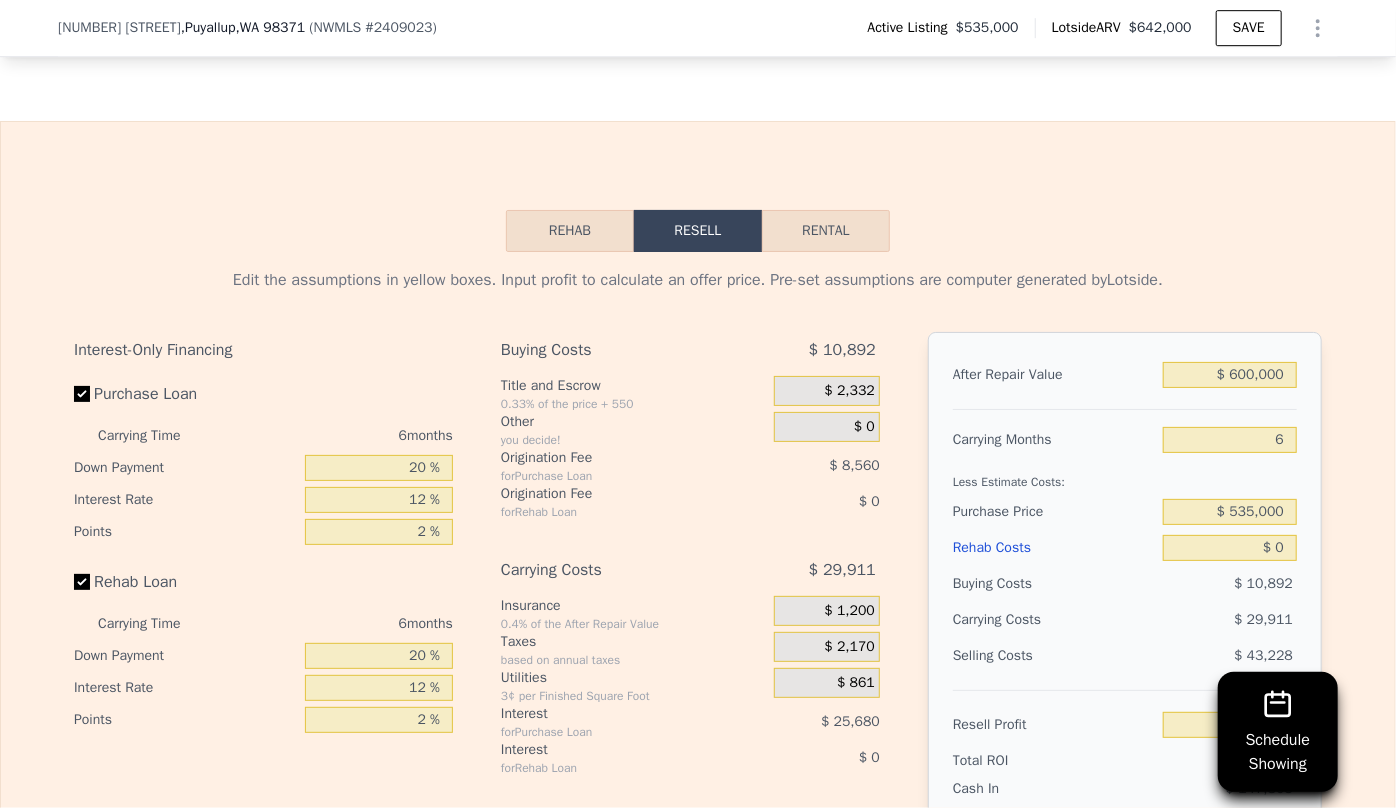 click on "Less Estimate Costs:" at bounding box center [1125, 476] 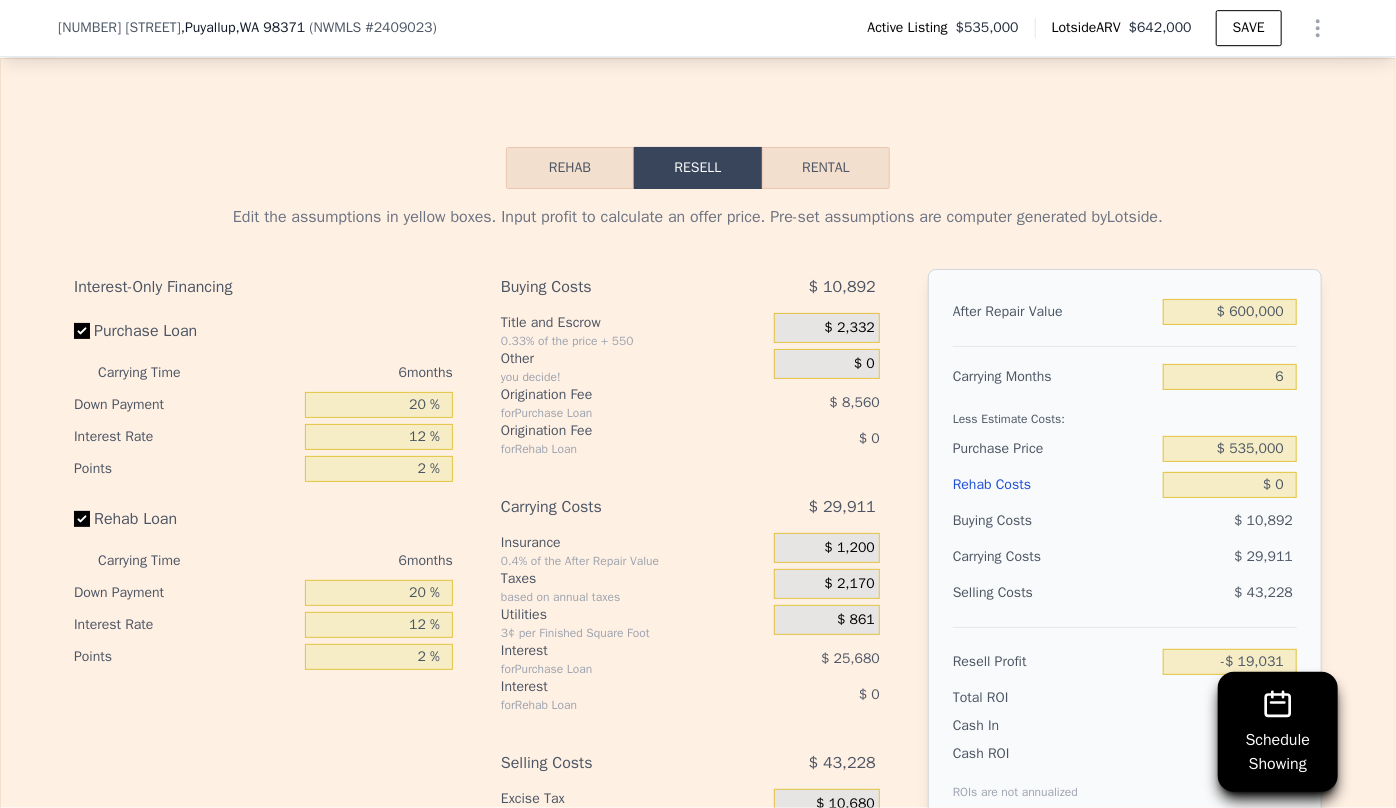 scroll, scrollTop: 3356, scrollLeft: 0, axis: vertical 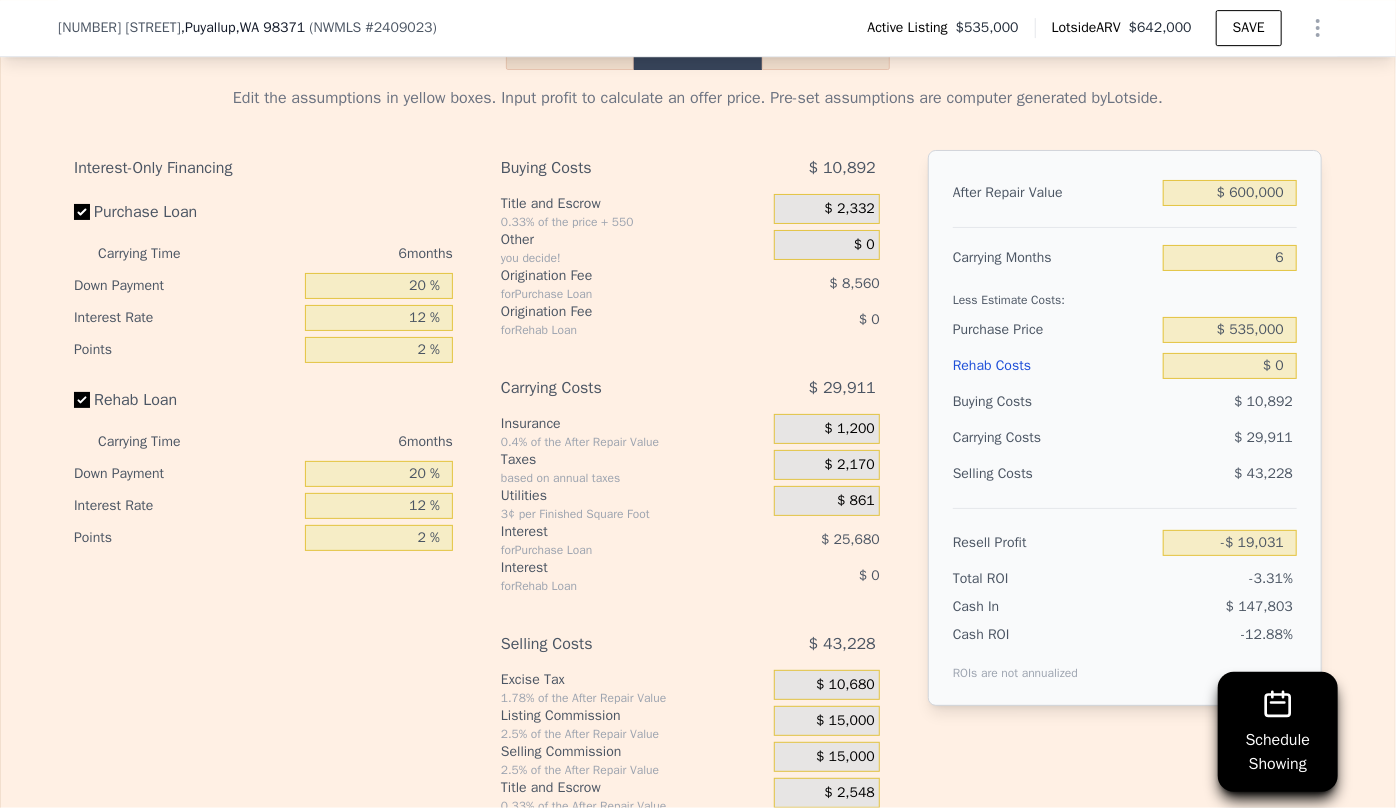 click on "Rehab Costs" at bounding box center [1054, 366] 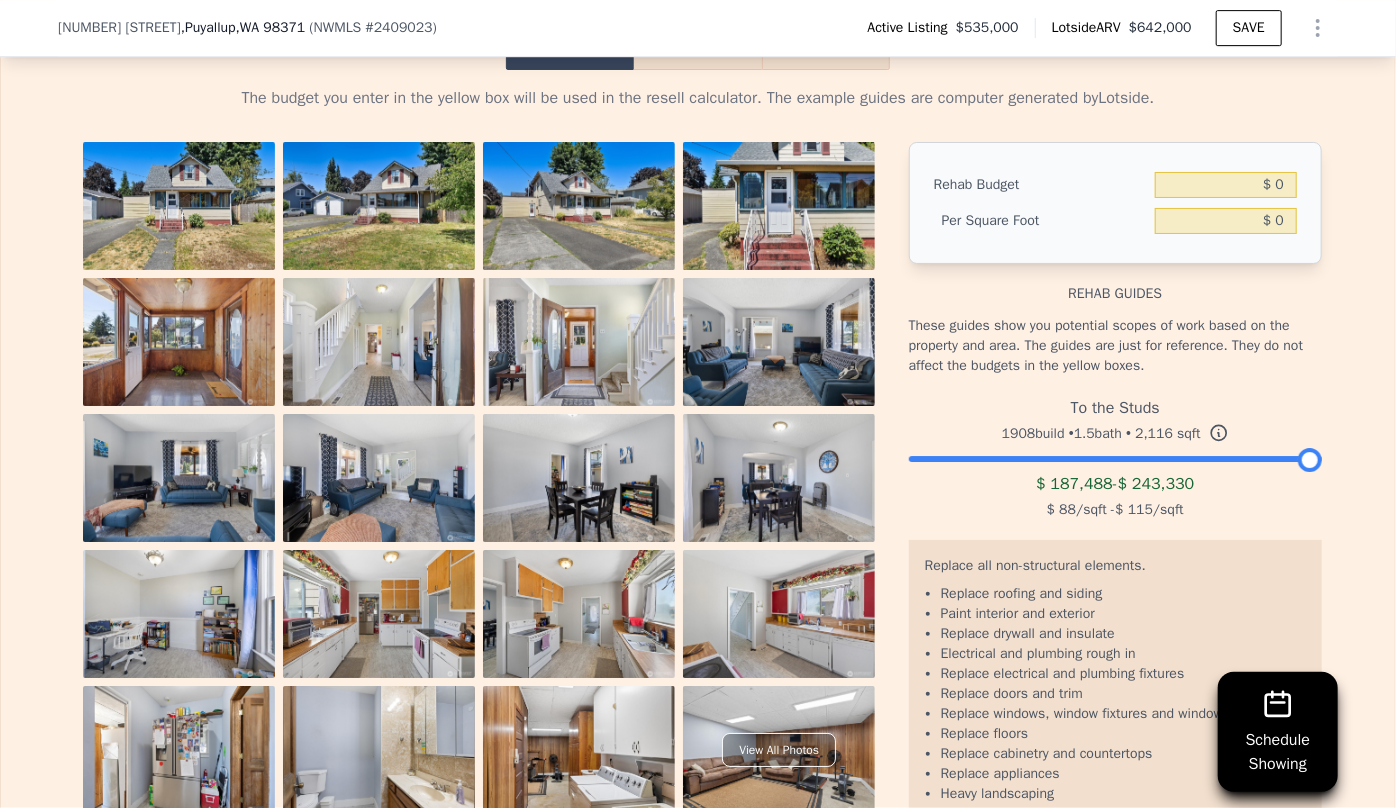 click on "$ 0" at bounding box center (1226, 185) 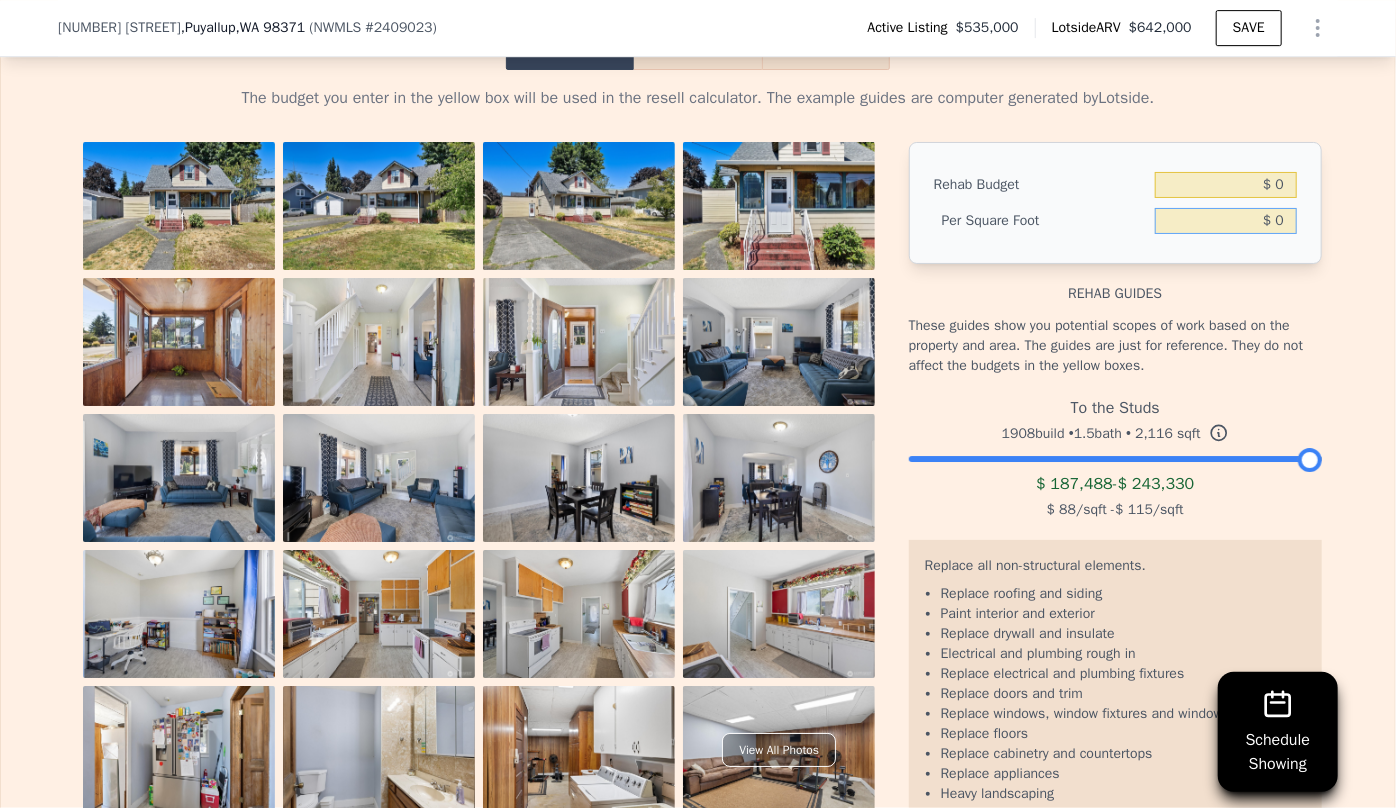 click on "$ 0" at bounding box center (1226, 221) 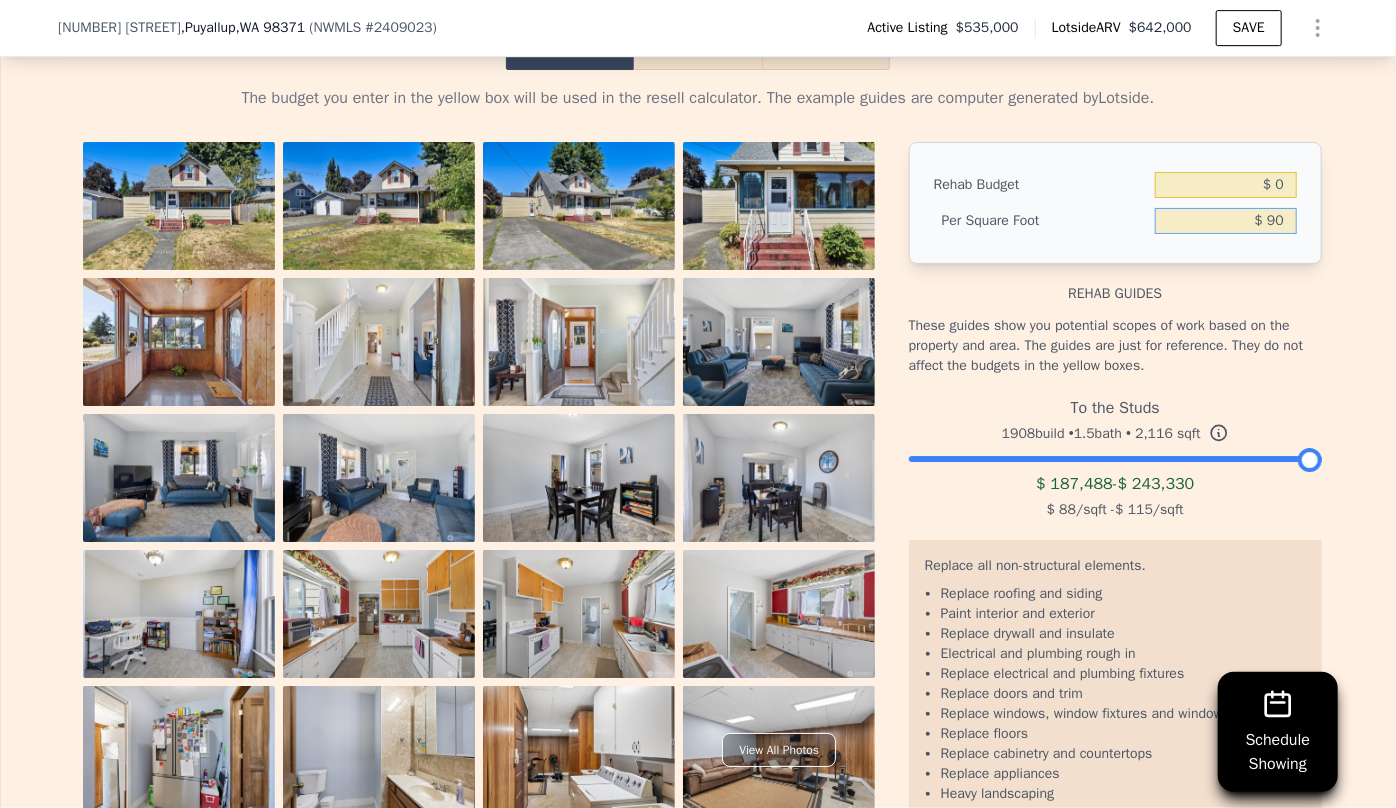 type on "$ 90" 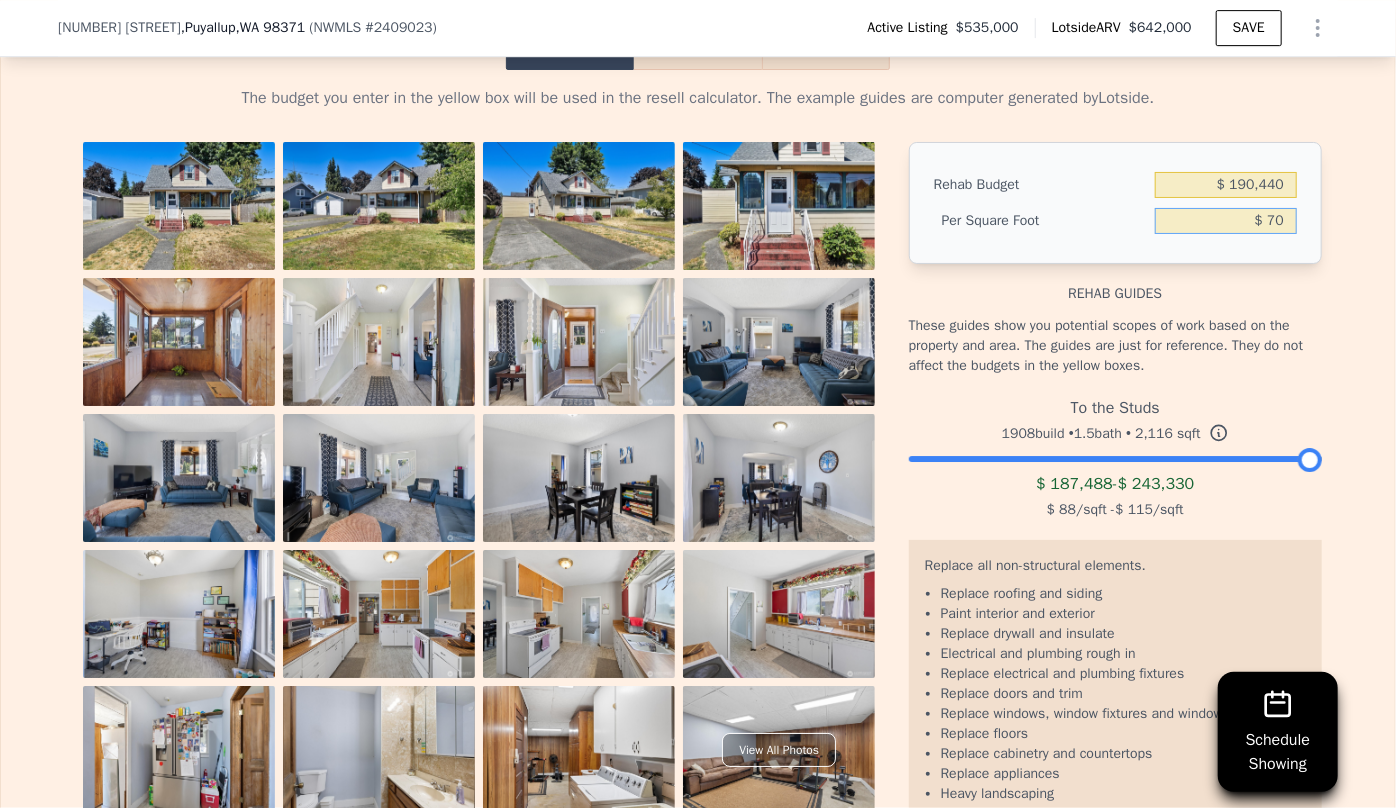 type on "$ 70" 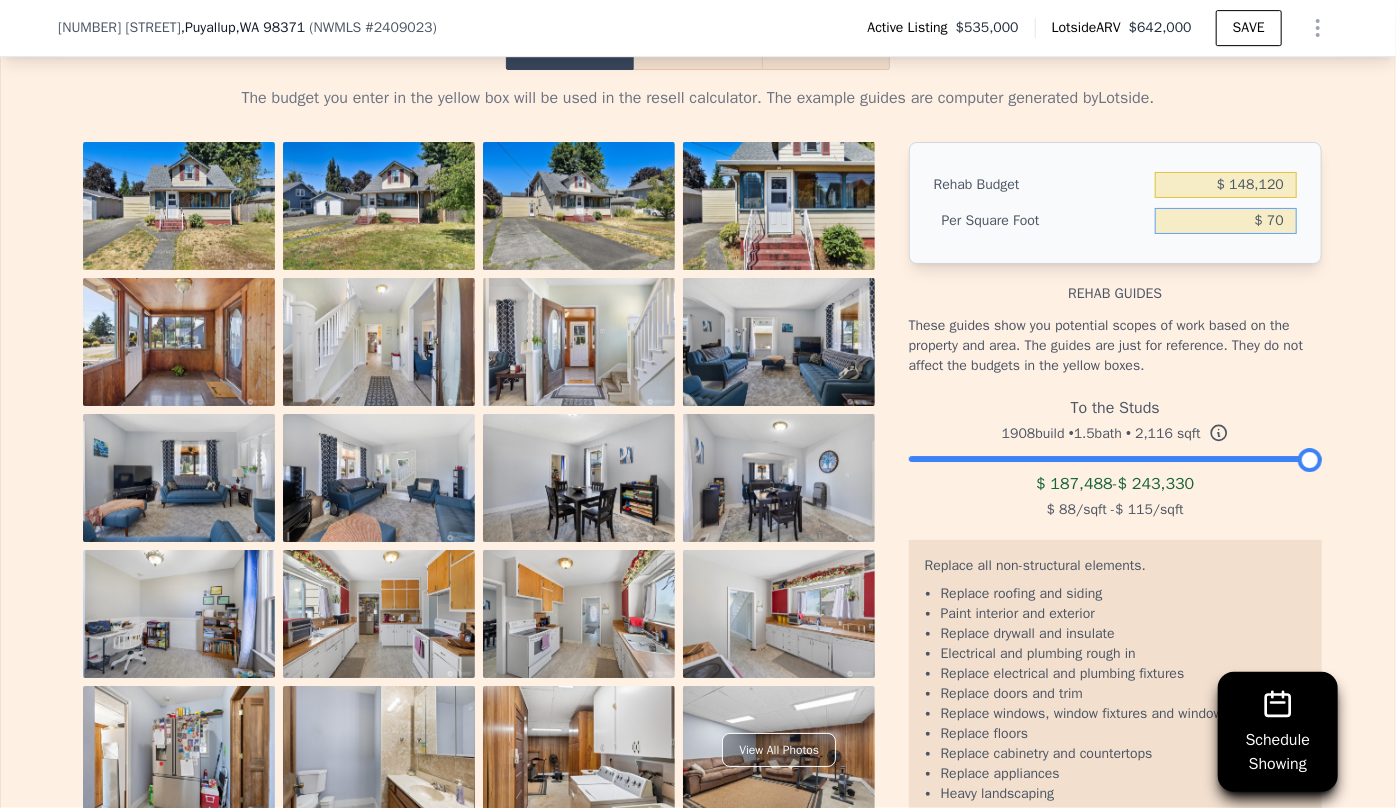 click on "Resell" at bounding box center [697, 49] 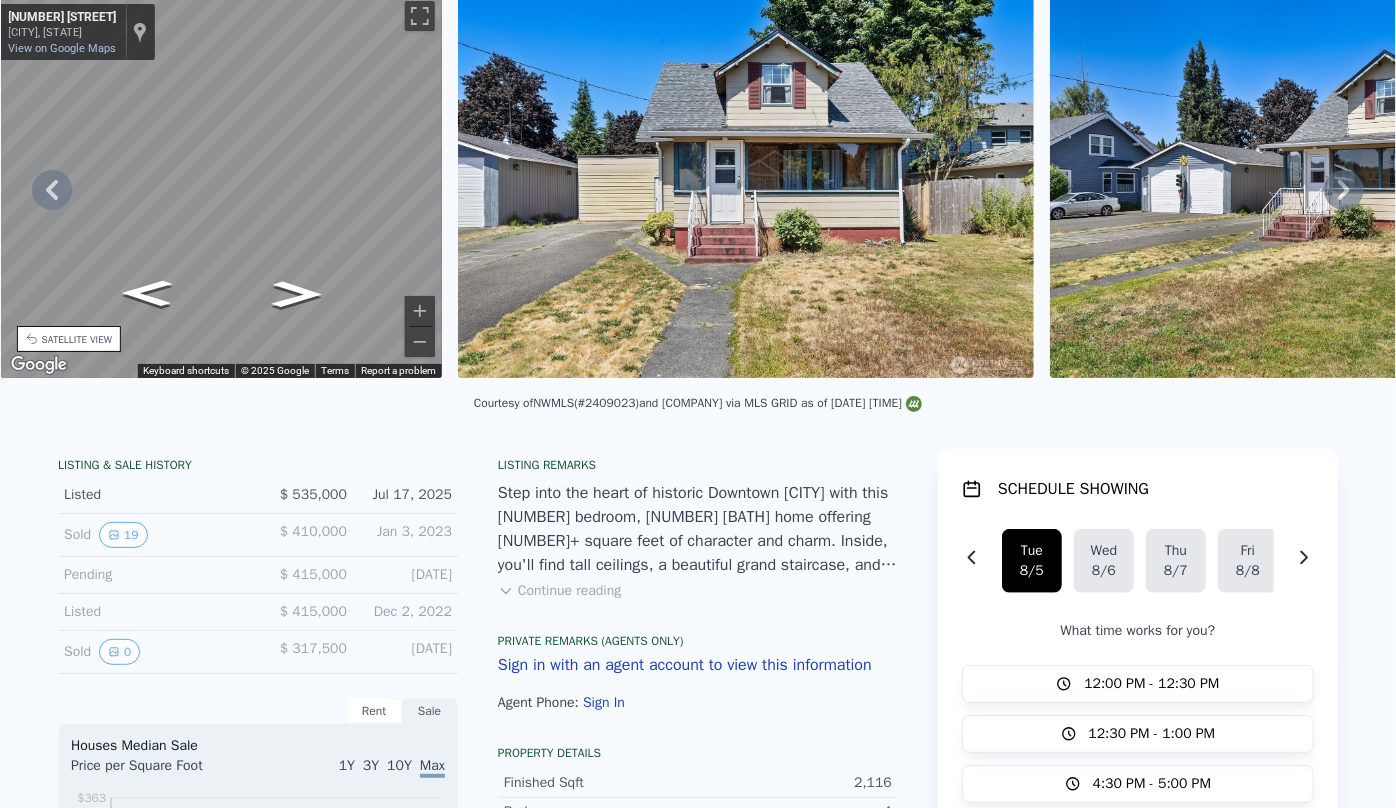 scroll, scrollTop: 0, scrollLeft: 0, axis: both 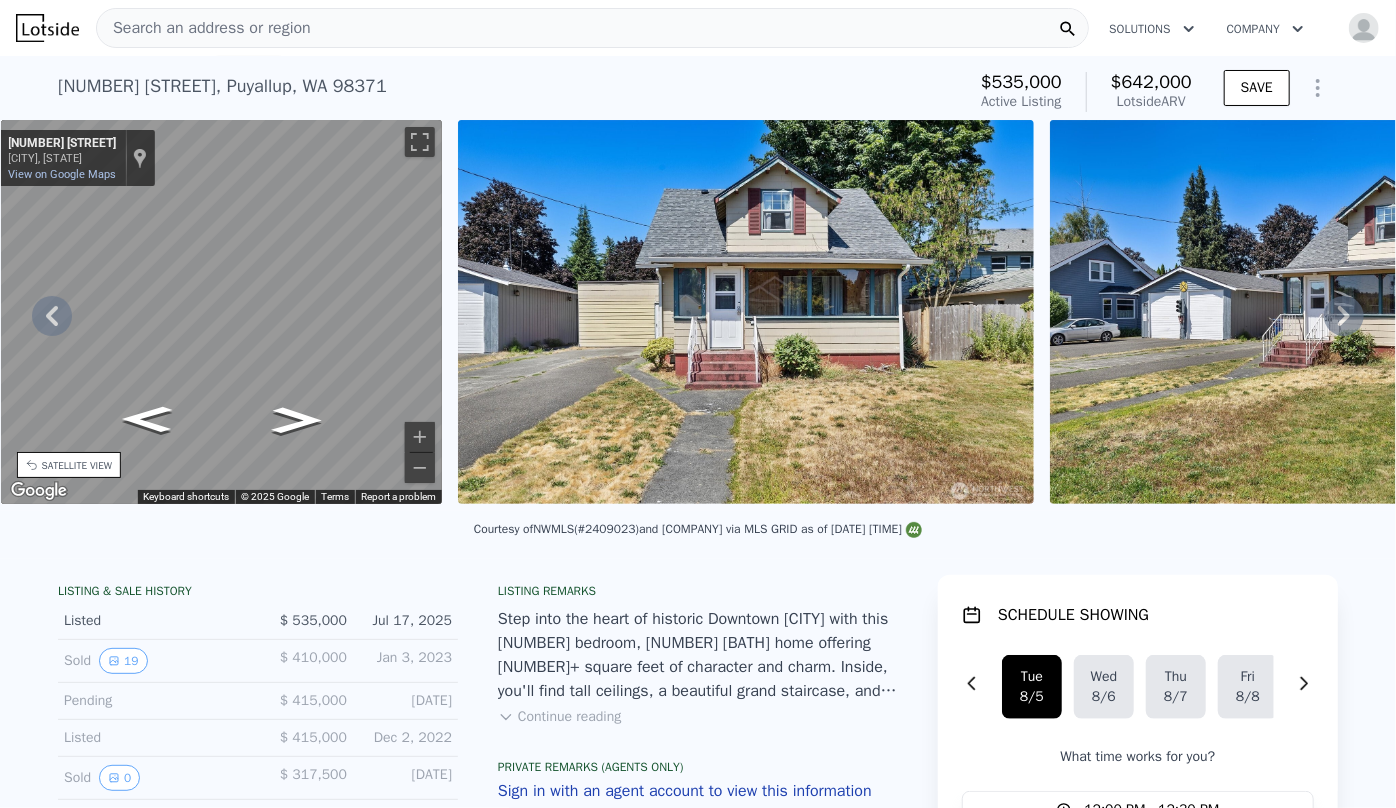 click on "Search an address or region" at bounding box center [204, 28] 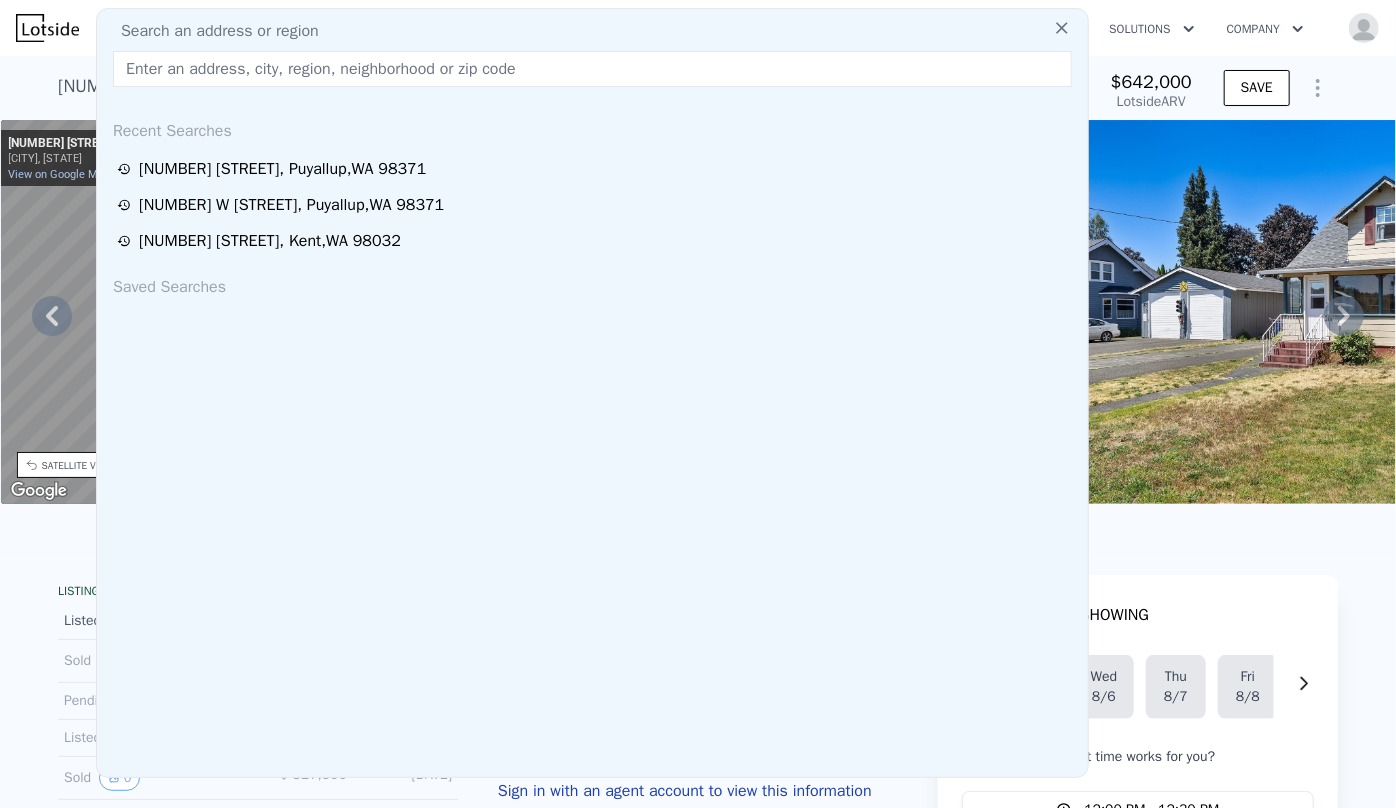 drag, startPoint x: 157, startPoint y: 28, endPoint x: 134, endPoint y: 70, distance: 47.88528 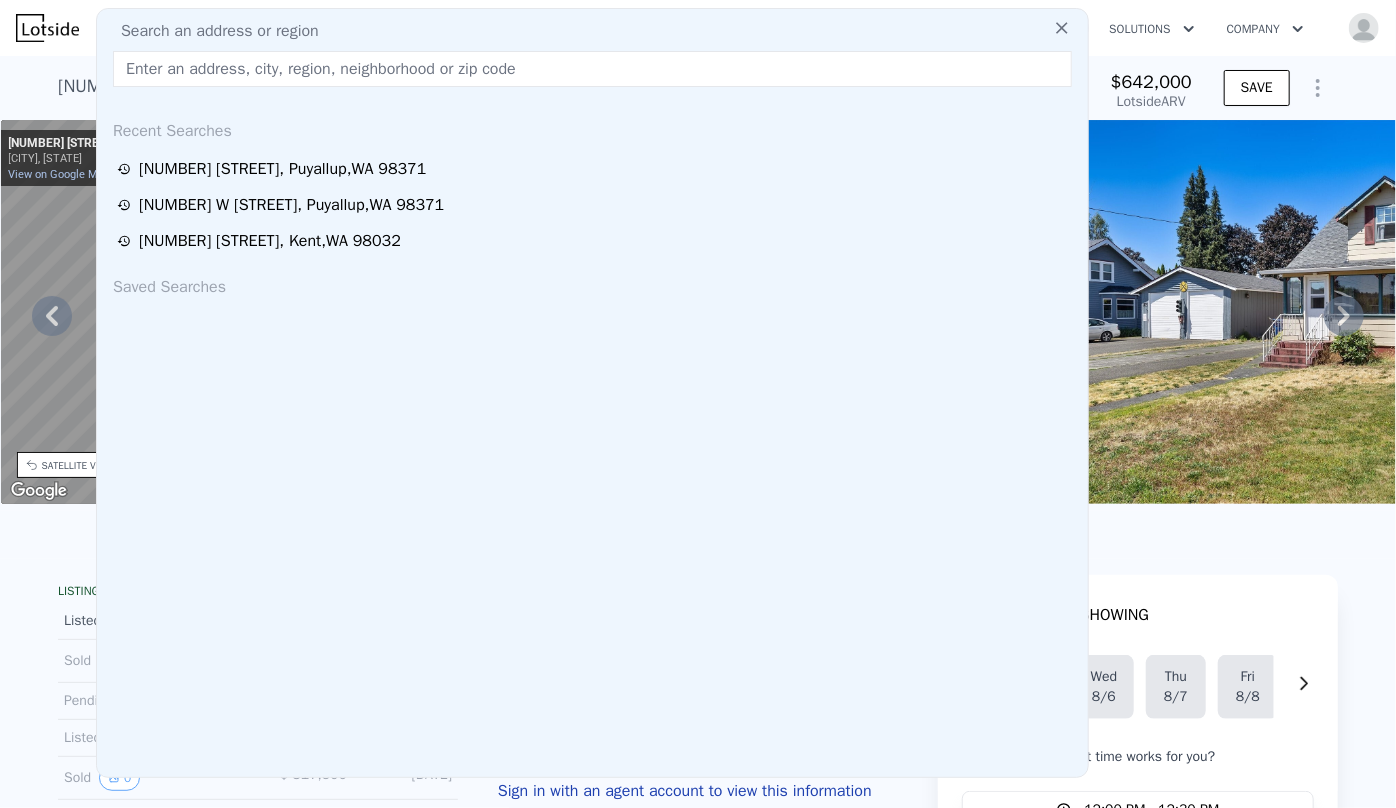 paste on "7351 32nd Ave SW, Seattle, WA 98126" 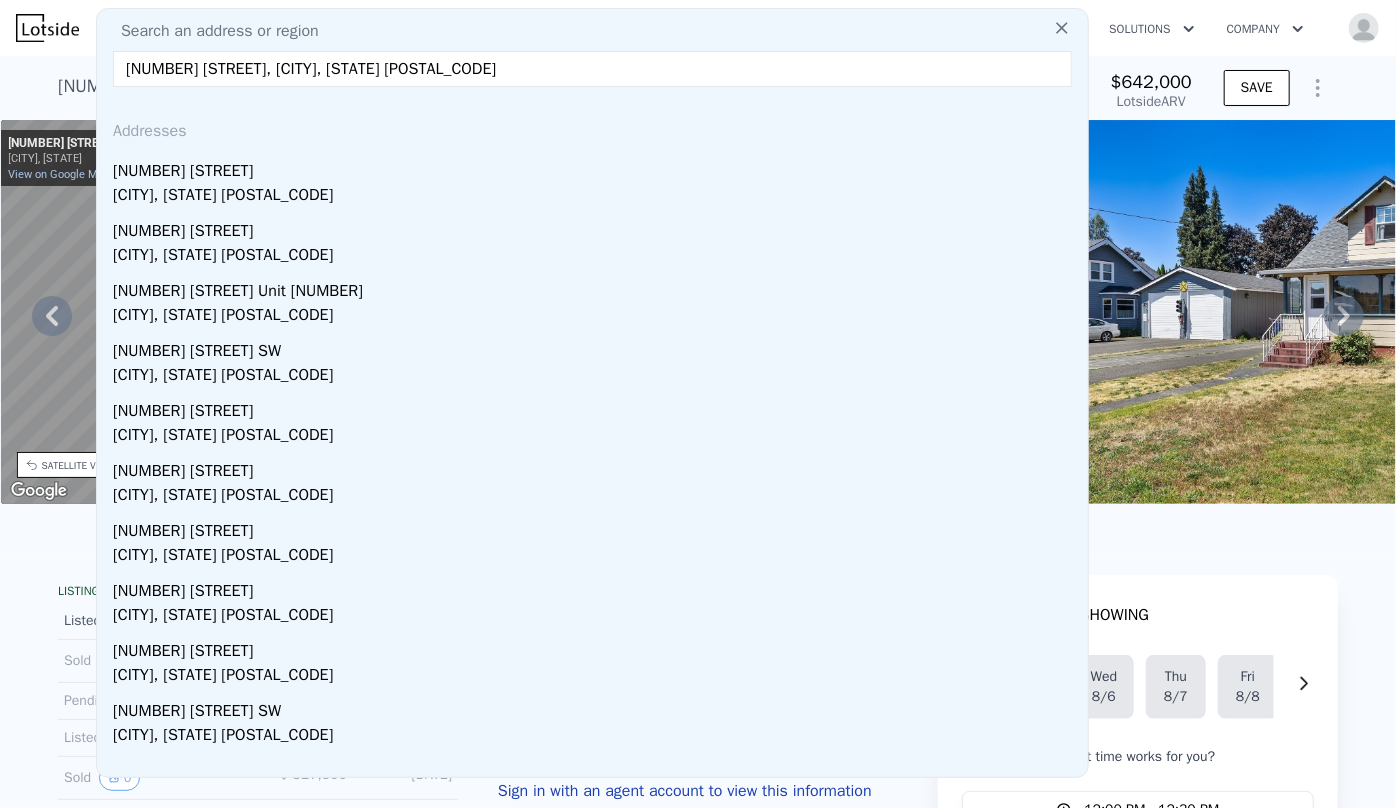 type on "7351 32nd Ave SW, Seattle, WA 98126" 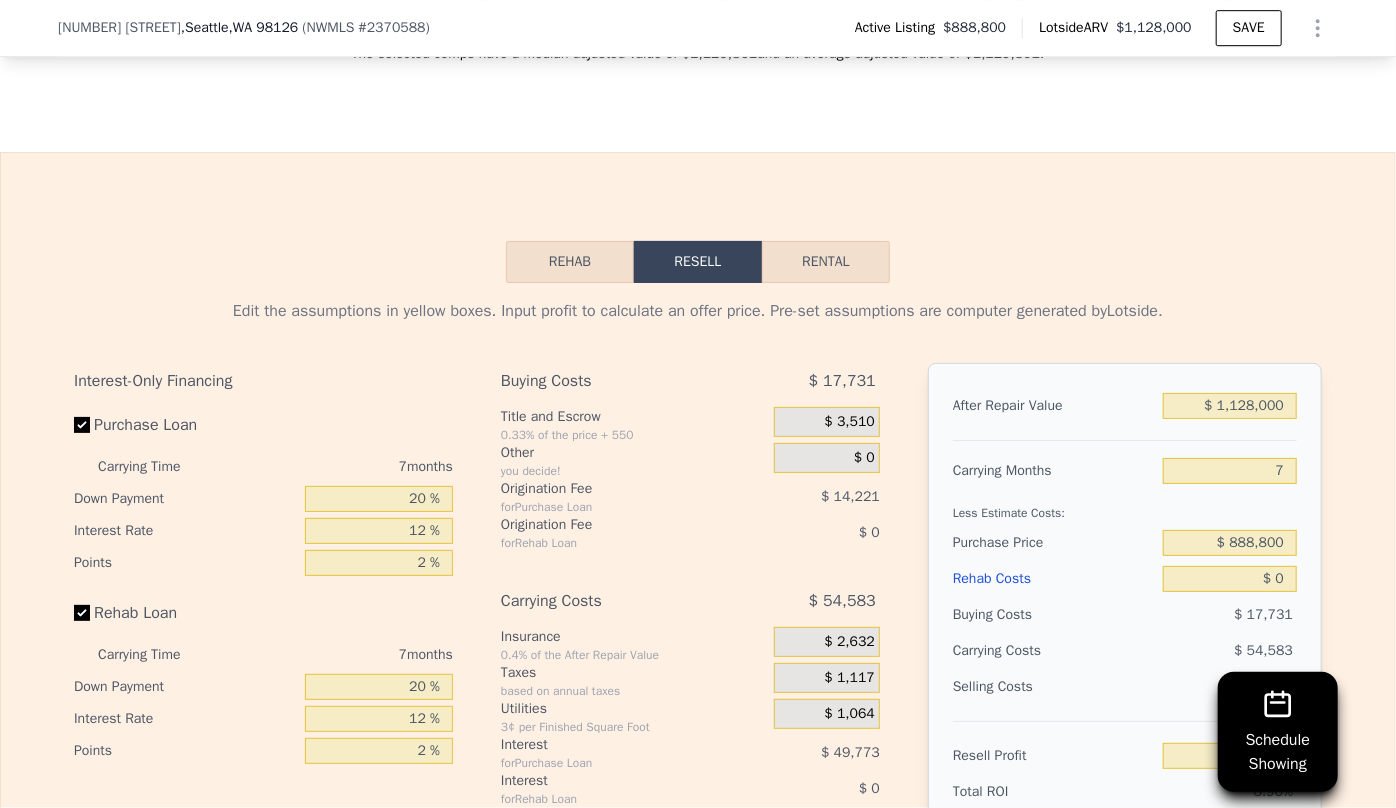 scroll, scrollTop: 3174, scrollLeft: 0, axis: vertical 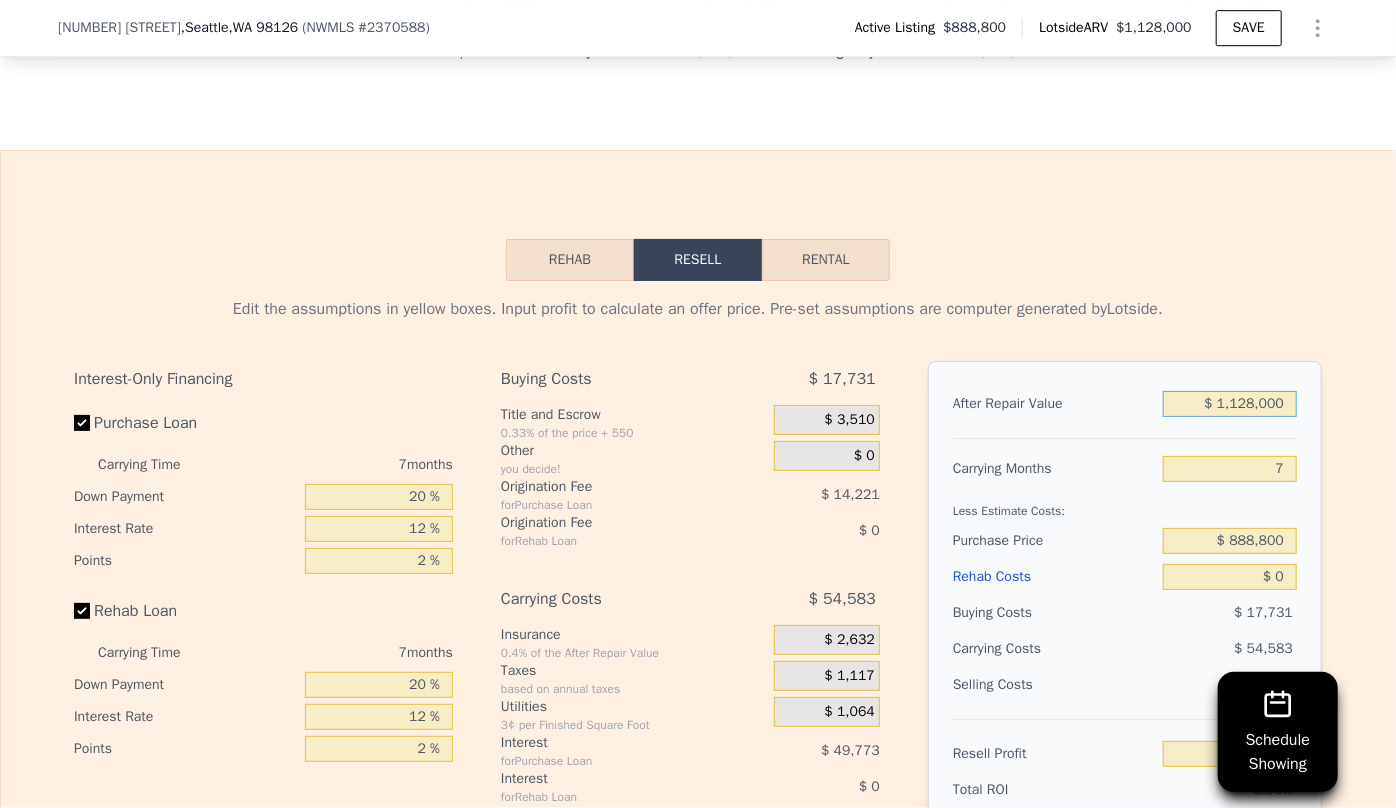 click on "$ 1,128,000" at bounding box center (1230, 404) 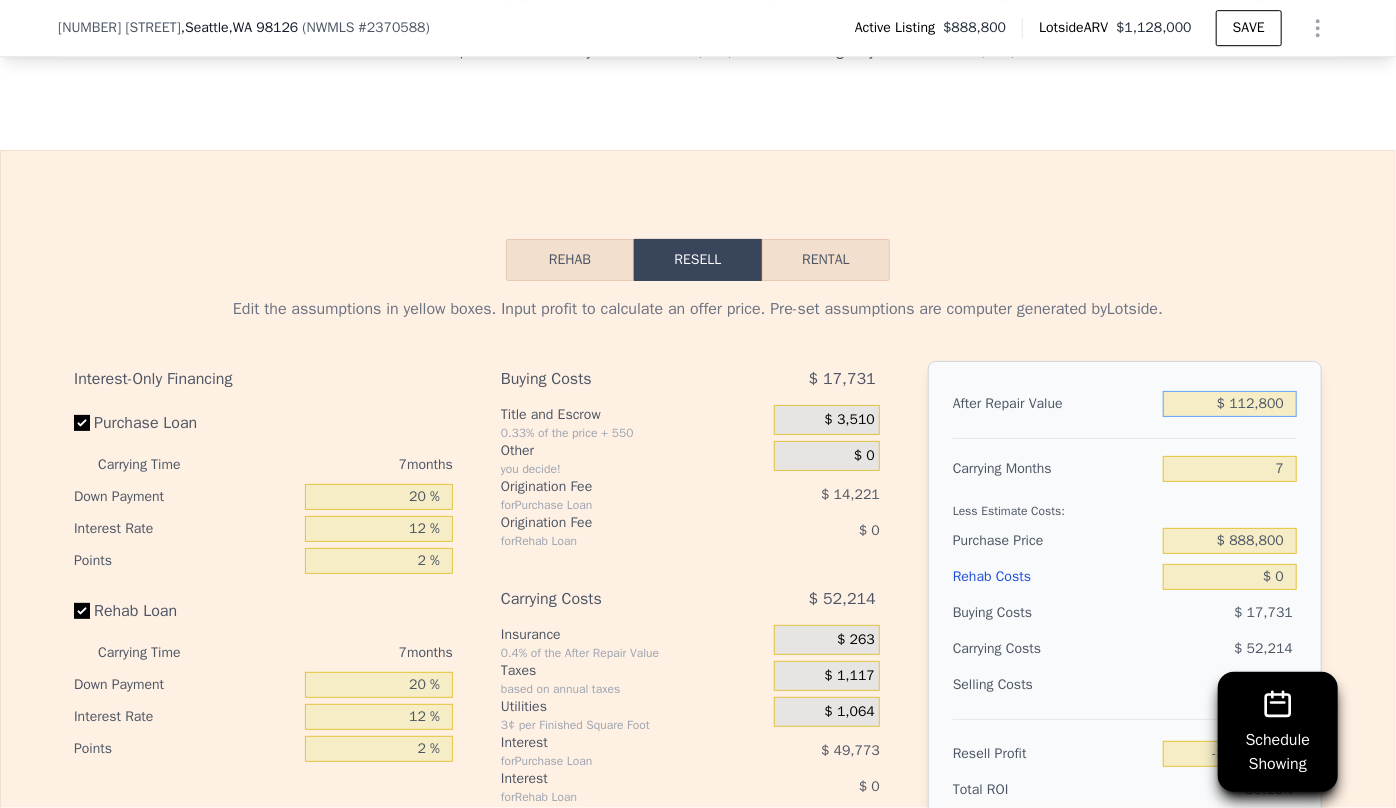 type on "-$ 854,519" 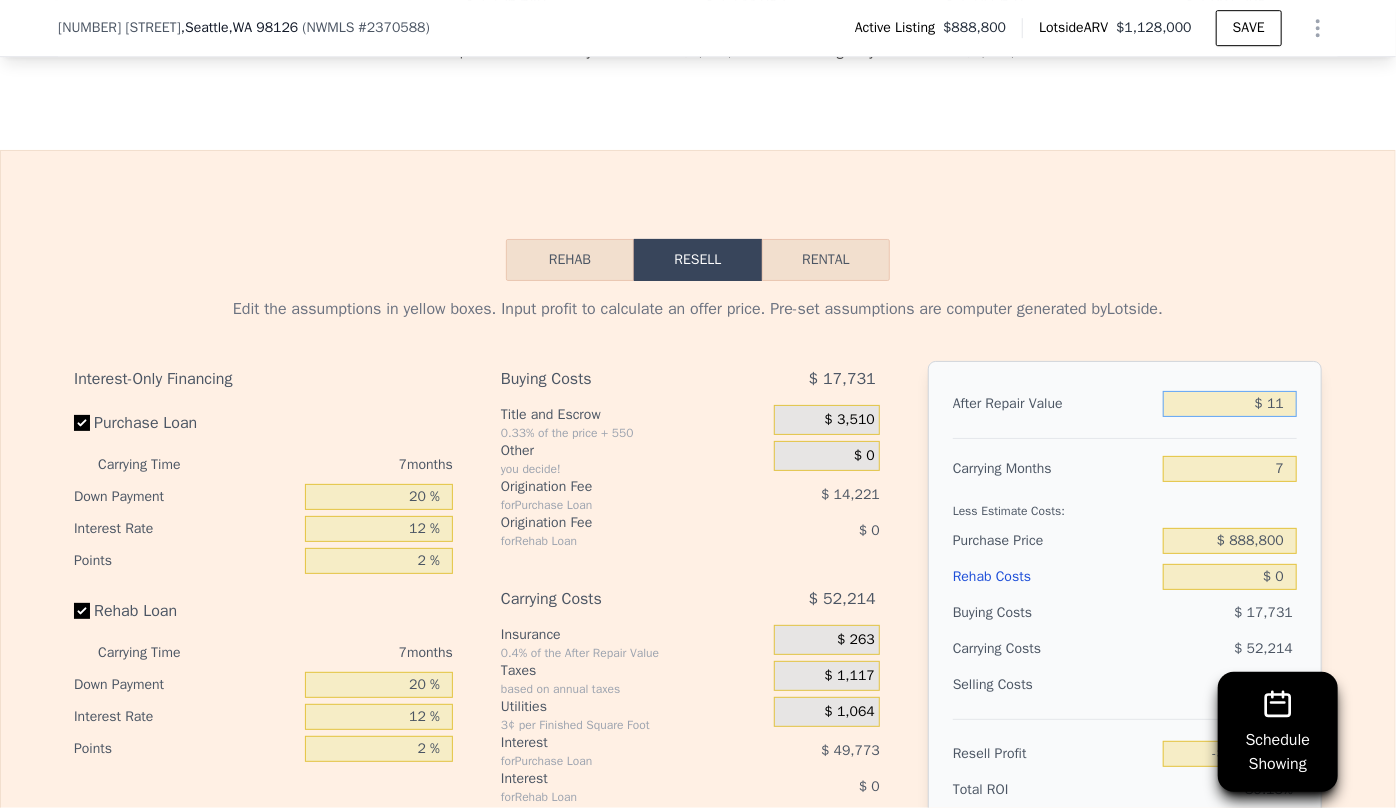 type on "$ 1" 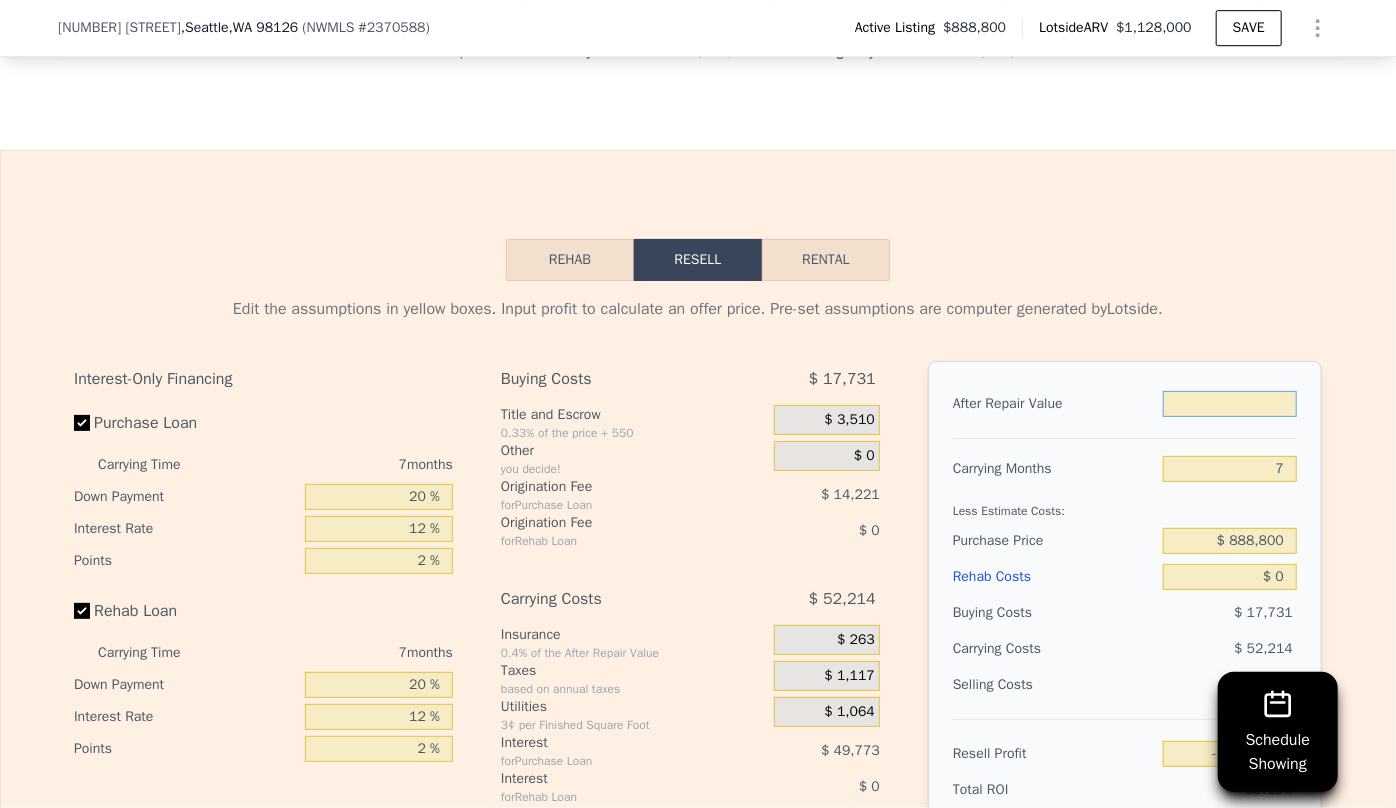 type on "$ 1" 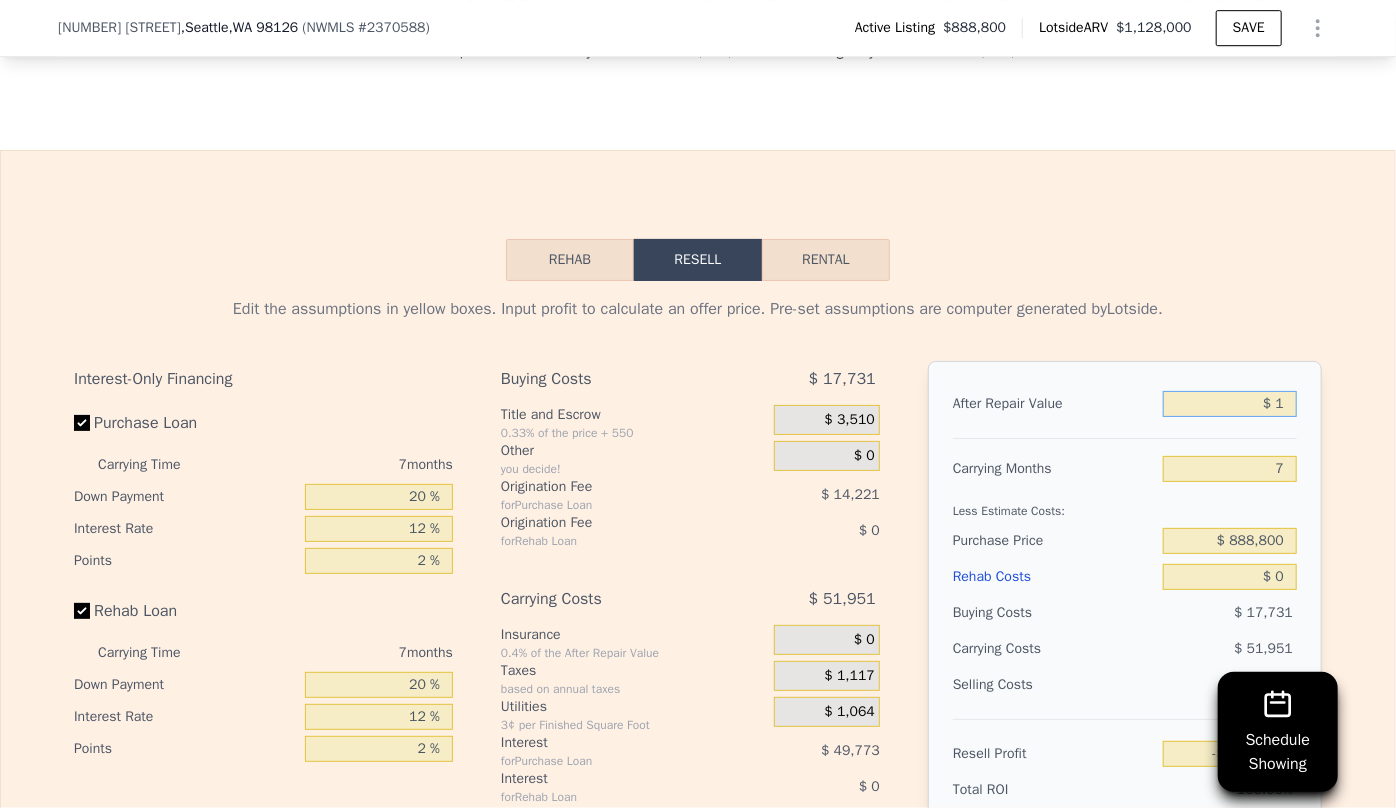 type on "-$ 959,031" 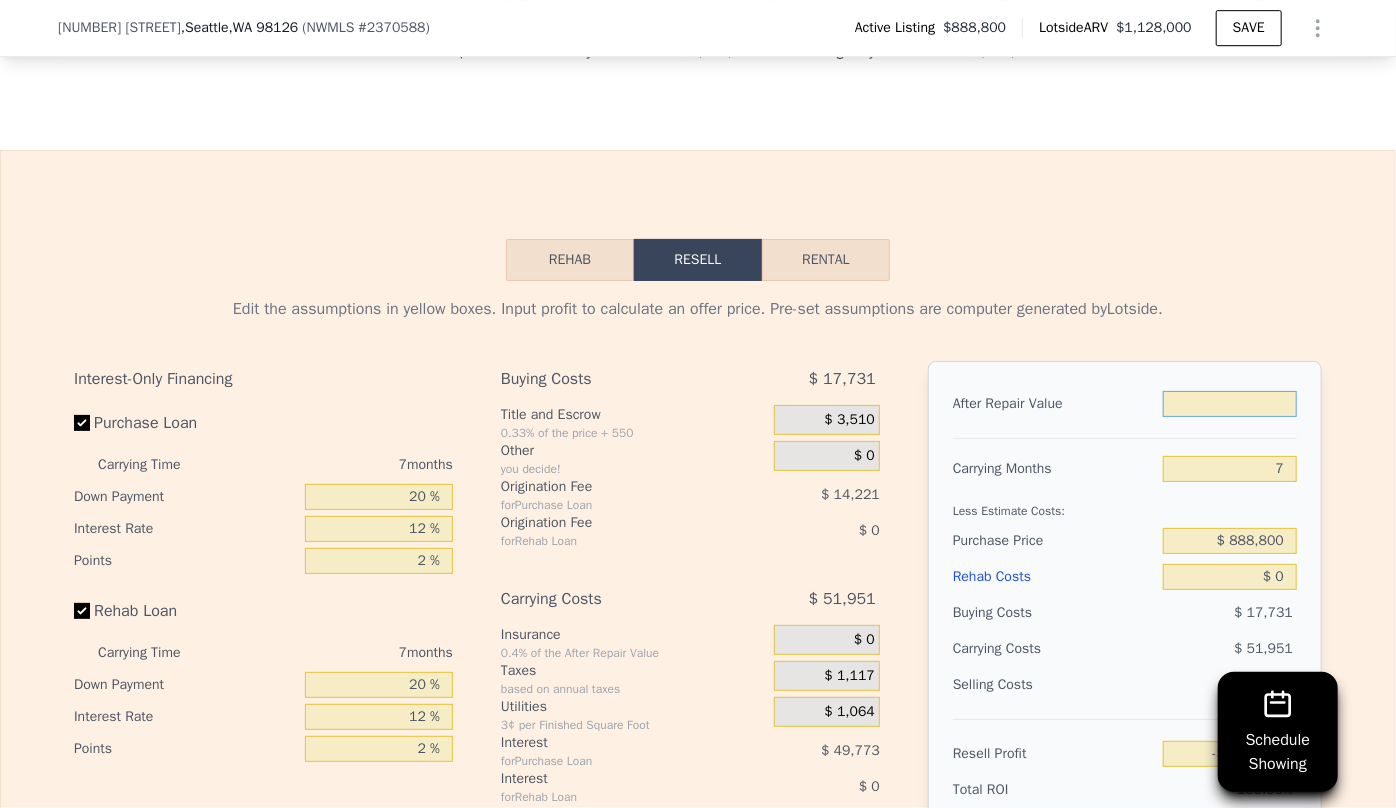 type on "$ 9" 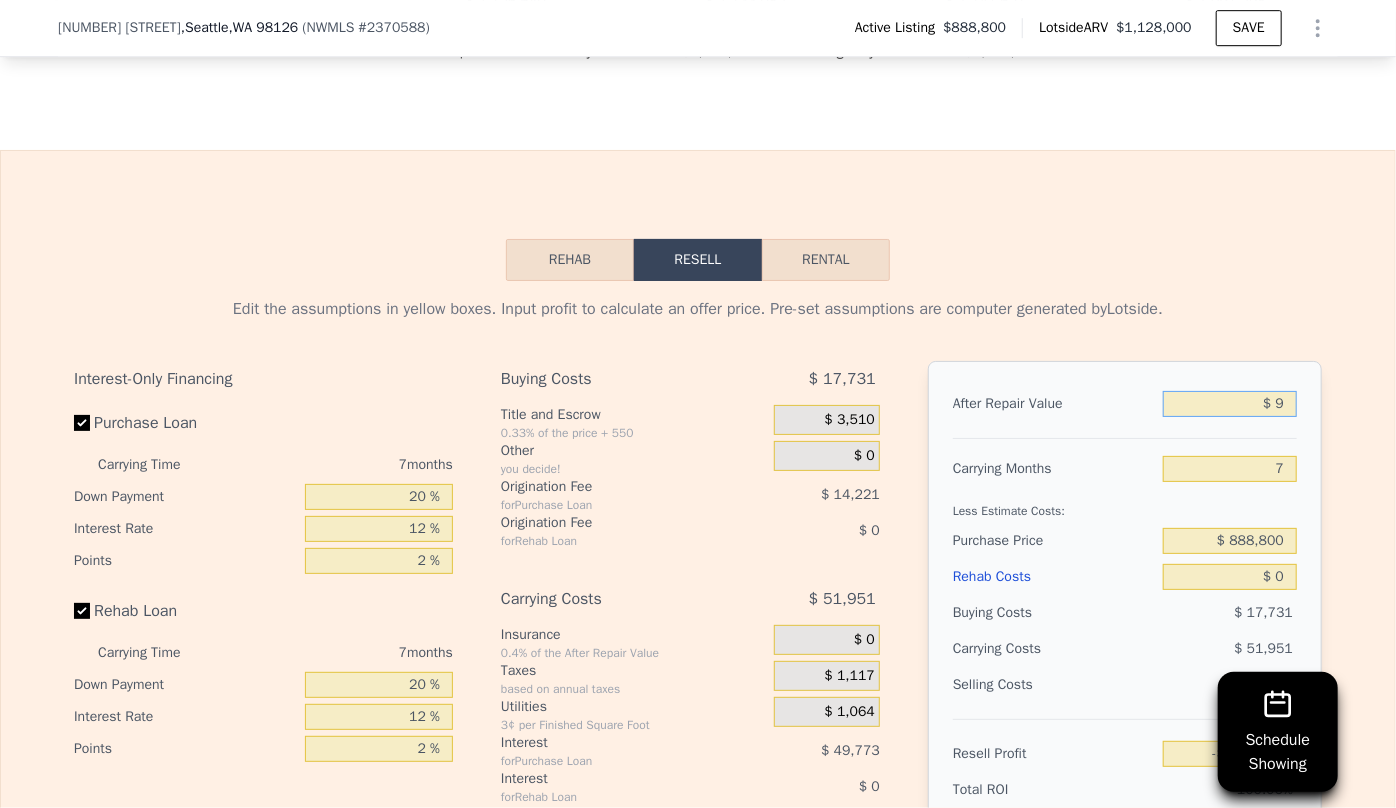 type on "-$ 959,023" 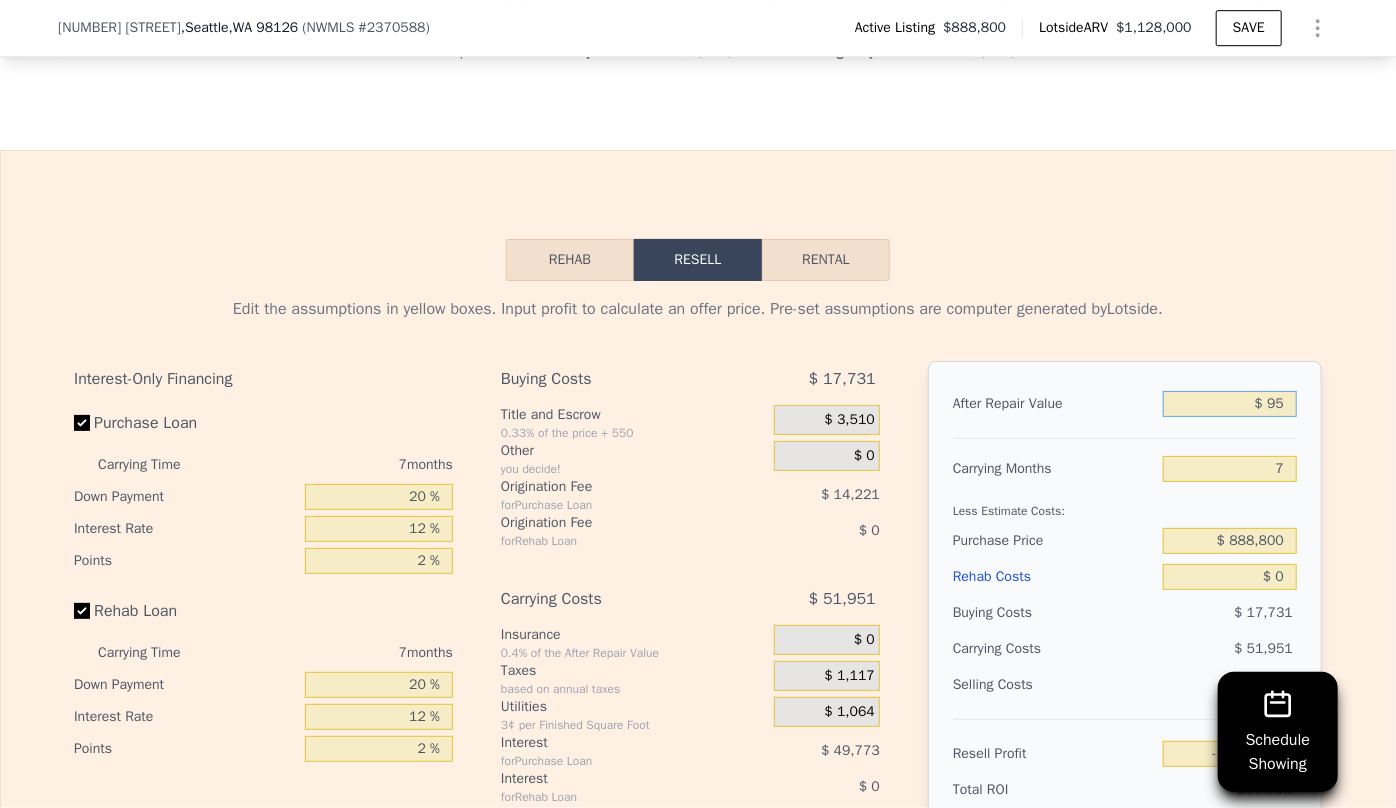 type on "-$ 958,943" 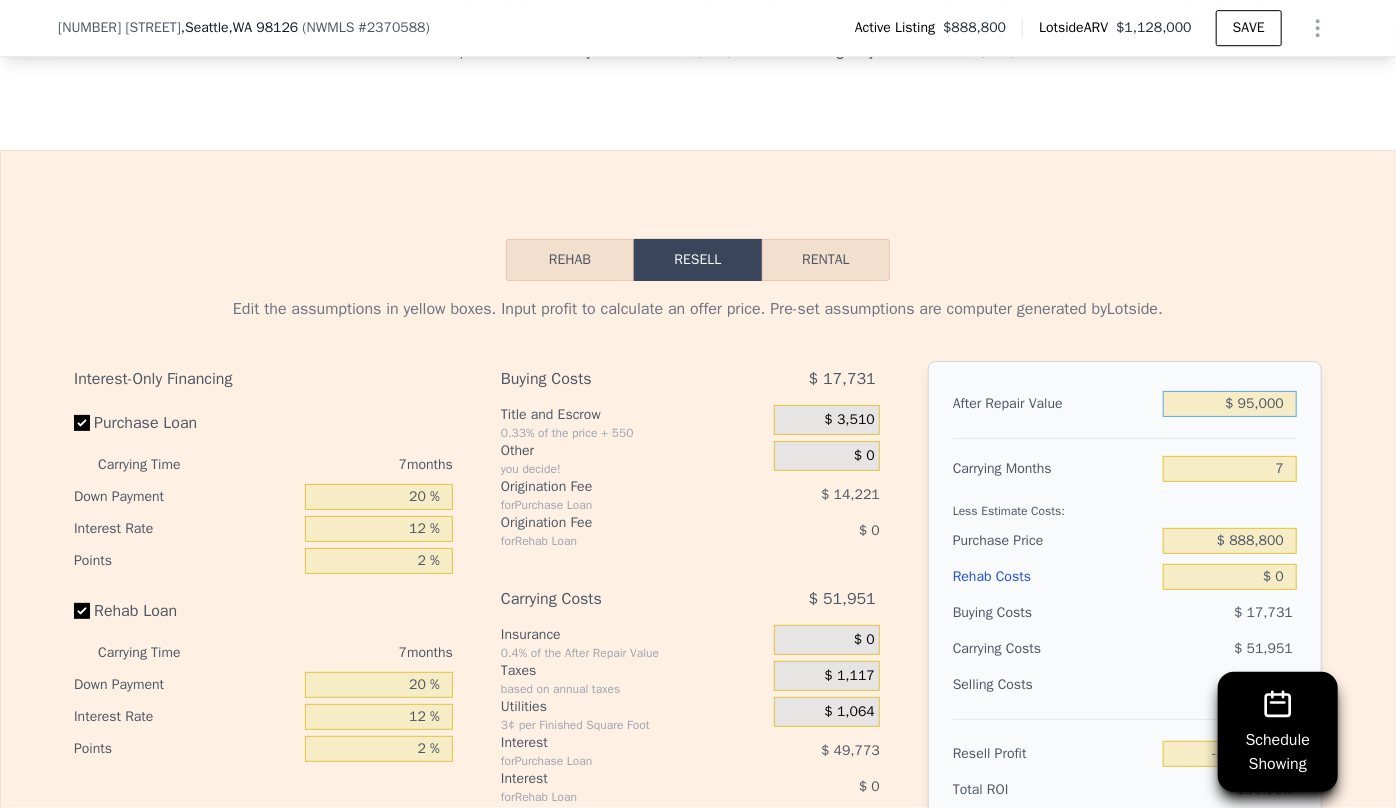 type on "$ 950,000" 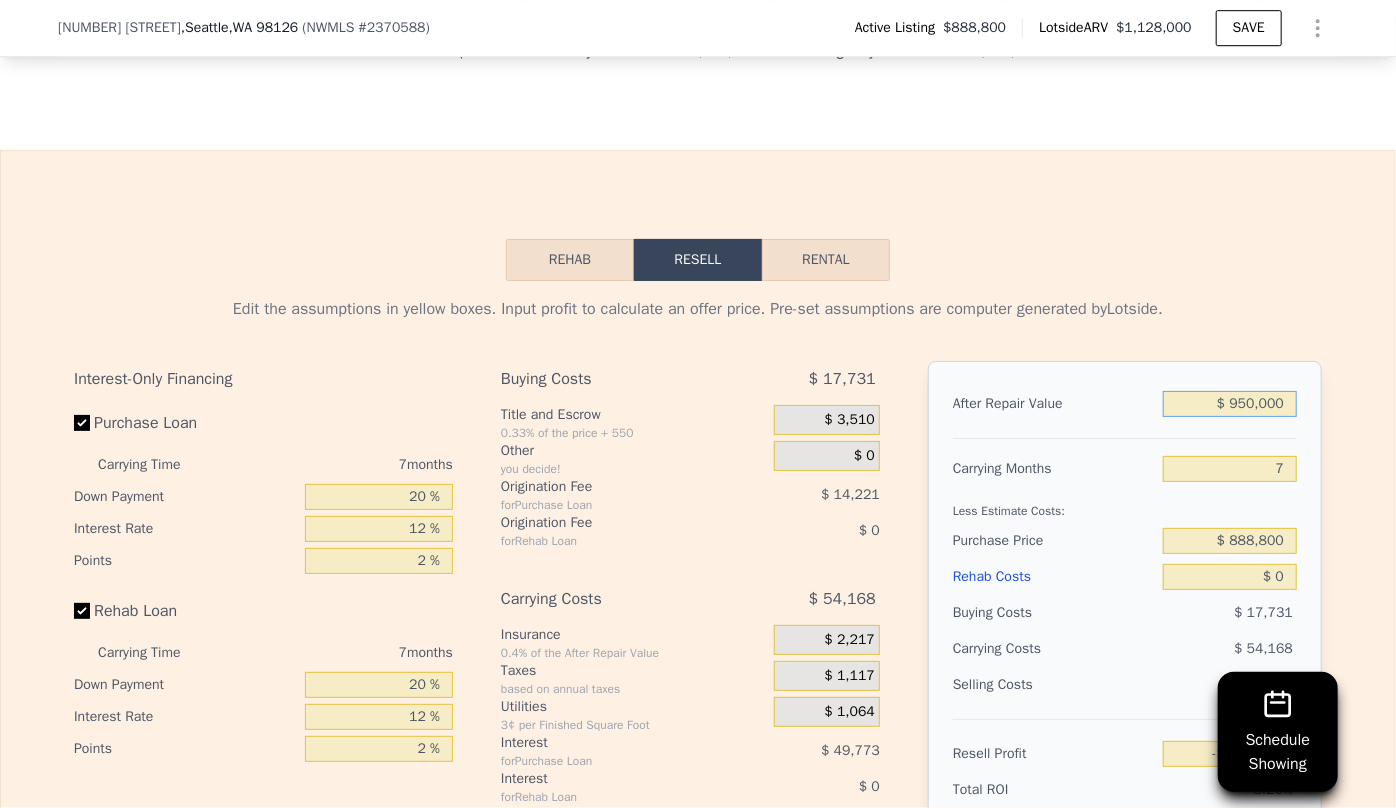 type on "-$ 78,823" 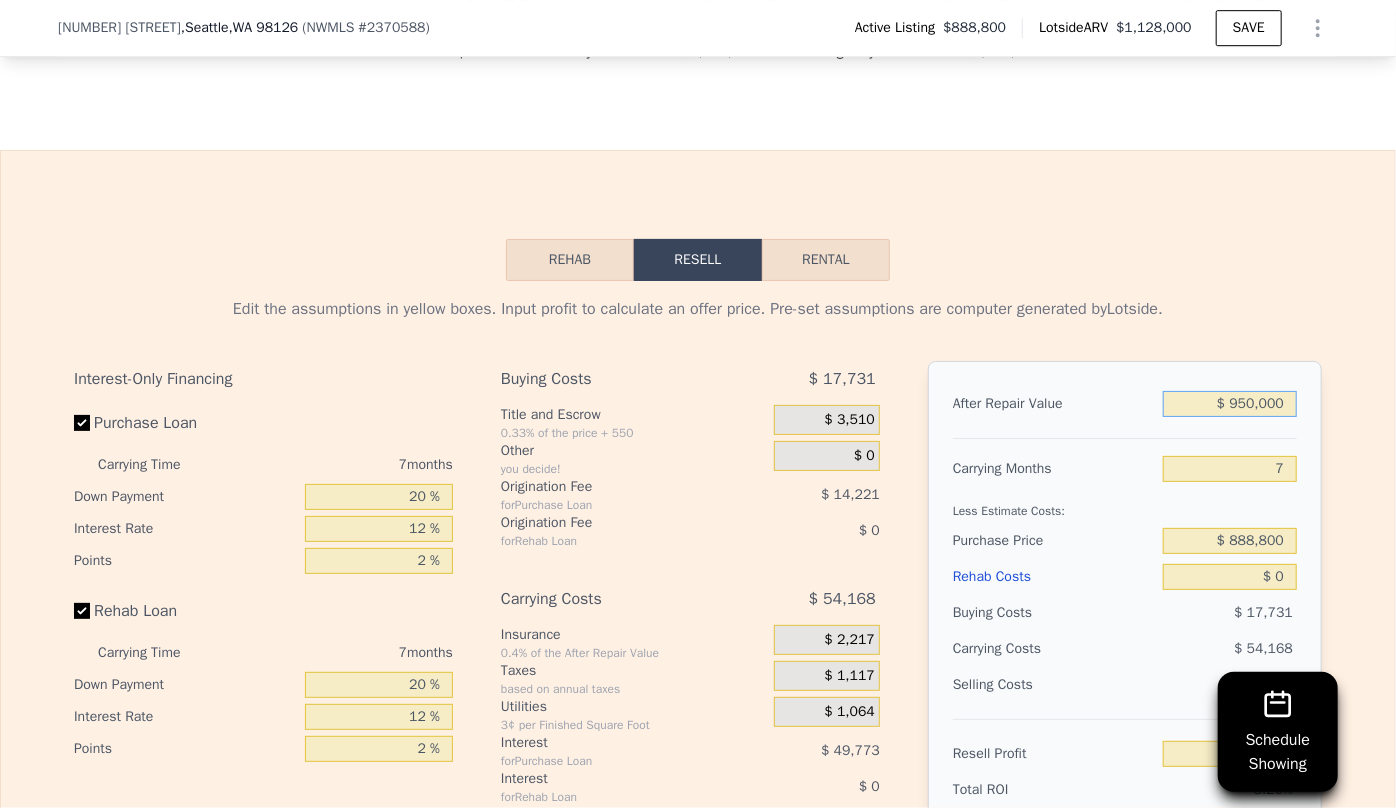 type on "$ 950,000" 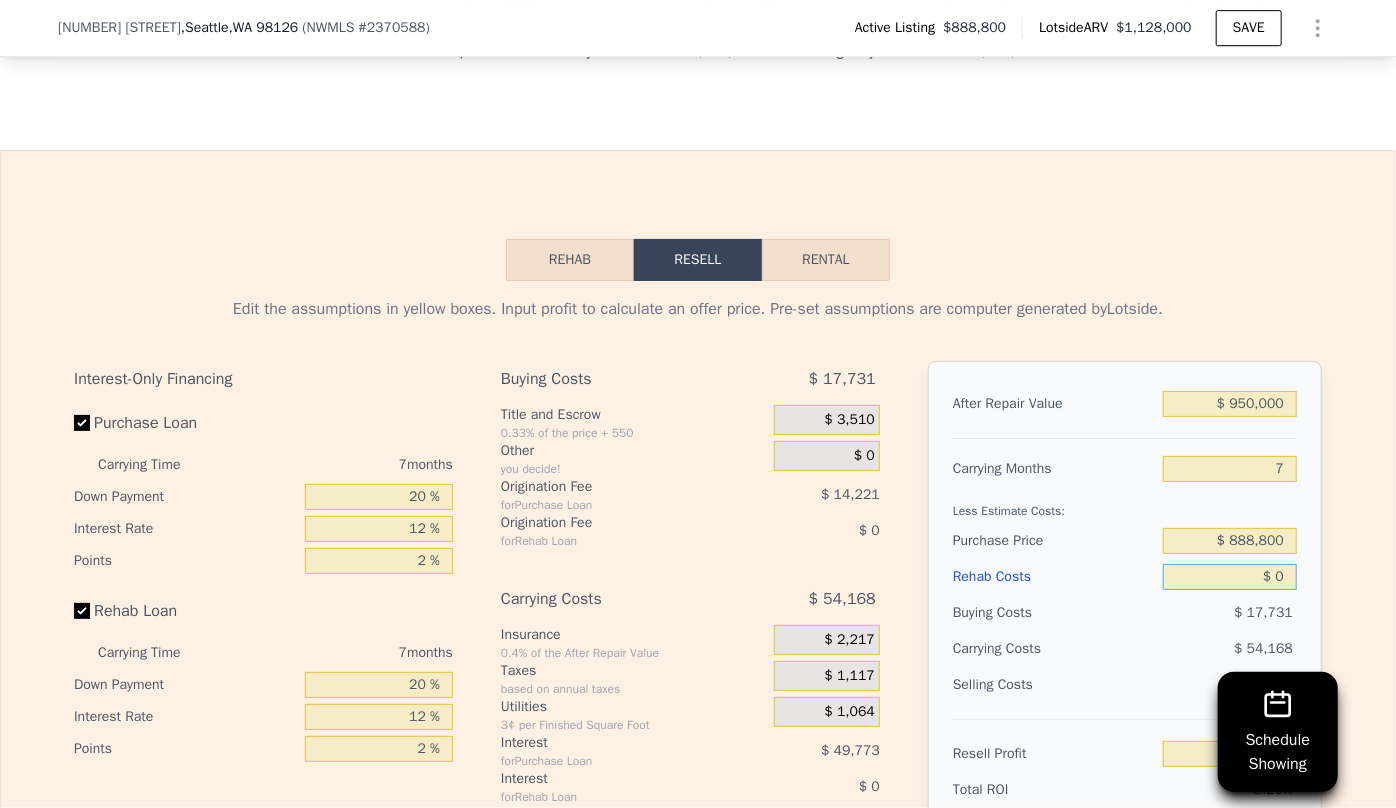 click on "$ 0" at bounding box center [1230, 577] 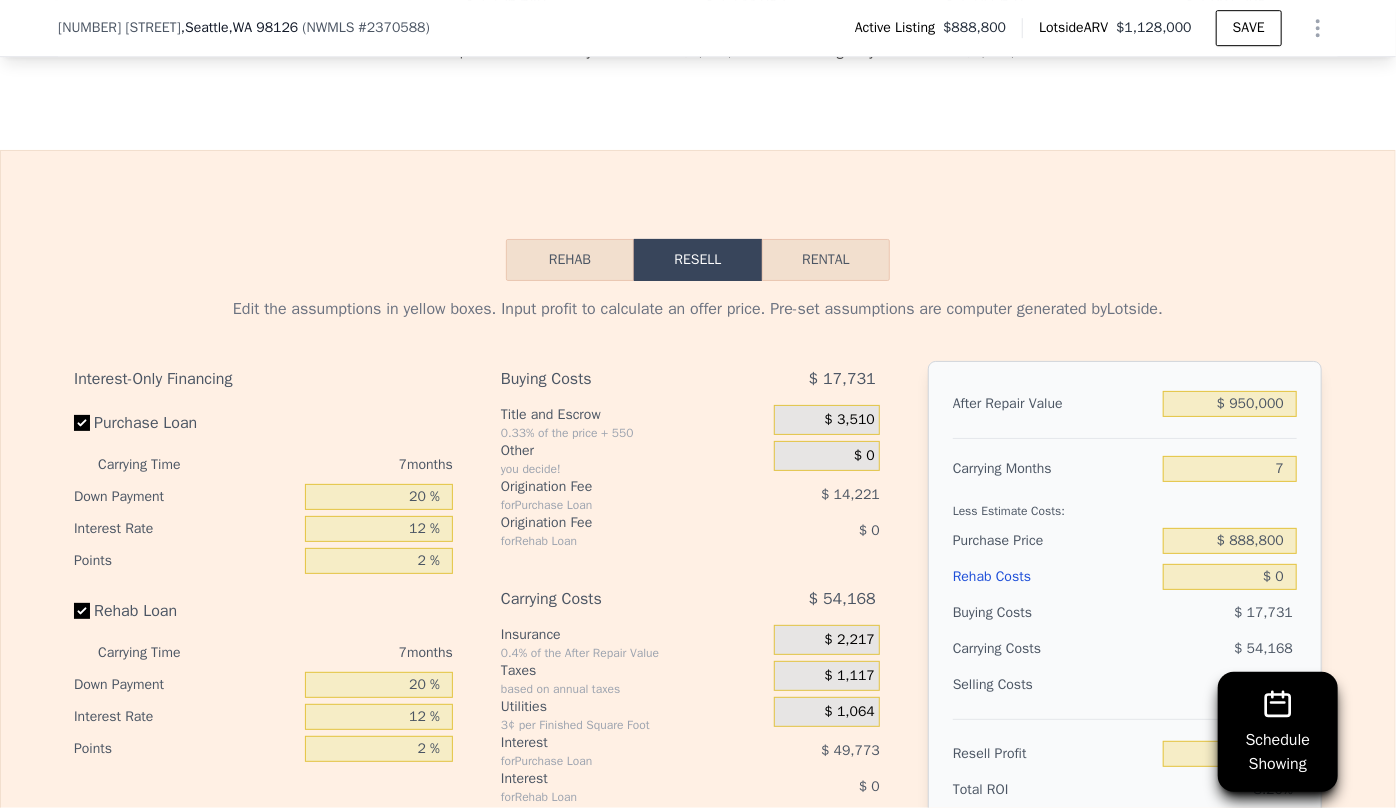 click on "Rehab Costs" at bounding box center (1054, 577) 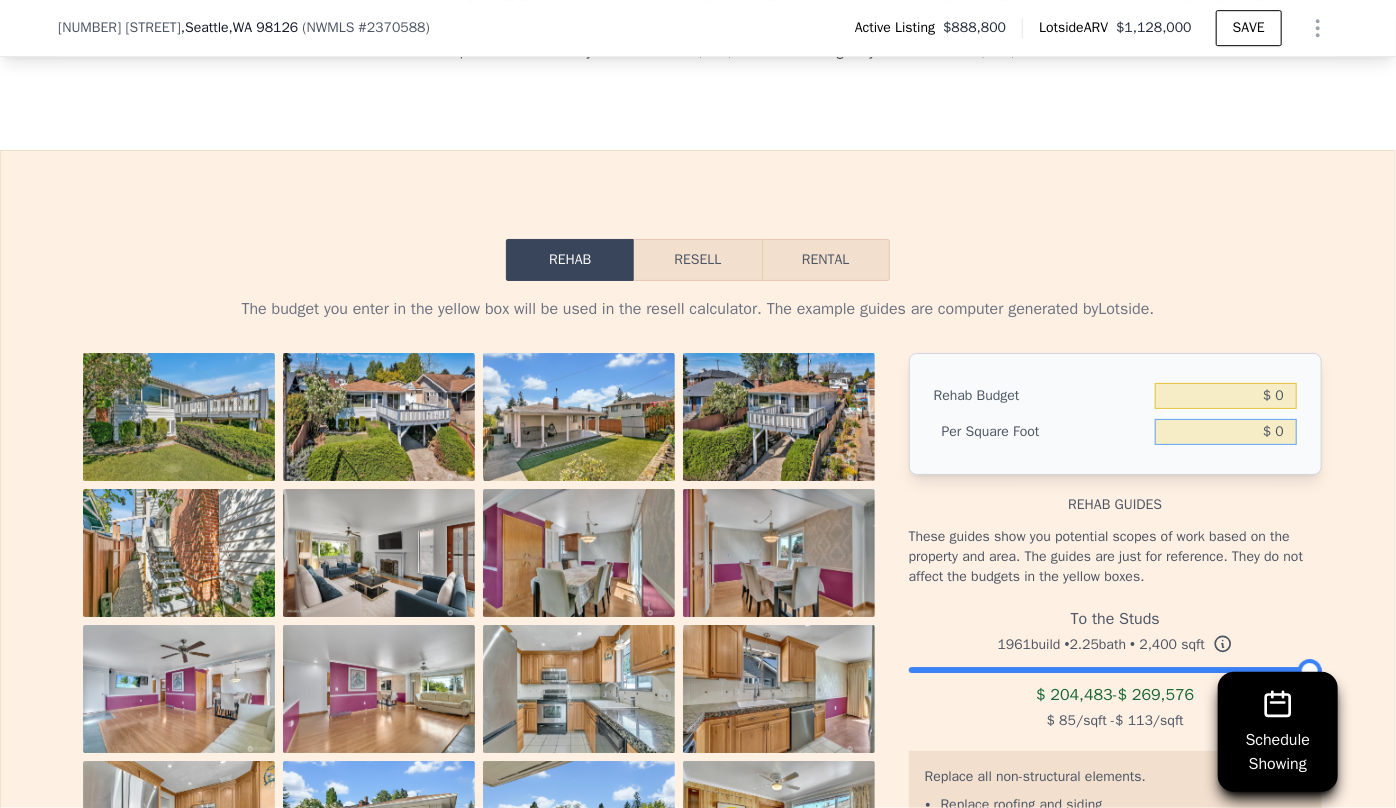 click on "$ 0" at bounding box center (1226, 432) 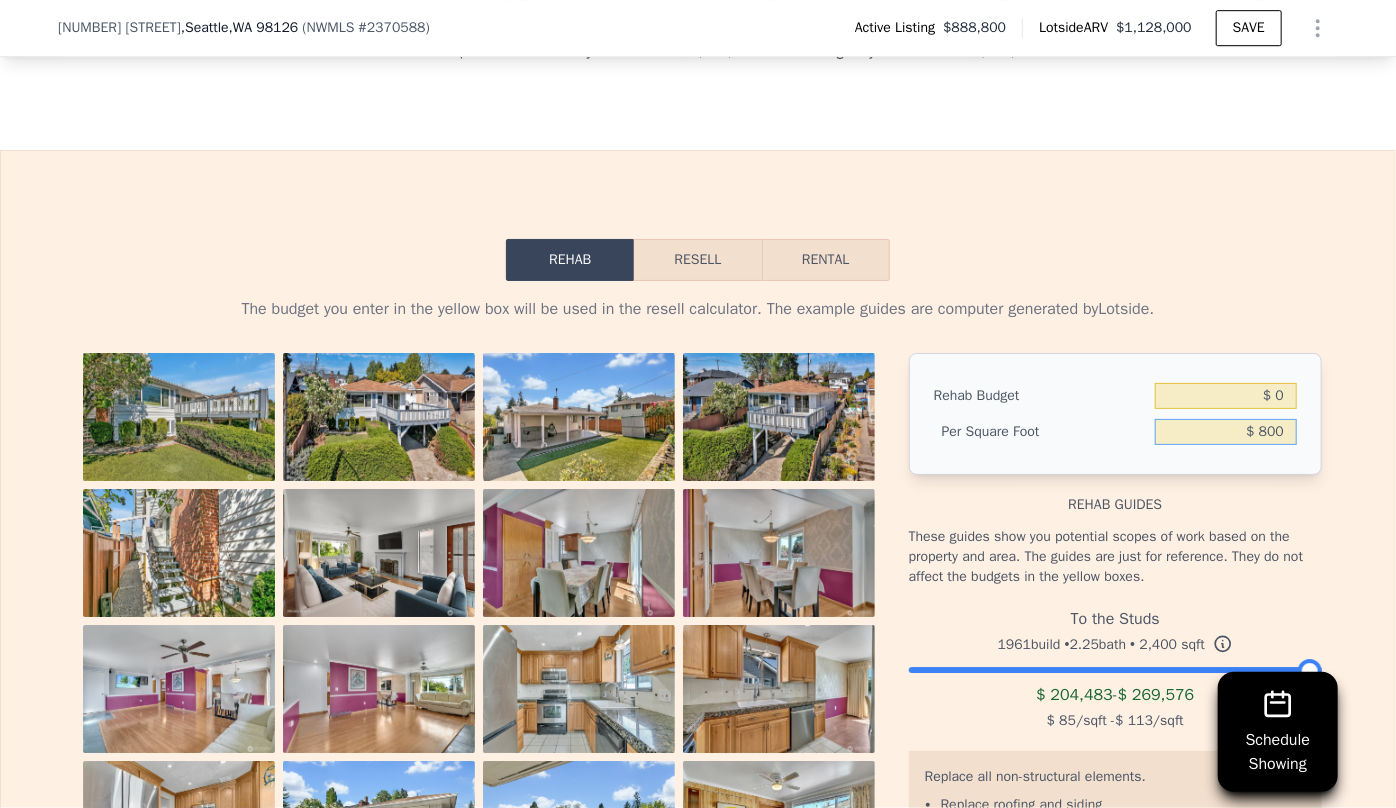 type on "$ 800" 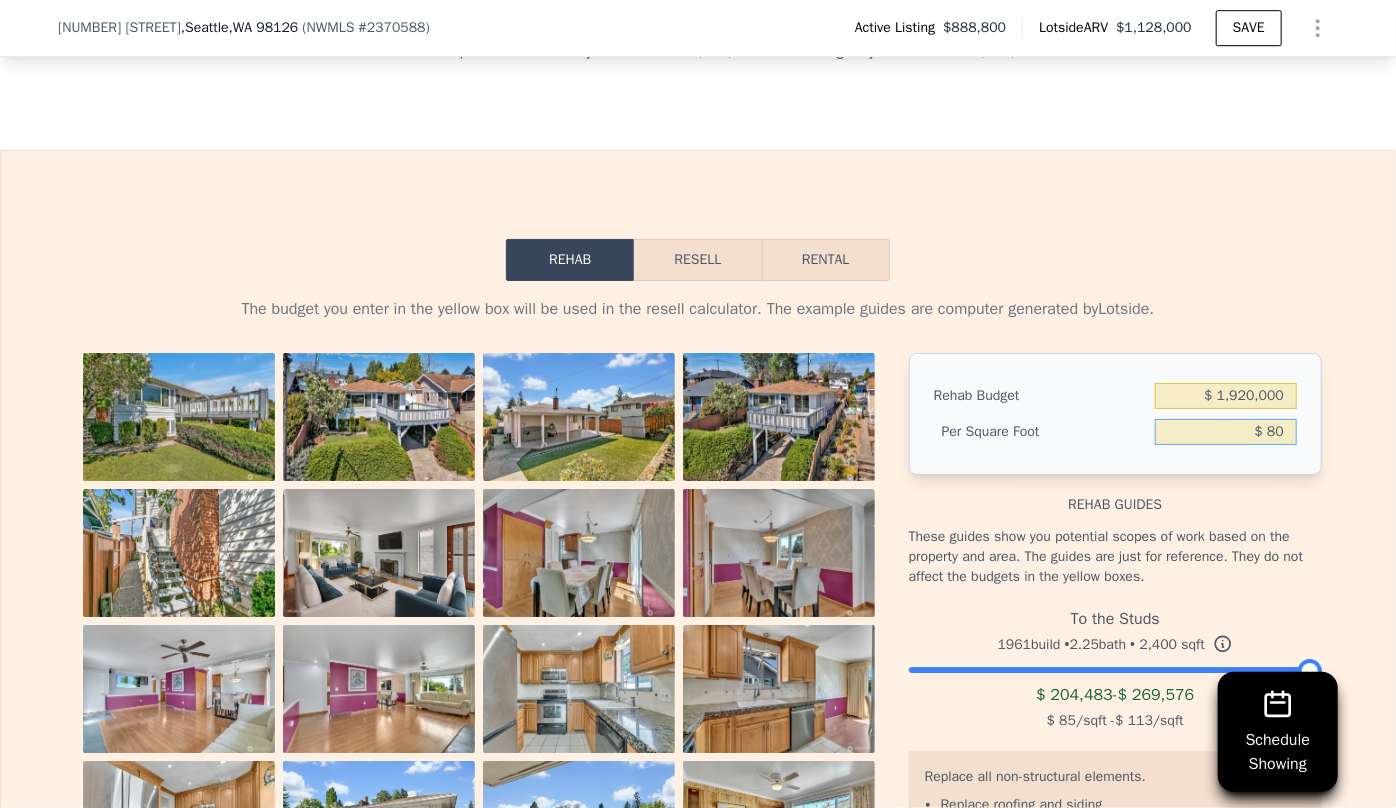 type on "$ 80" 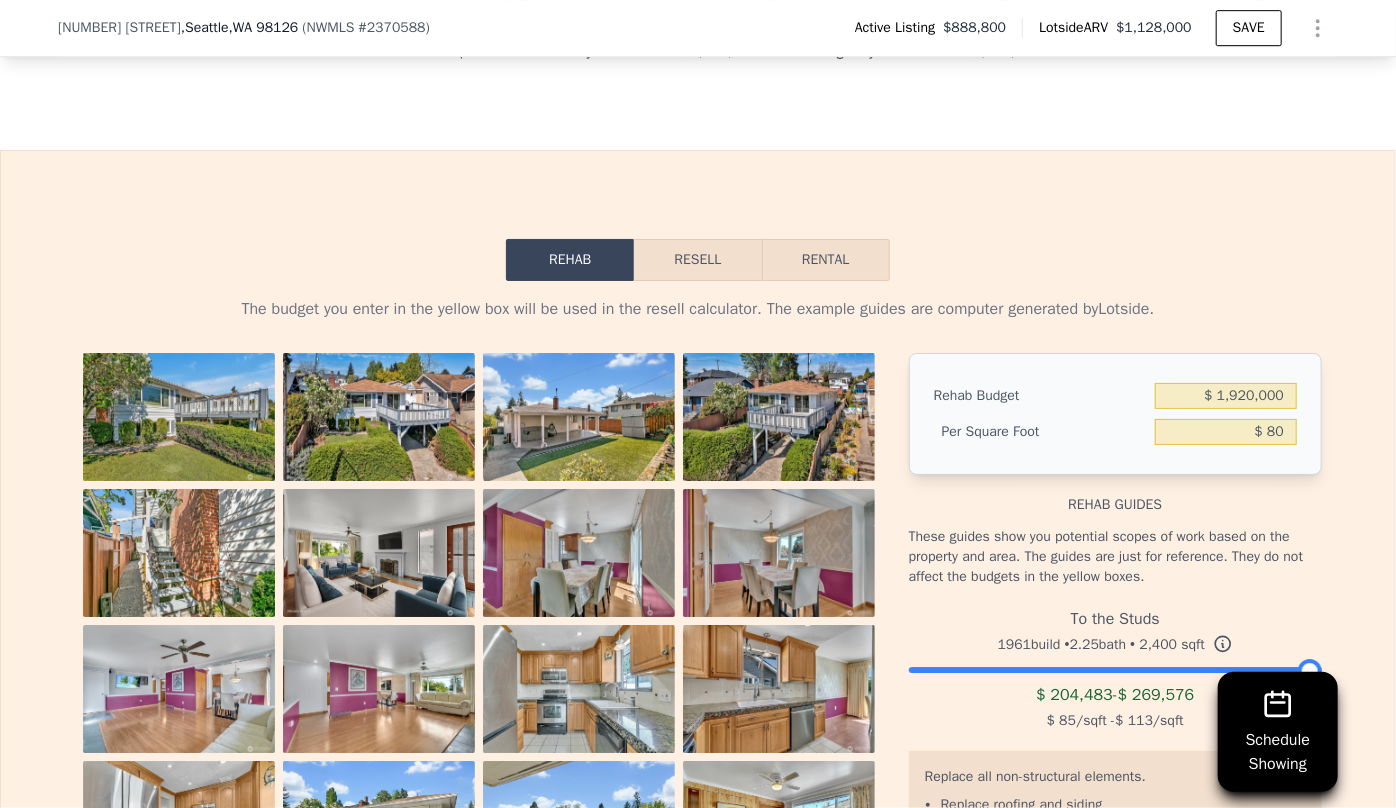 click on "Rehab guides" at bounding box center [1115, 495] 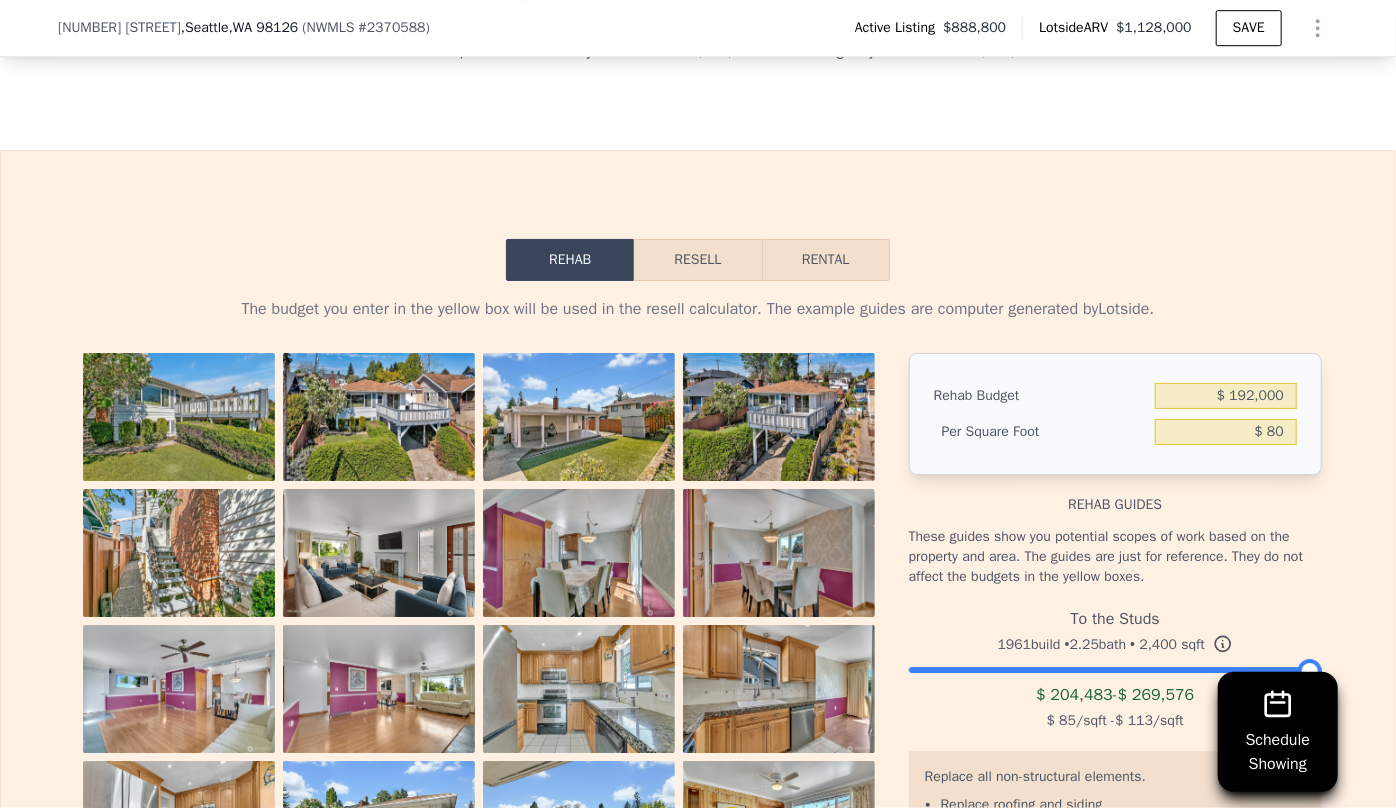 click on "Resell" at bounding box center [697, 260] 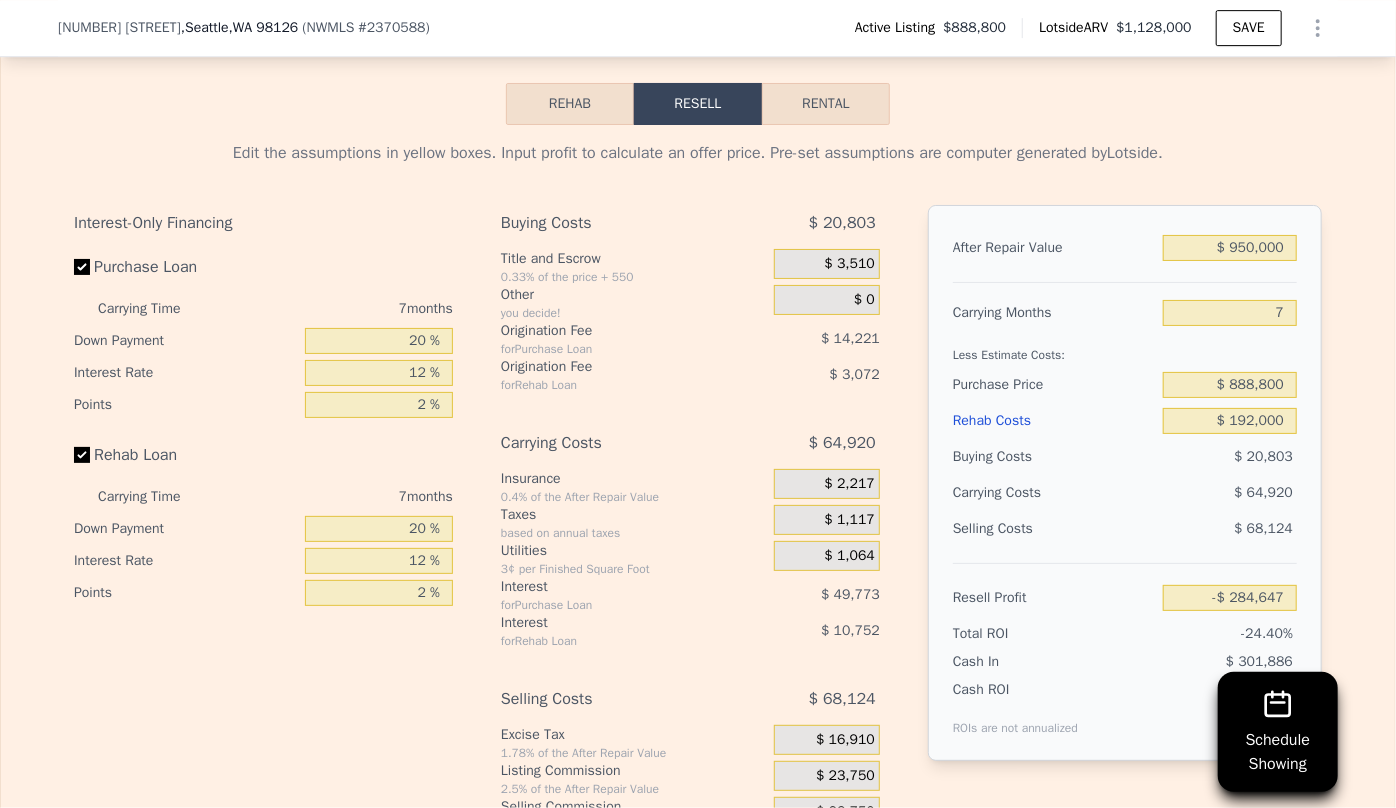 scroll, scrollTop: 3356, scrollLeft: 0, axis: vertical 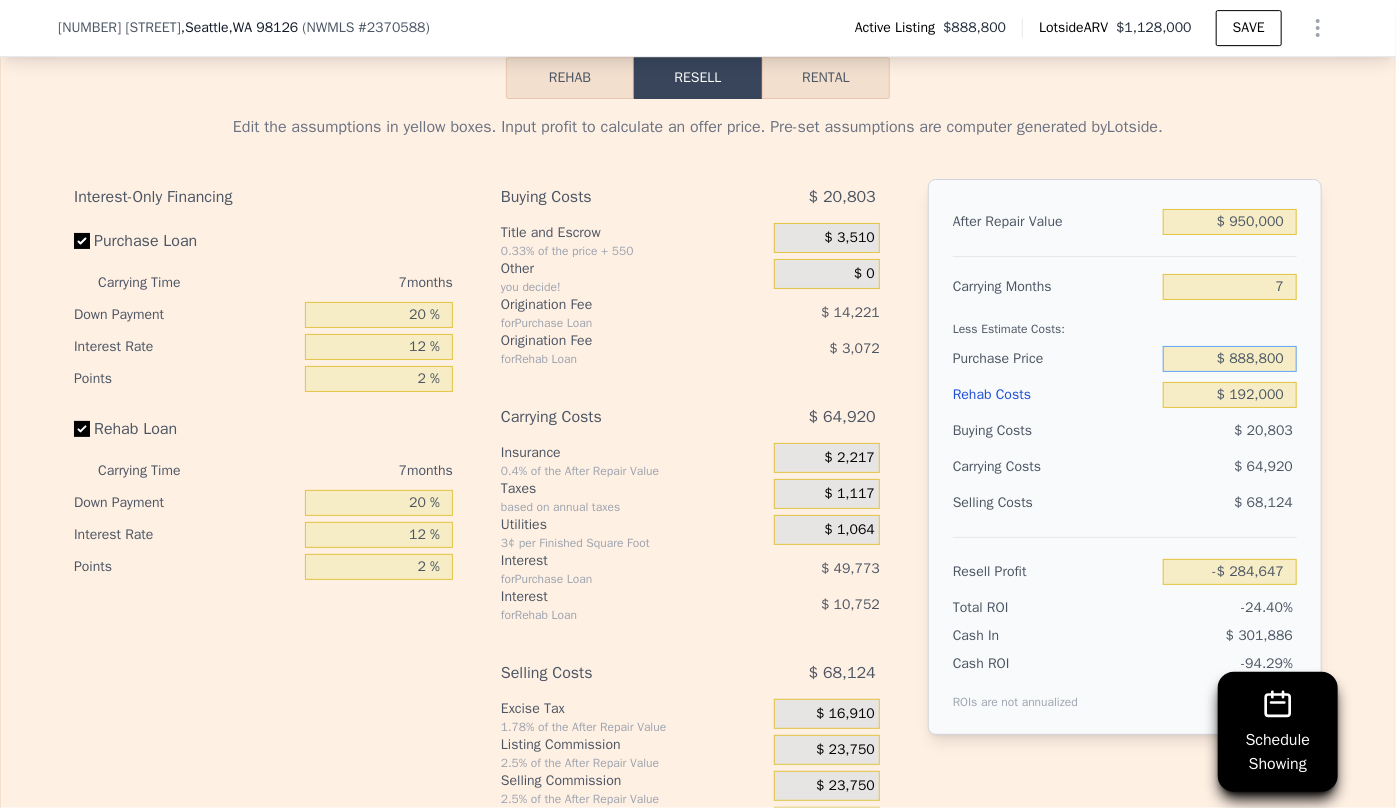 click on "$ 888,800" at bounding box center [1230, 359] 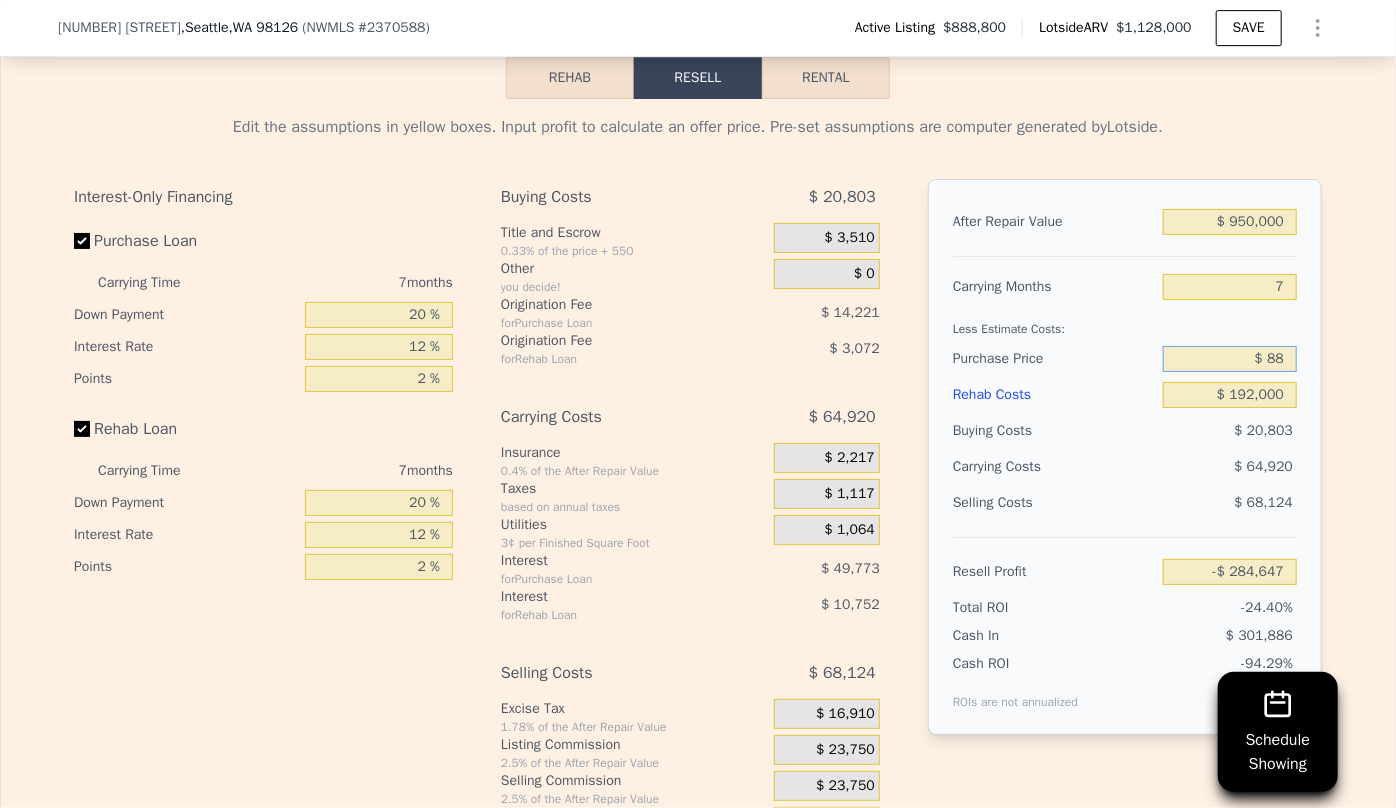 type on "$ 8" 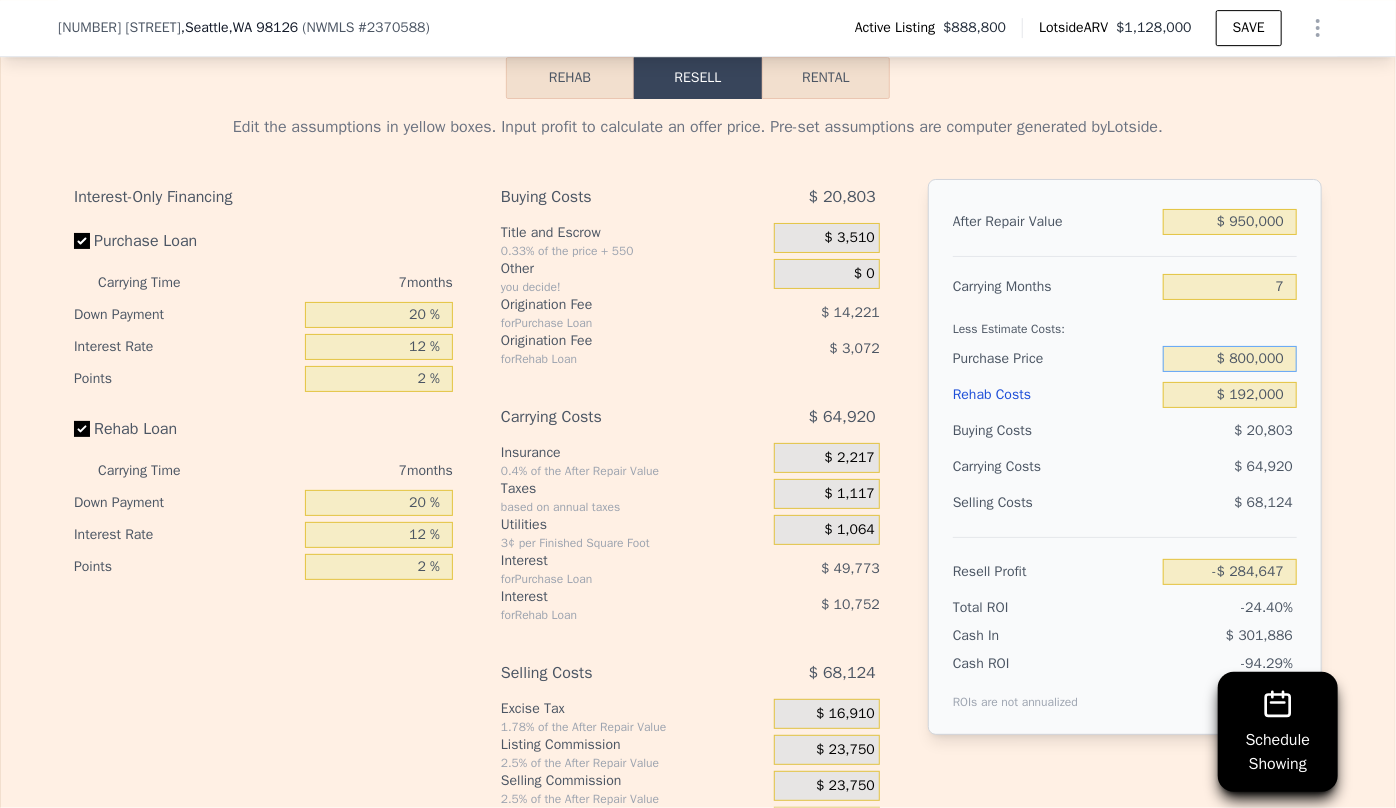 type on "$ 800,000" 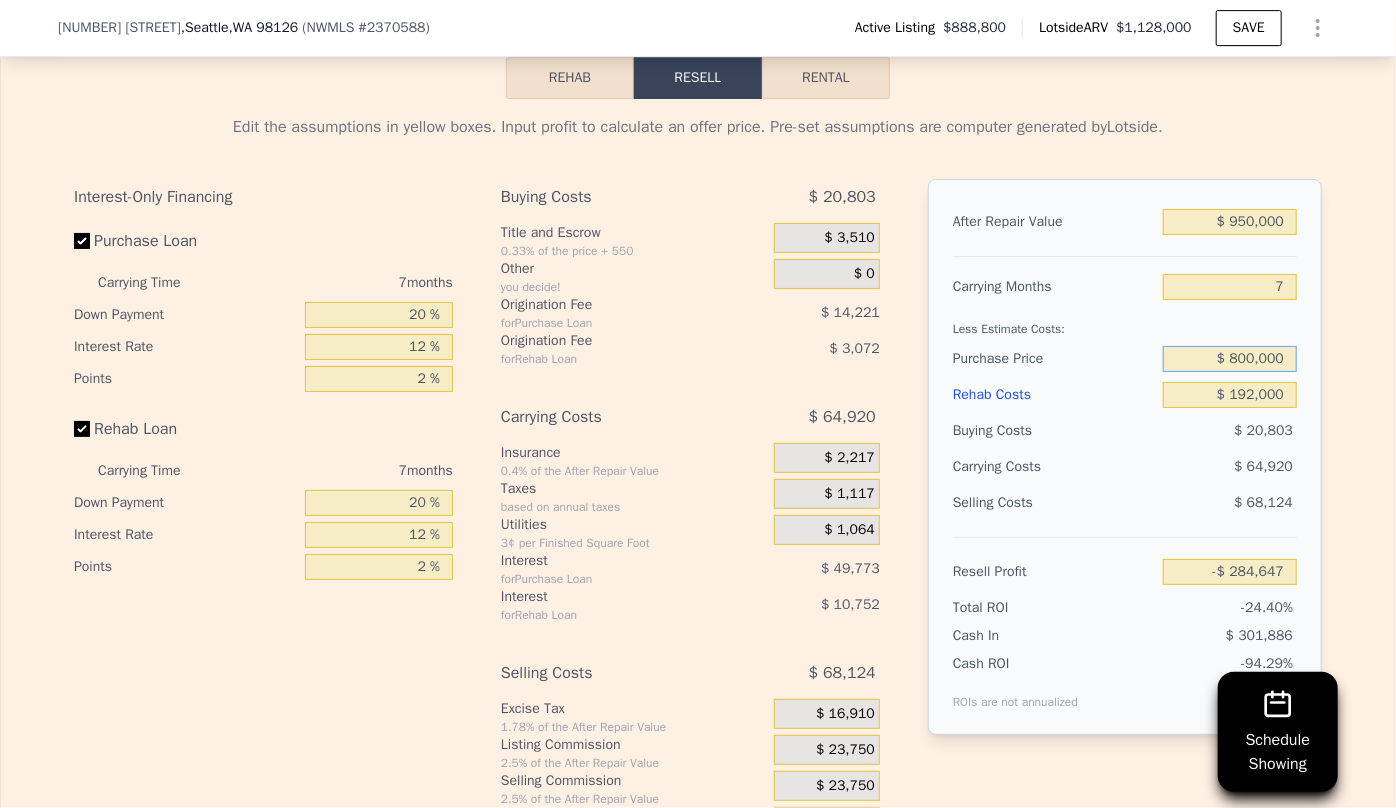 type on "-$ 189,160" 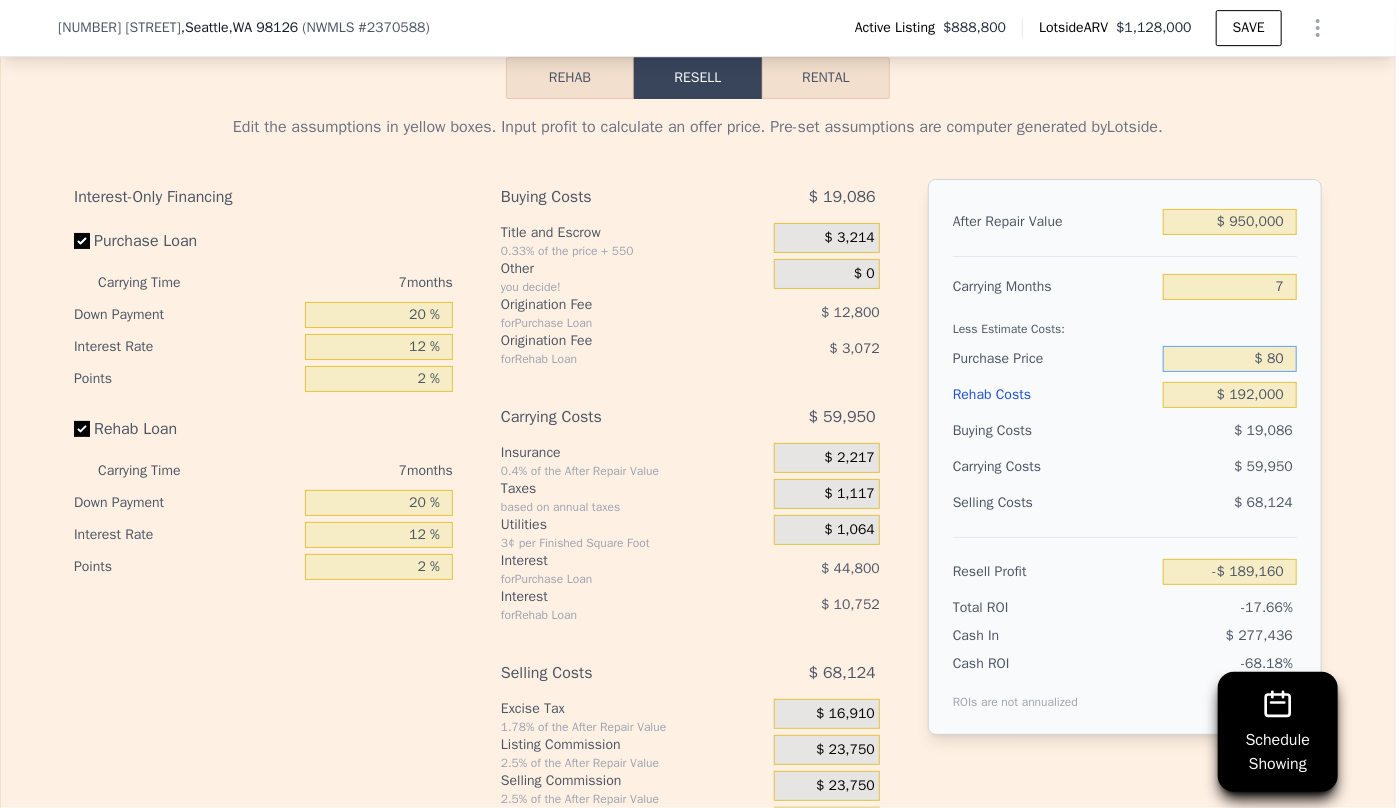 type on "$ 8" 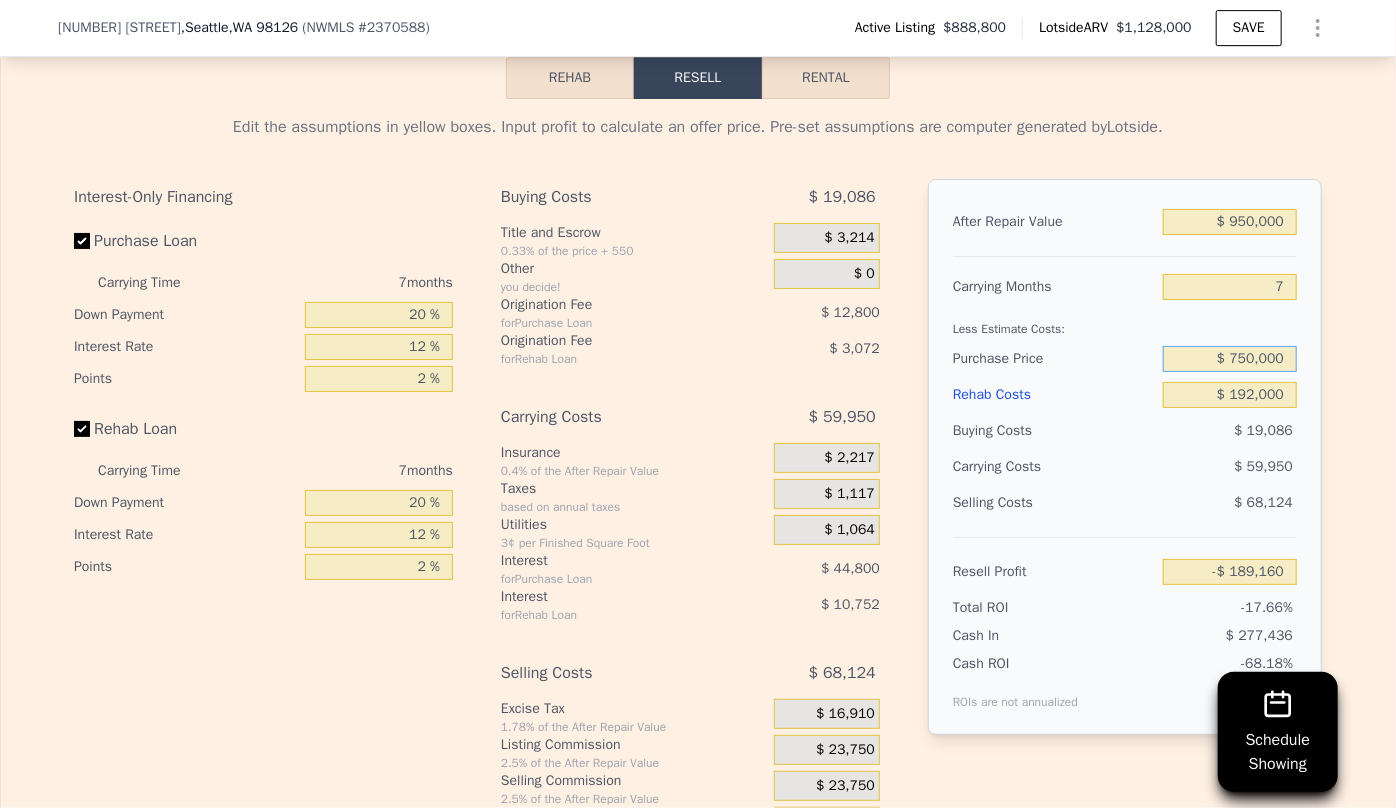 type on "$ 750,000" 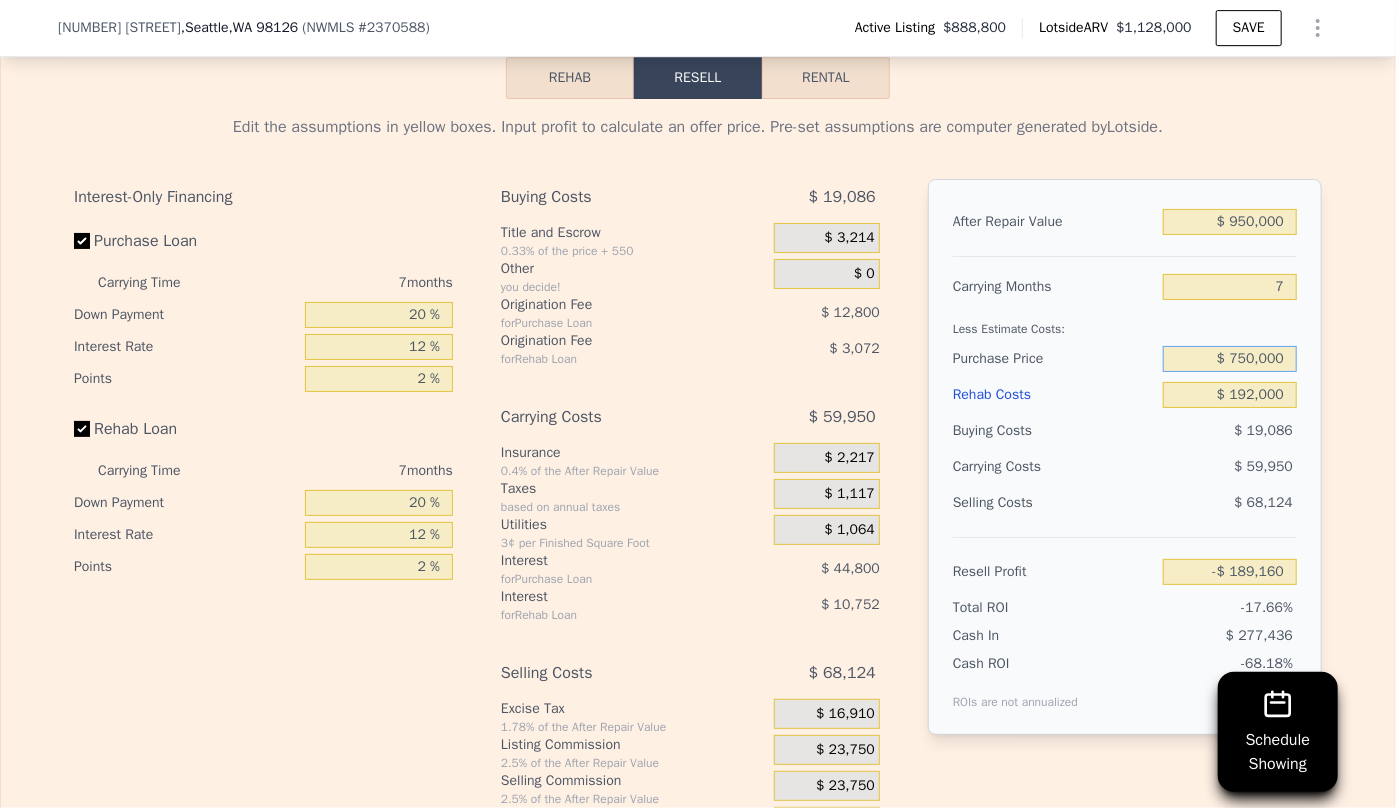 type on "-$ 135,394" 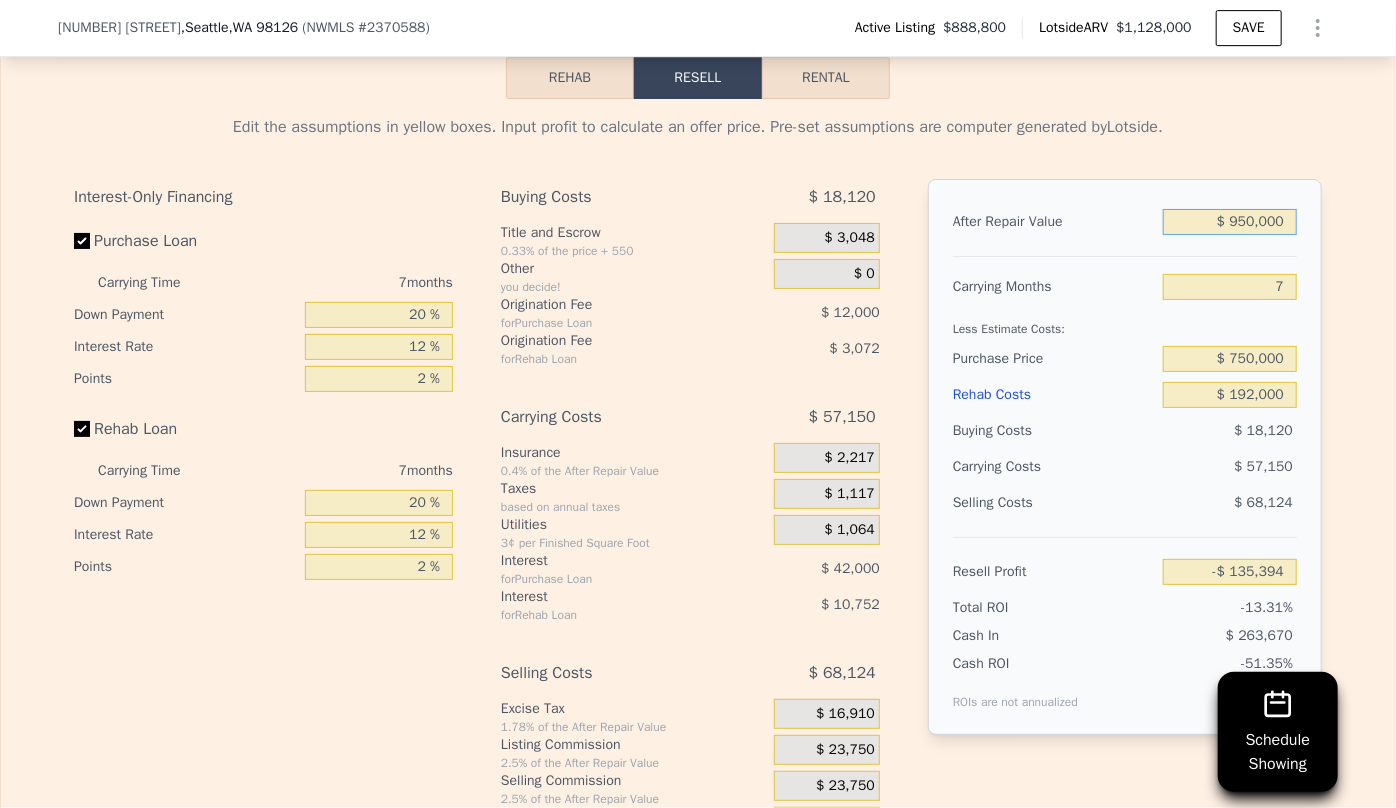 click on "$ 950,000" at bounding box center (1230, 222) 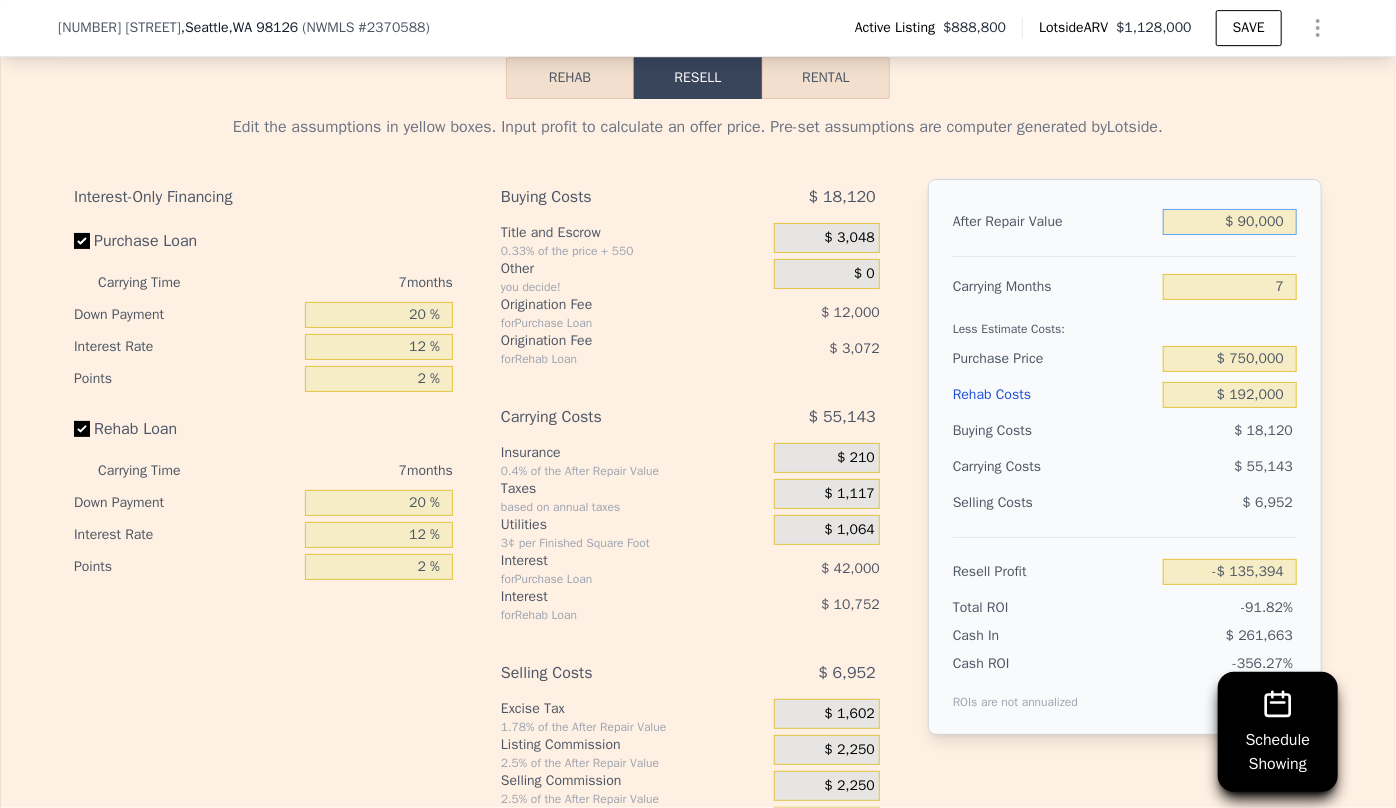 type on "-$ 932,215" 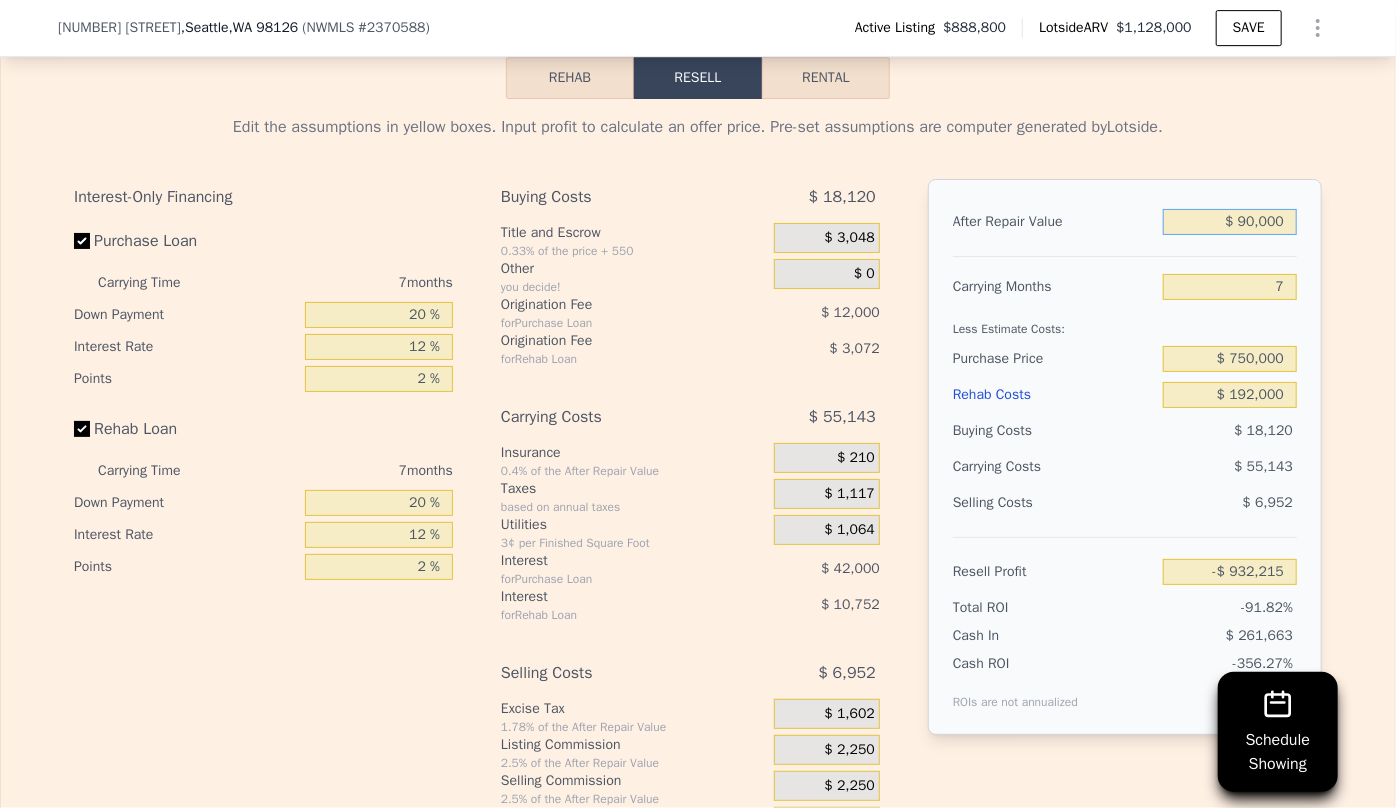 type on "$ 980,000" 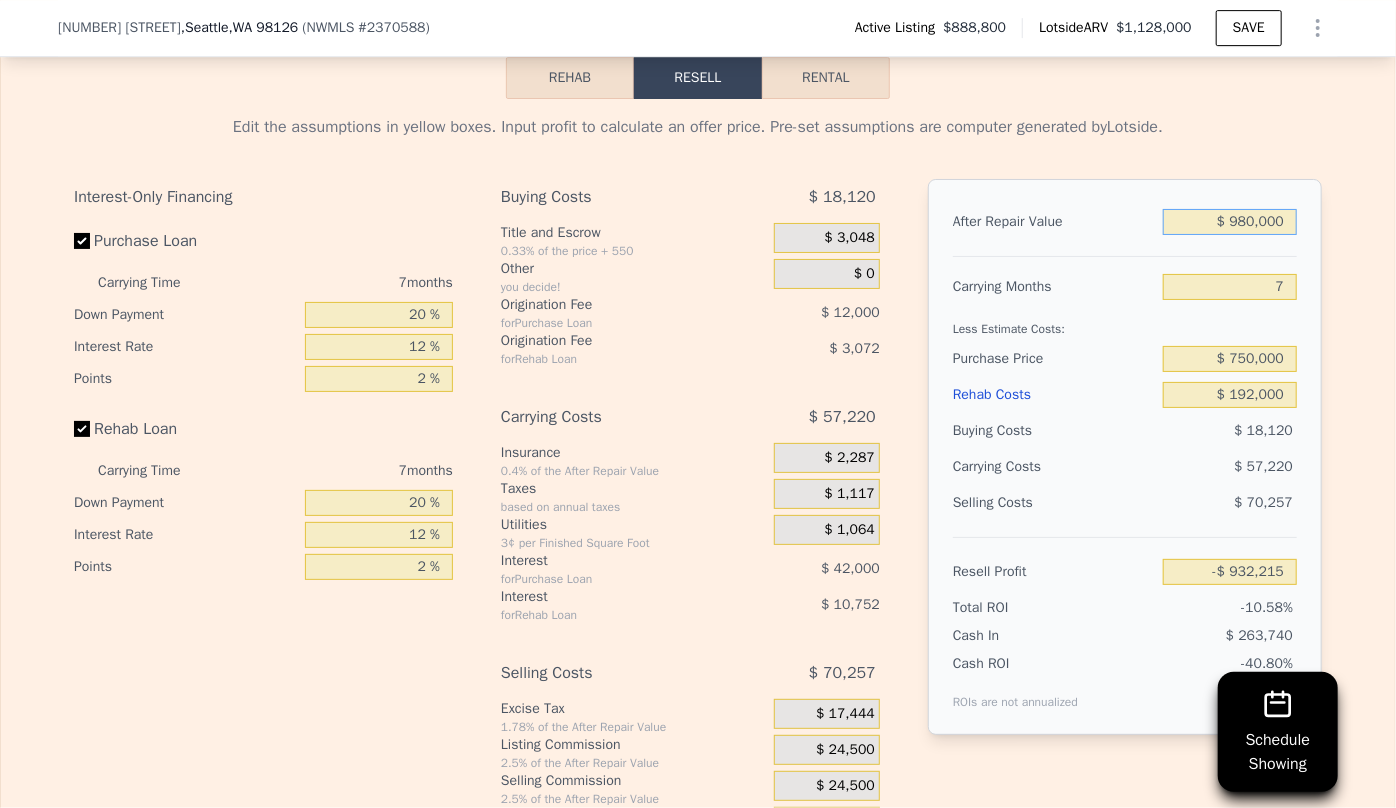 type on "-$ 107,597" 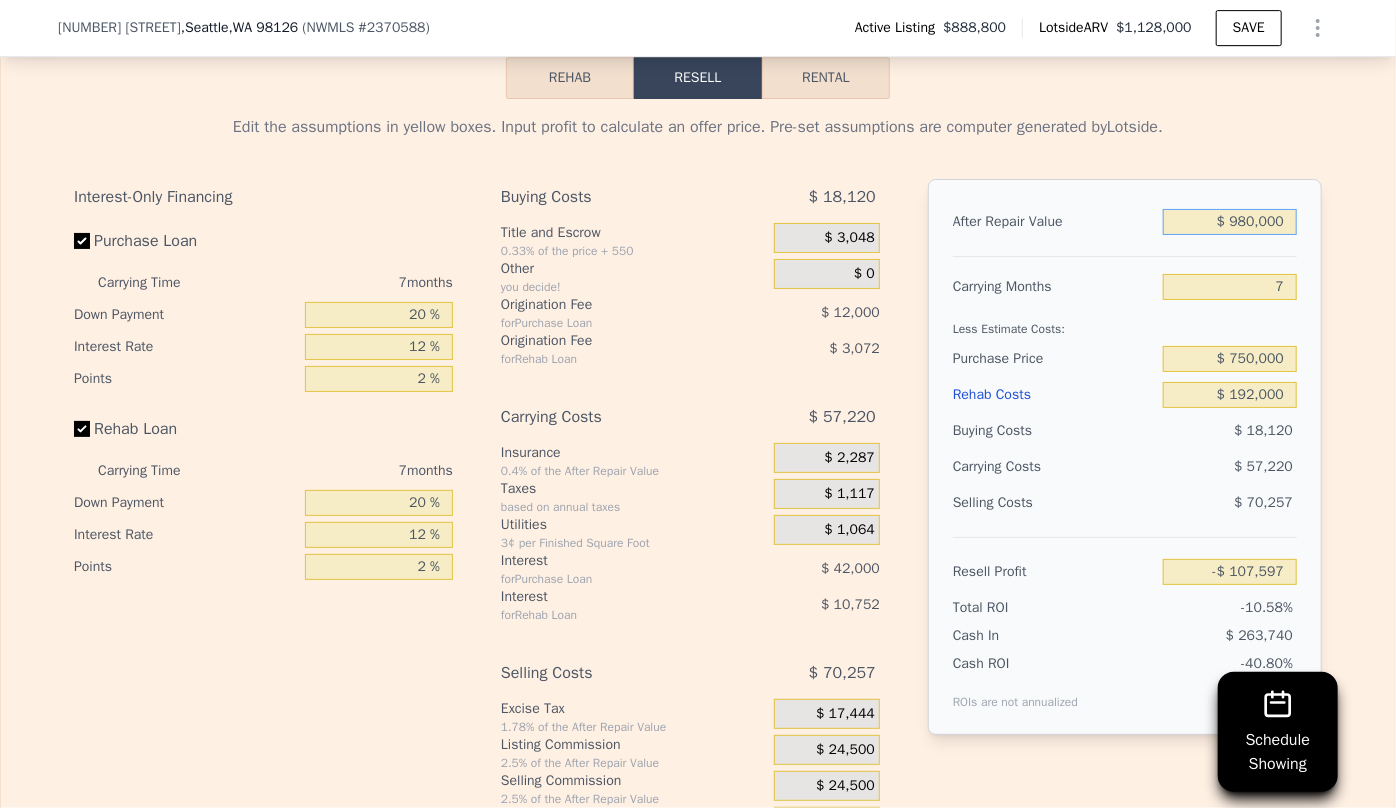 type on "$ 980,000" 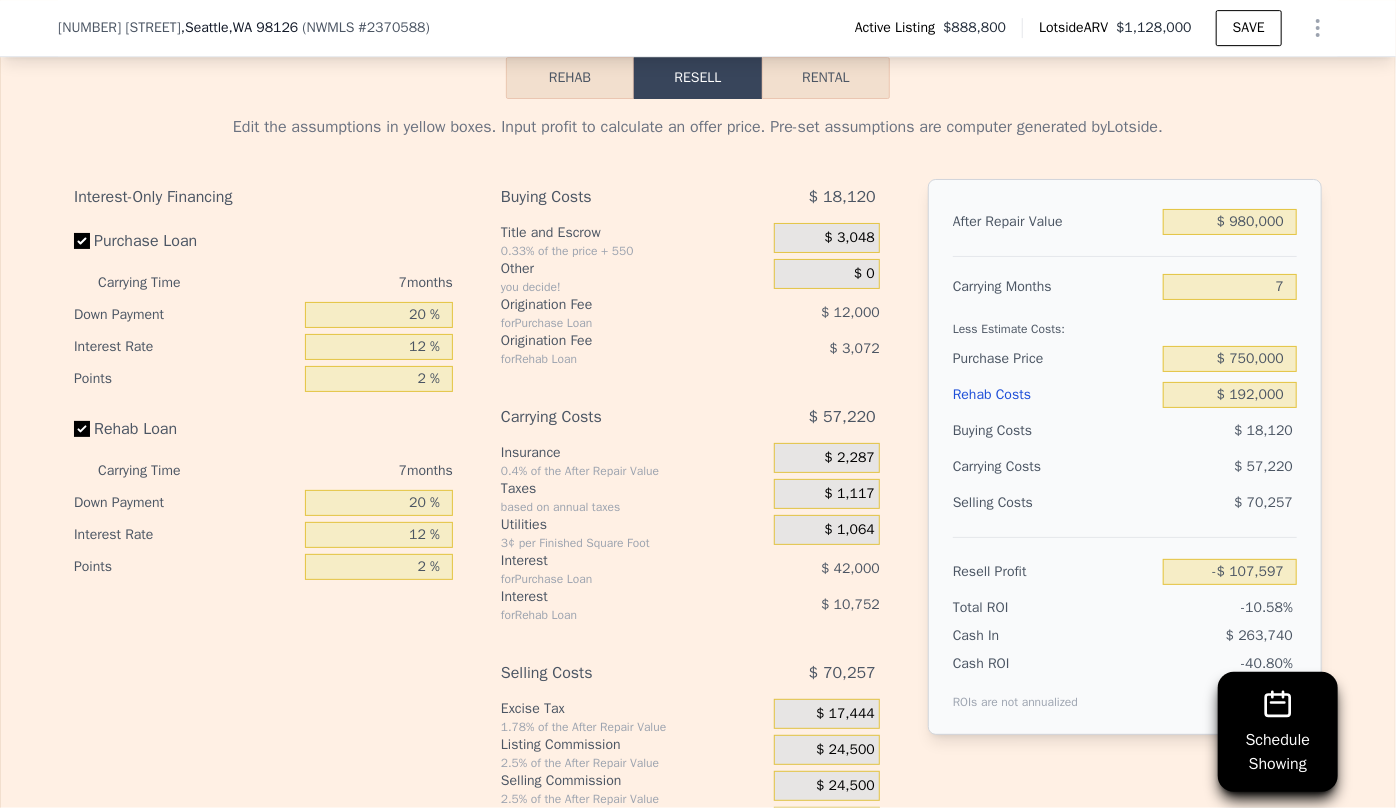 click on "Rehab Costs $ 192,000" at bounding box center (1125, 395) 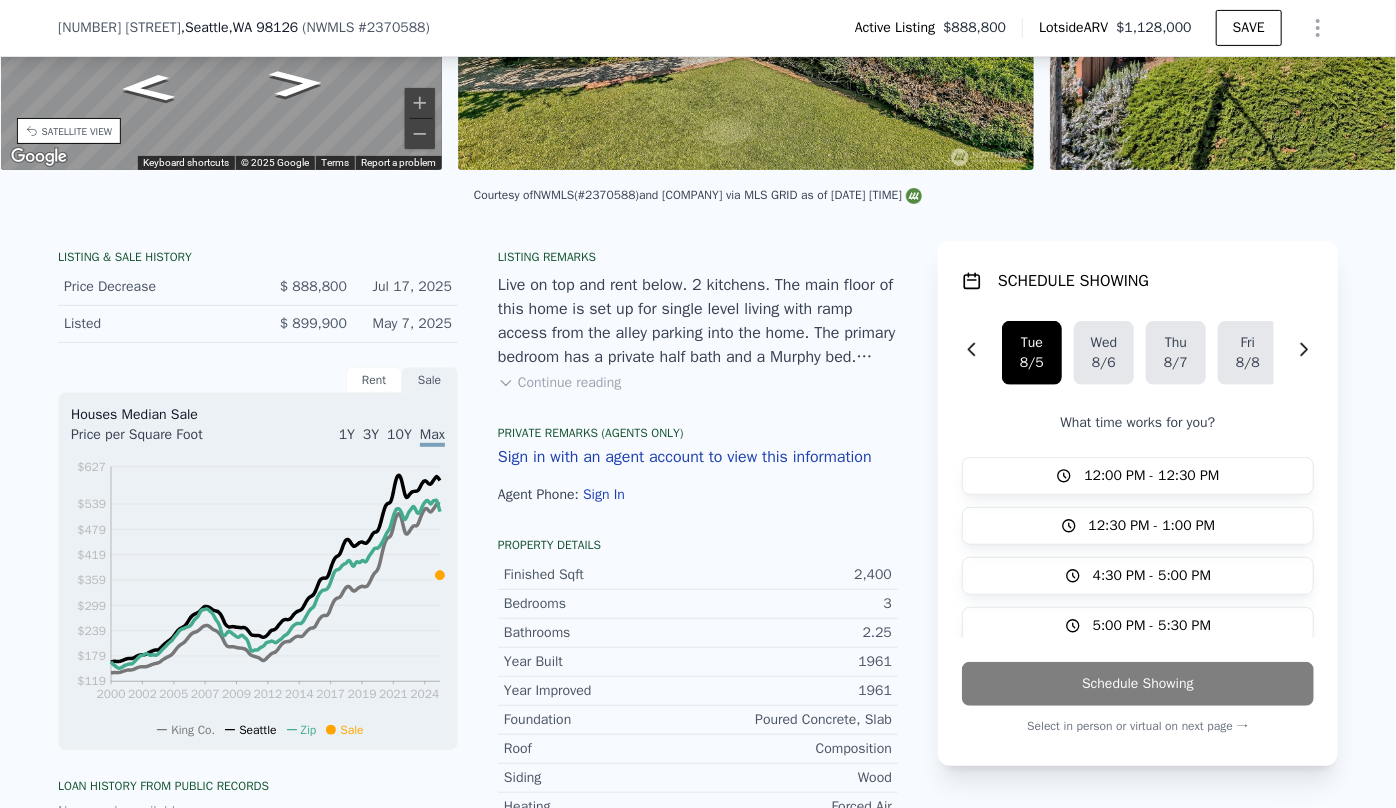scroll, scrollTop: 0, scrollLeft: 0, axis: both 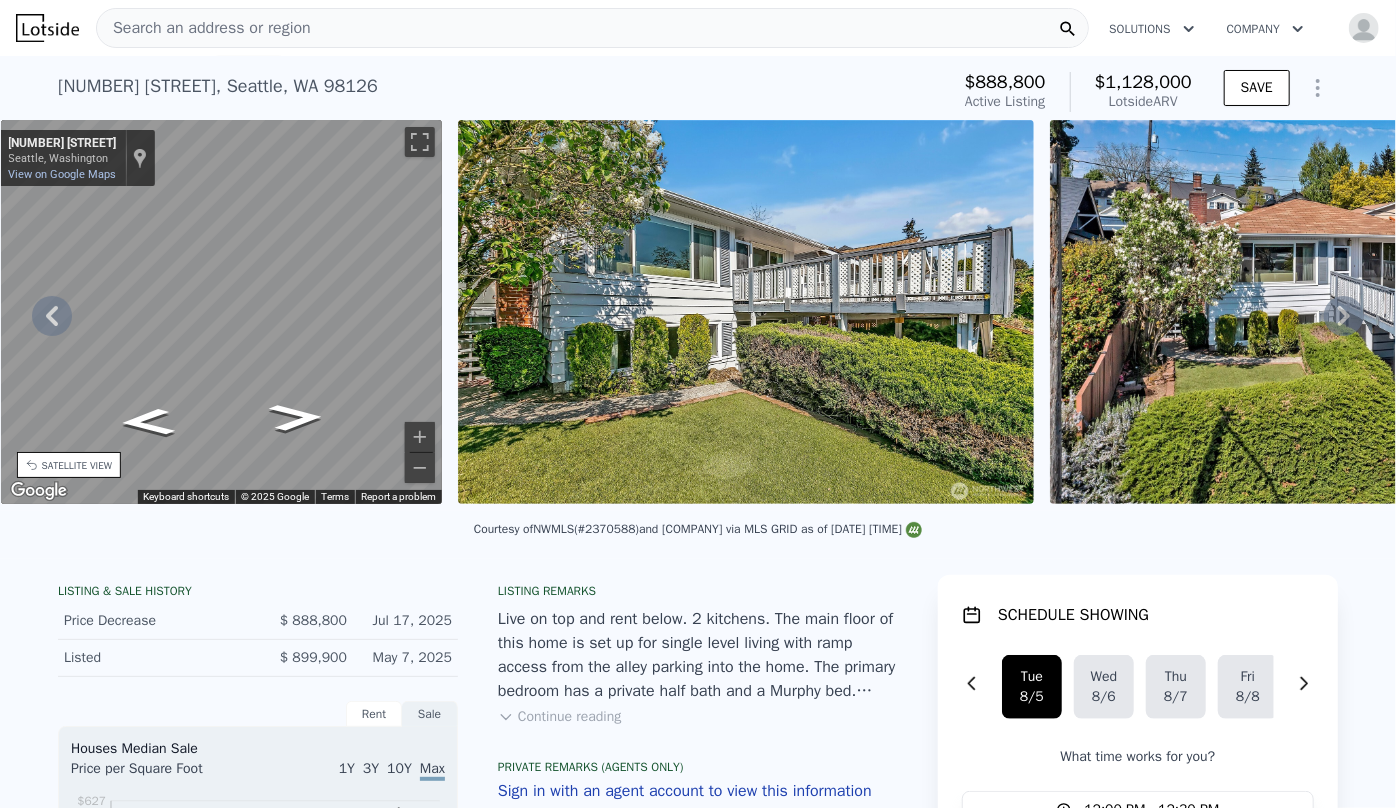 click on "Search an address or region" at bounding box center (204, 28) 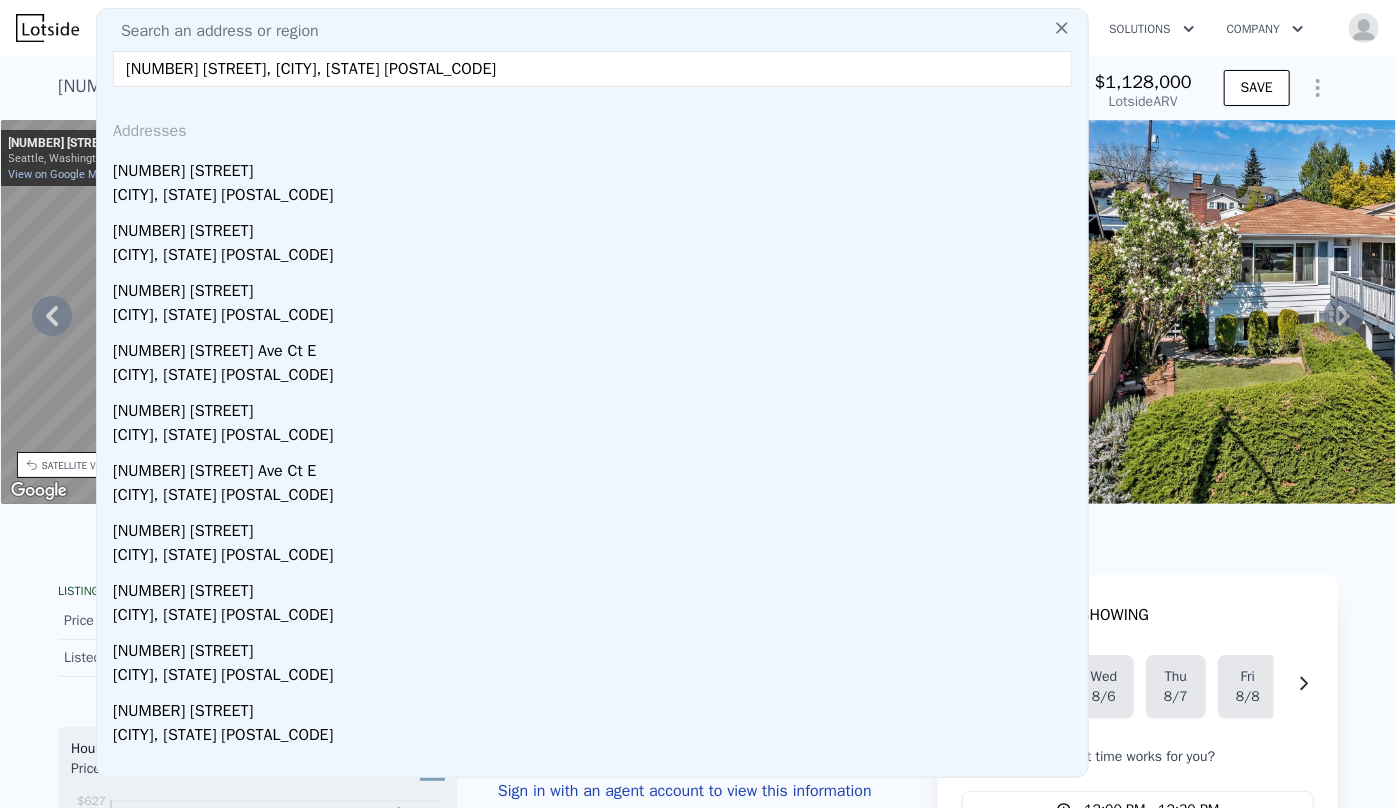 type on "9706 72nd Avenue Ct E, Puyallup, WA 98373" 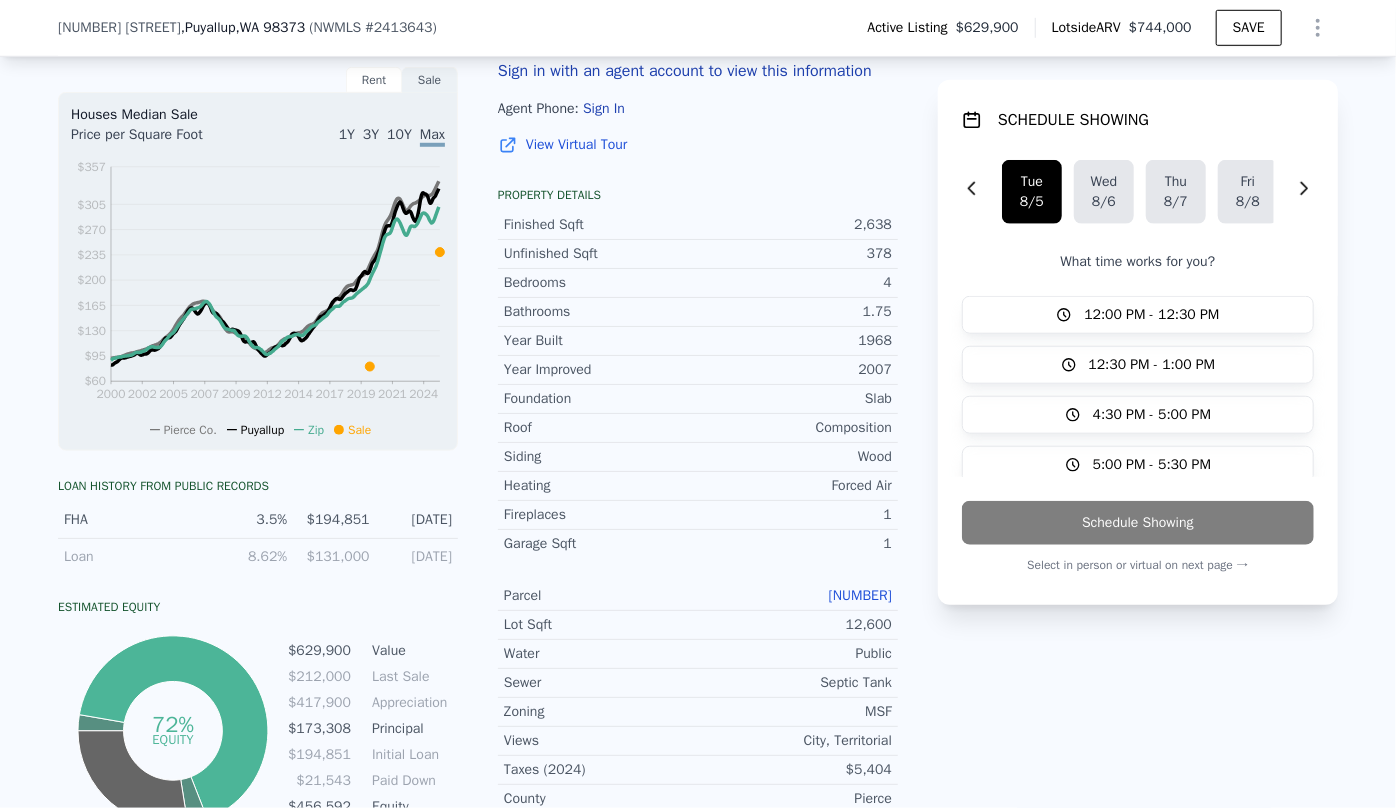scroll, scrollTop: 720, scrollLeft: 0, axis: vertical 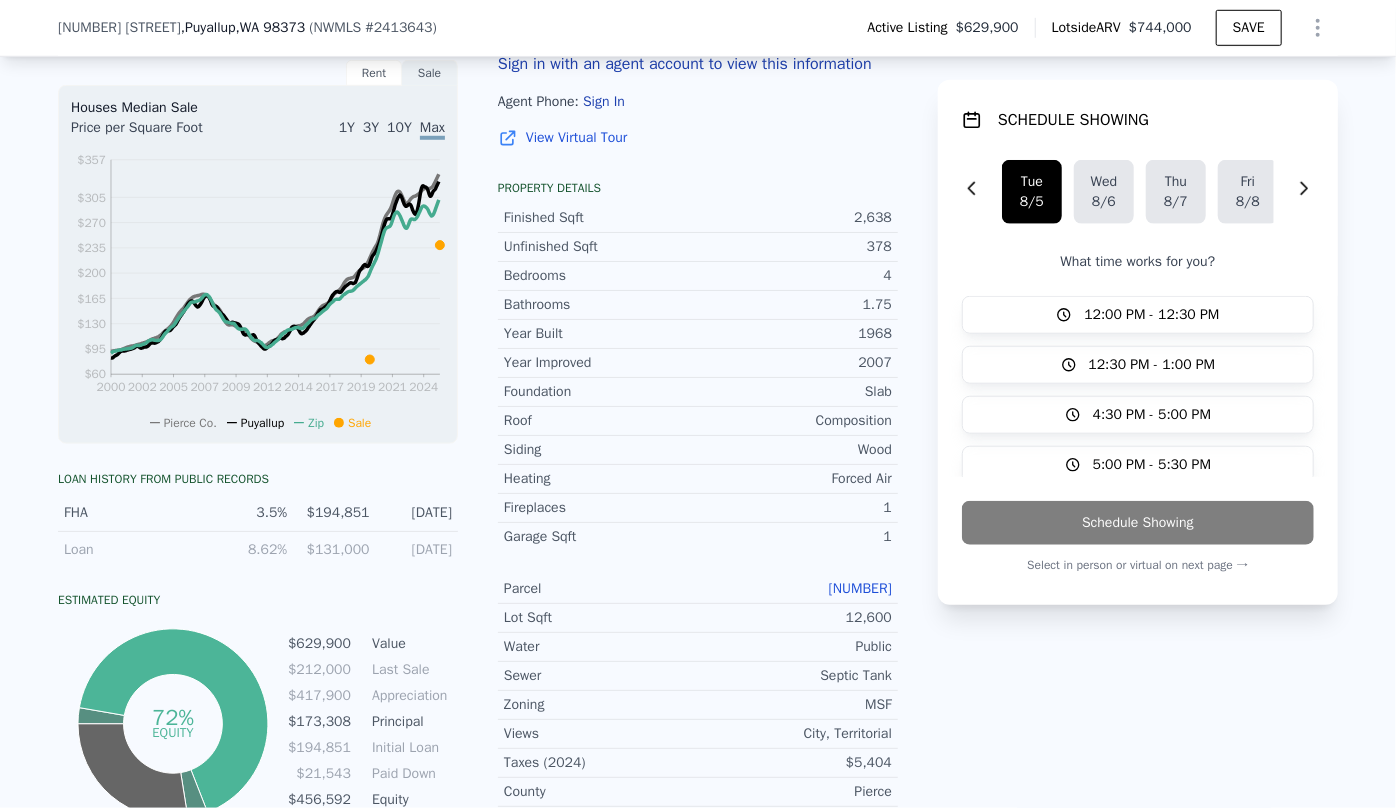 click on "405020-0-070" at bounding box center (860, 588) 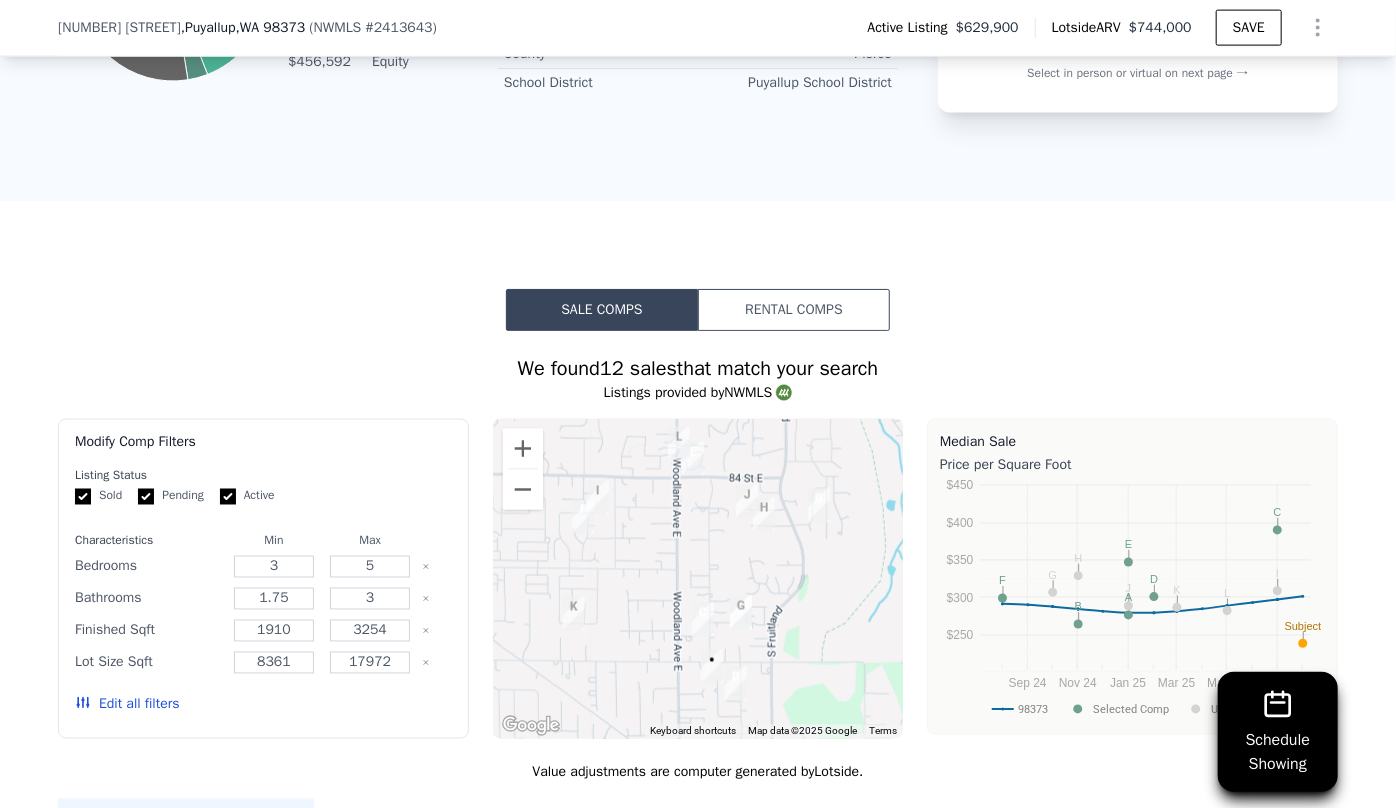 scroll, scrollTop: 1810, scrollLeft: 0, axis: vertical 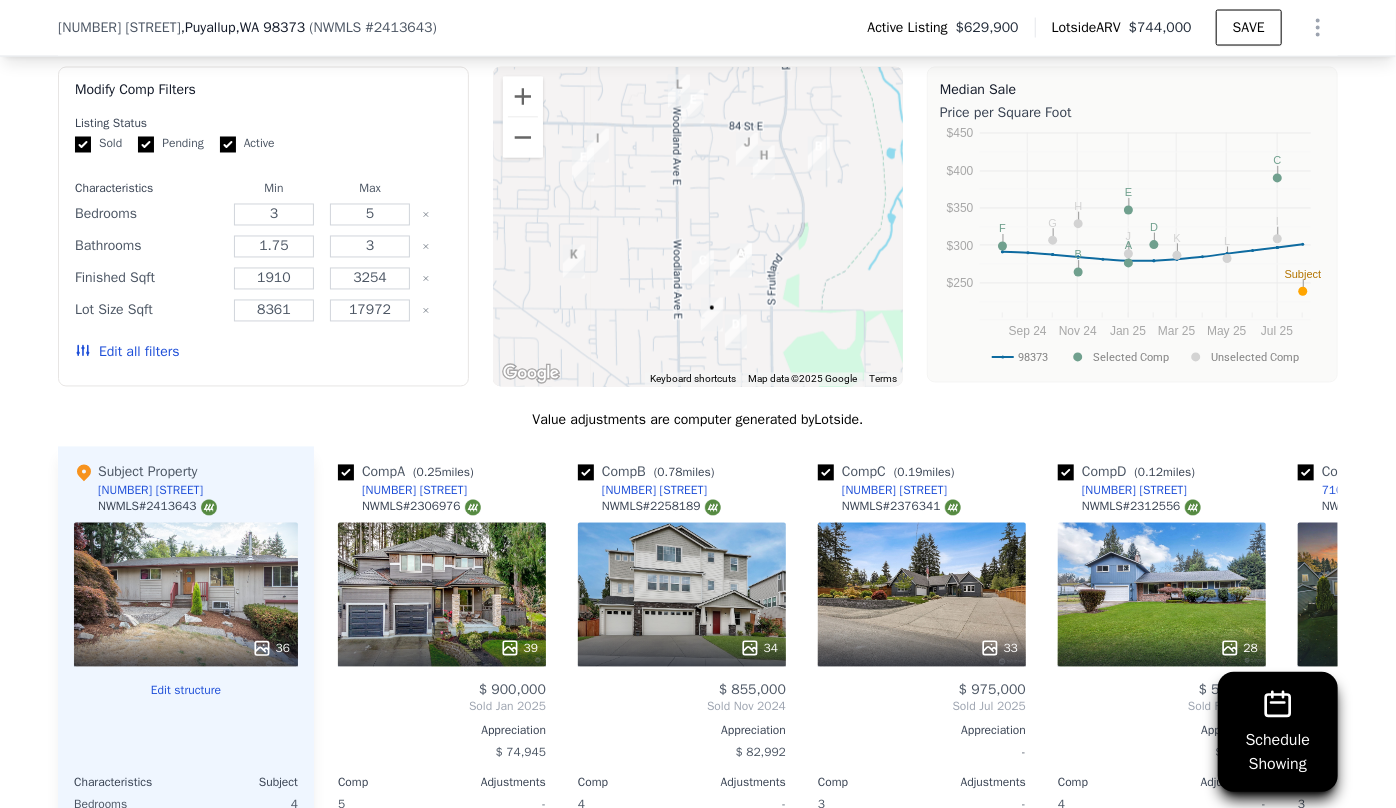 click on "Edit all filters" at bounding box center (127, 353) 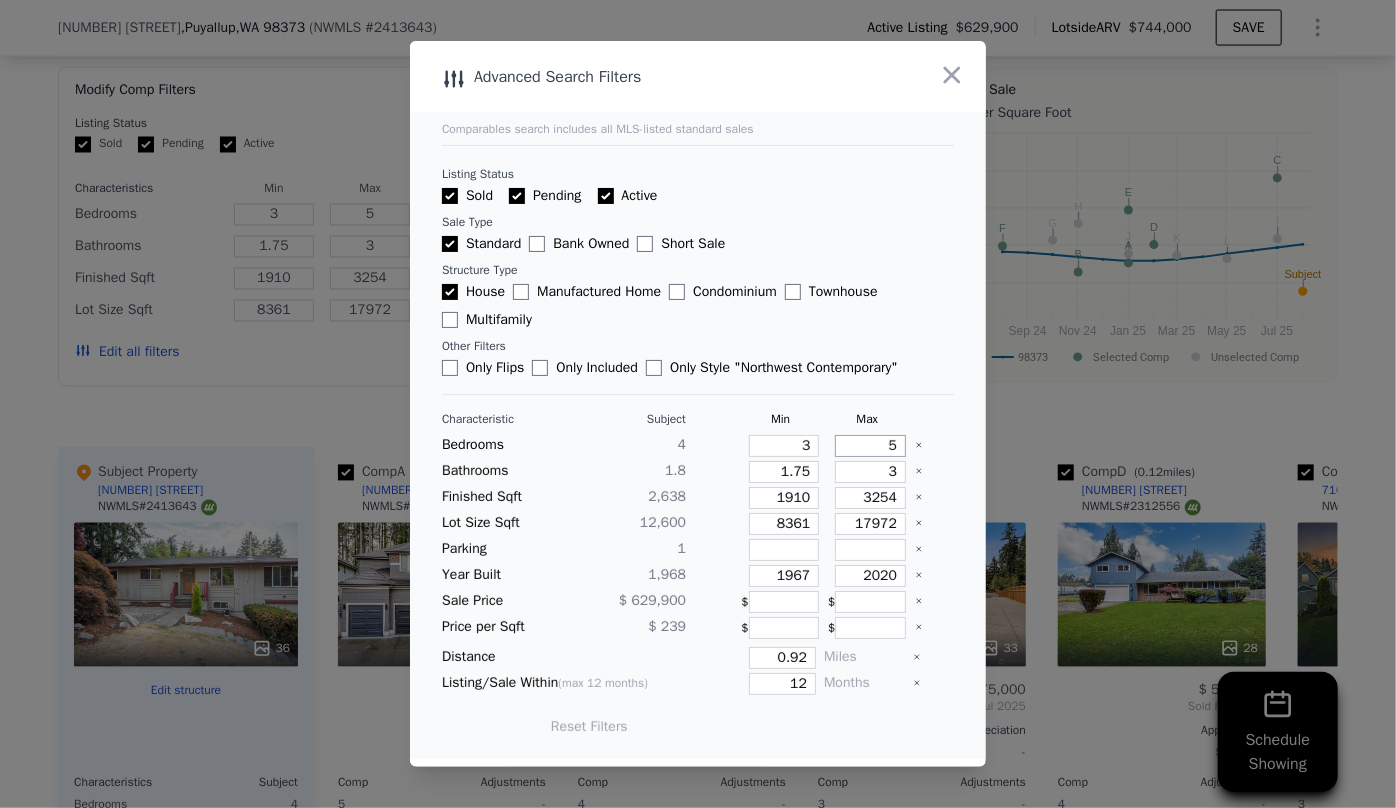 drag, startPoint x: 882, startPoint y: 443, endPoint x: 829, endPoint y: 447, distance: 53.15073 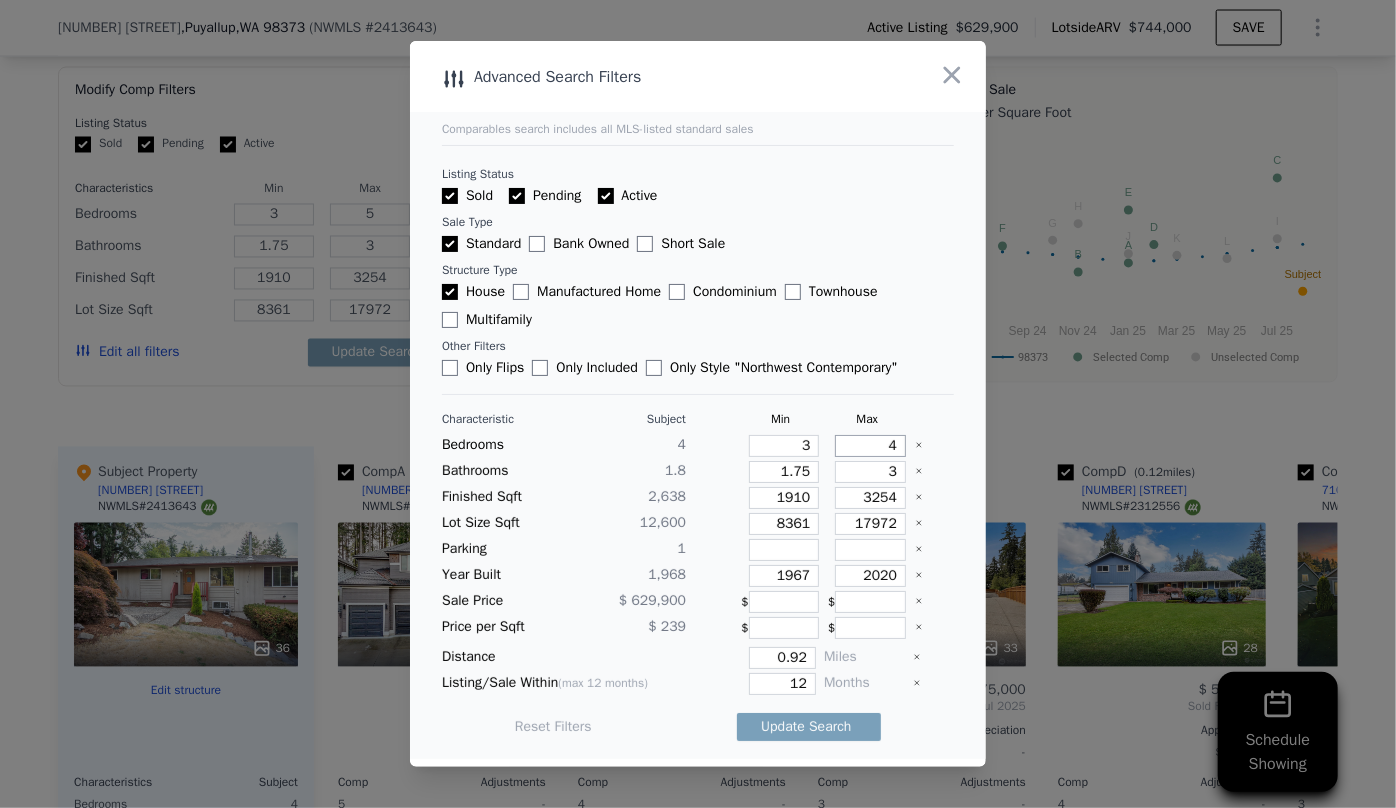 type on "4" 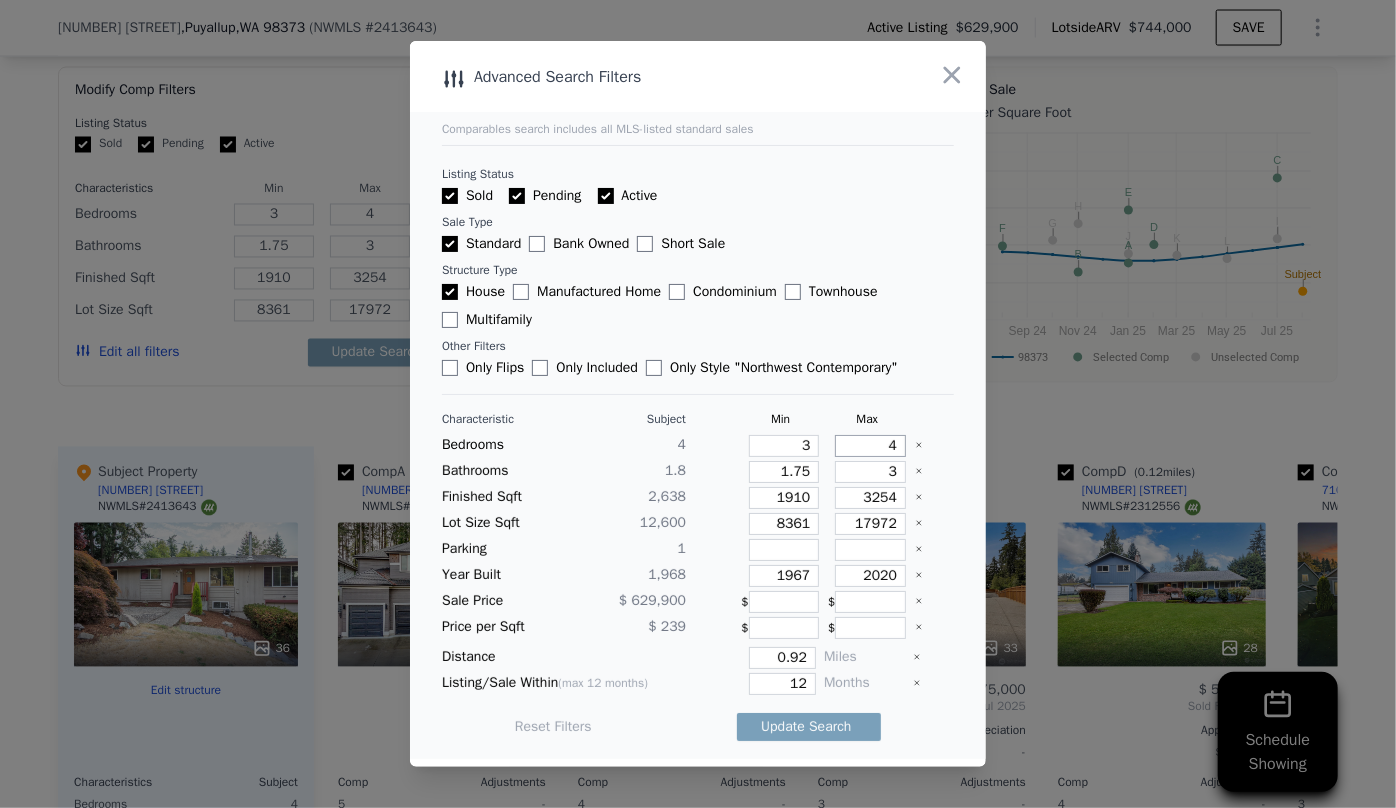 type on "4" 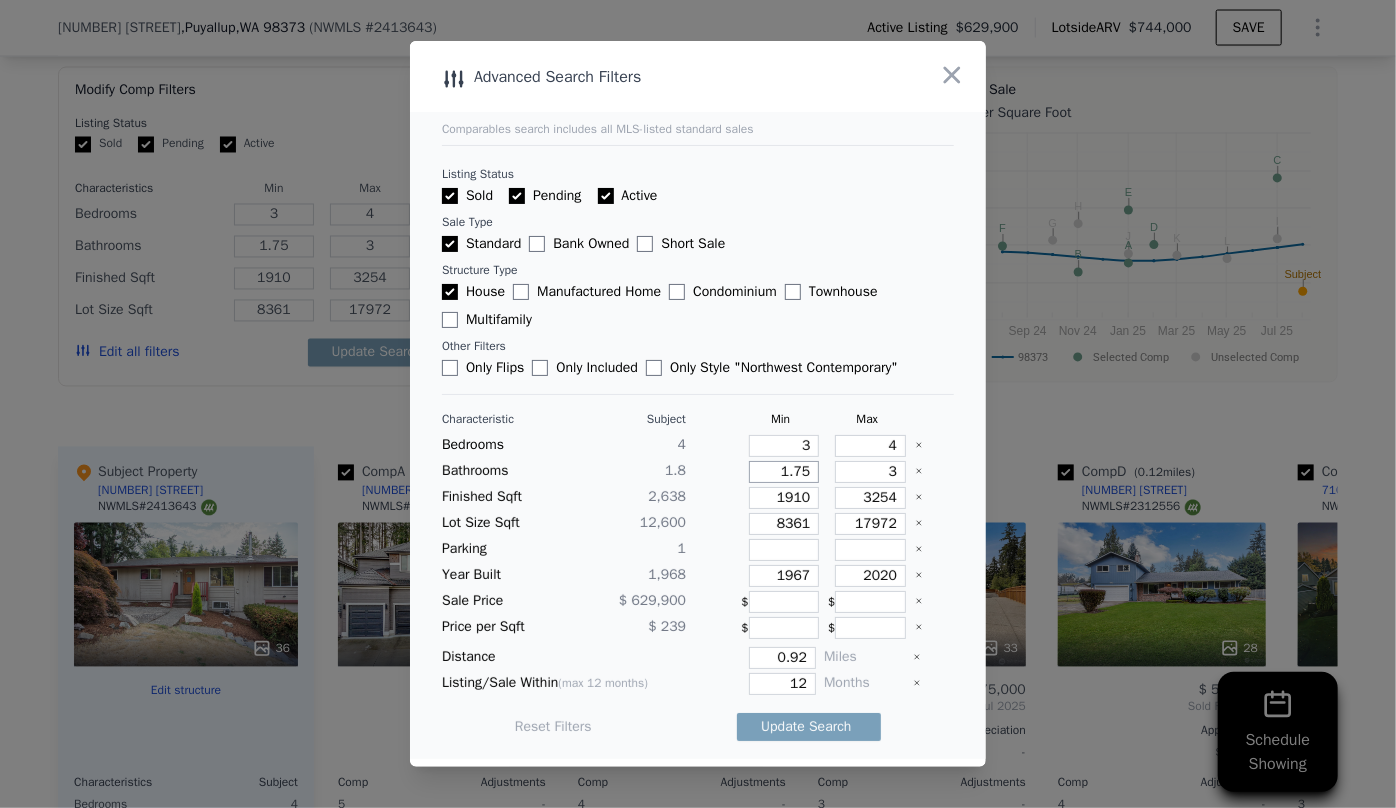 drag, startPoint x: 806, startPoint y: 475, endPoint x: 777, endPoint y: 475, distance: 29 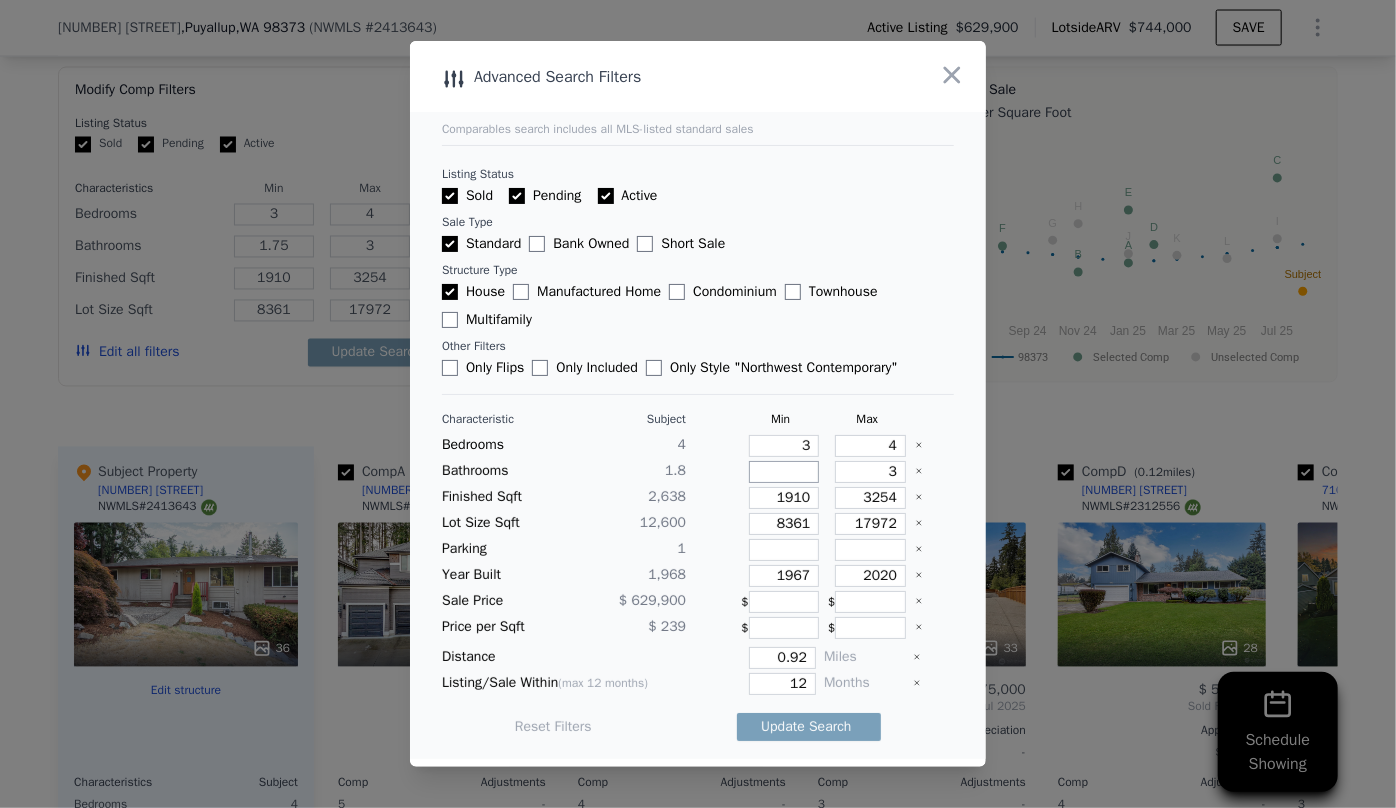 type 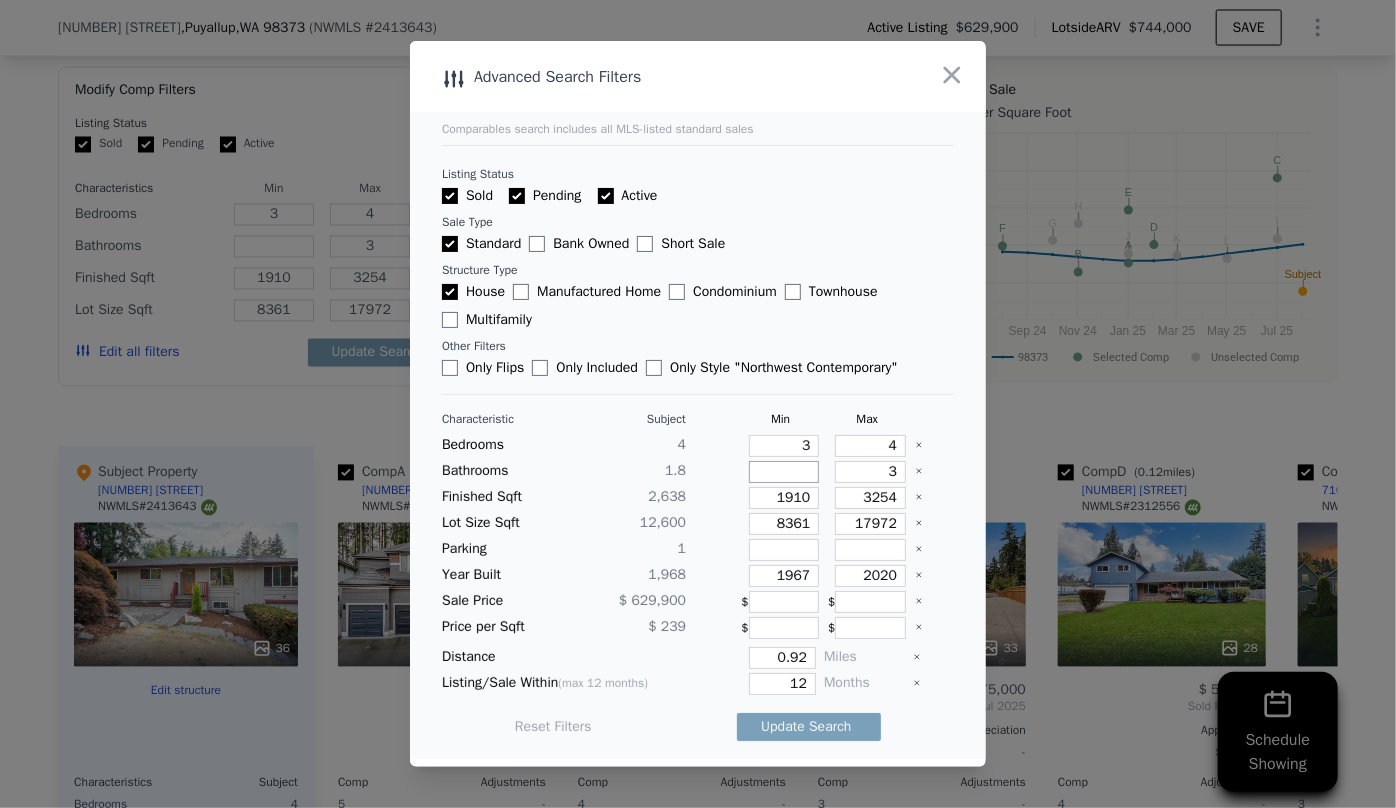 type 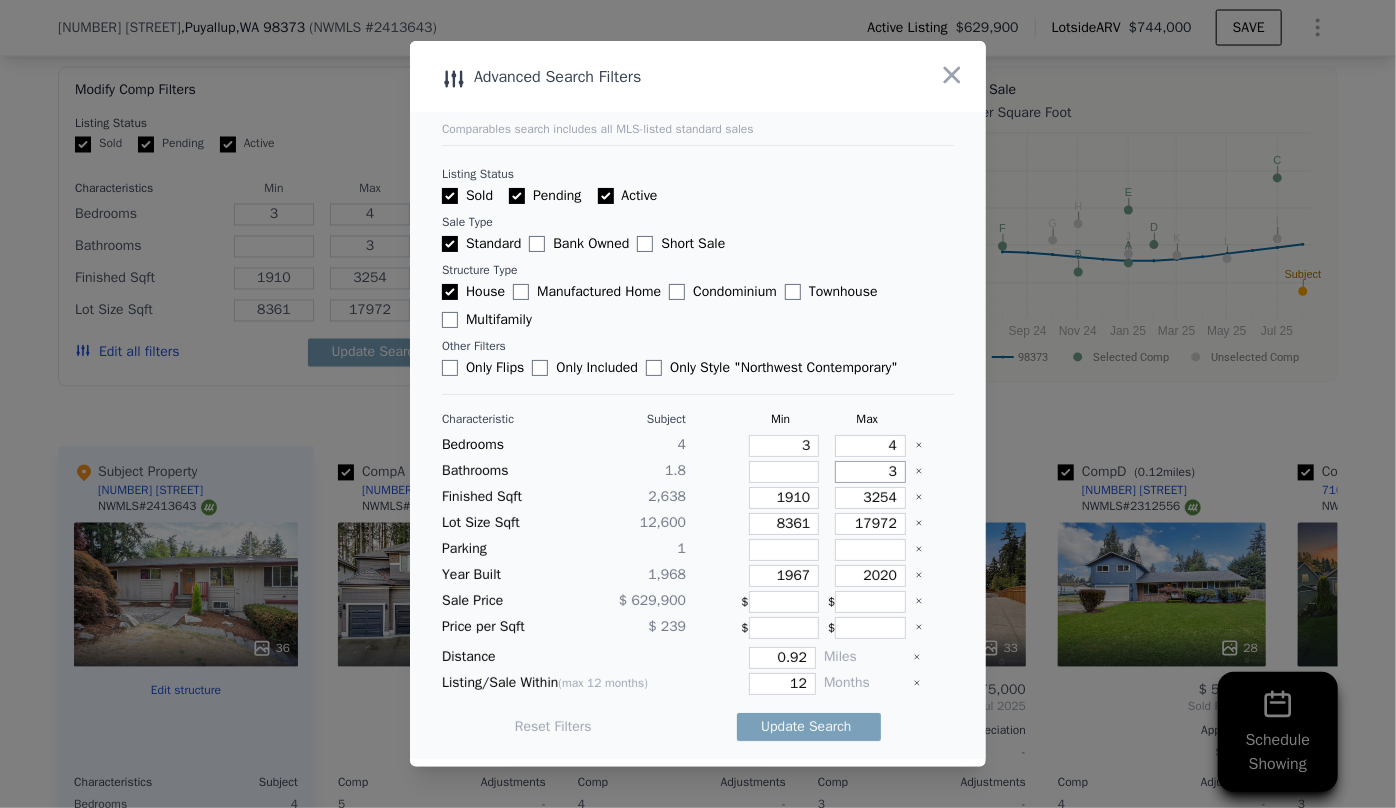 drag, startPoint x: 889, startPoint y: 477, endPoint x: 846, endPoint y: 479, distance: 43.046486 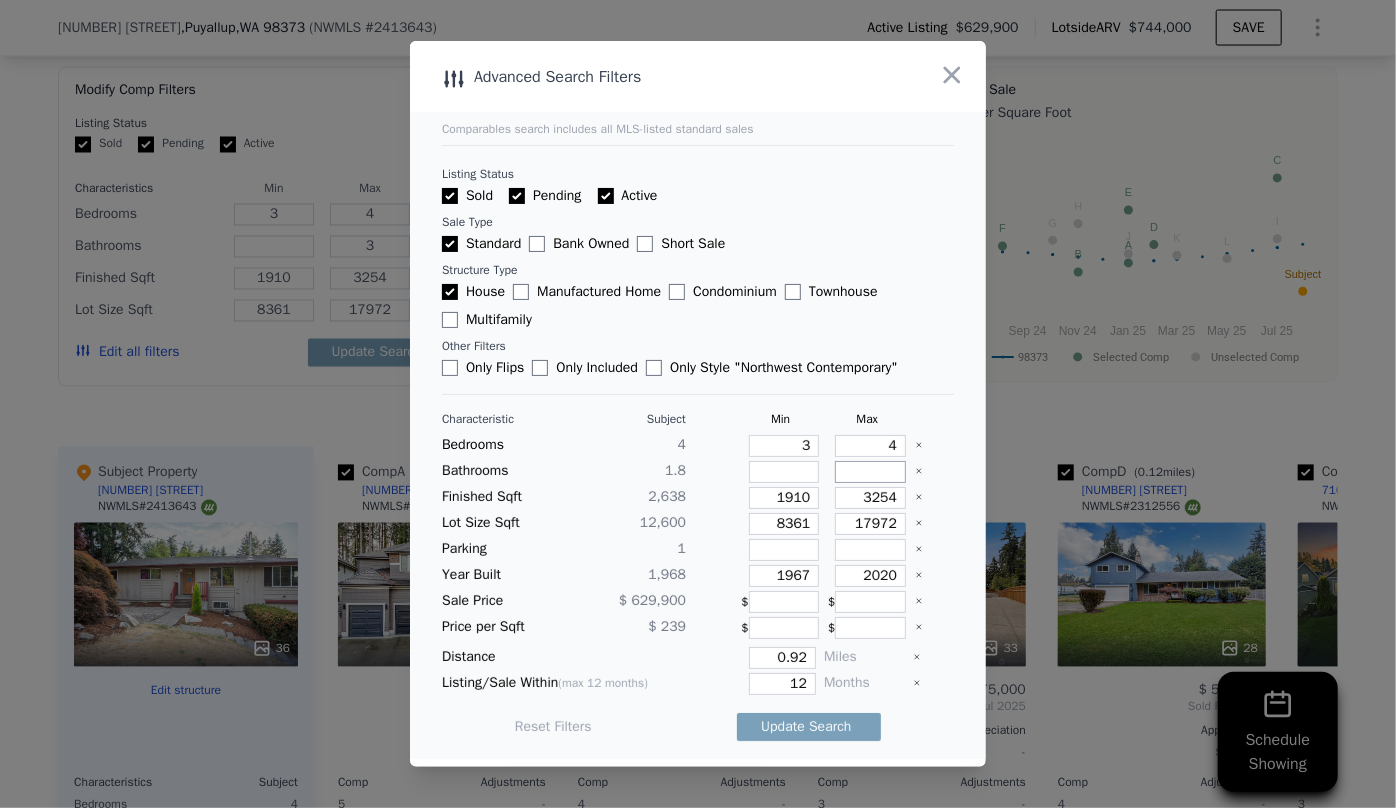 type 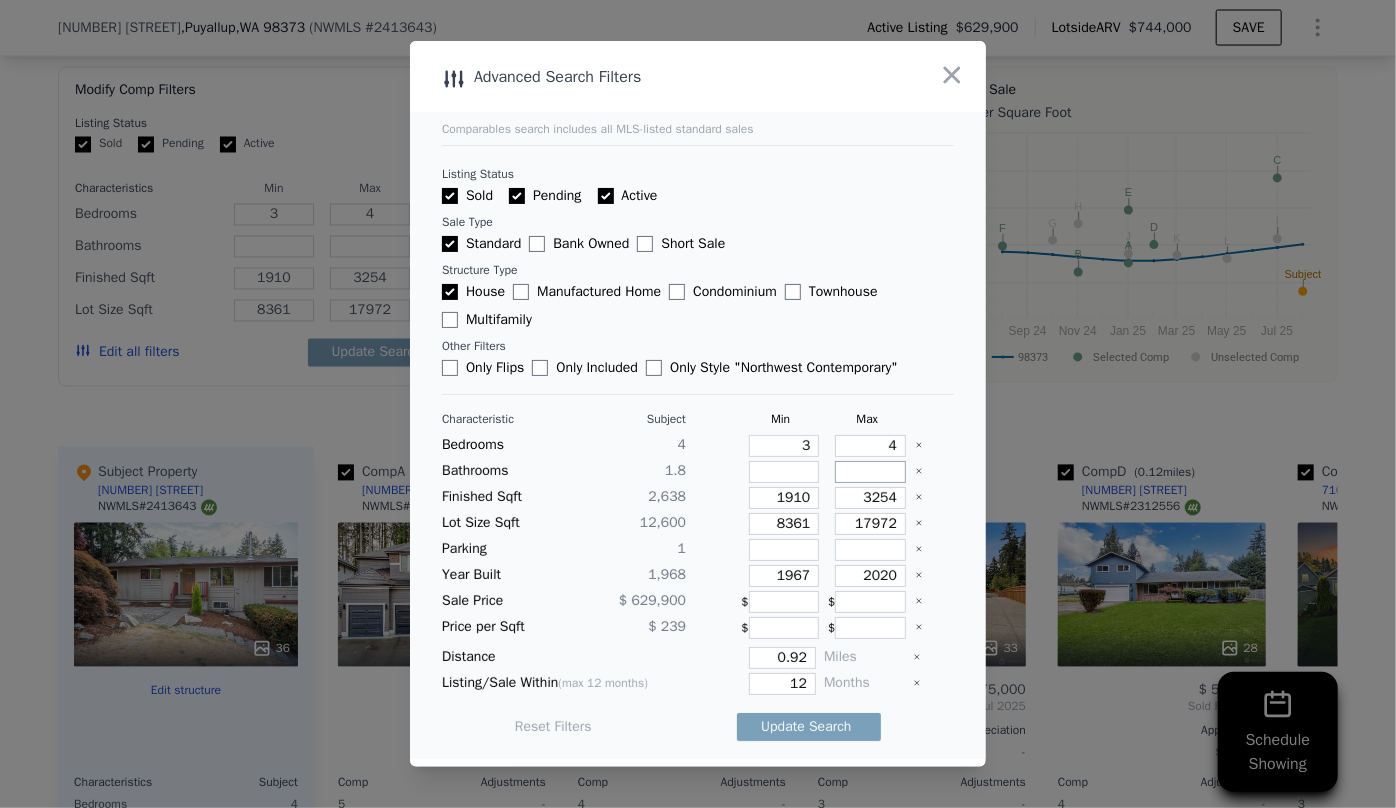 type 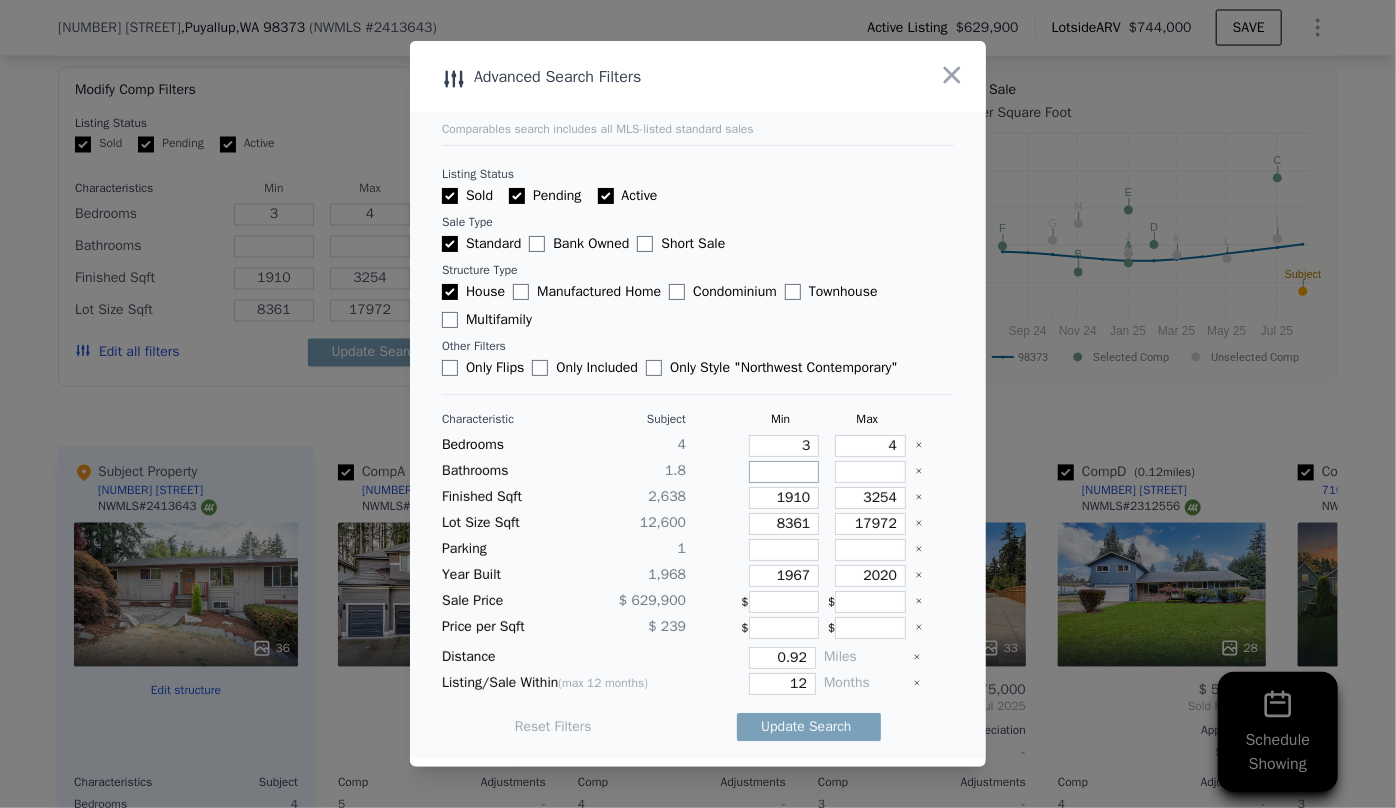 click at bounding box center (784, 472) 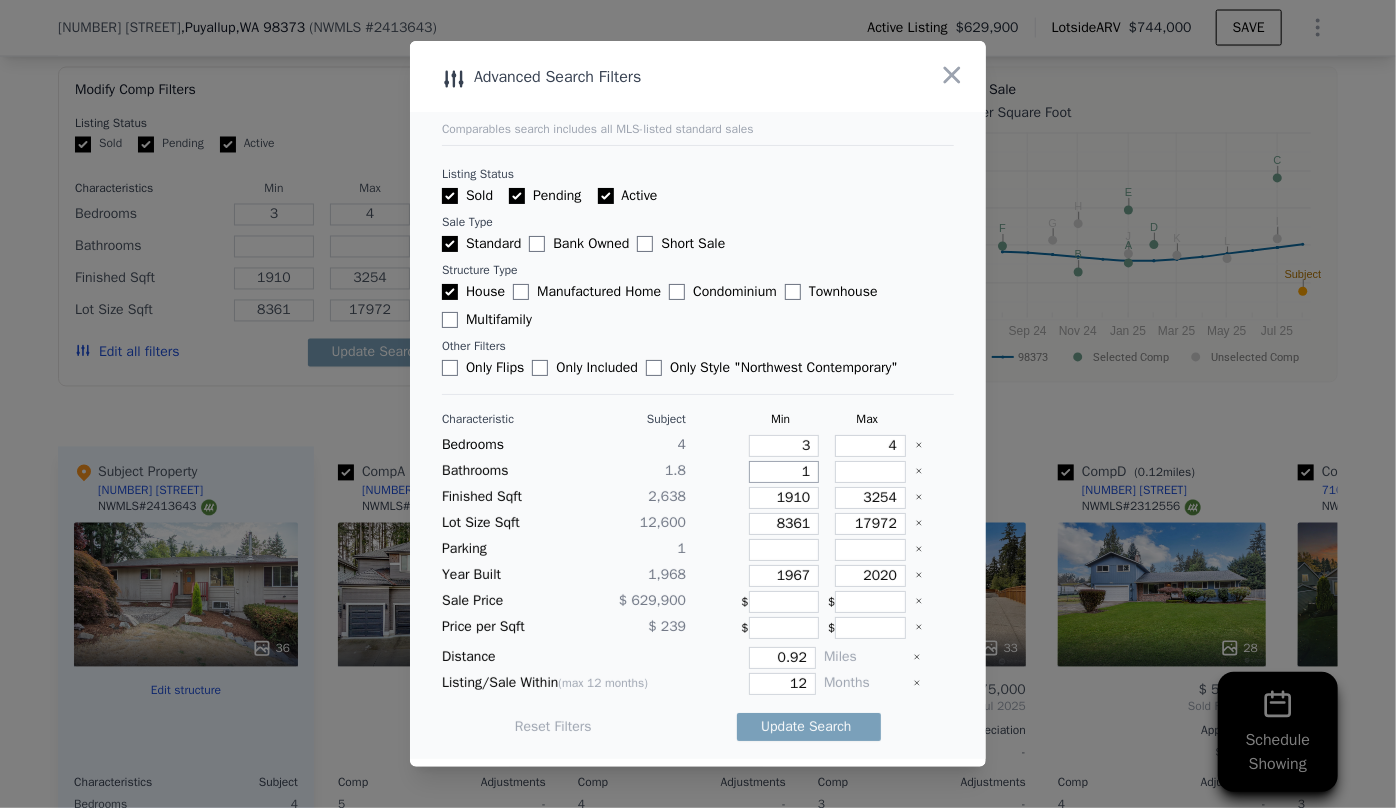 type on "1" 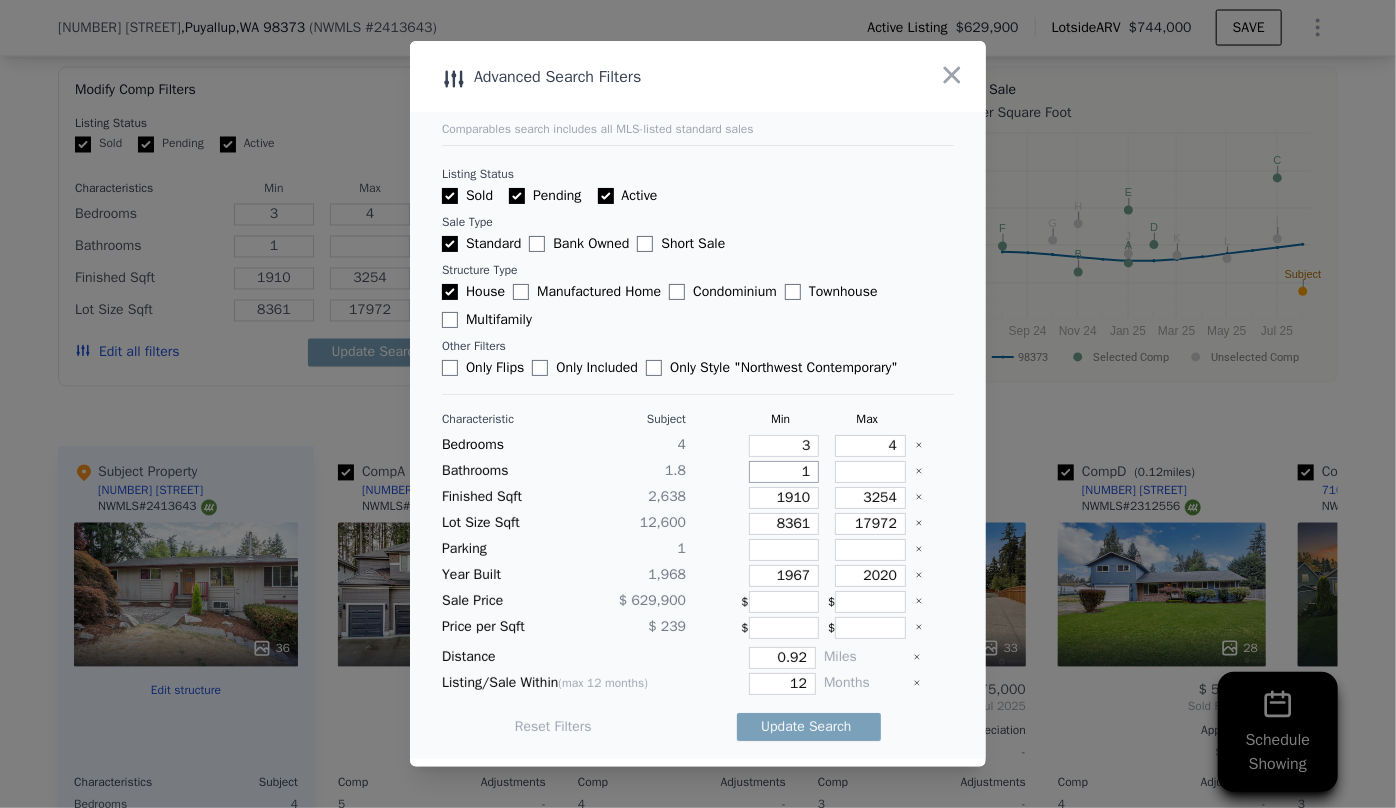 type on "1" 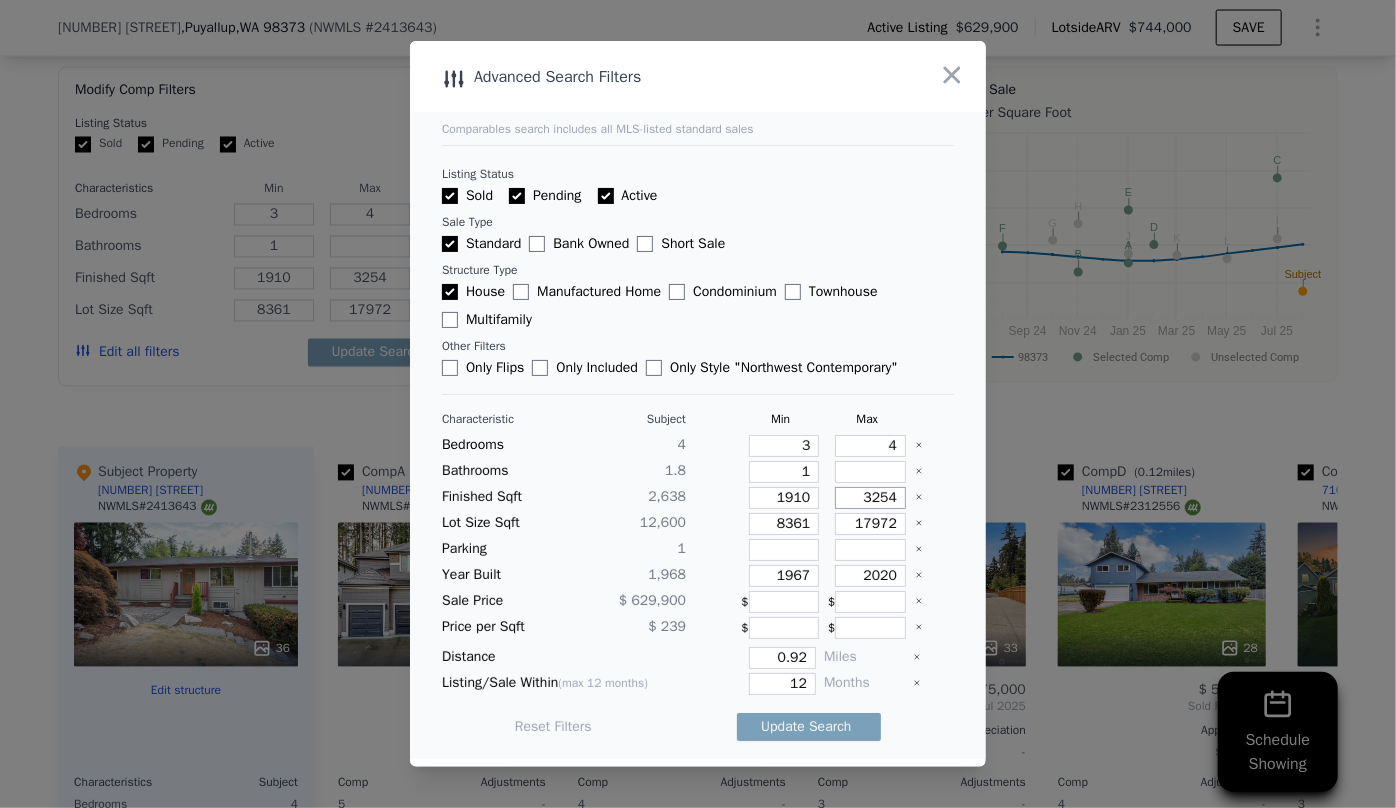 drag, startPoint x: 889, startPoint y: 502, endPoint x: 859, endPoint y: 502, distance: 30 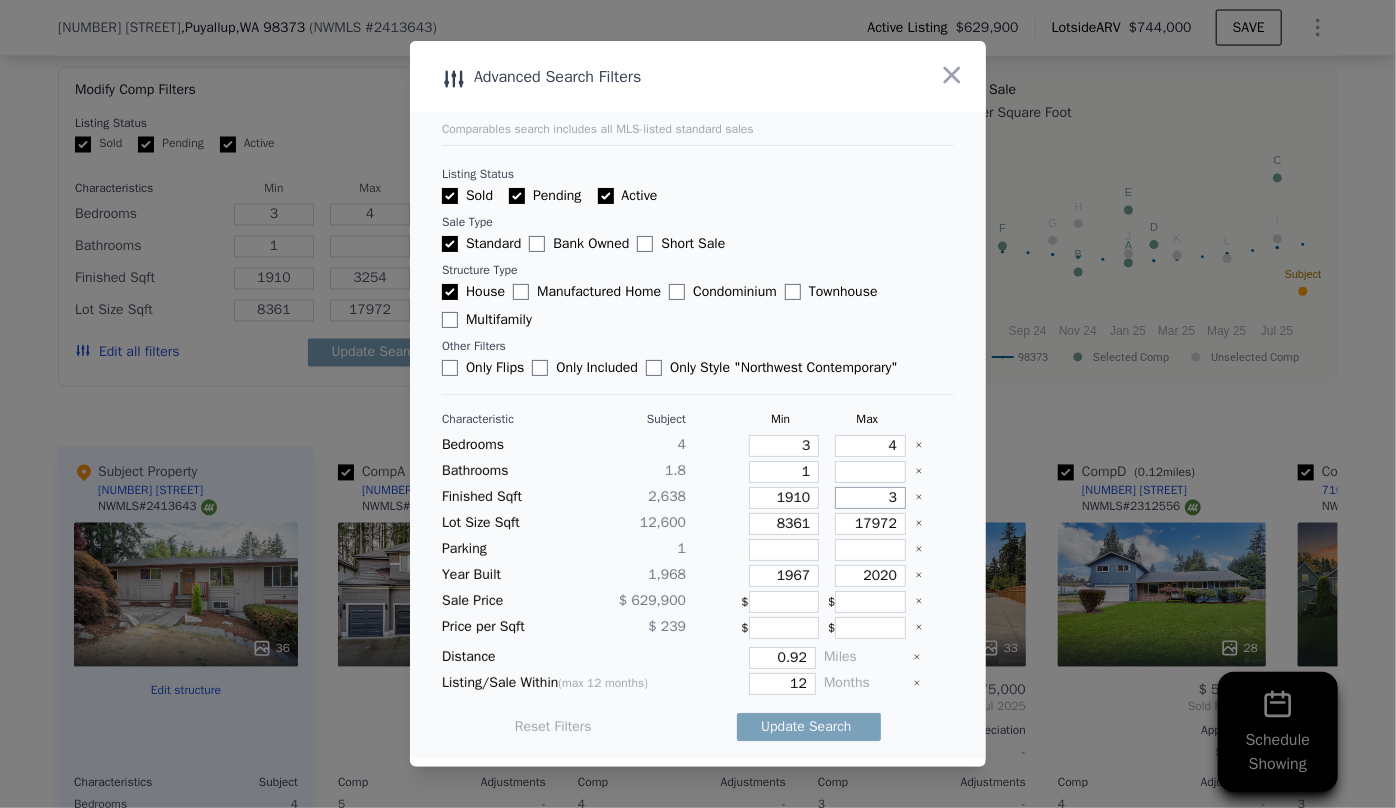 type on "3" 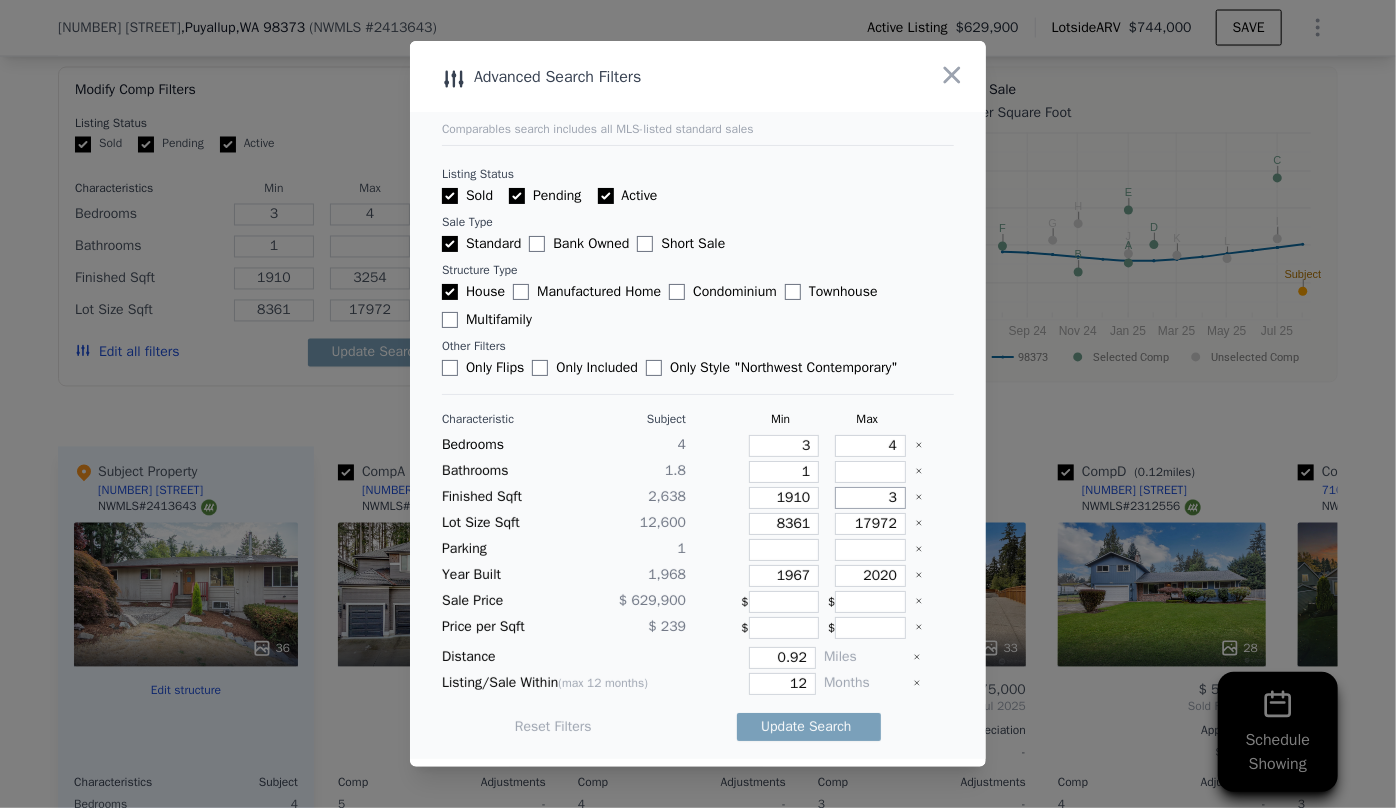 type 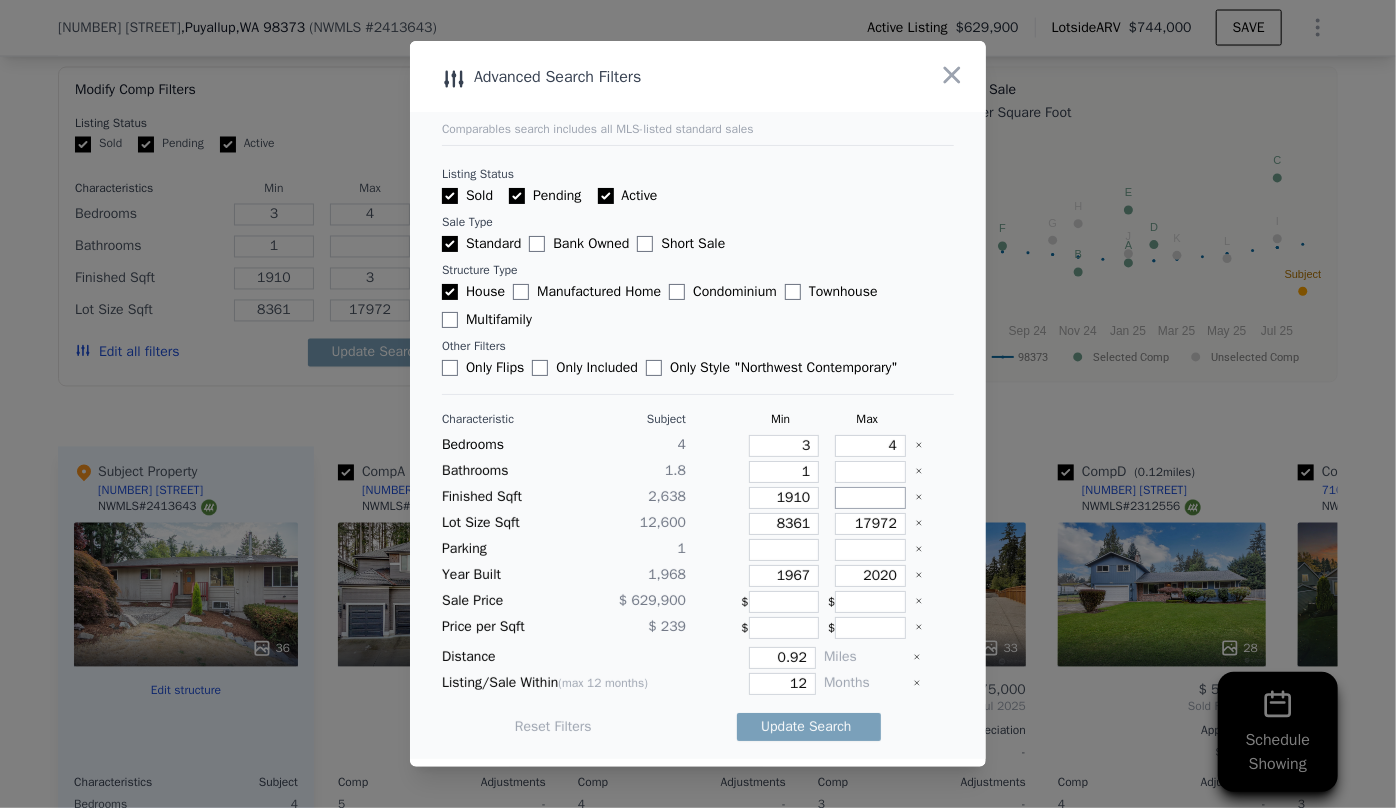 type 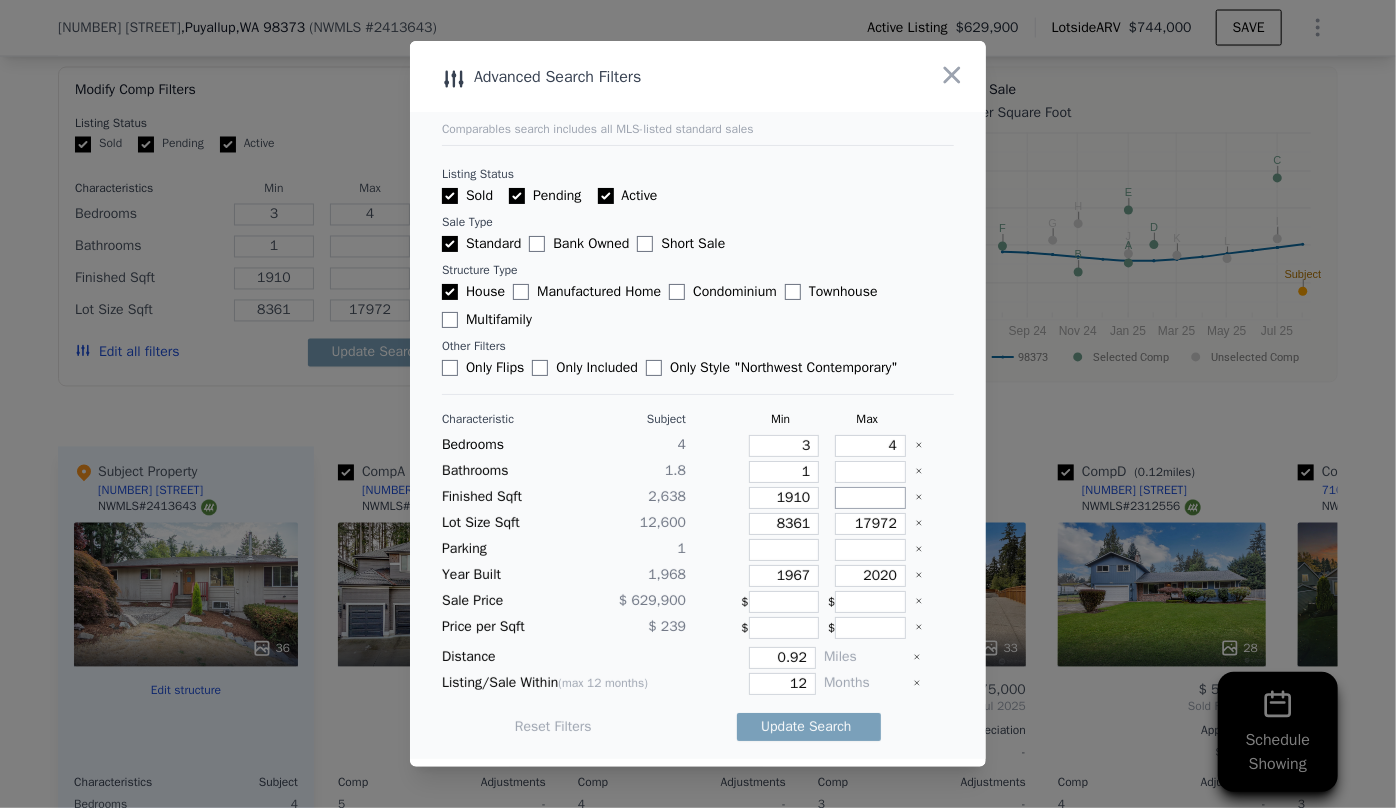 type on "2" 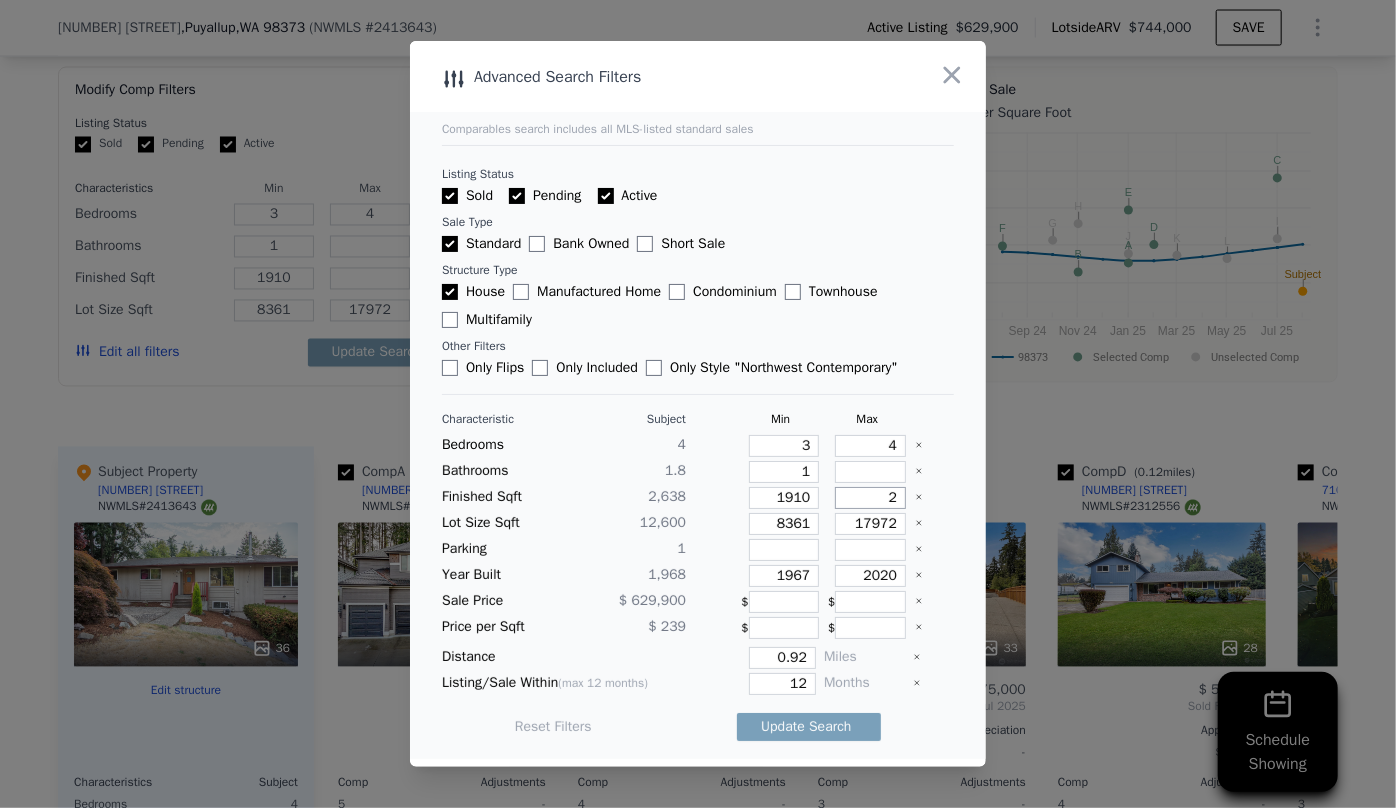 type on "2" 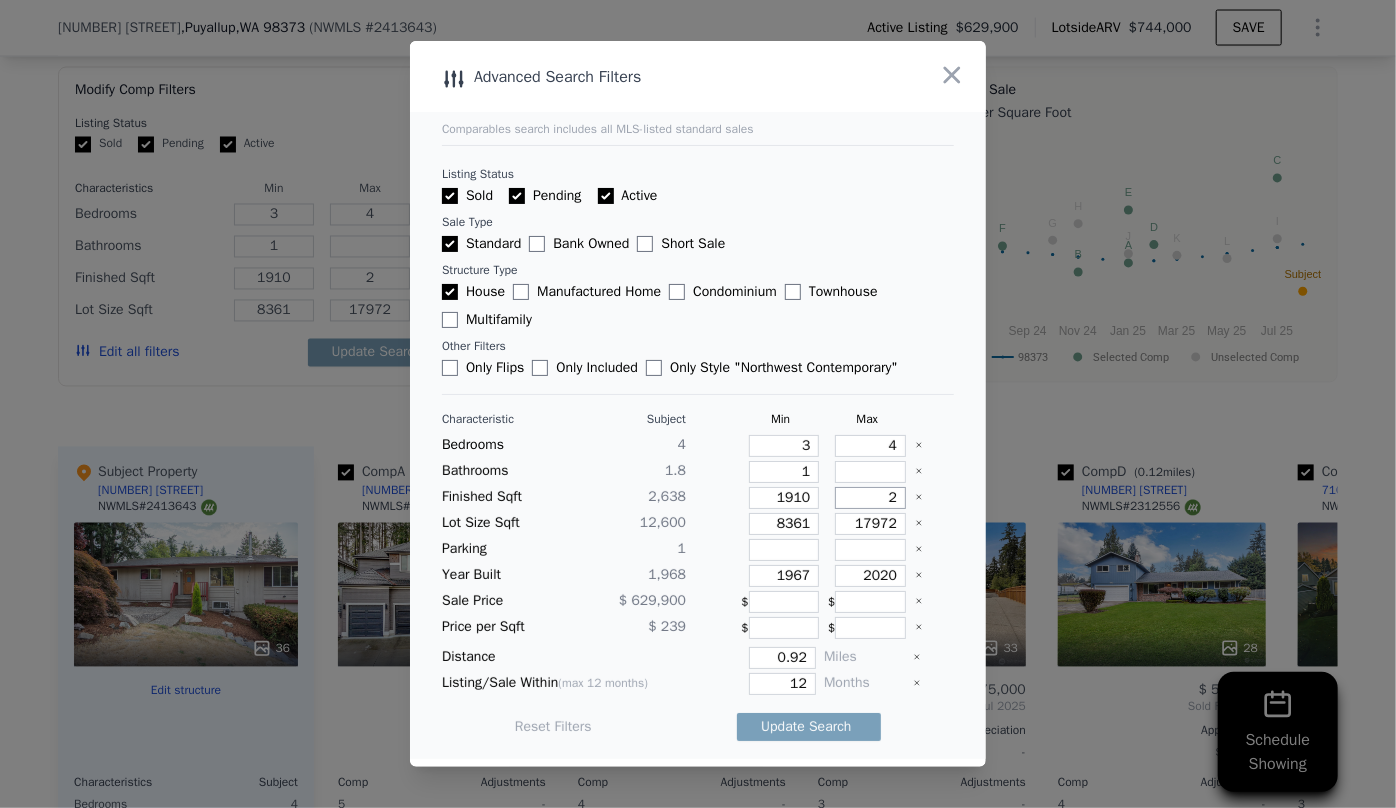type on "28" 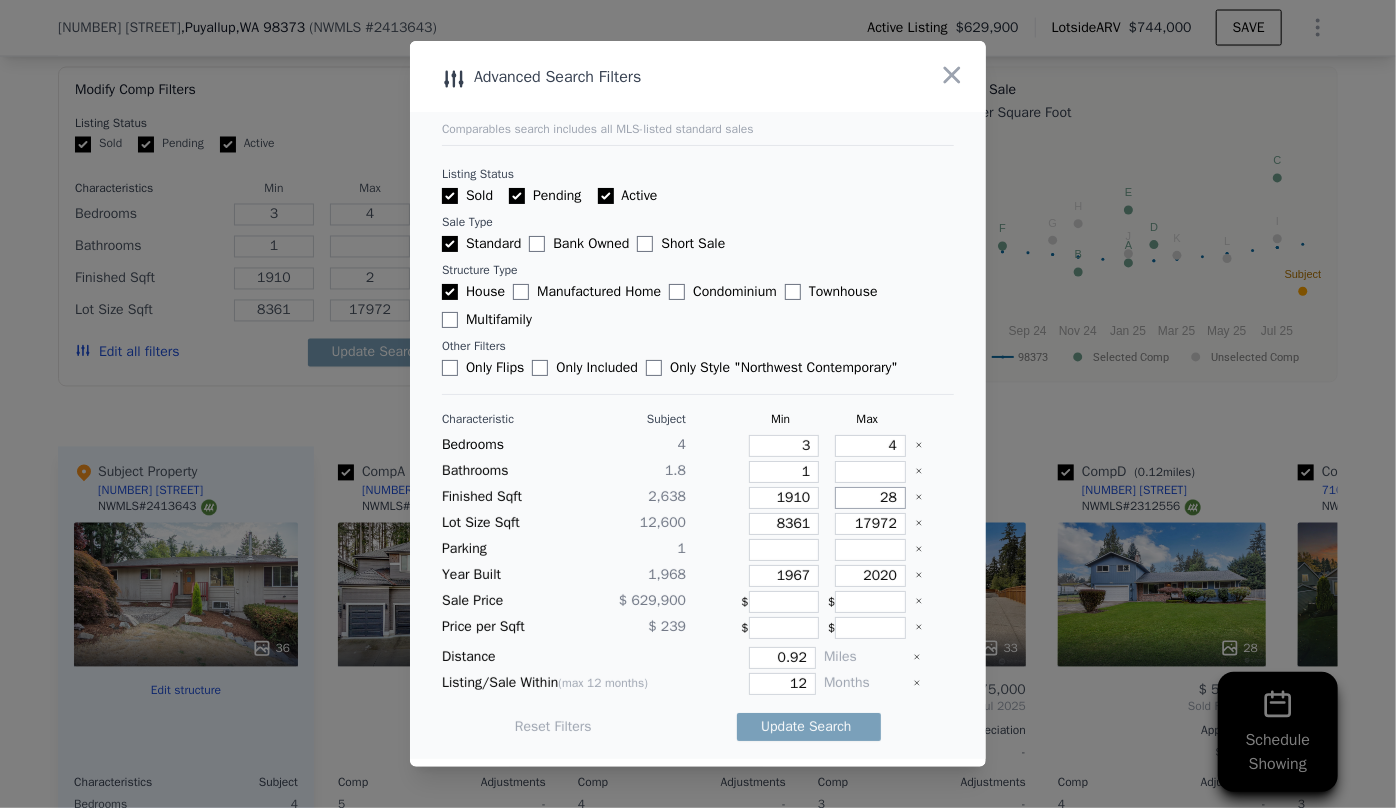 type on "28" 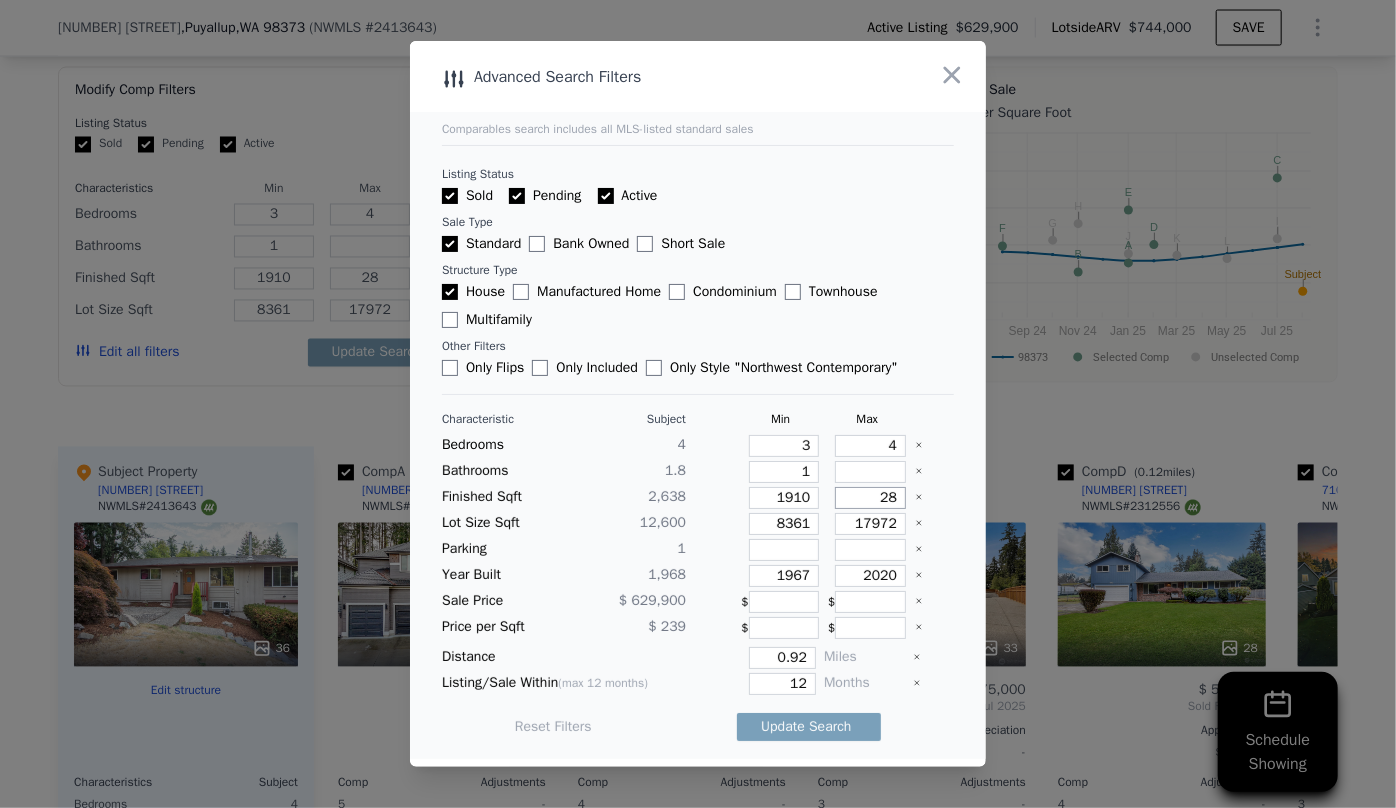 type on "280" 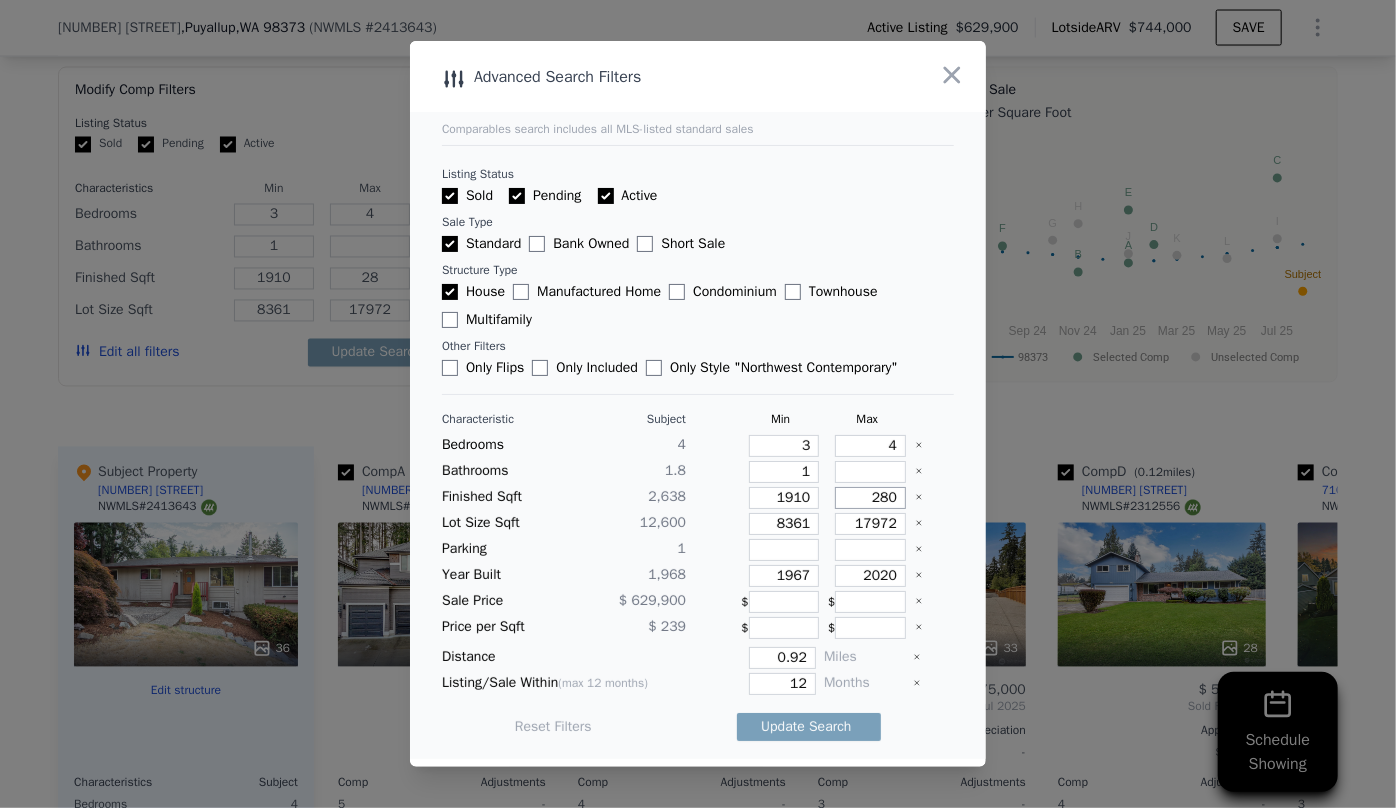 type on "280" 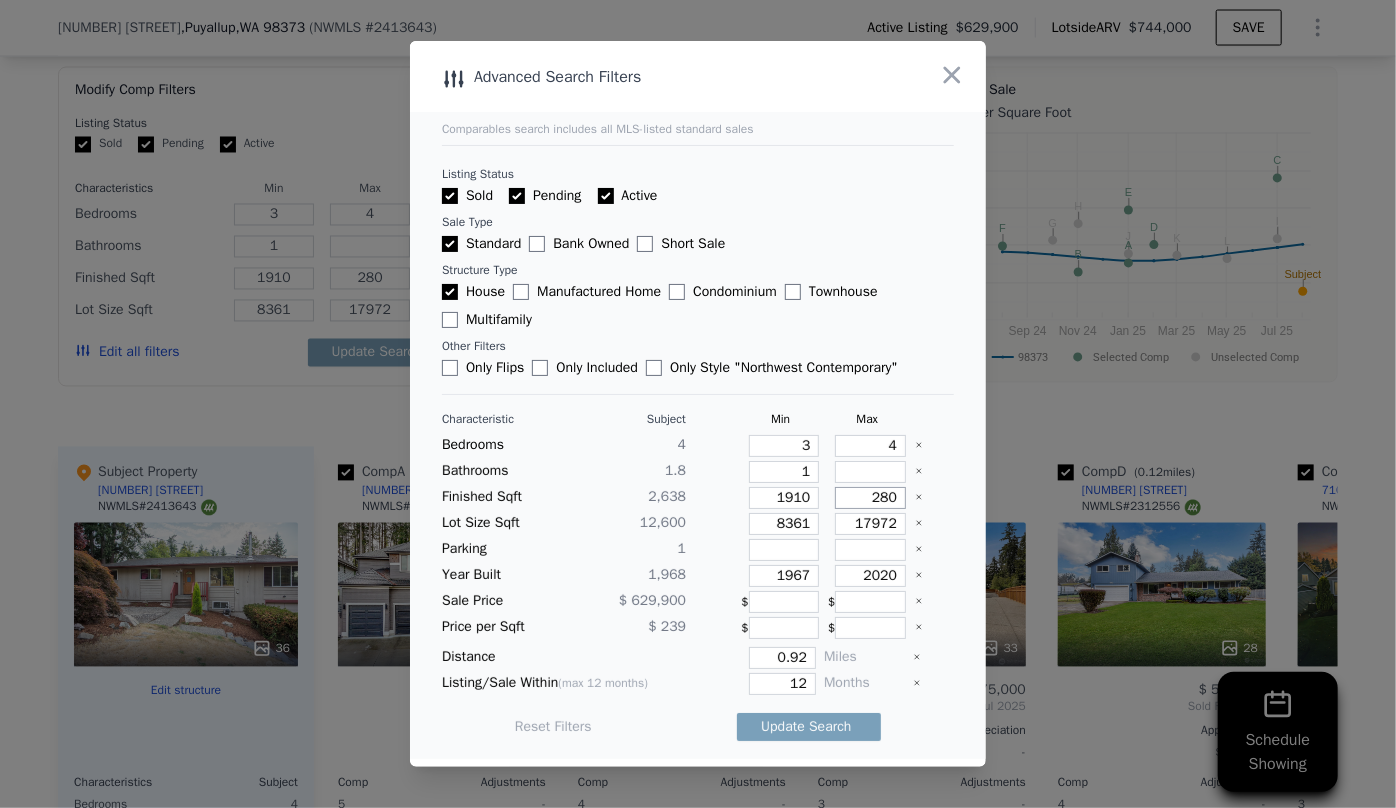 type on "2800" 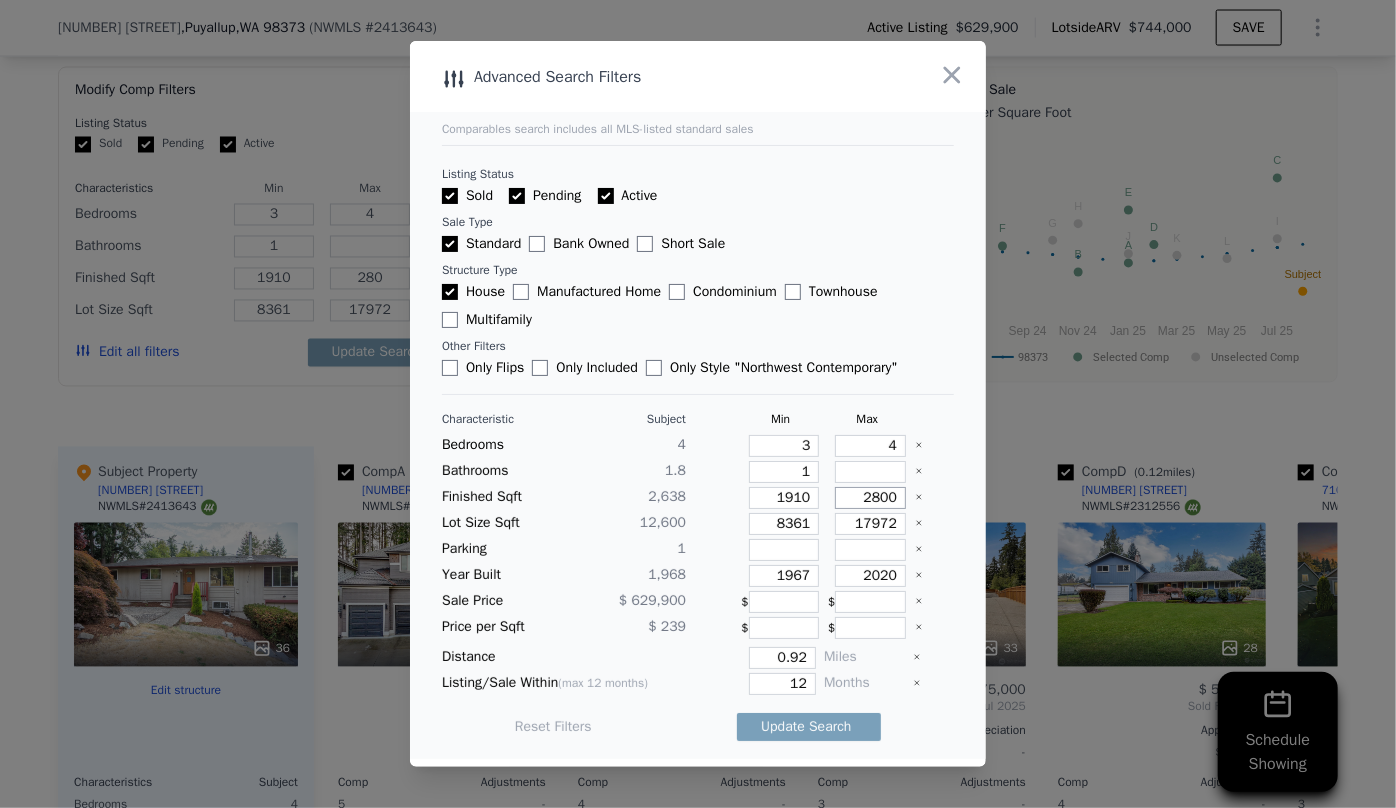 type on "2800" 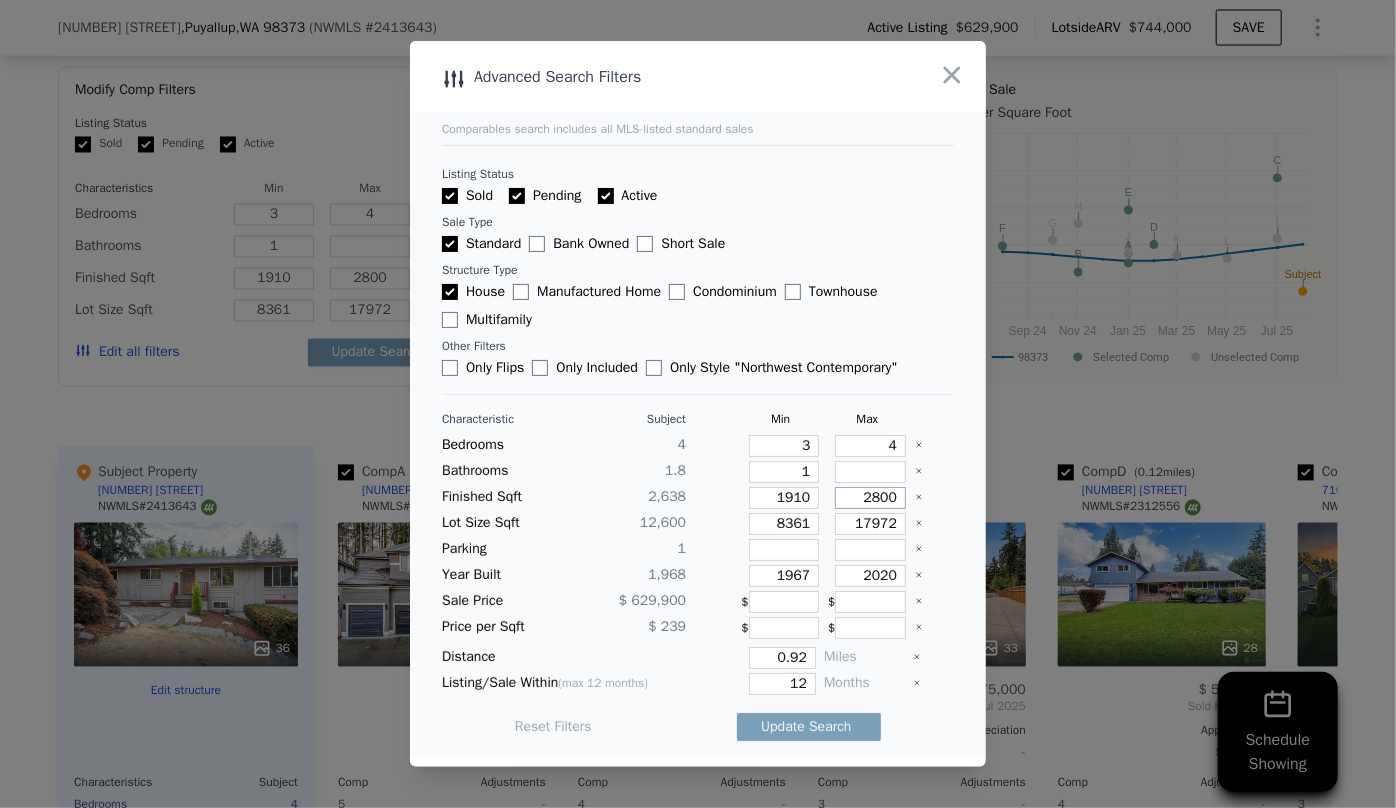 type on "2800" 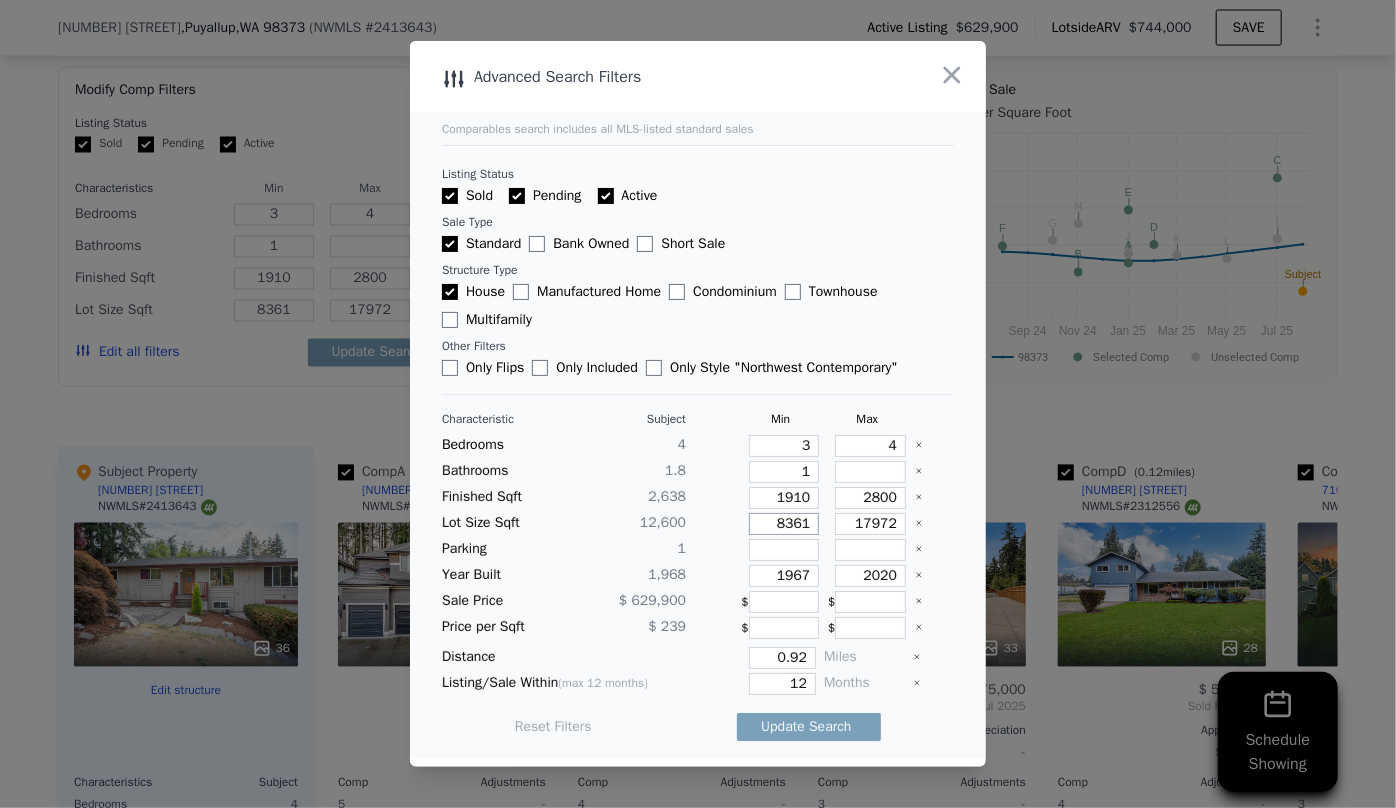 drag, startPoint x: 803, startPoint y: 523, endPoint x: 703, endPoint y: 521, distance: 100.02 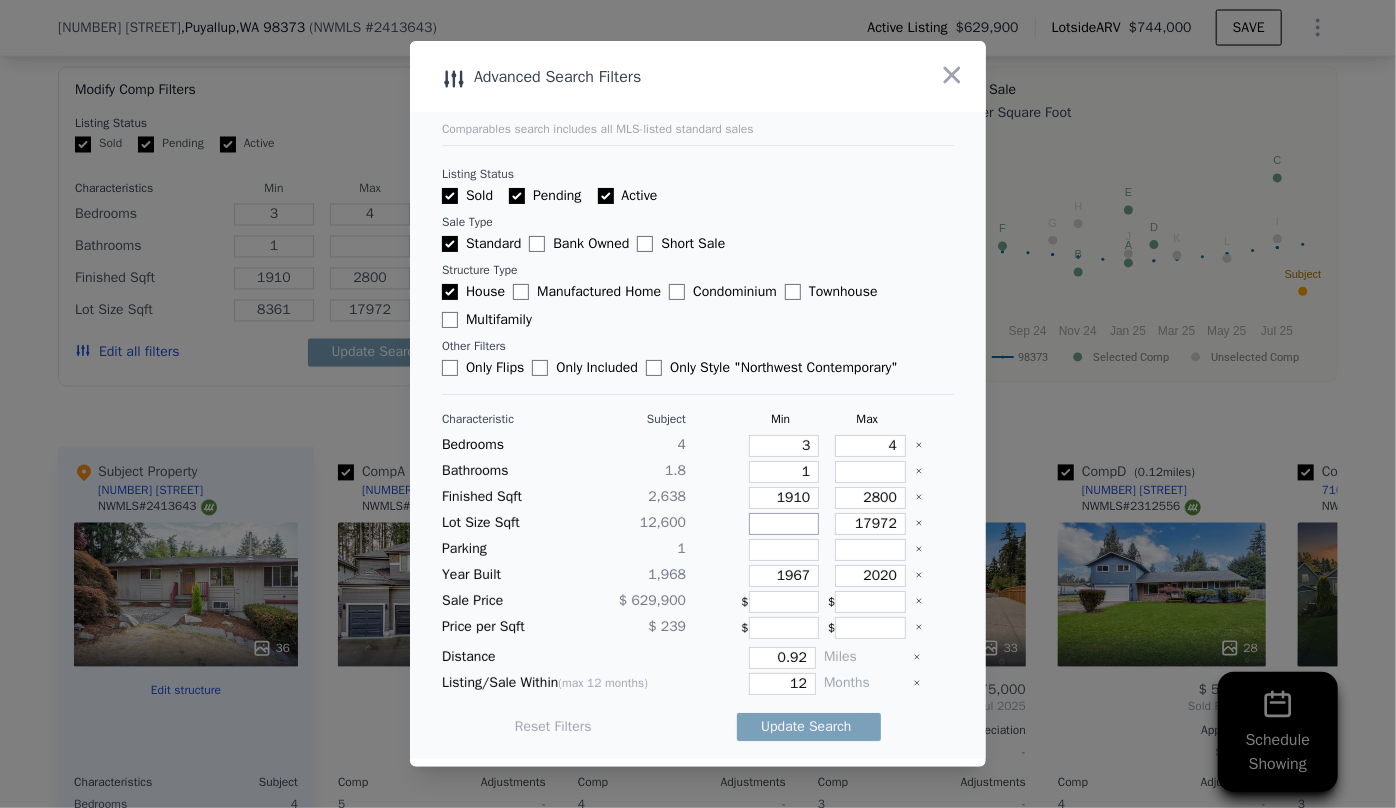 type 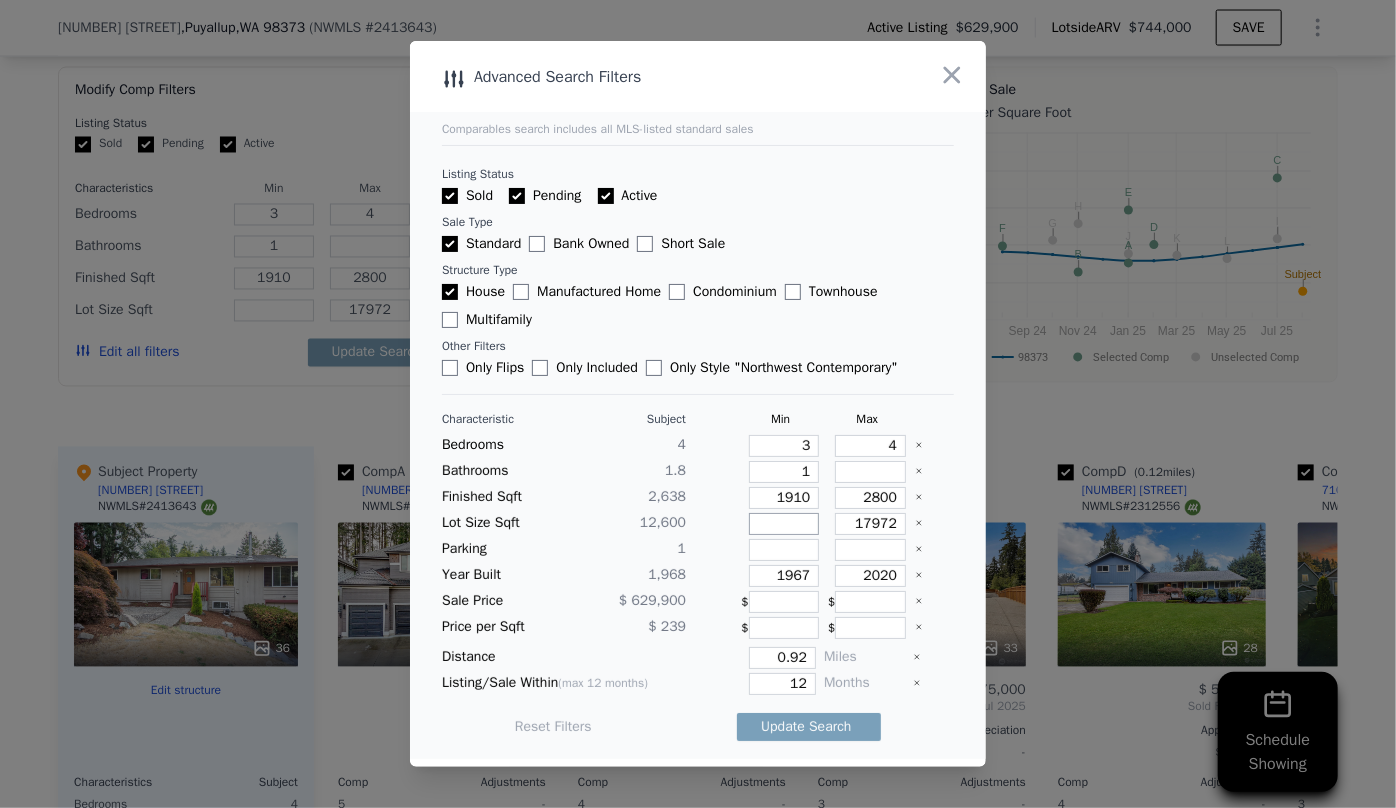 type 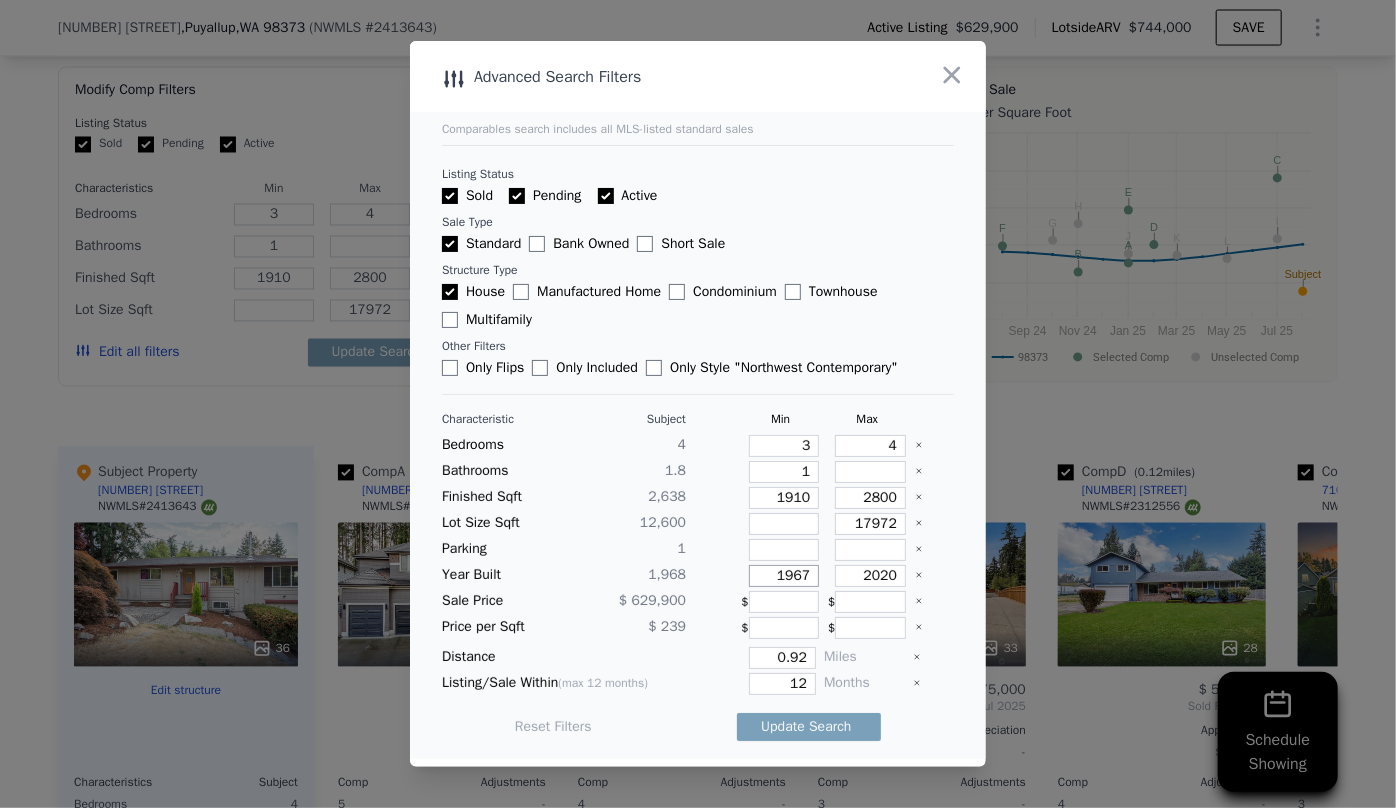 drag, startPoint x: 796, startPoint y: 570, endPoint x: 690, endPoint y: 568, distance: 106.01887 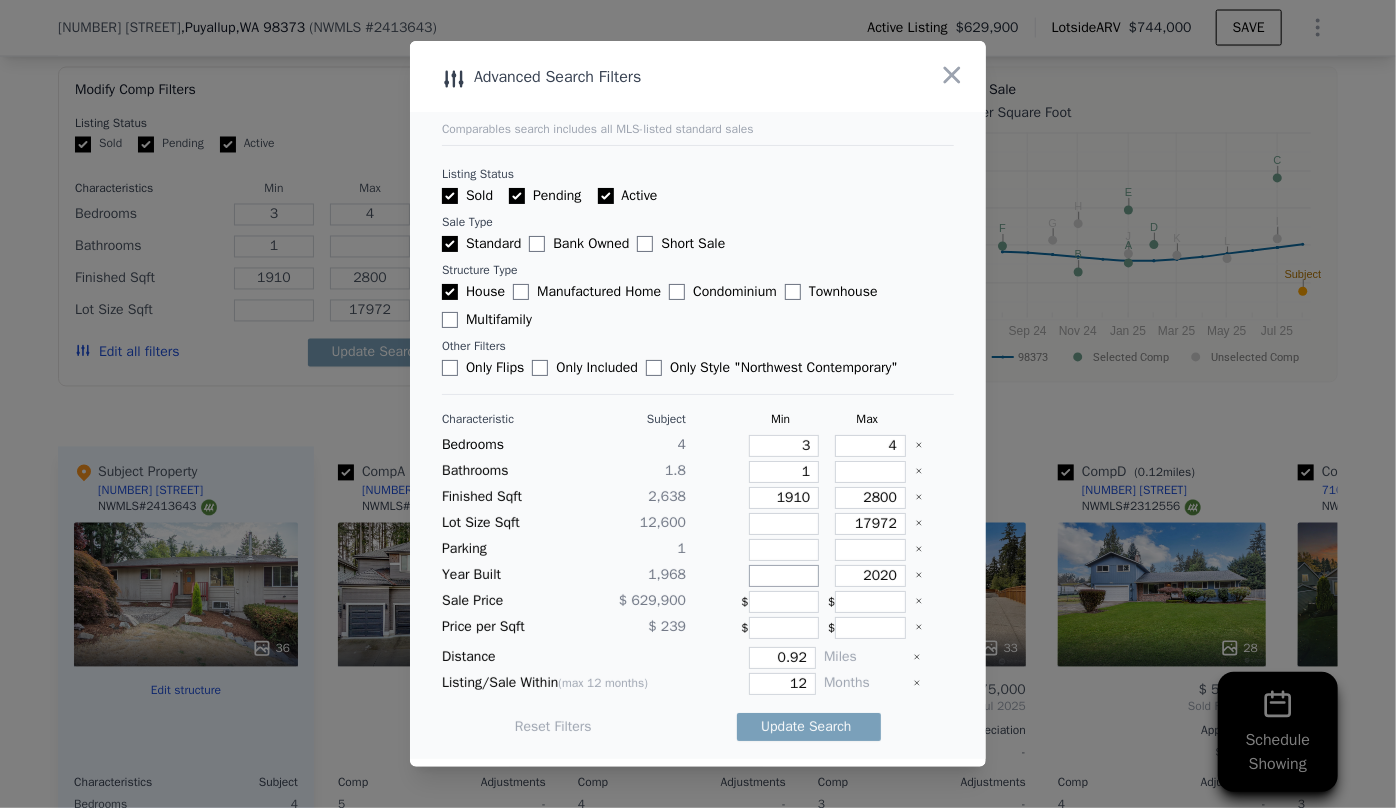 type 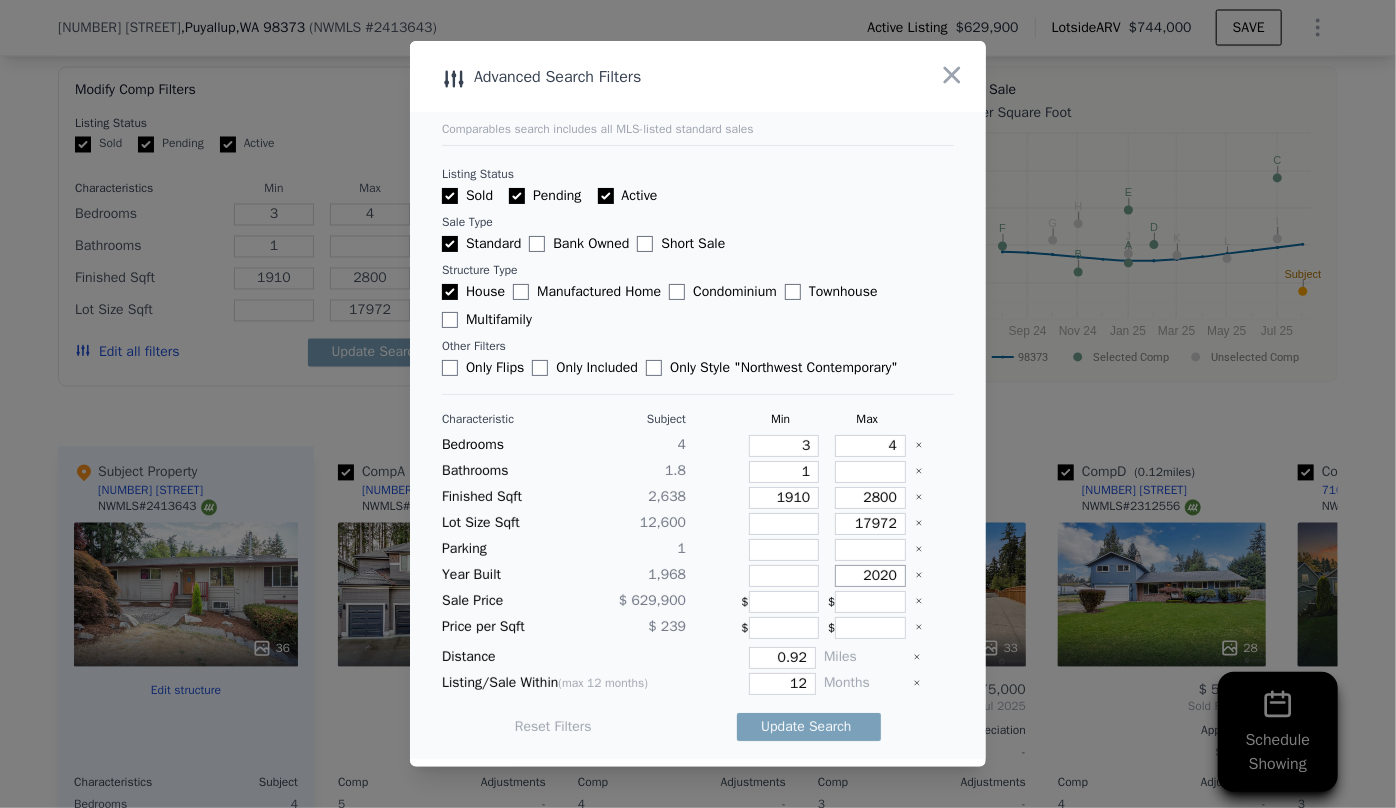 drag, startPoint x: 884, startPoint y: 570, endPoint x: 782, endPoint y: 574, distance: 102.0784 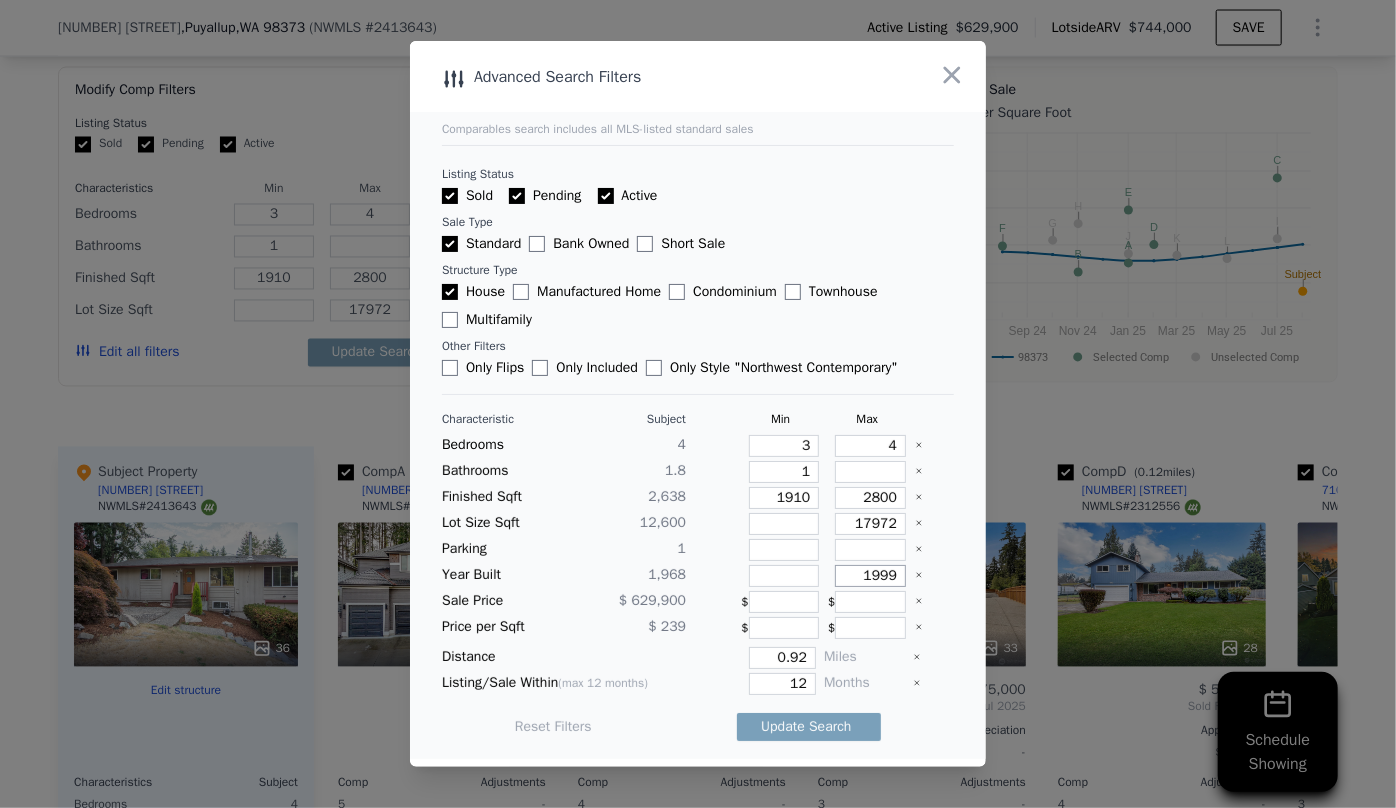 type on "1999" 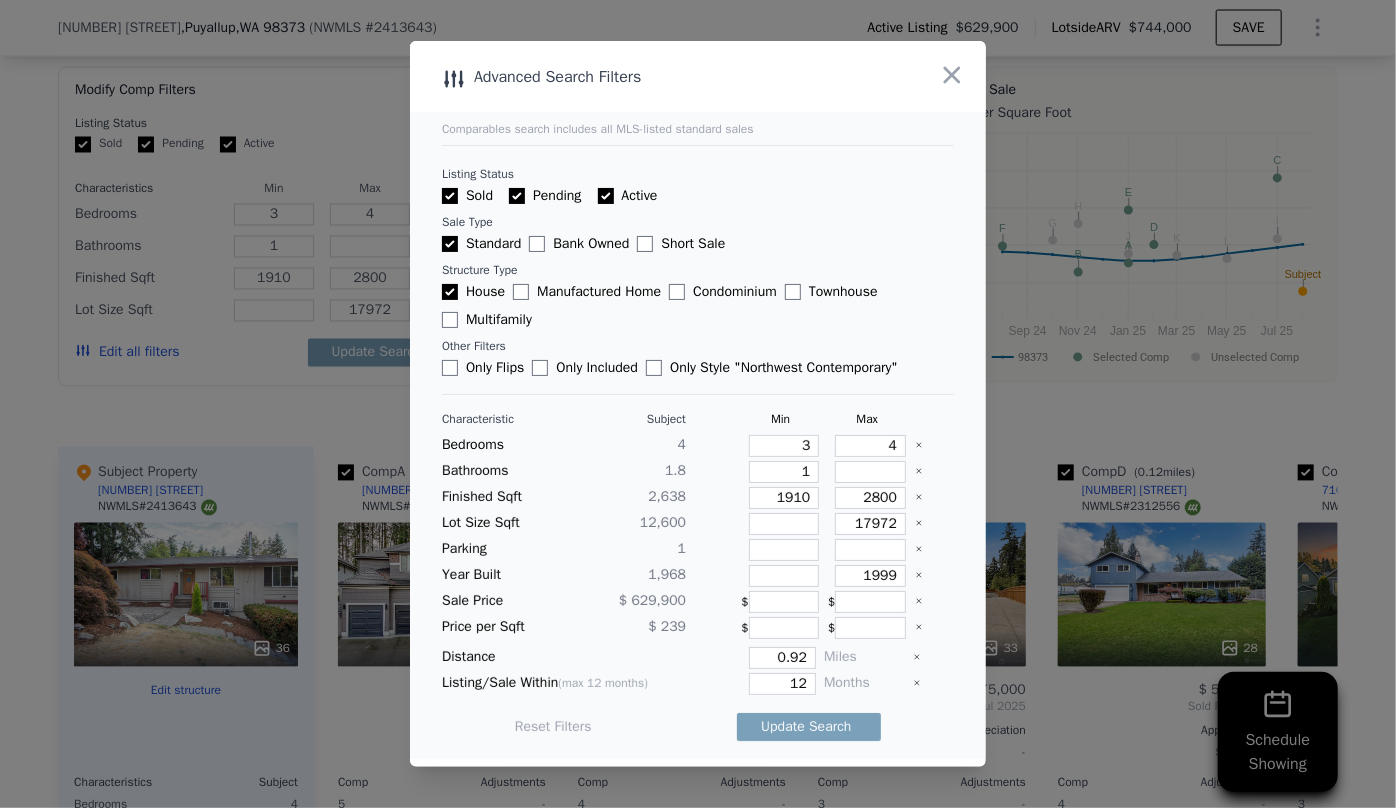 click on "Distance 0.92 Miles" at bounding box center [698, 658] 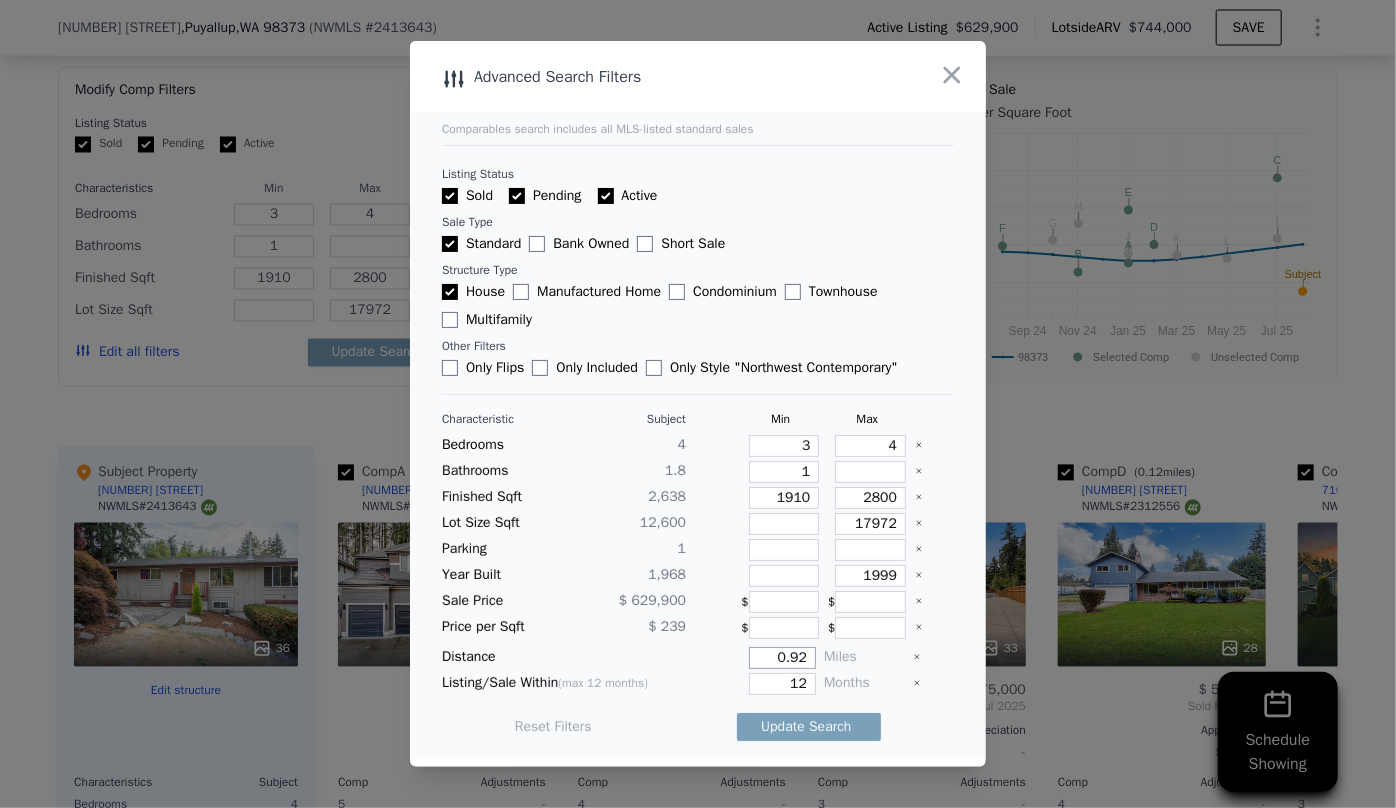 click on "0.92" at bounding box center (782, 658) 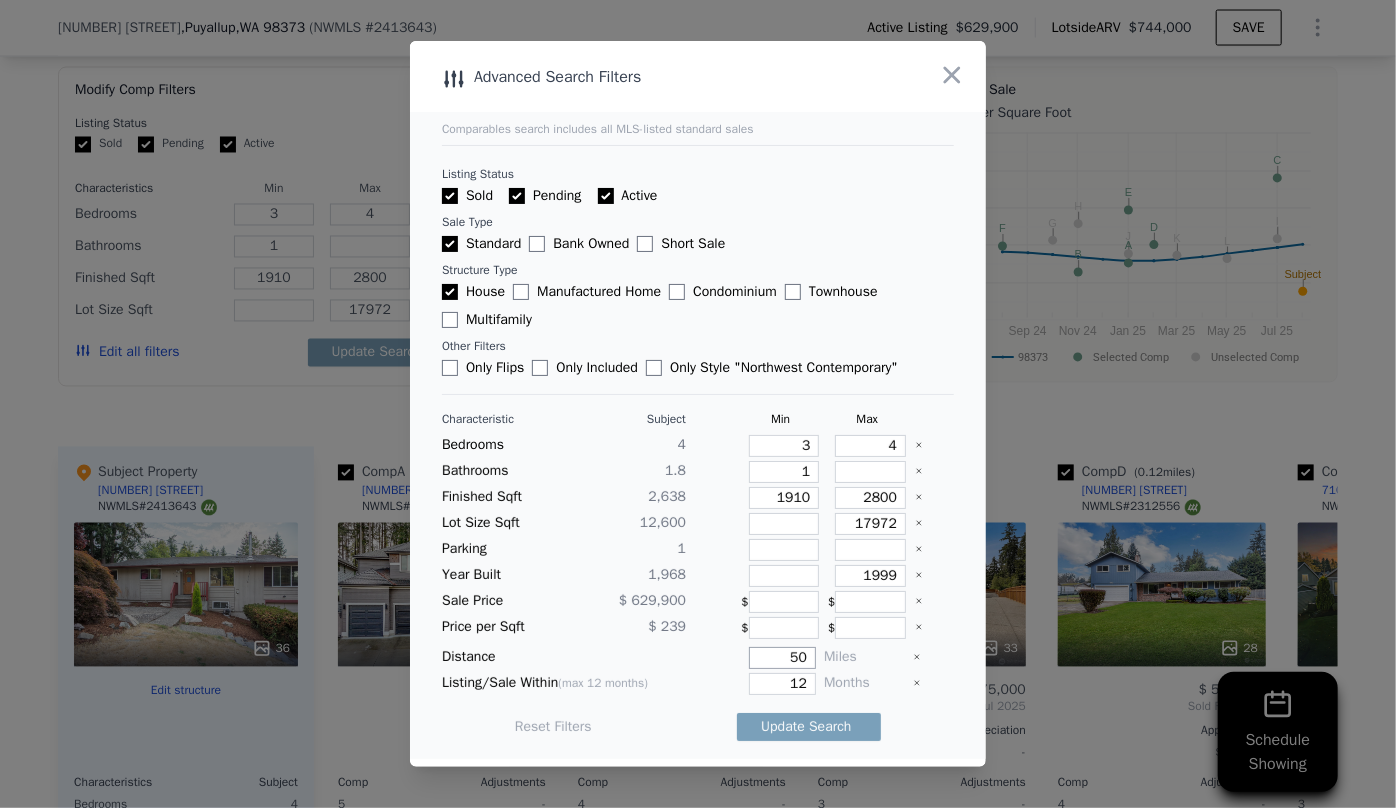 click on "50" at bounding box center [782, 658] 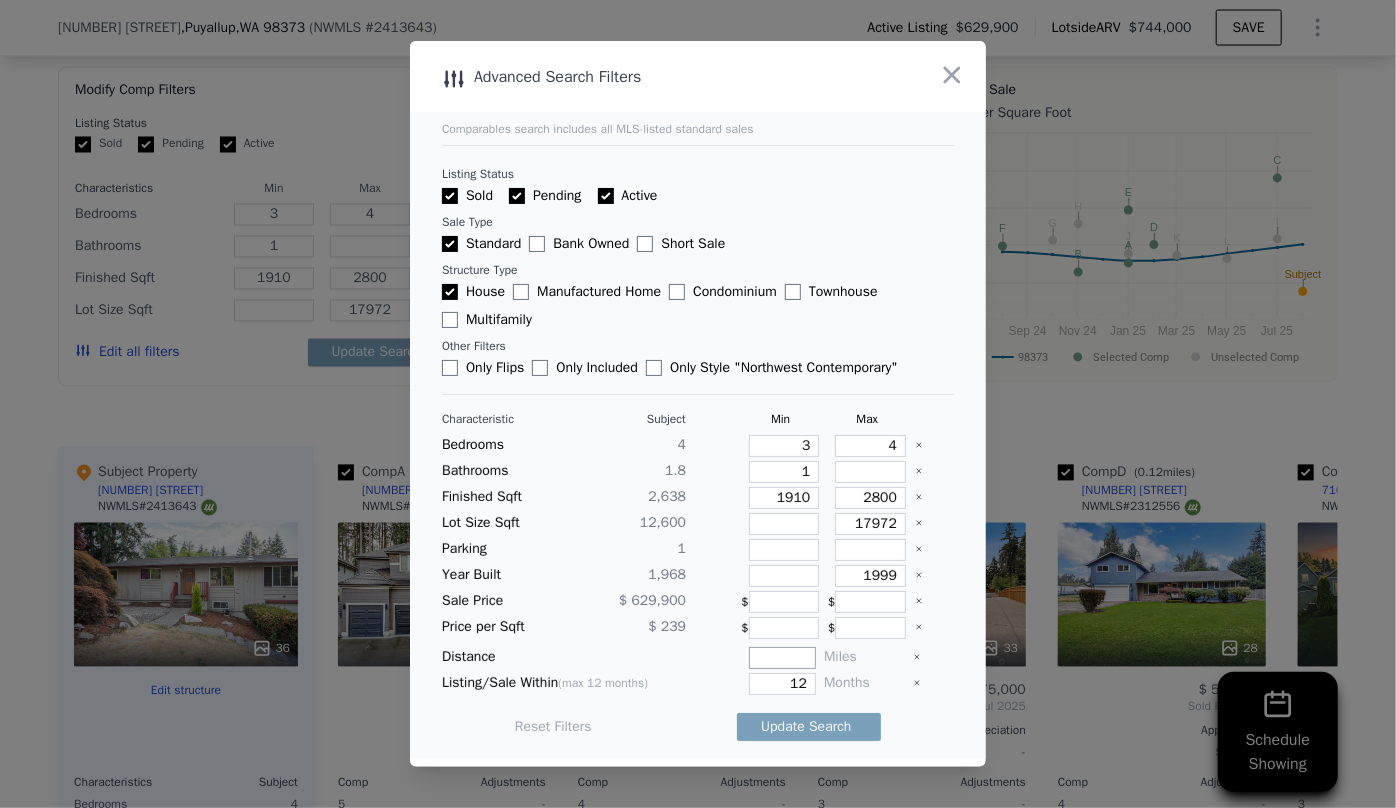 type on "5" 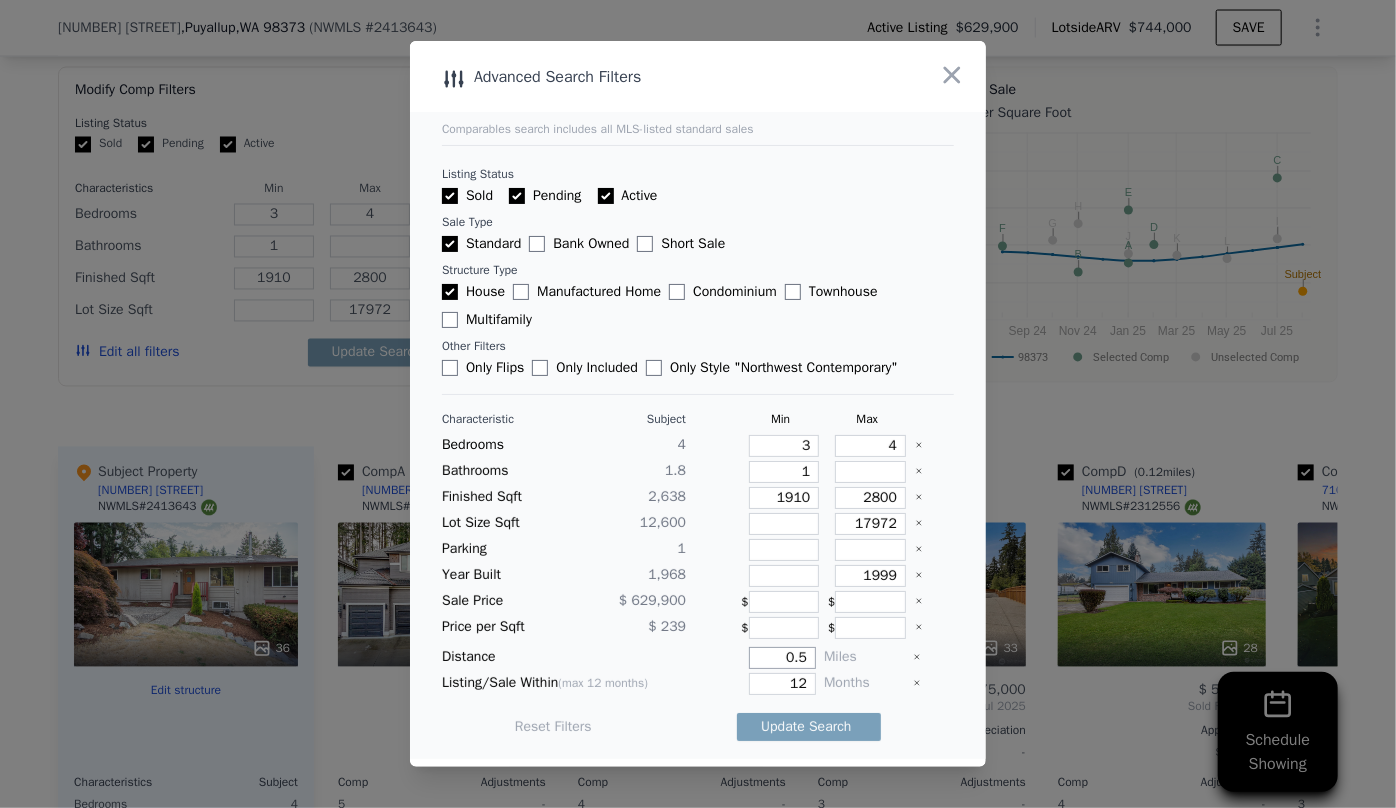 type on "0.5" 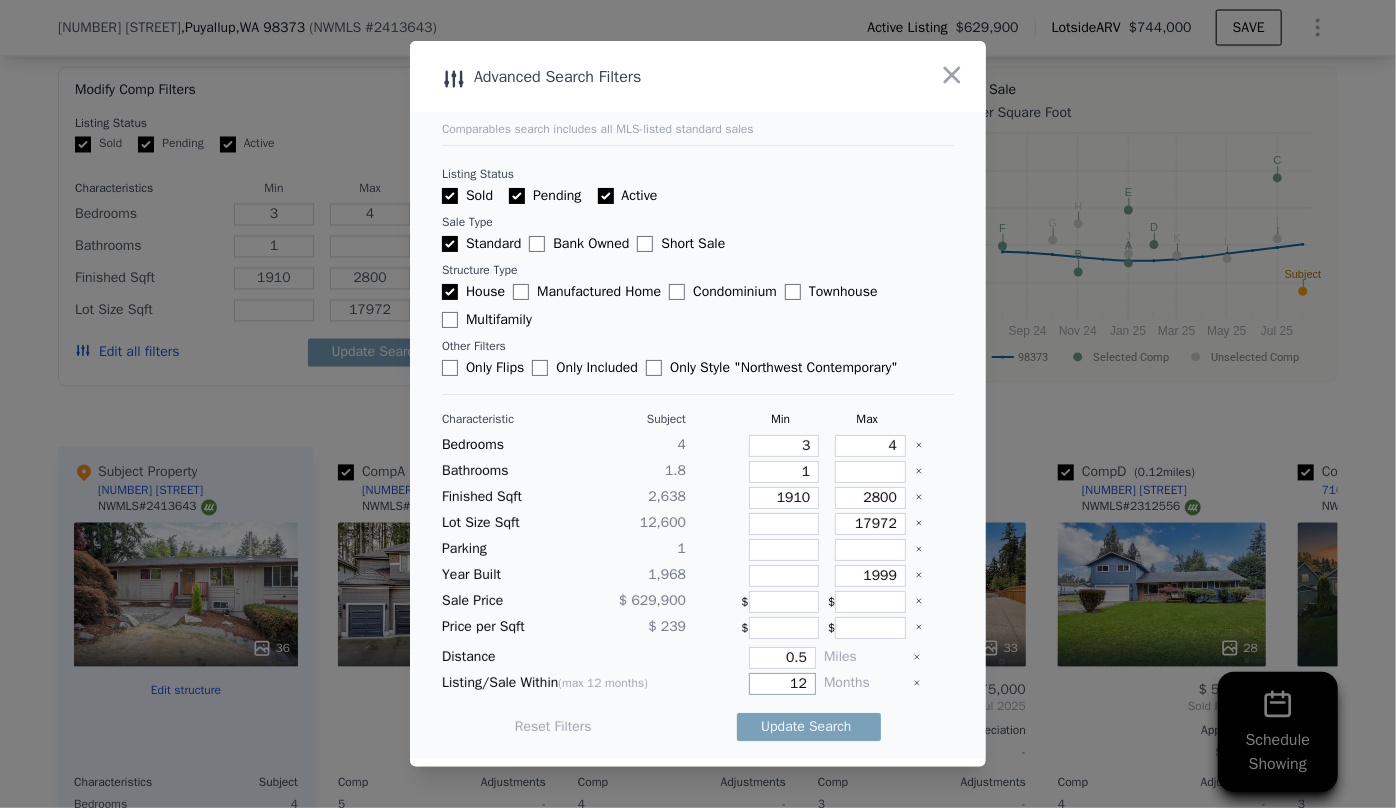 drag, startPoint x: 805, startPoint y: 687, endPoint x: 712, endPoint y: 686, distance: 93.00538 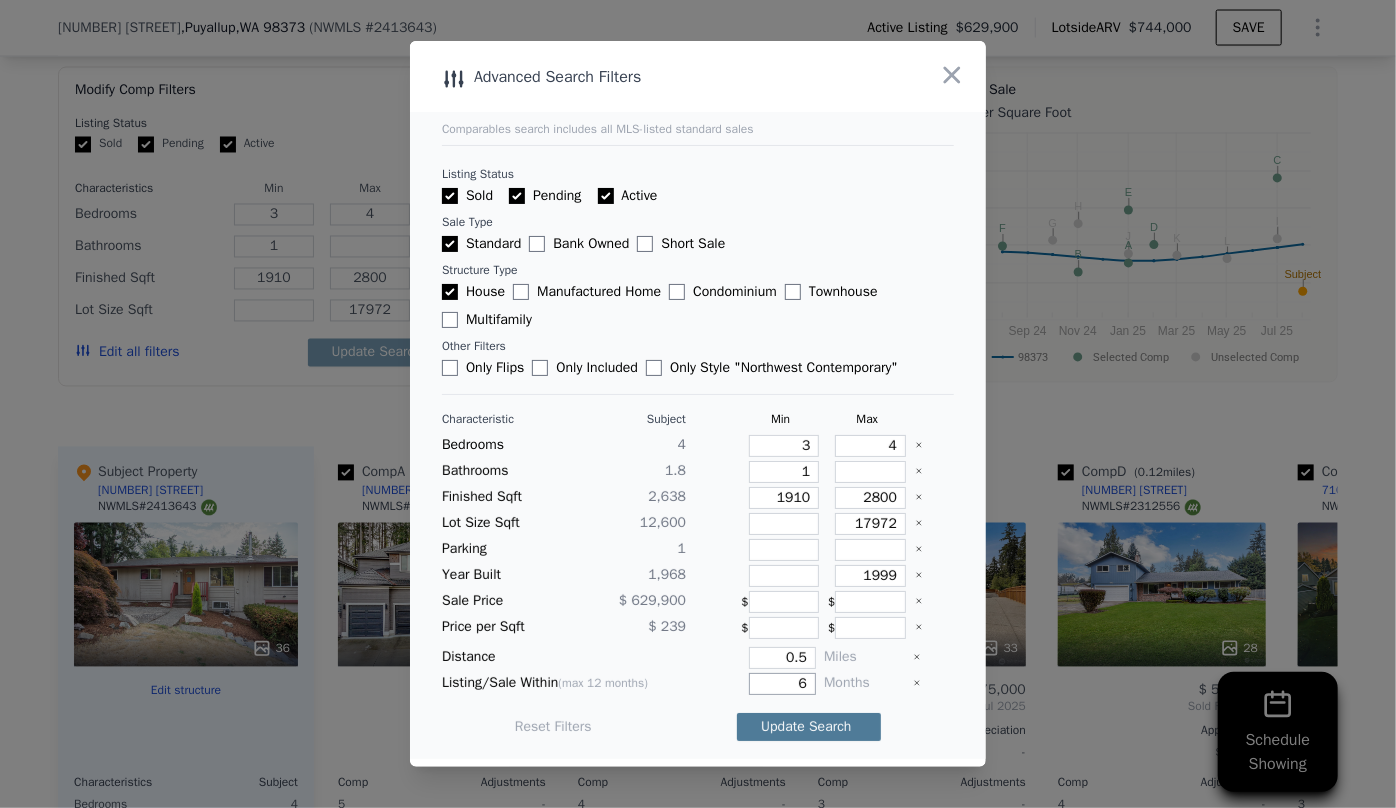 type on "6" 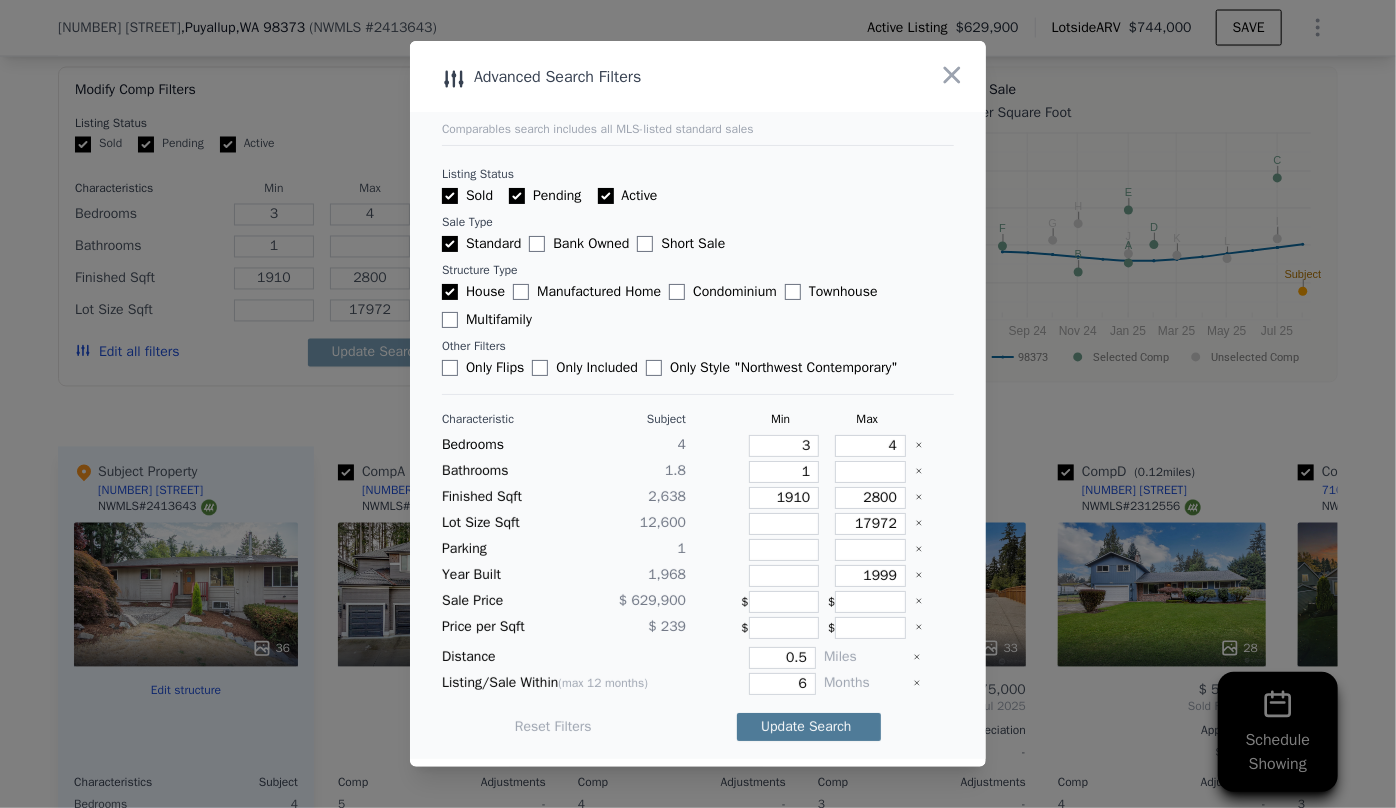 click on "Update Search" at bounding box center [809, 727] 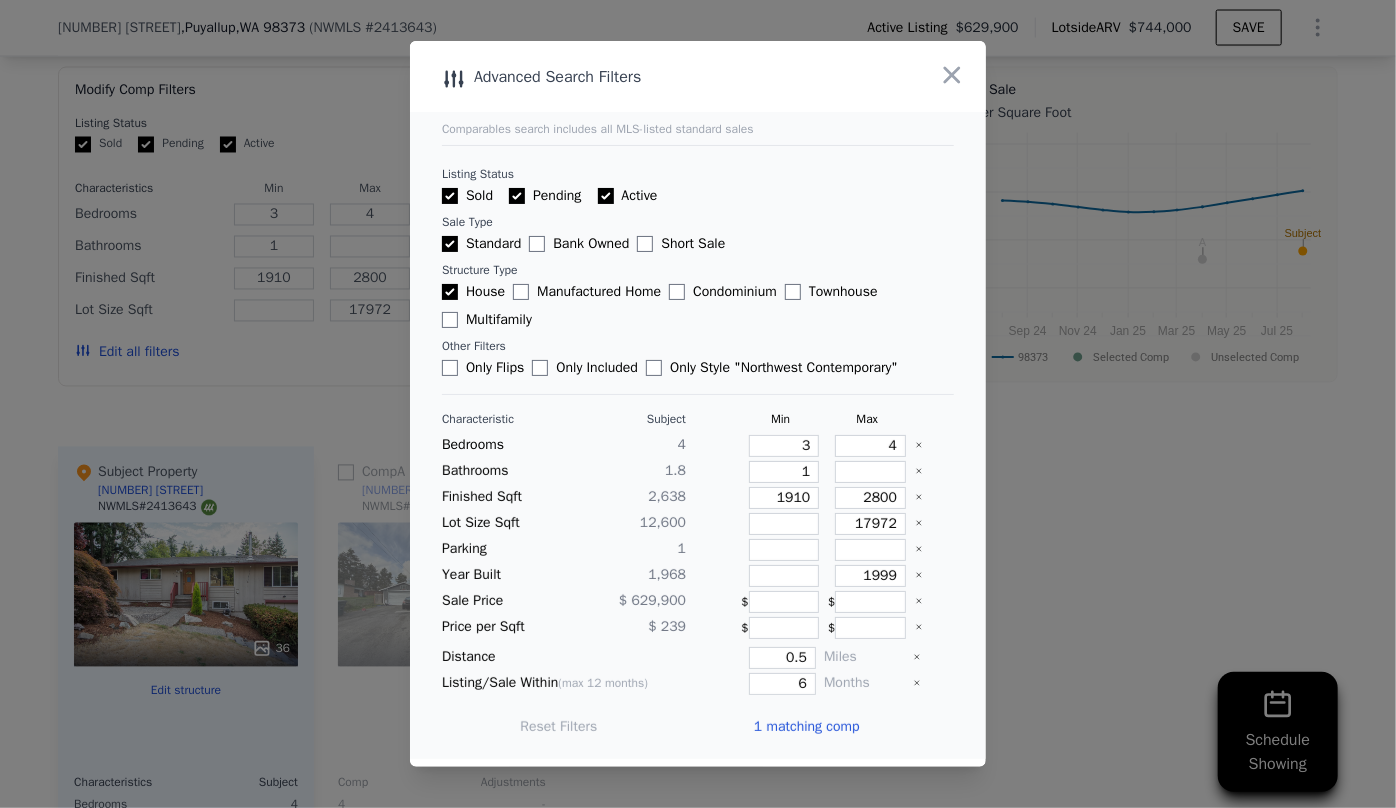 click on "1 matching comp" at bounding box center [807, 727] 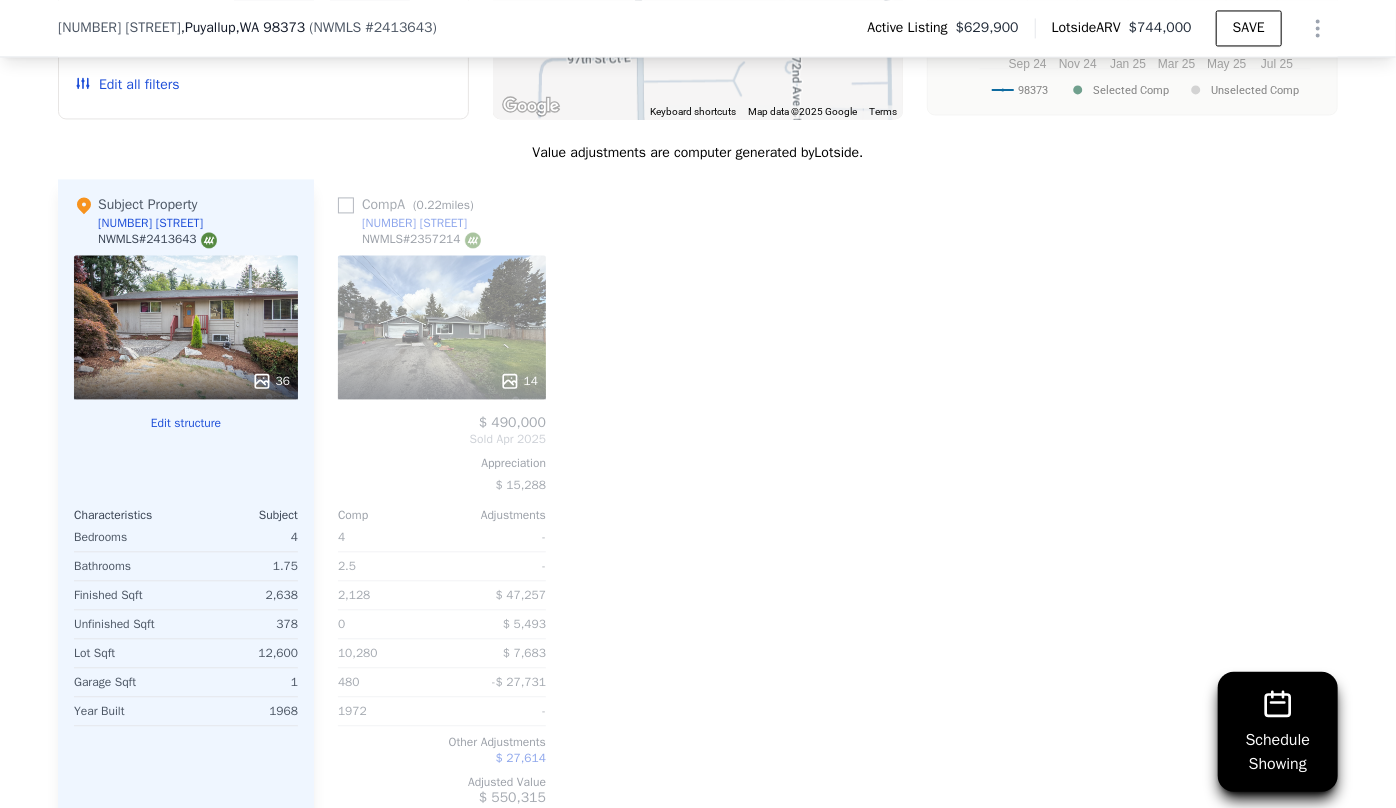 scroll, scrollTop: 2083, scrollLeft: 0, axis: vertical 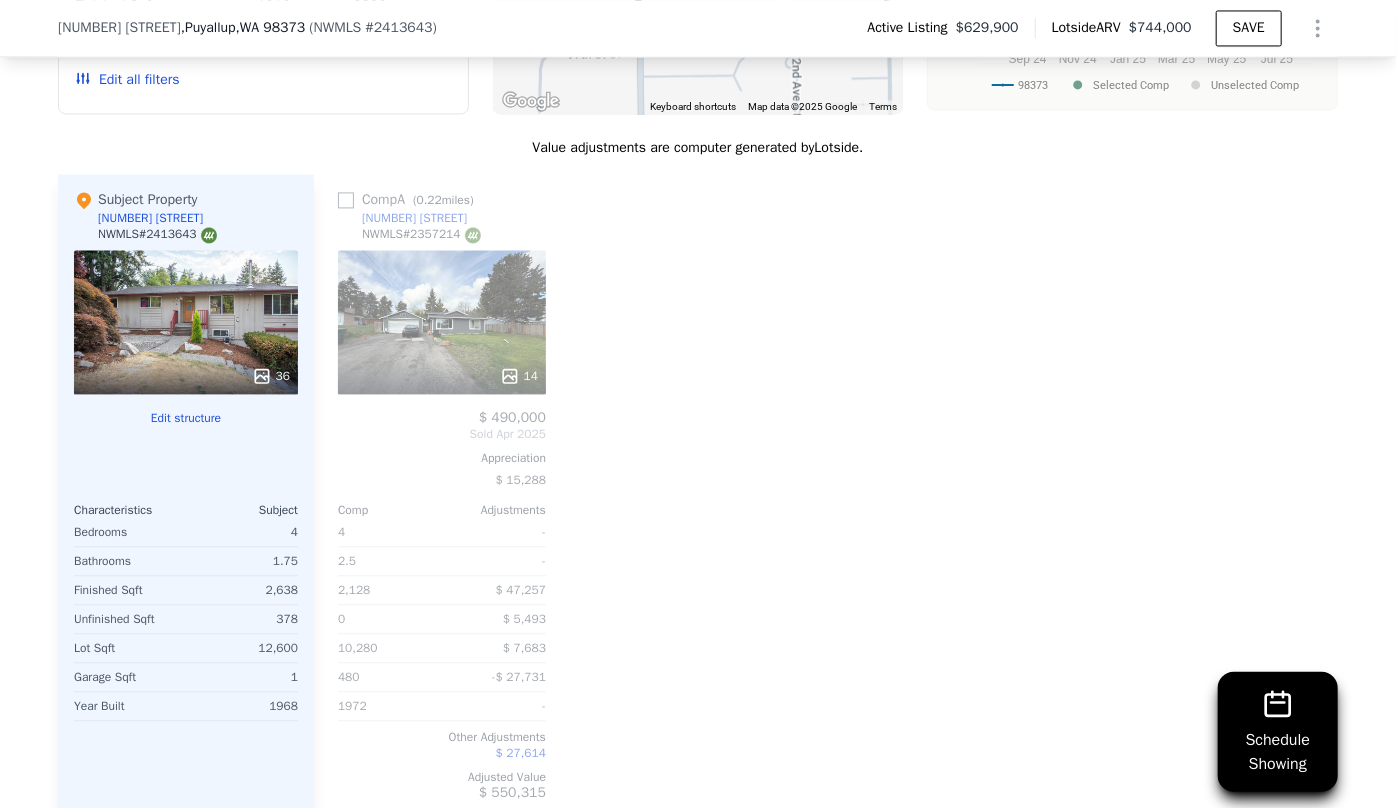 click on "14" at bounding box center [442, 322] 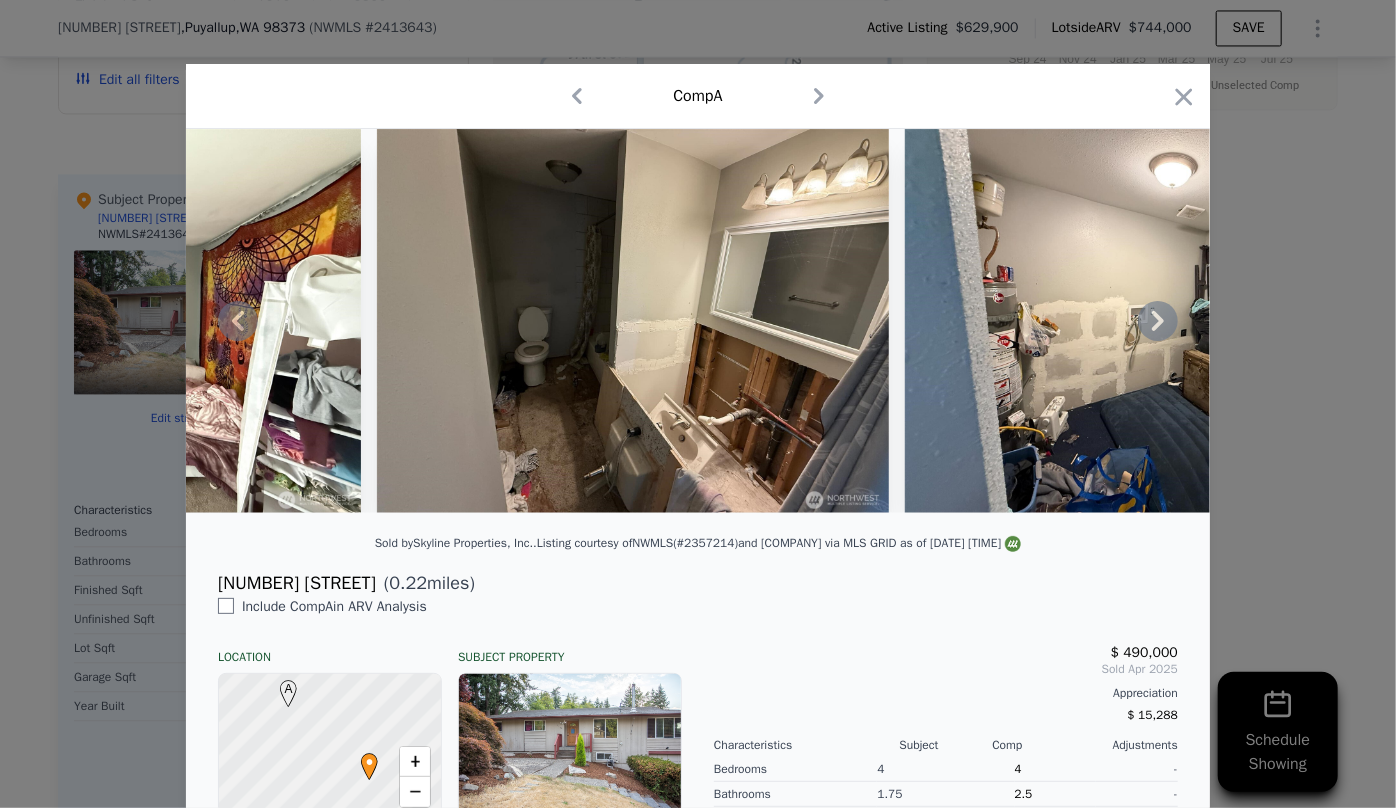 scroll, scrollTop: 0, scrollLeft: 4054, axis: horizontal 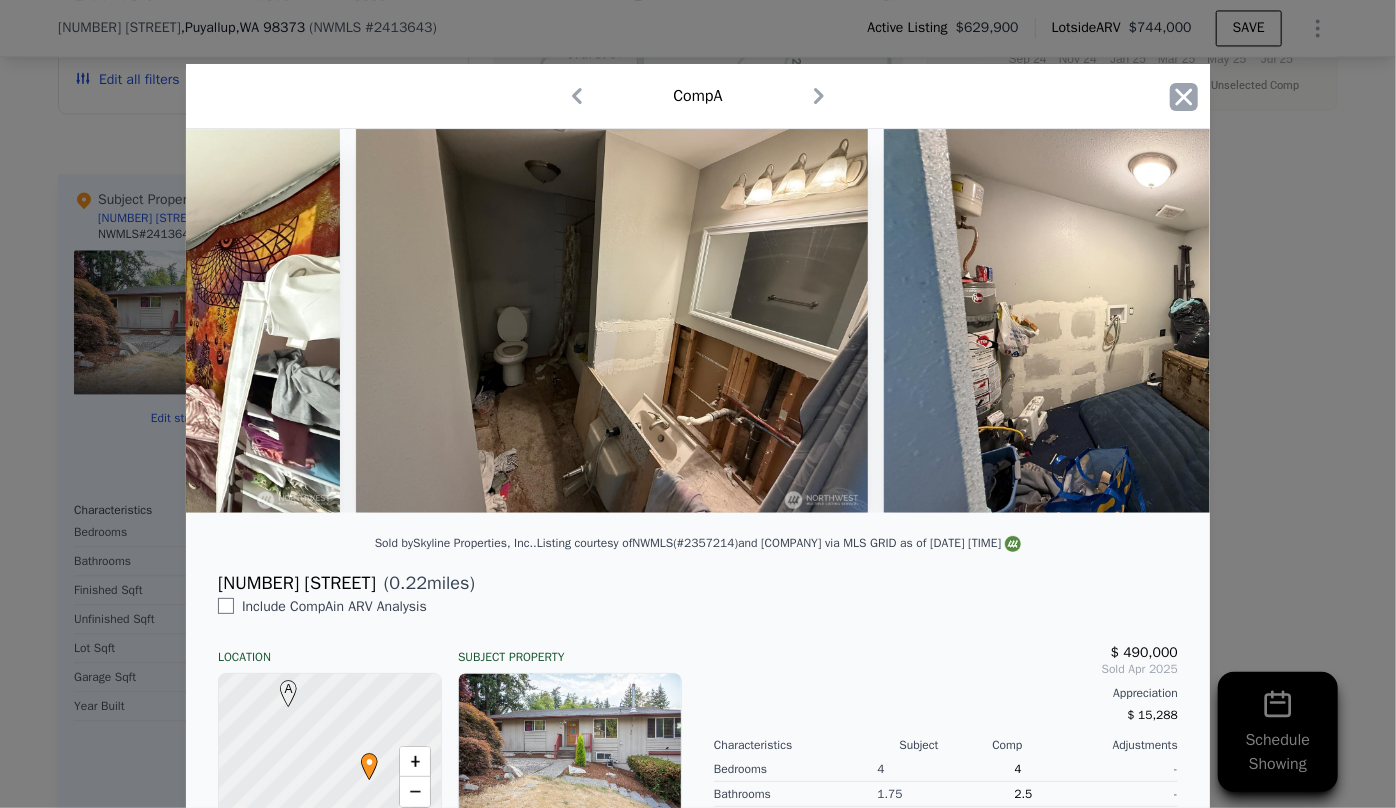 click 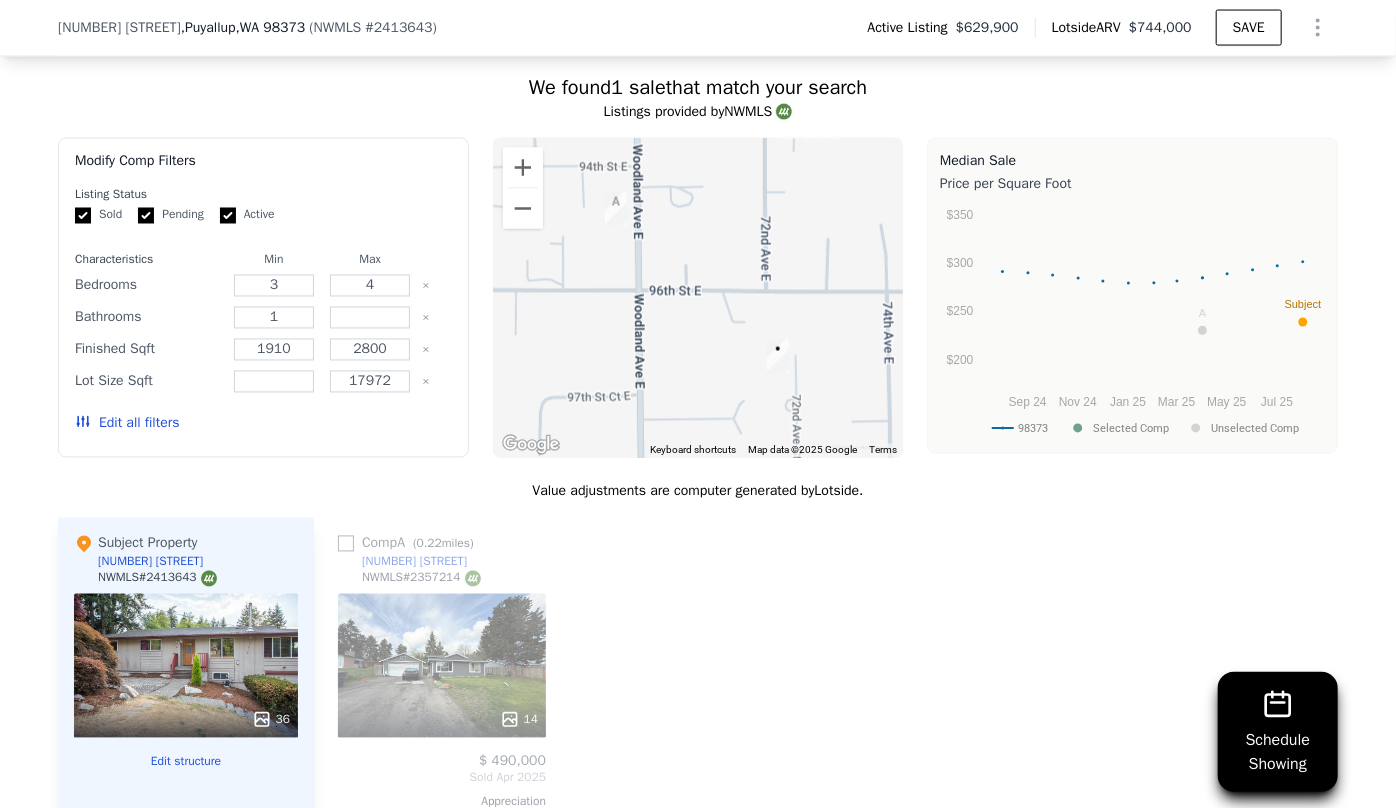 scroll, scrollTop: 1720, scrollLeft: 0, axis: vertical 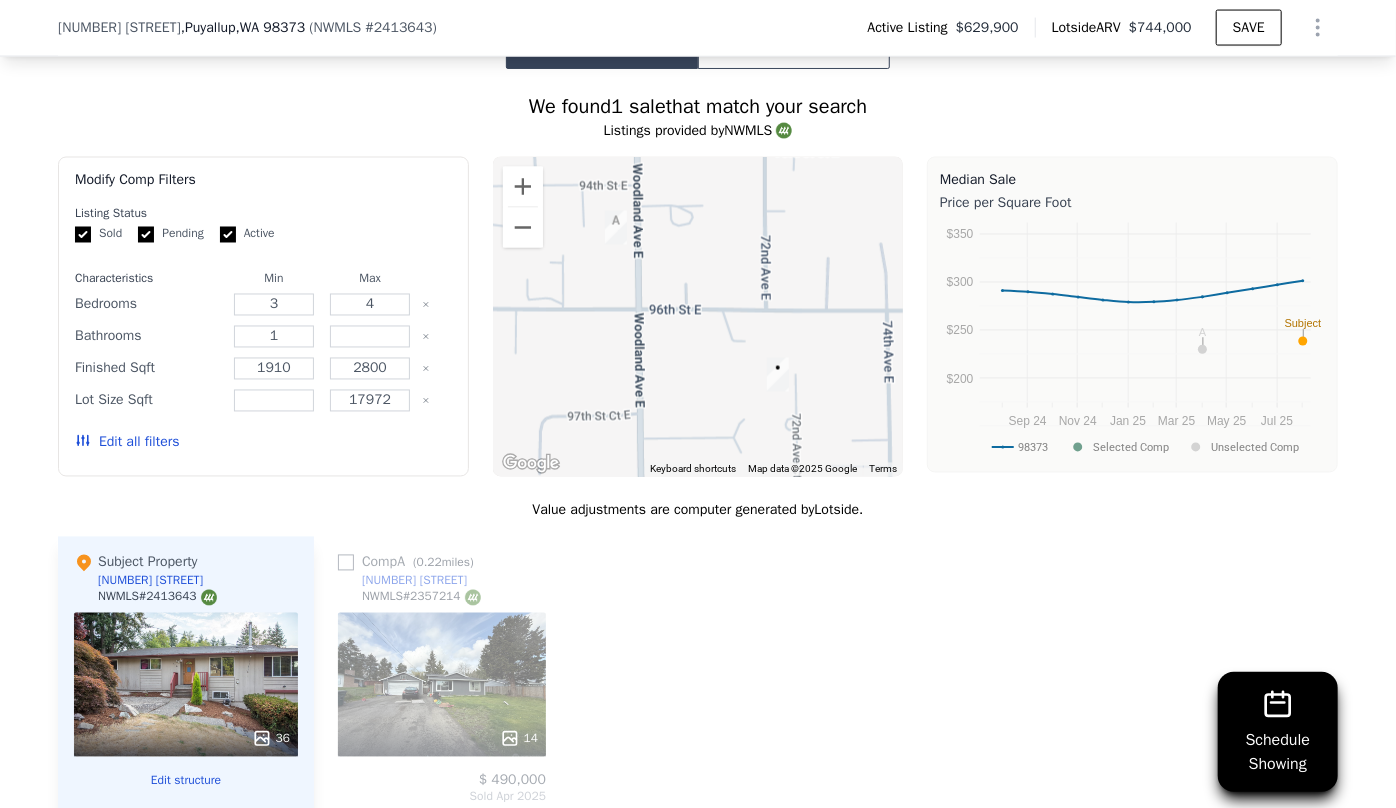 click on "Edit all filters" at bounding box center (127, 443) 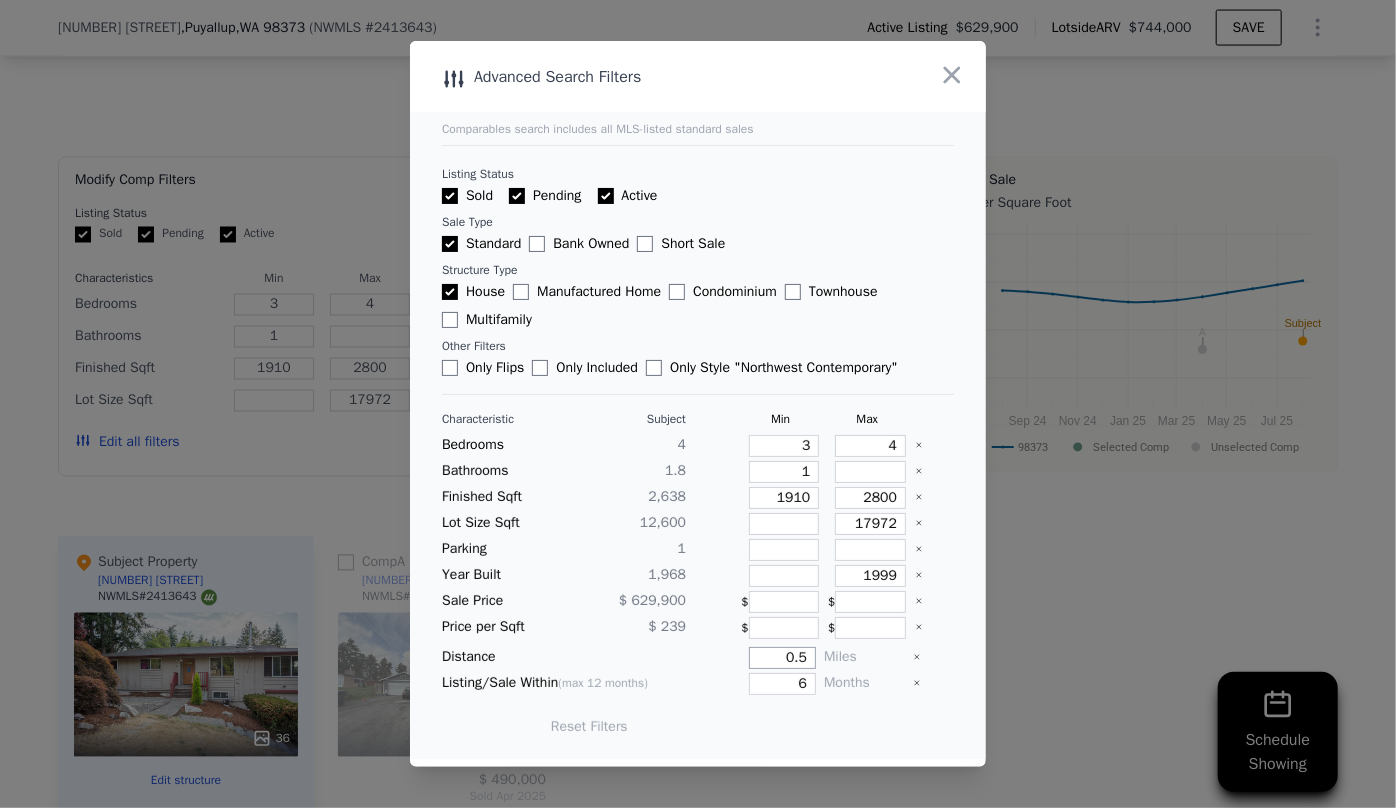 drag, startPoint x: 799, startPoint y: 653, endPoint x: 674, endPoint y: 659, distance: 125.14392 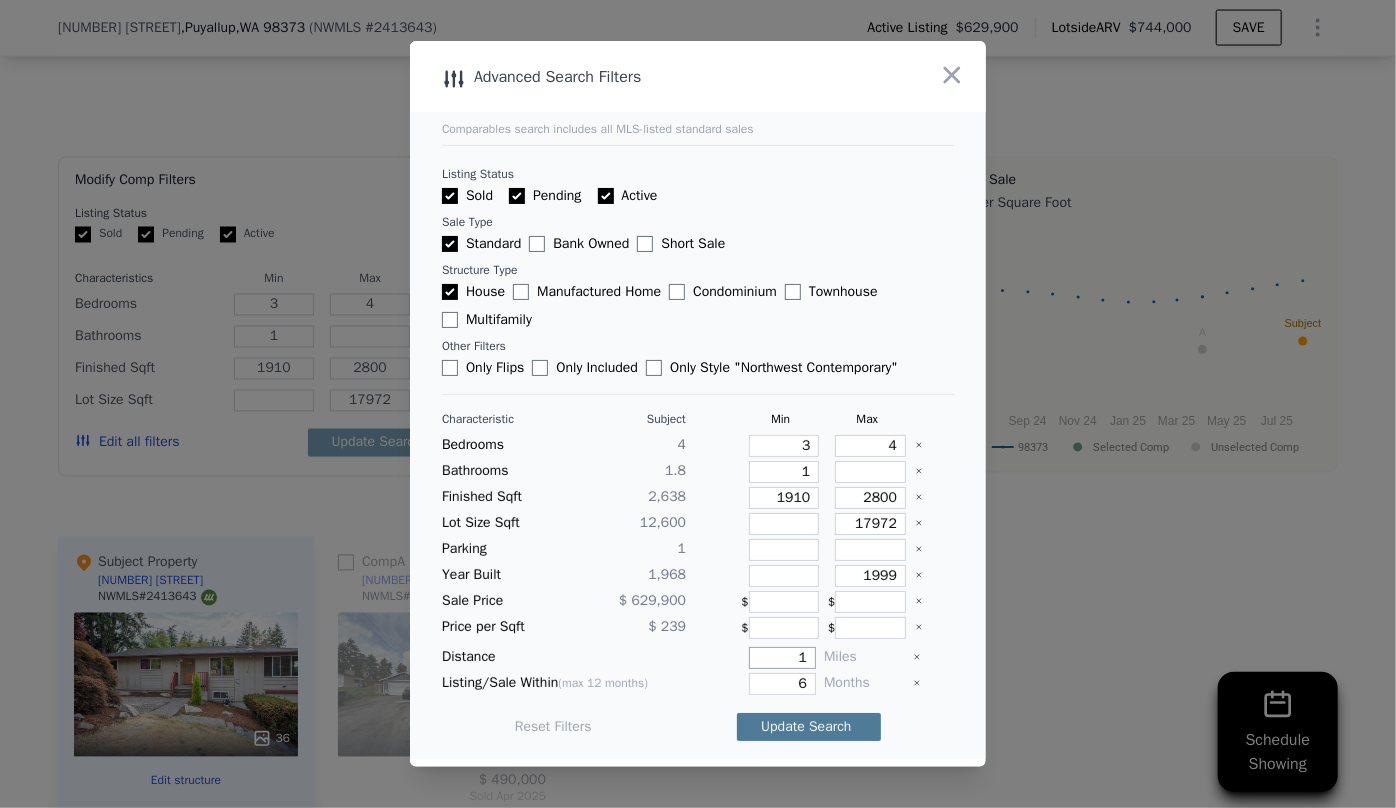 type on "1" 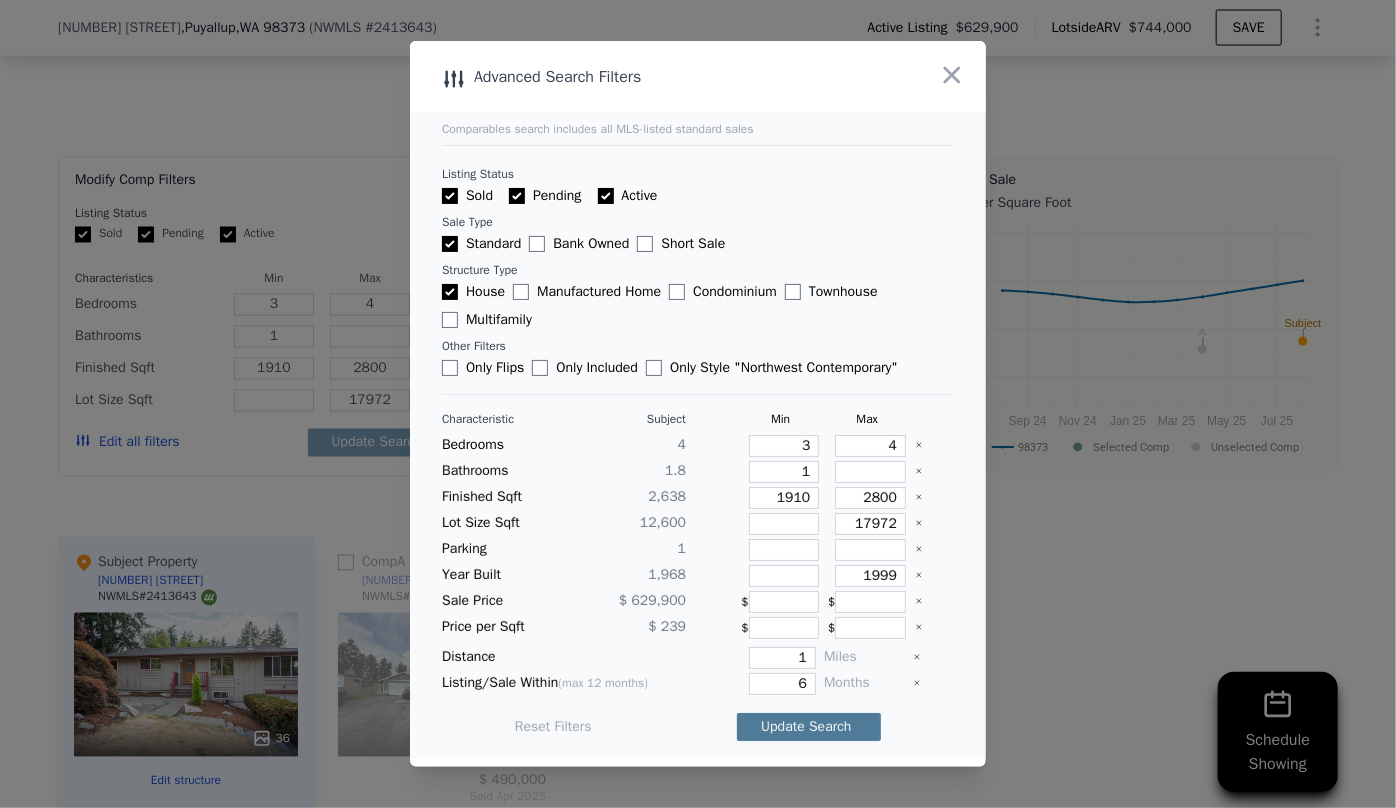 click on "Update Search" at bounding box center (809, 727) 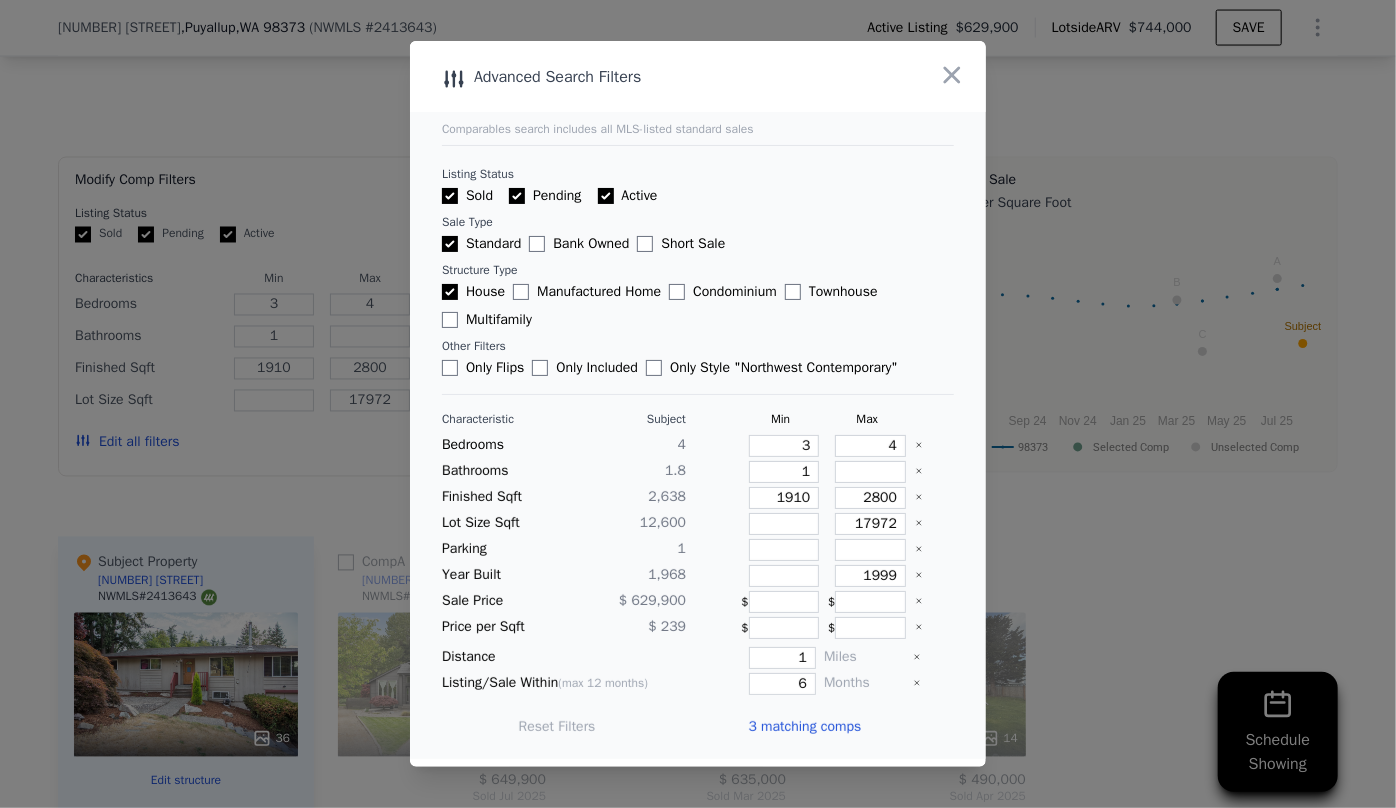 click on "3 matching comps" at bounding box center (812, 727) 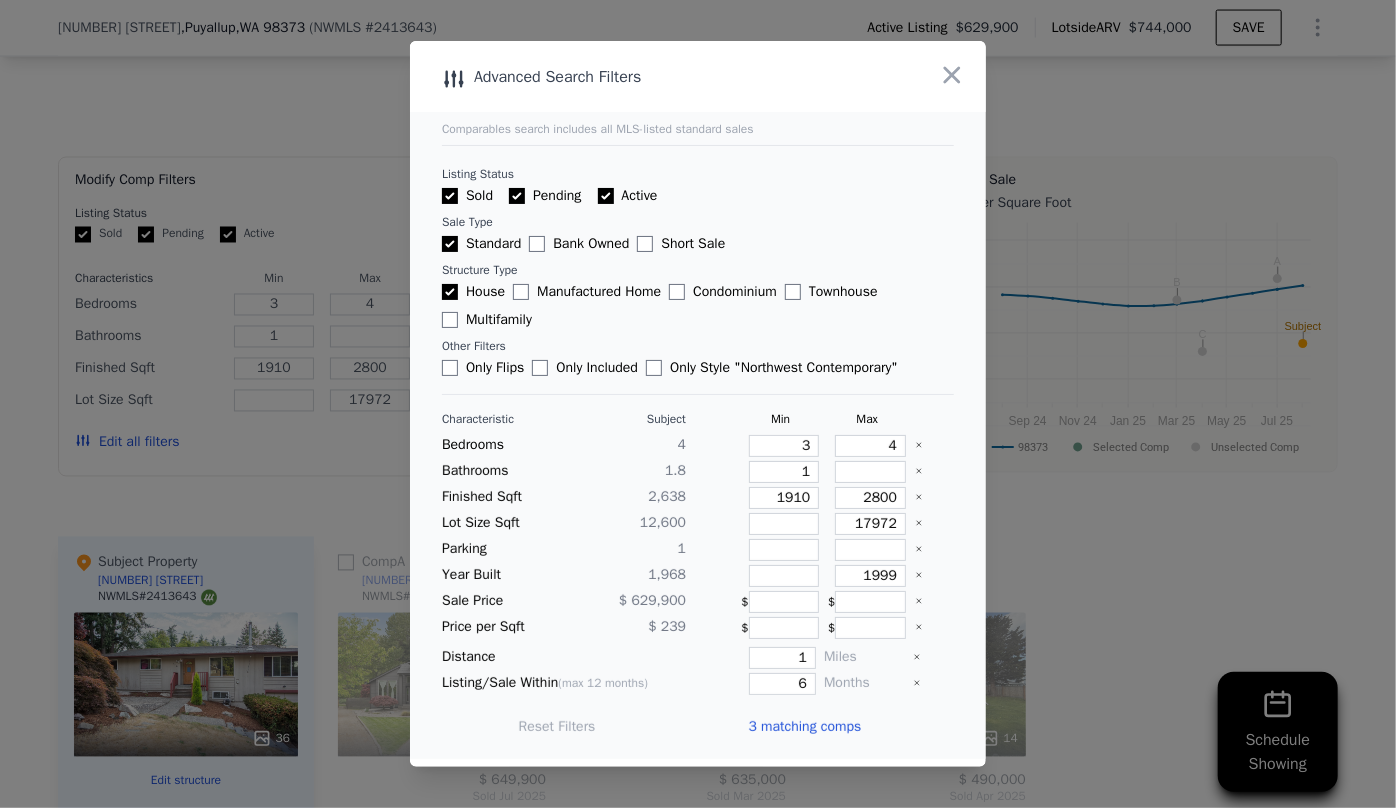 click on "3 matching comps" at bounding box center [804, 727] 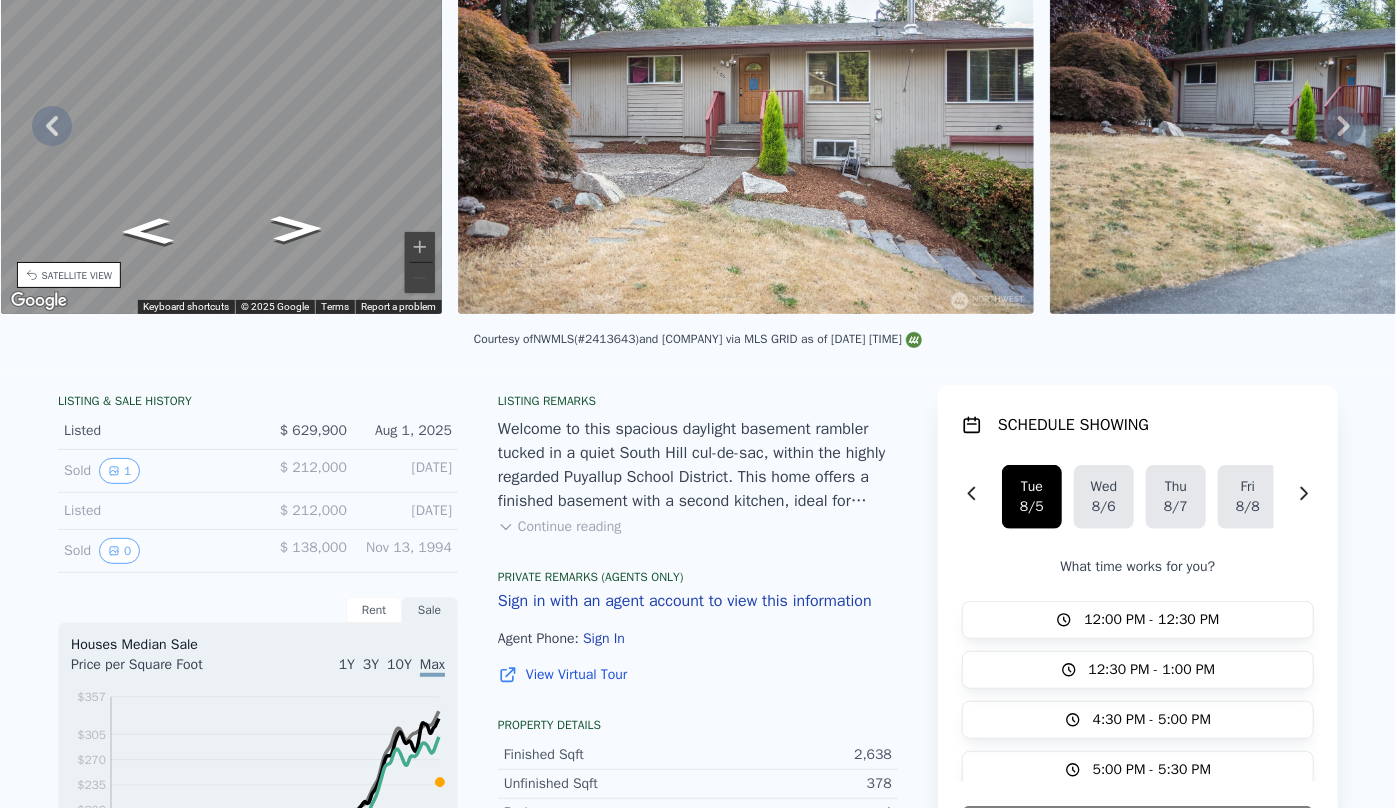 scroll, scrollTop: 7, scrollLeft: 0, axis: vertical 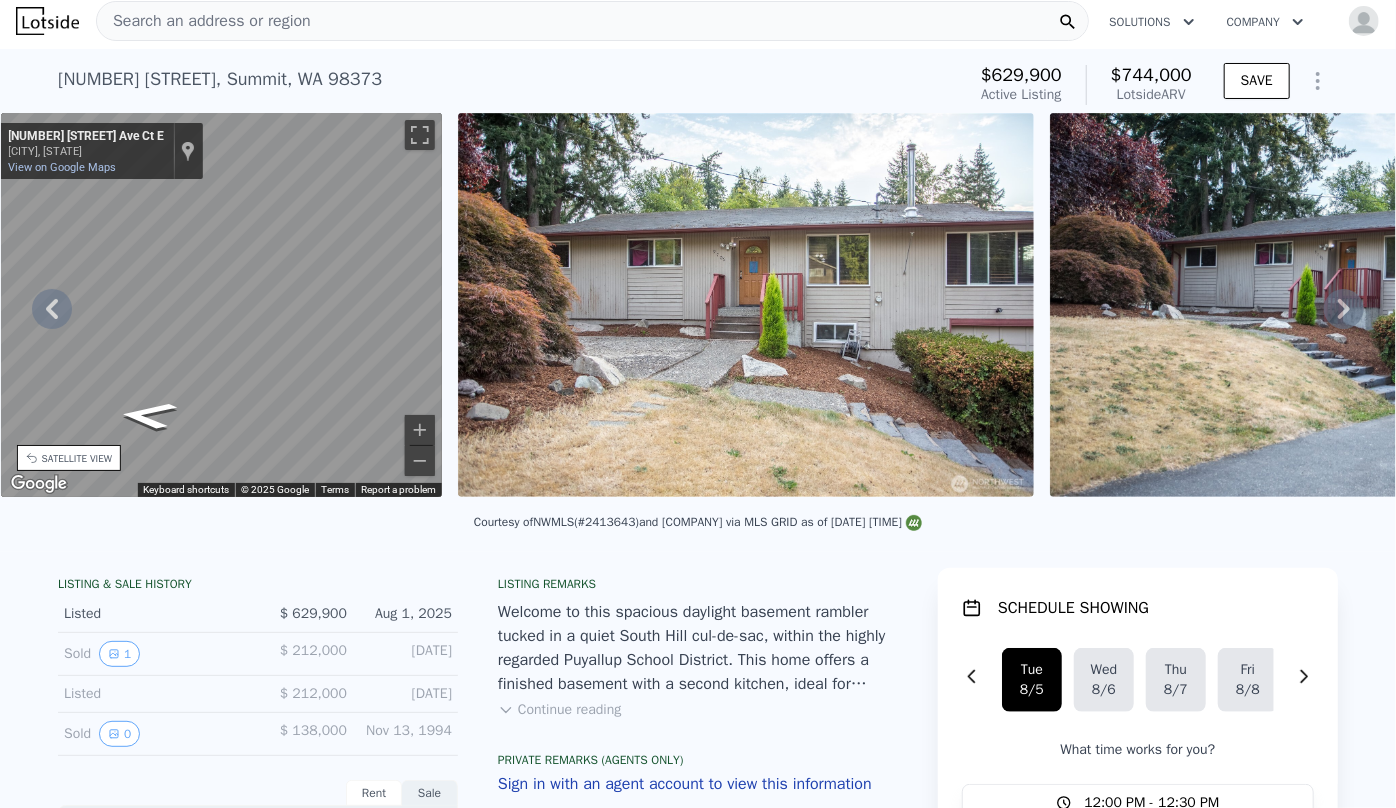 click on "•
+ −
•
+ − STREET VIEW                 ← Move left → Move right ↑ Move up ↓ Move down + Zoom in - Zoom out             4116 S 38th St   Tacoma, Washington       4116 S 38th St            View on Google Maps        Custom Imagery                 This image is no longer available Keyboard shortcuts Map Data © 2025 Google © 2025 Google Terms Report a problem                 ← Move left → Move right ↑ Move up ↓ Move down + Zoom in - Zoom out             15414 121st Ave Ct E   South Hill, Washington       15414 121st Ave Ct E            View on Google Maps        Custom Imagery                 This image is no longer available Keyboard shortcuts Map Data © 2025 Google © 2025 Google Terms Report a problem                 ← Move left → Move right ↑ Move up ↓ Move down + Zoom in - Zoom out             25 2nd Ave N   Algona, Washington       25 2nd Ave N" at bounding box center (698, 308) 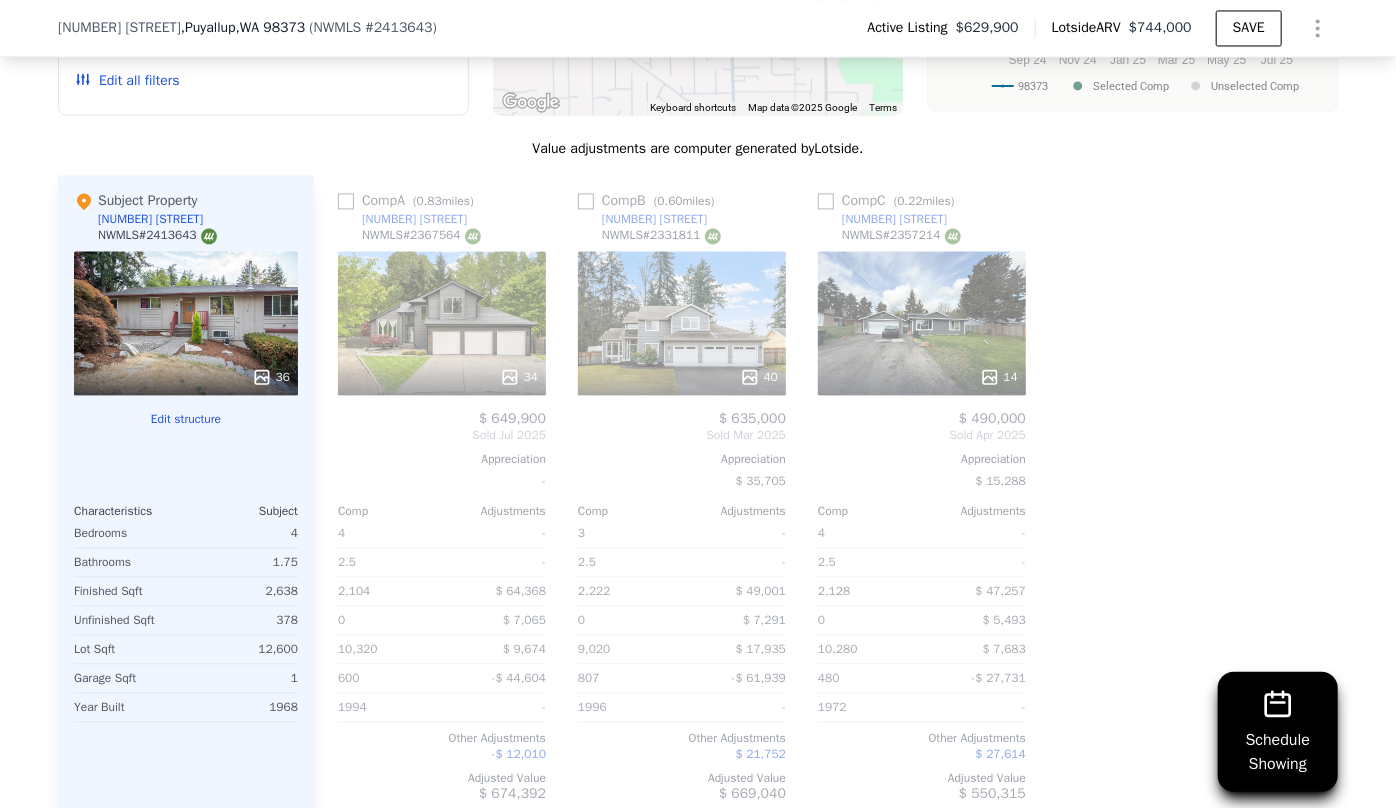 scroll, scrollTop: 2090, scrollLeft: 0, axis: vertical 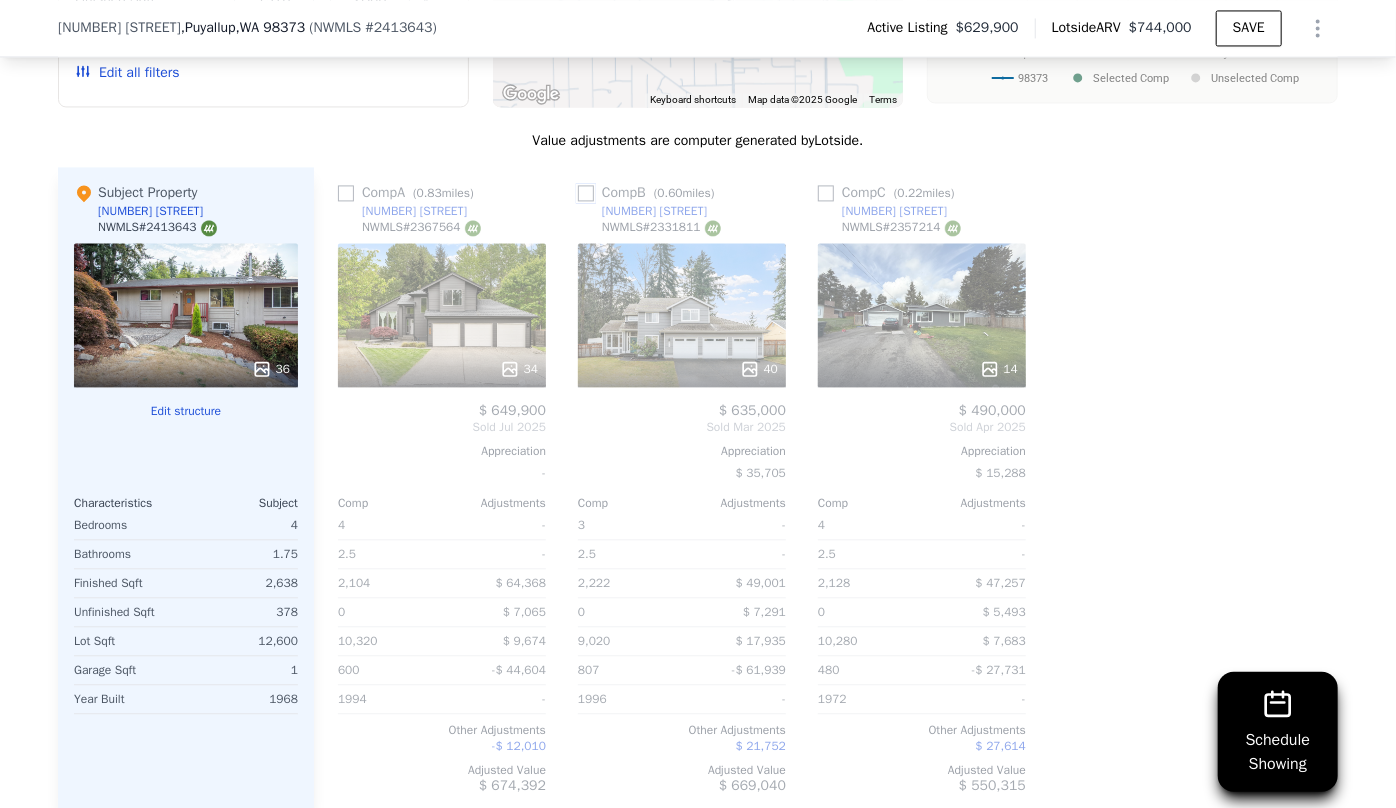 click at bounding box center [586, 193] 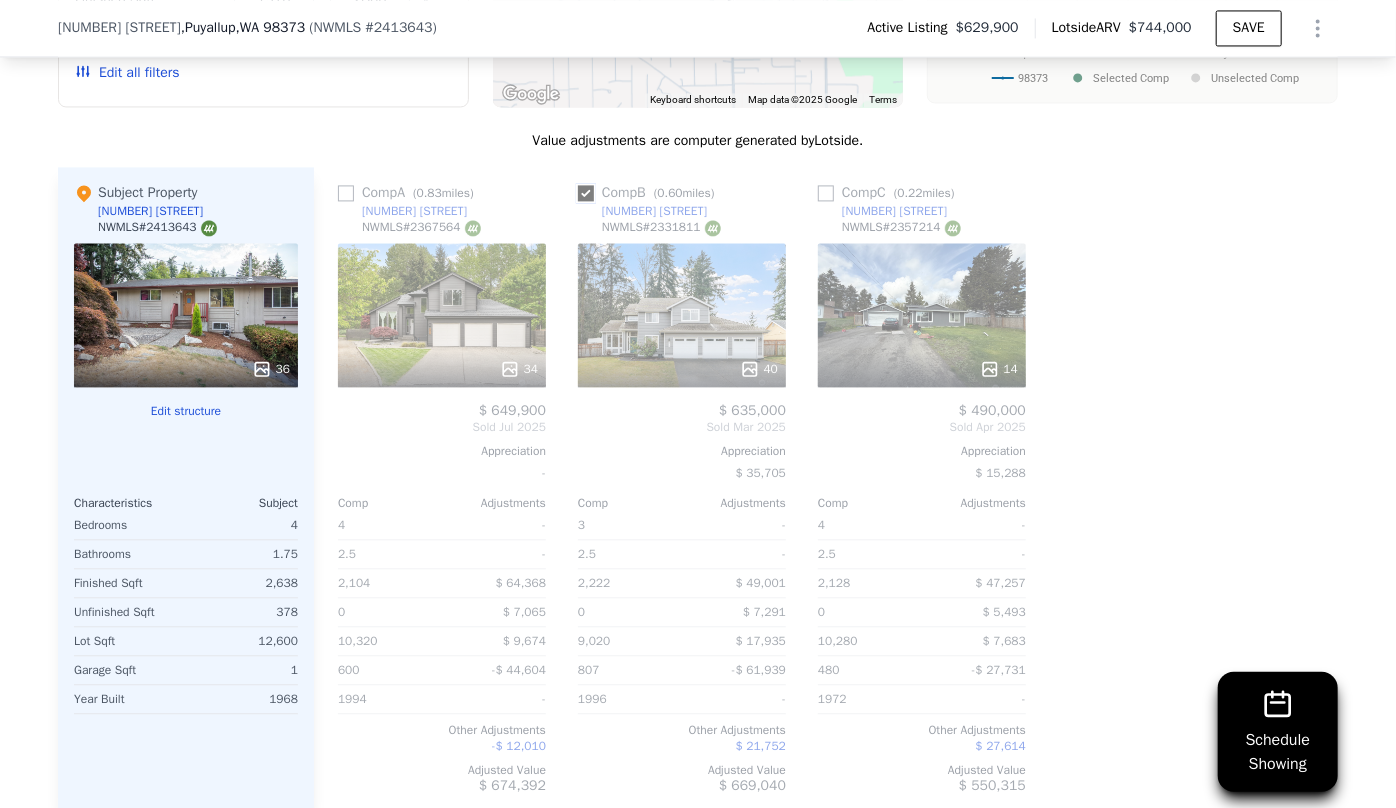 checkbox on "true" 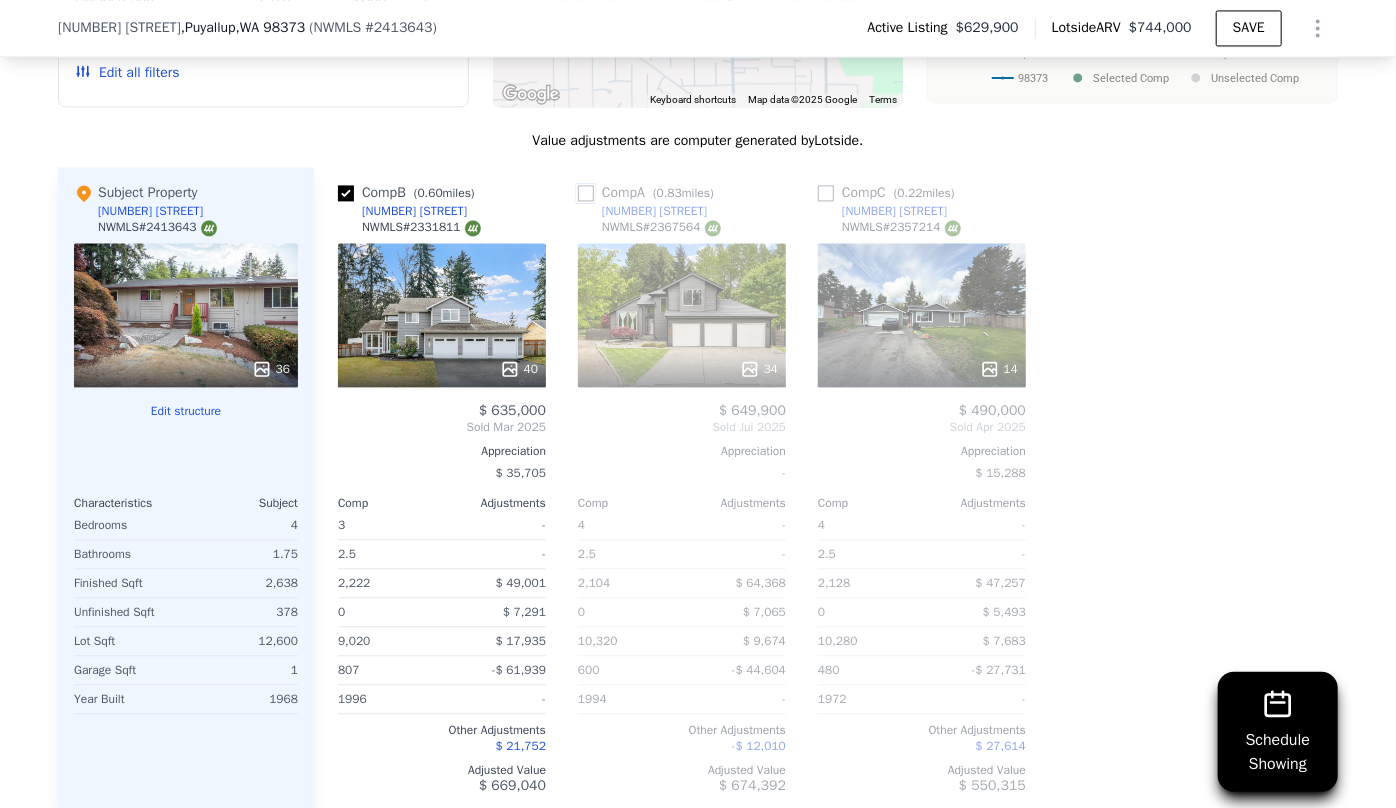 click at bounding box center (586, 193) 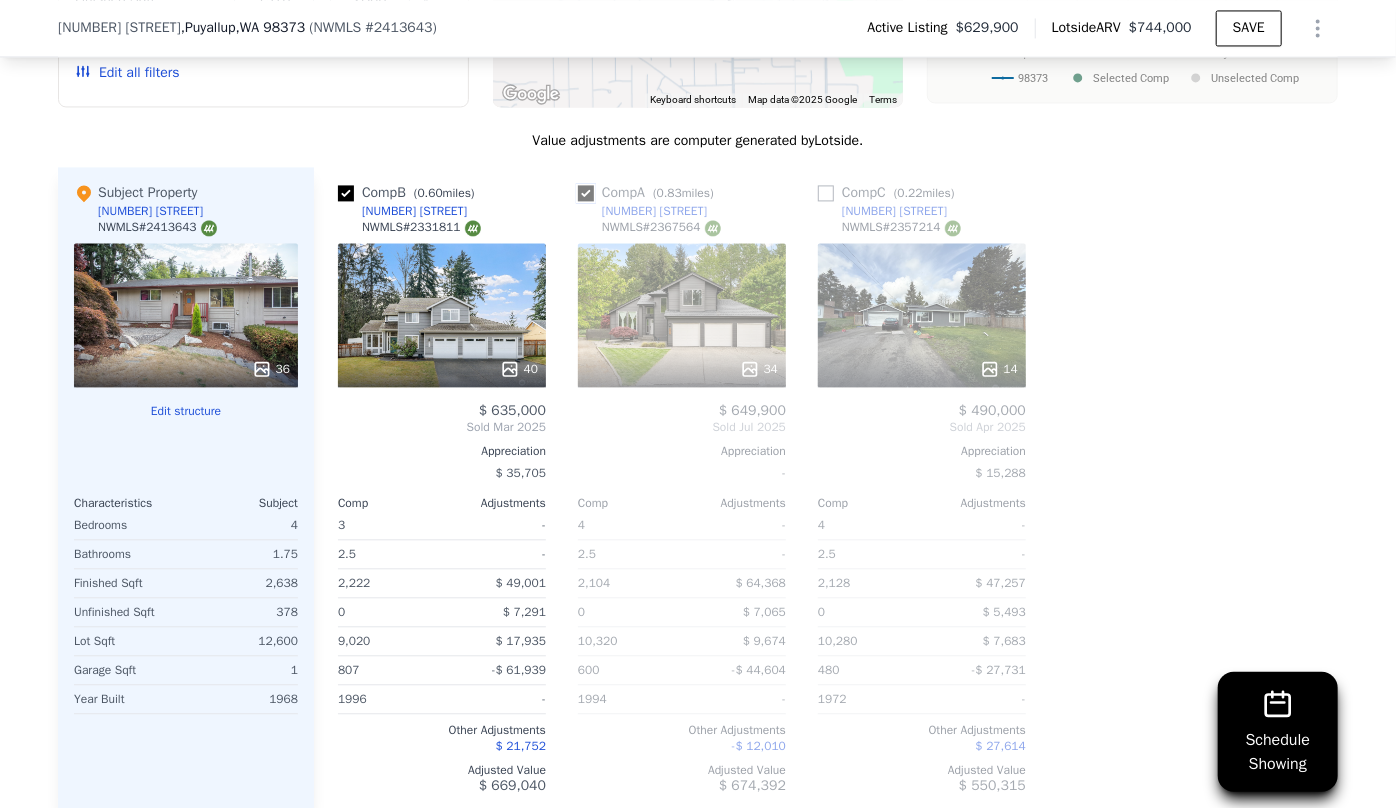 checkbox on "true" 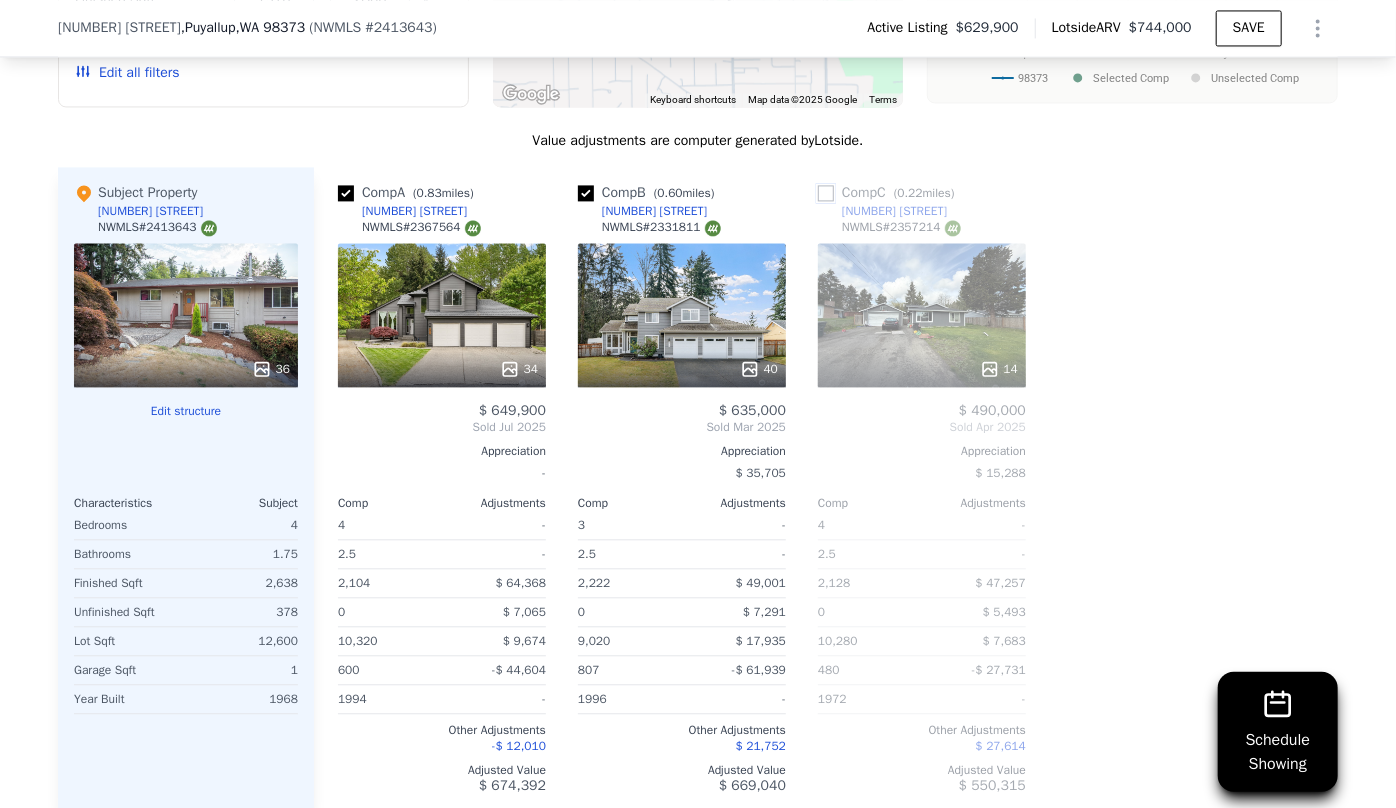 click at bounding box center (826, 193) 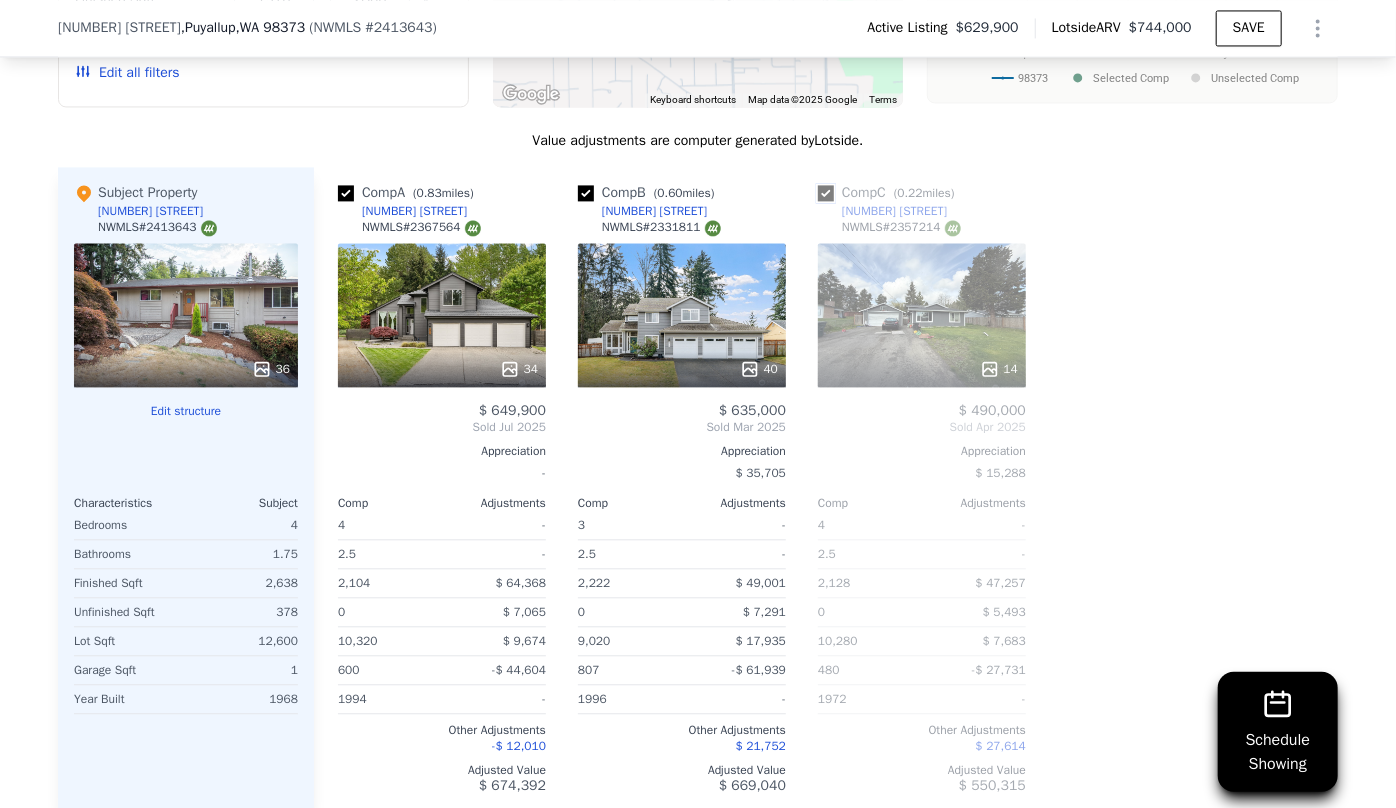checkbox on "true" 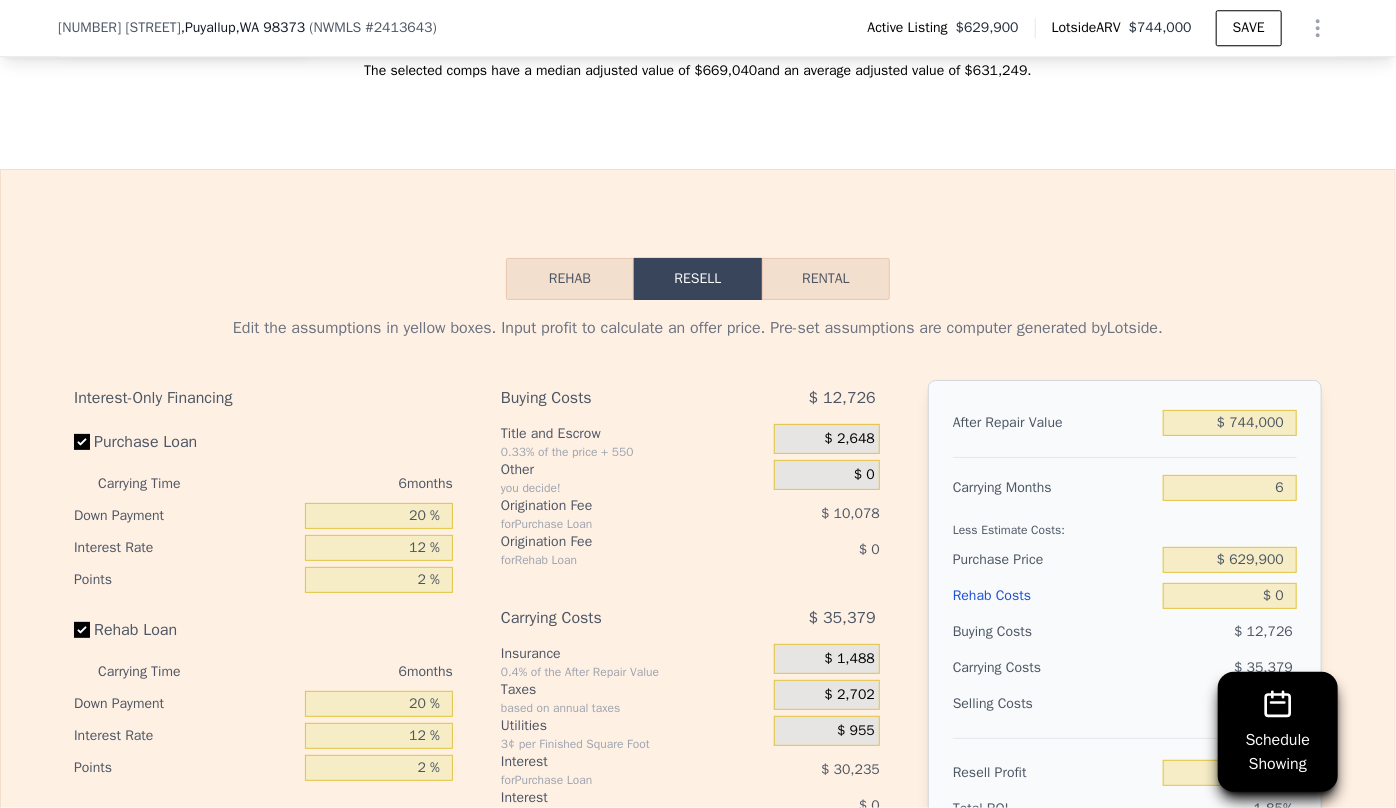 scroll, scrollTop: 2909, scrollLeft: 0, axis: vertical 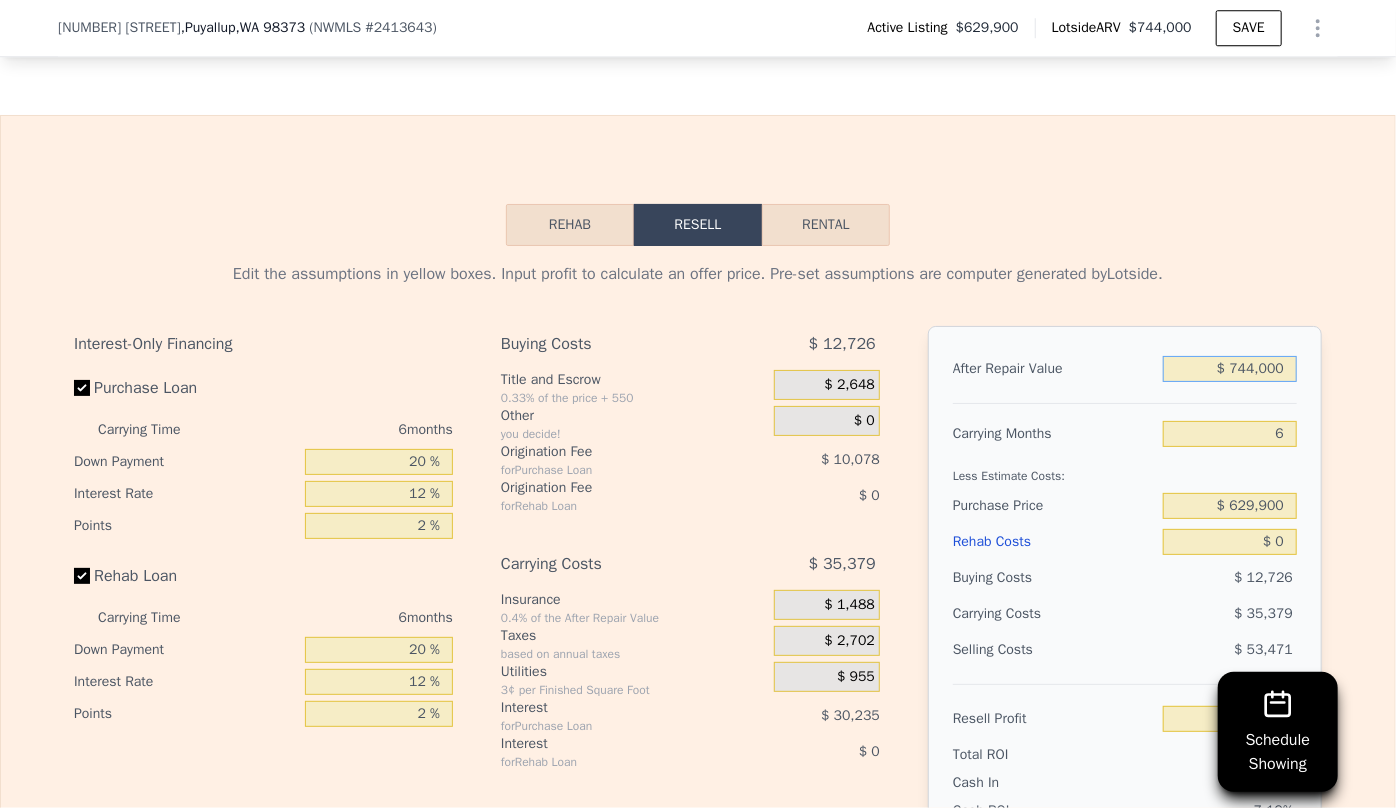 click on "$ 744,000" at bounding box center [1230, 369] 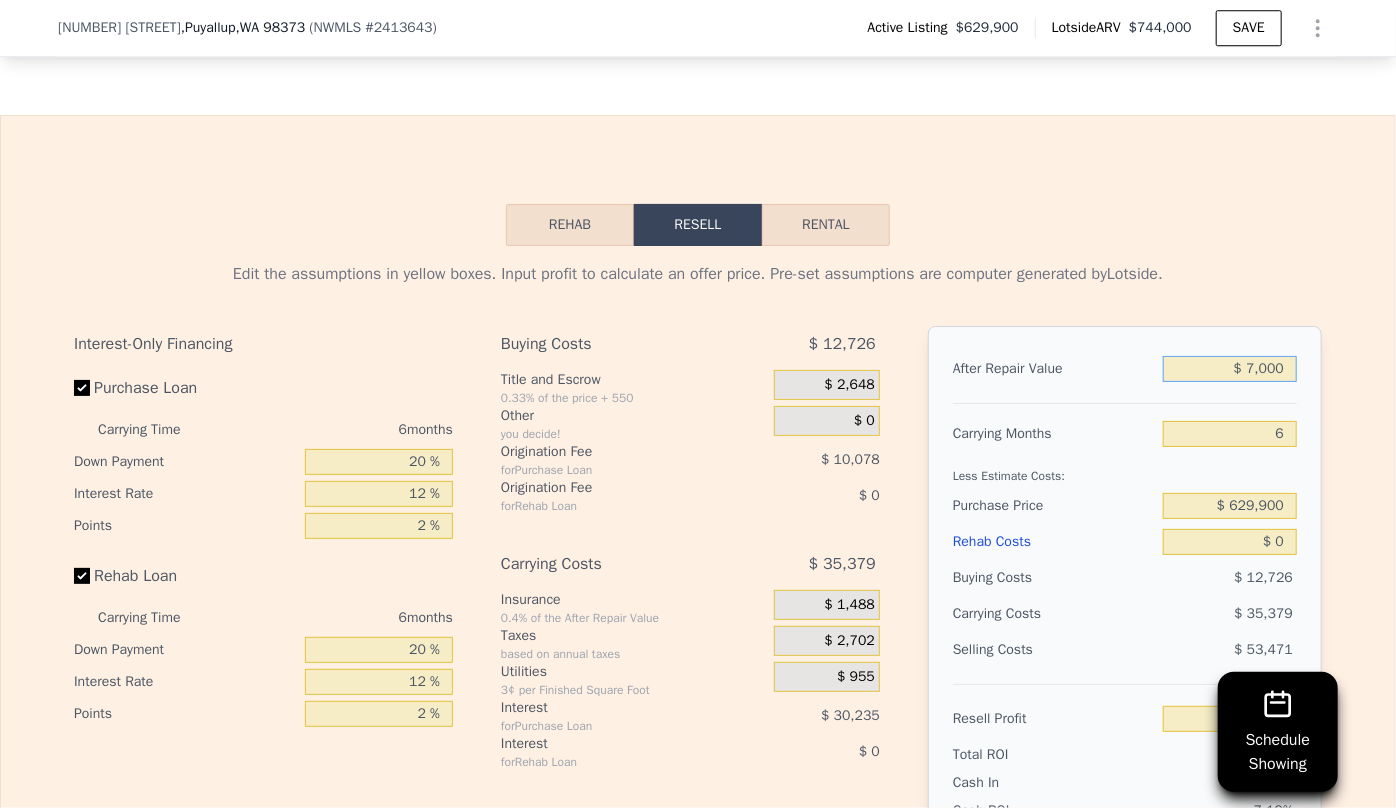 type on "$ 000" 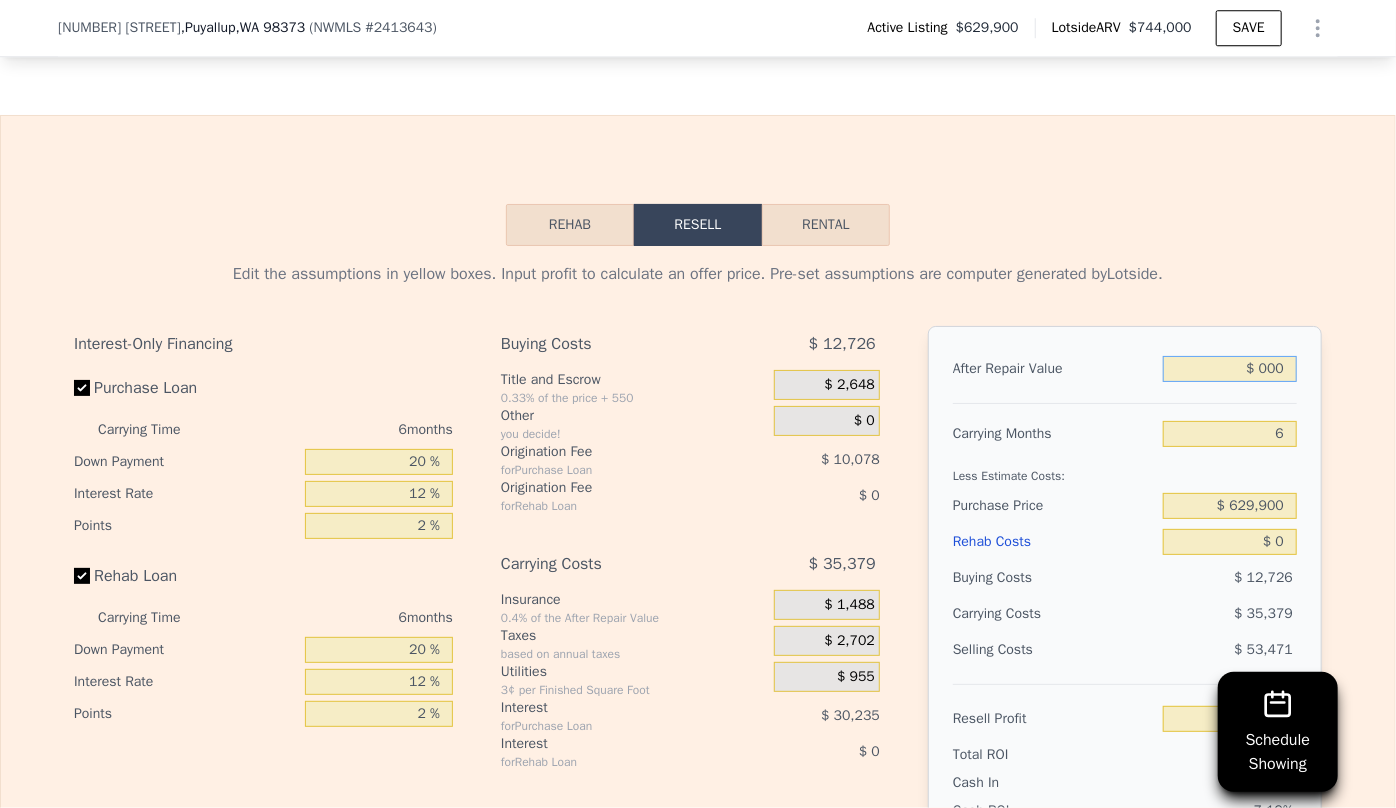 type on "-$ 677,067" 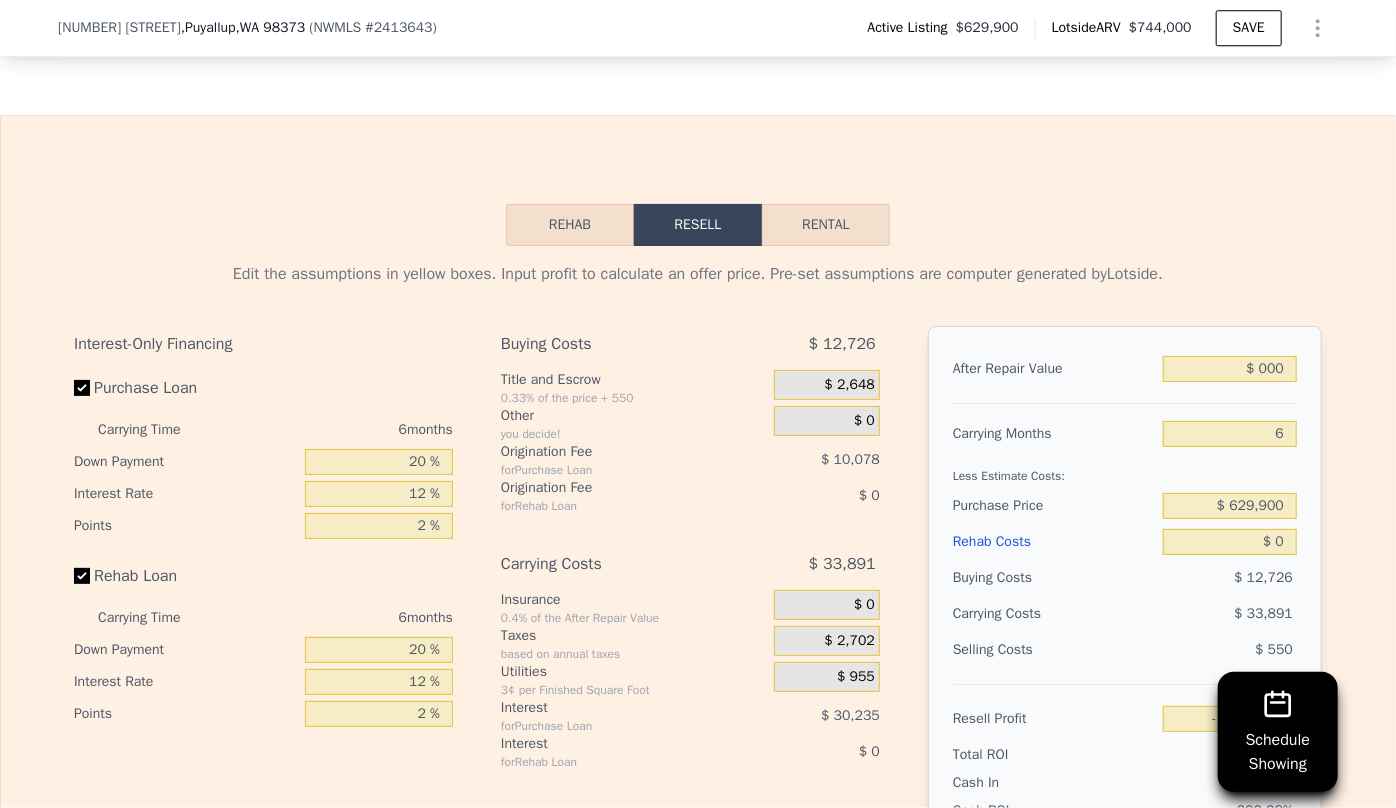 click on "Rehab Costs" at bounding box center (1054, 542) 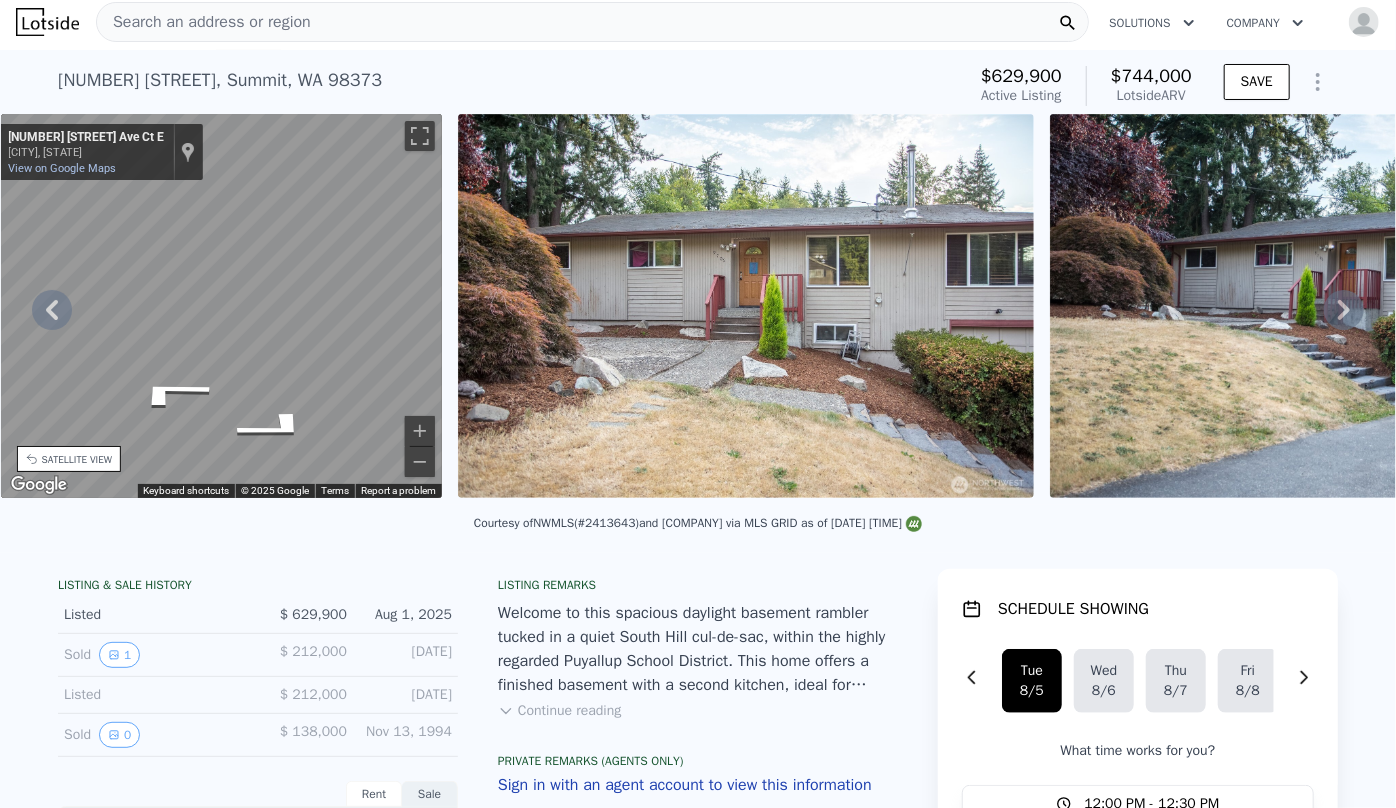 scroll, scrollTop: 0, scrollLeft: 0, axis: both 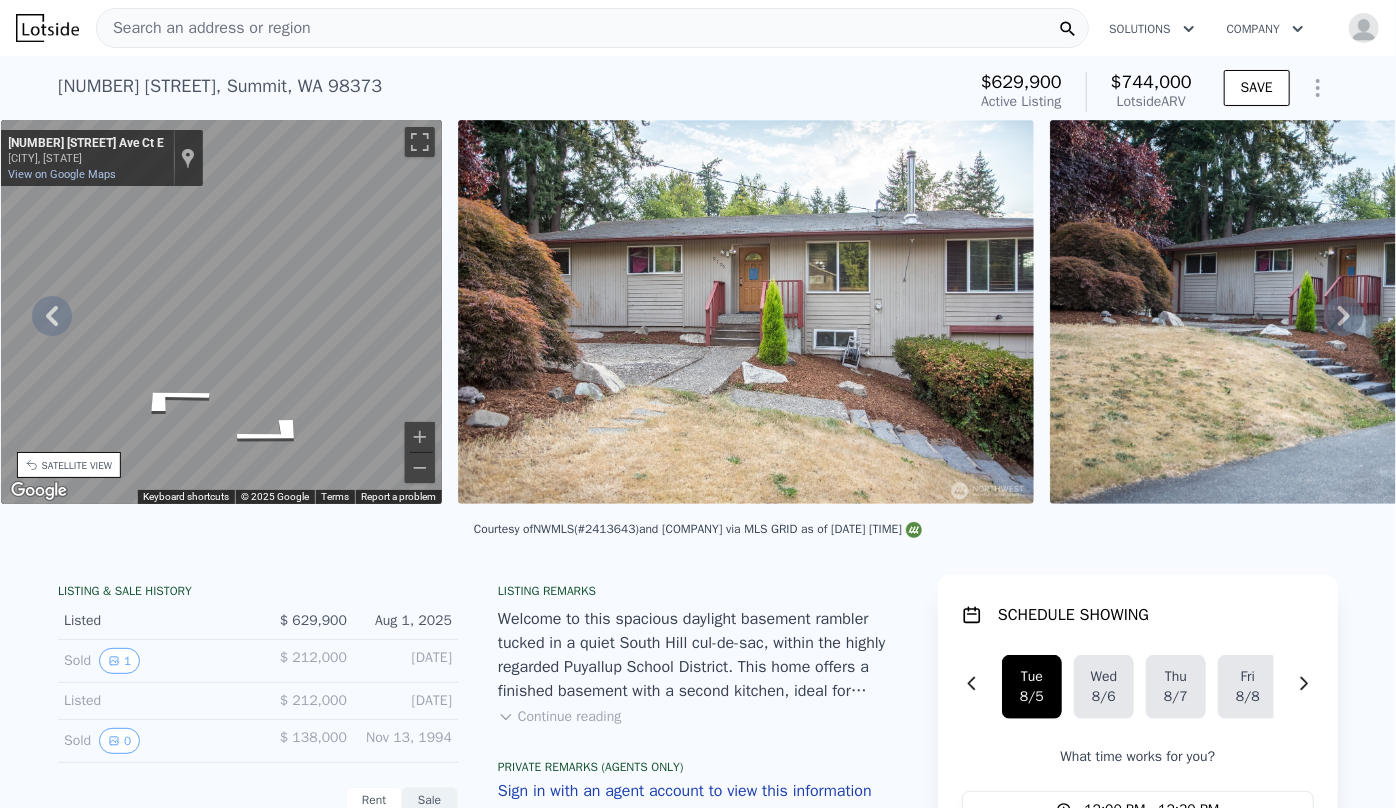 click at bounding box center [1364, 28] 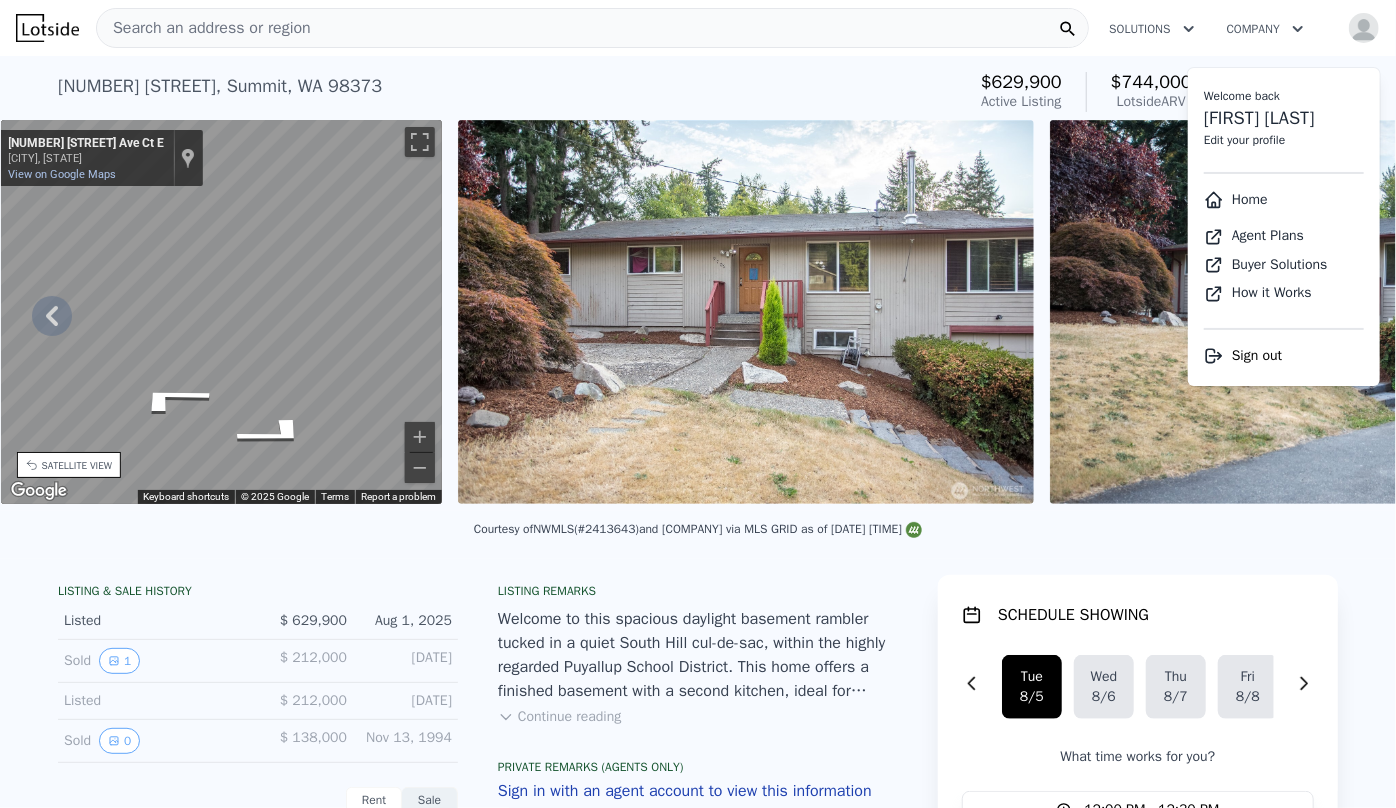 click on "Home" at bounding box center (1236, 199) 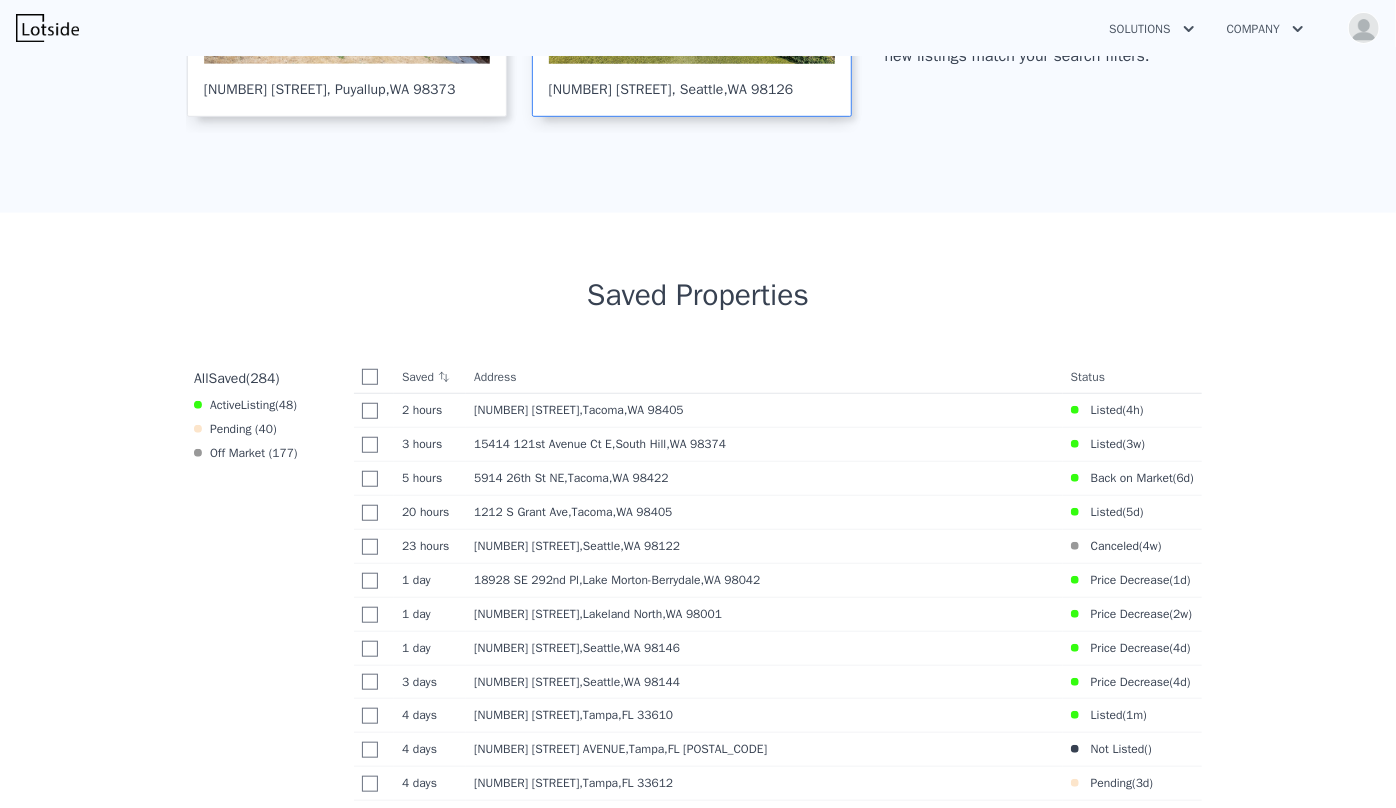scroll, scrollTop: 636, scrollLeft: 0, axis: vertical 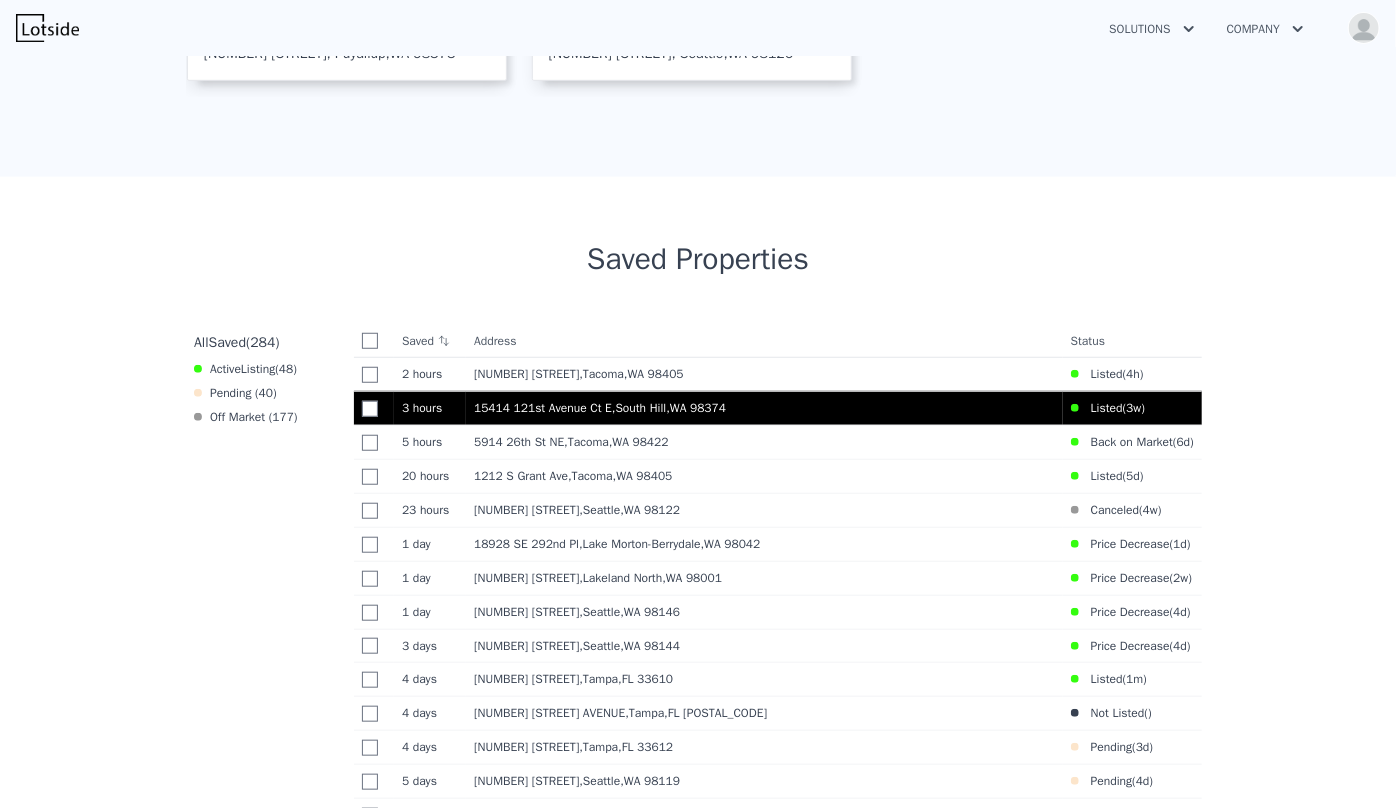 click on "15414 121st Avenue Ct E ,  South Hill ,  WA   98374" at bounding box center [764, 408] 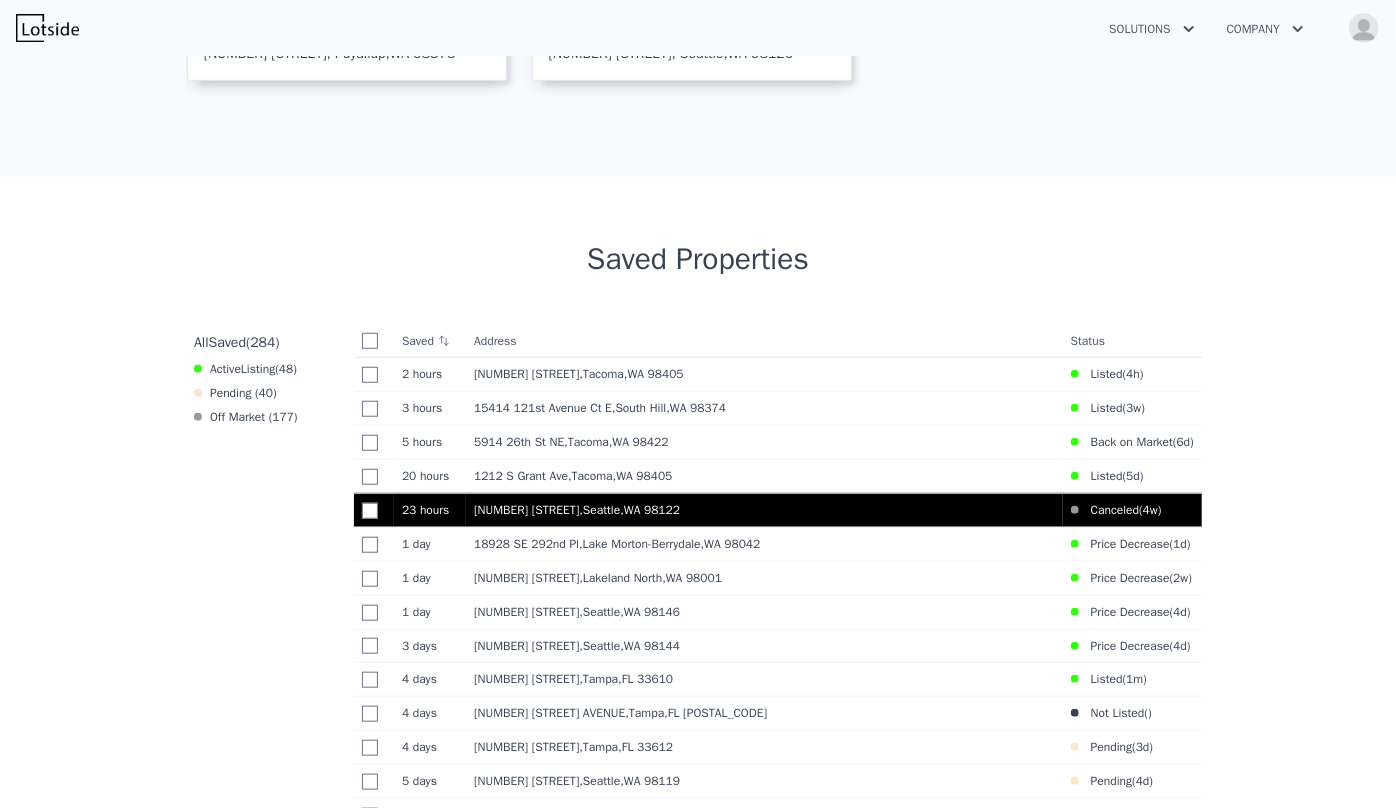 click on "Canceled  (" at bounding box center (1111, 510) 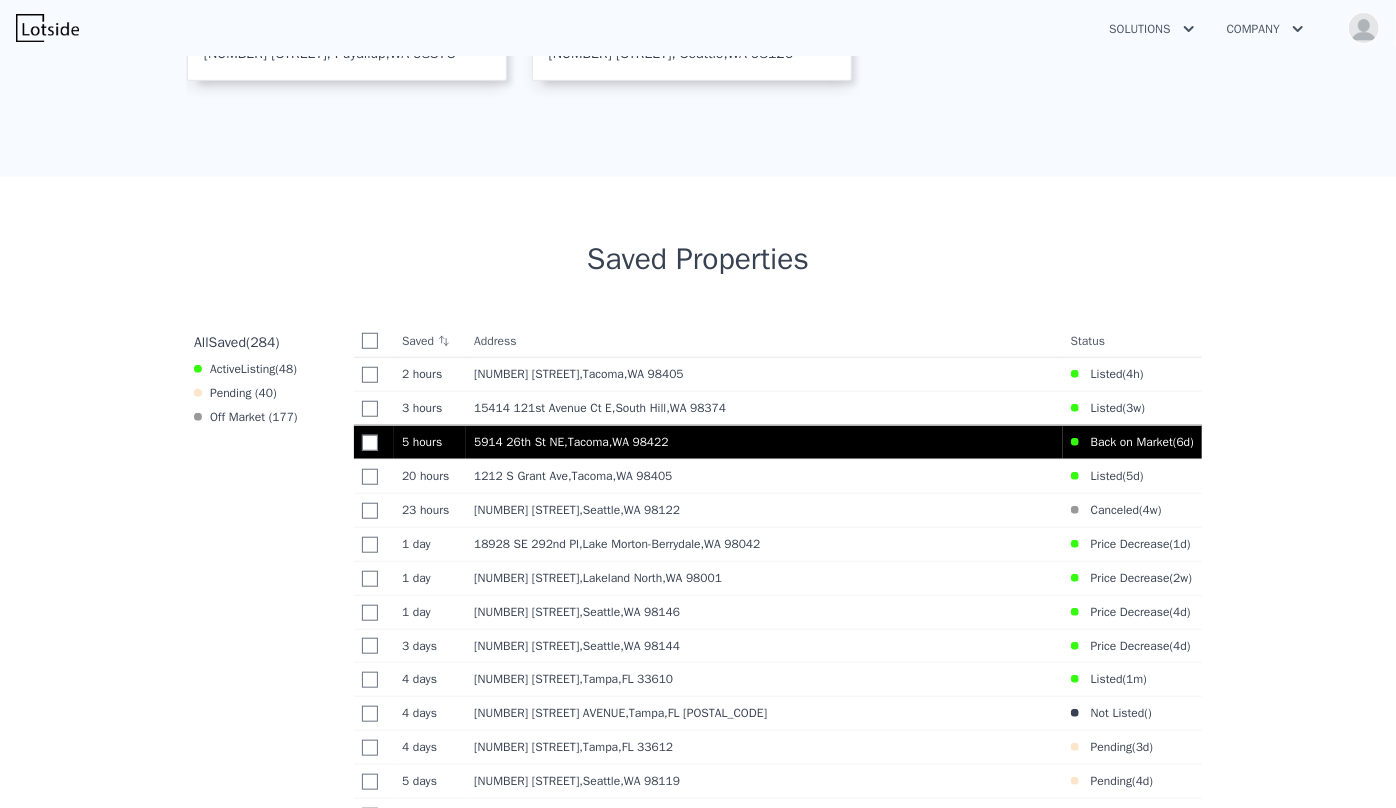 click on "5914 26th St NE ,  Tacoma ,  WA   98422" at bounding box center [764, 442] 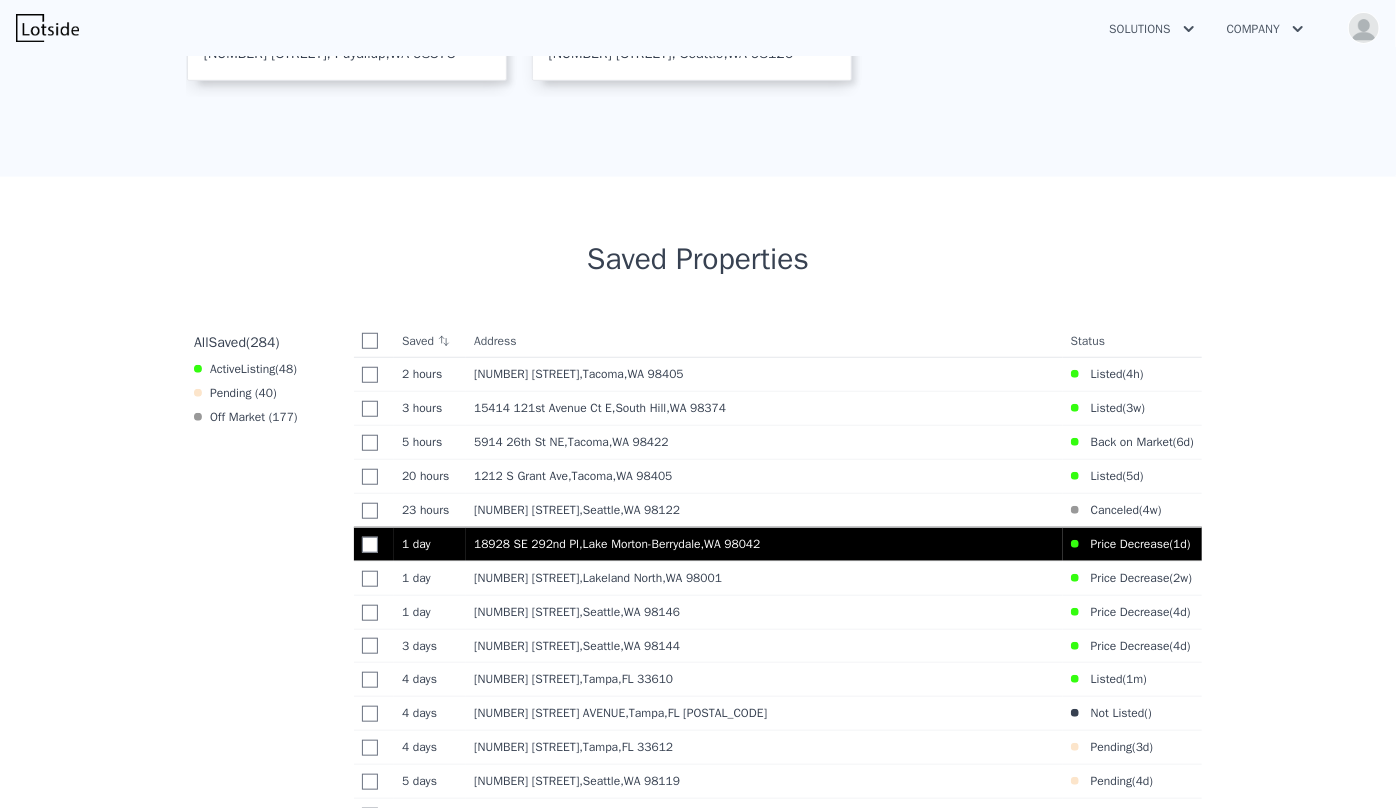 click on "Price Decrease  (" at bounding box center [1126, 544] 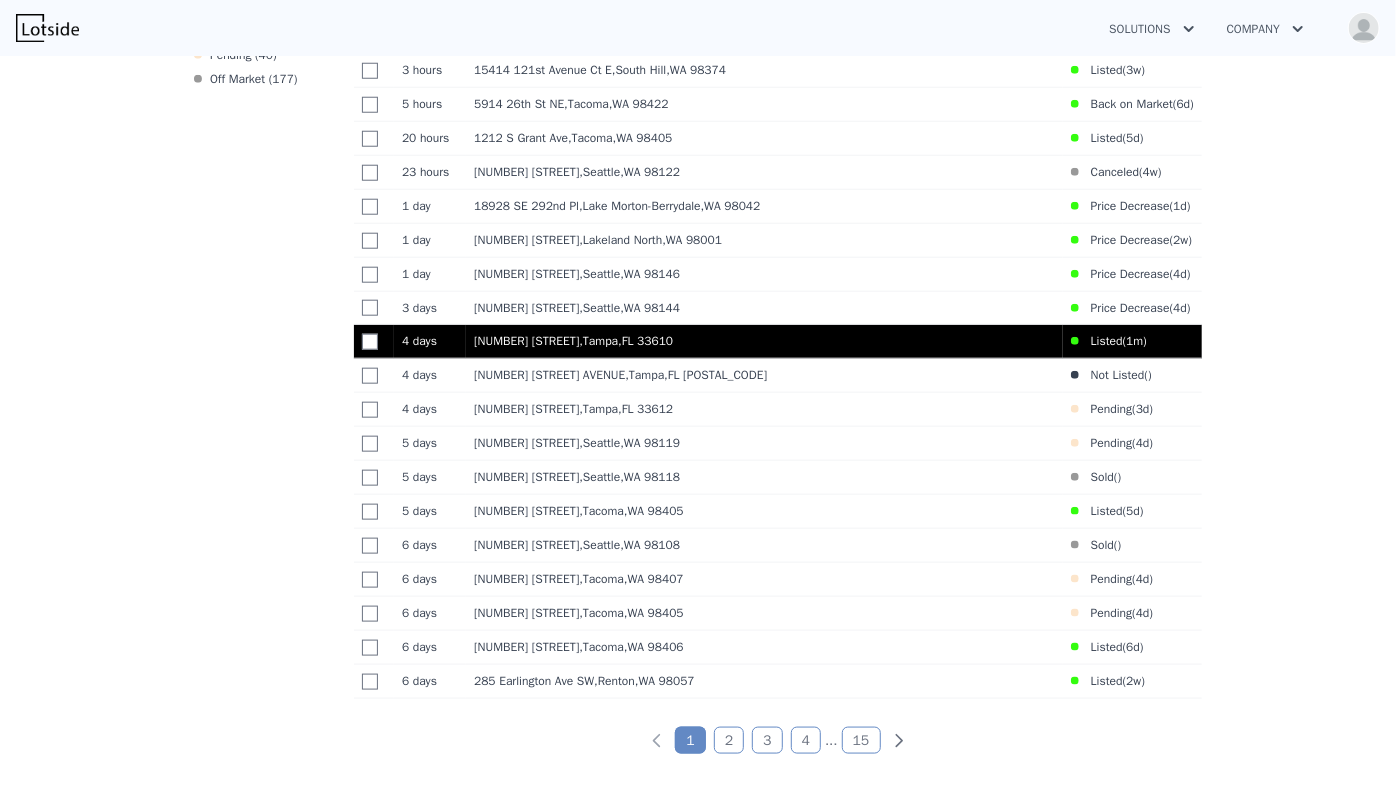 scroll, scrollTop: 1000, scrollLeft: 0, axis: vertical 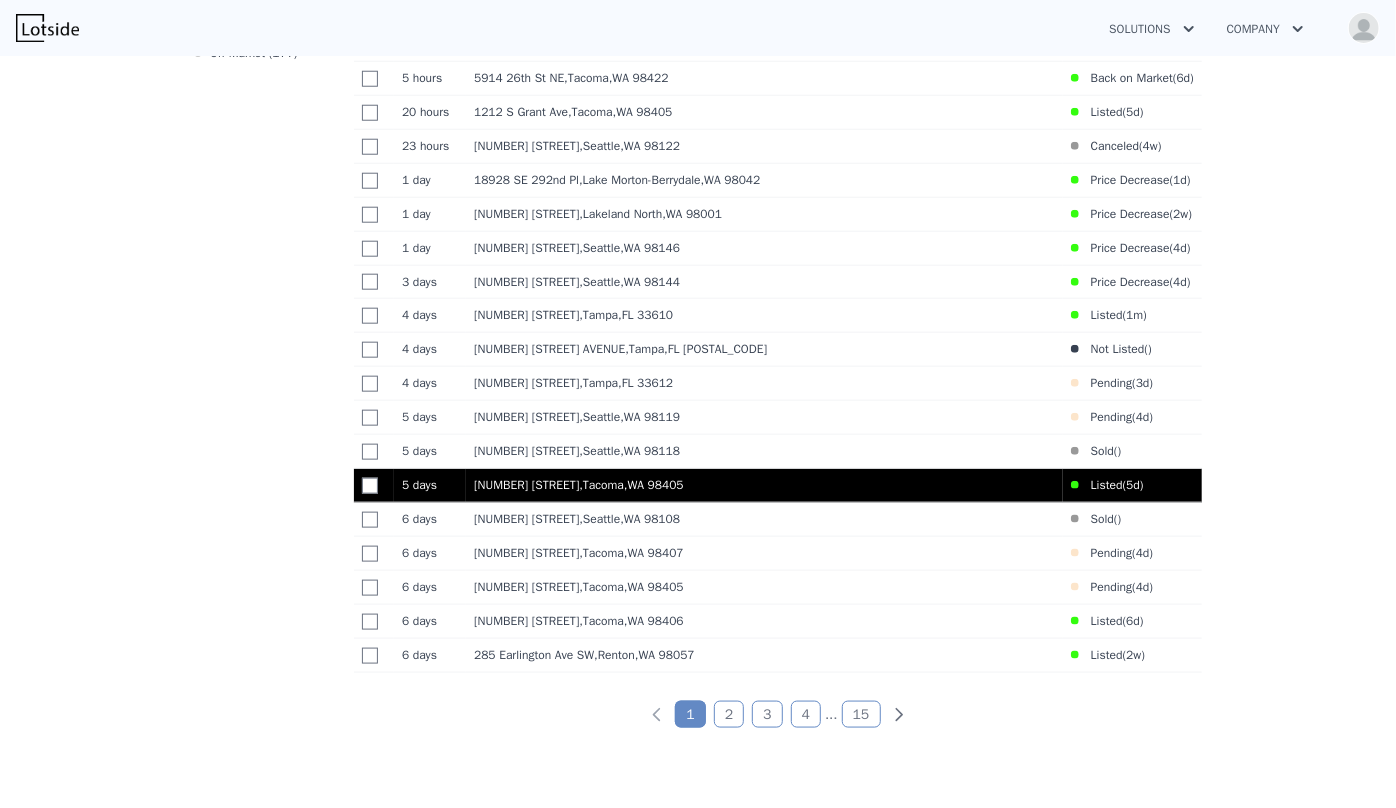 click on "1102 S Anderson St ,  Tacoma ,  WA   98405" at bounding box center (764, 485) 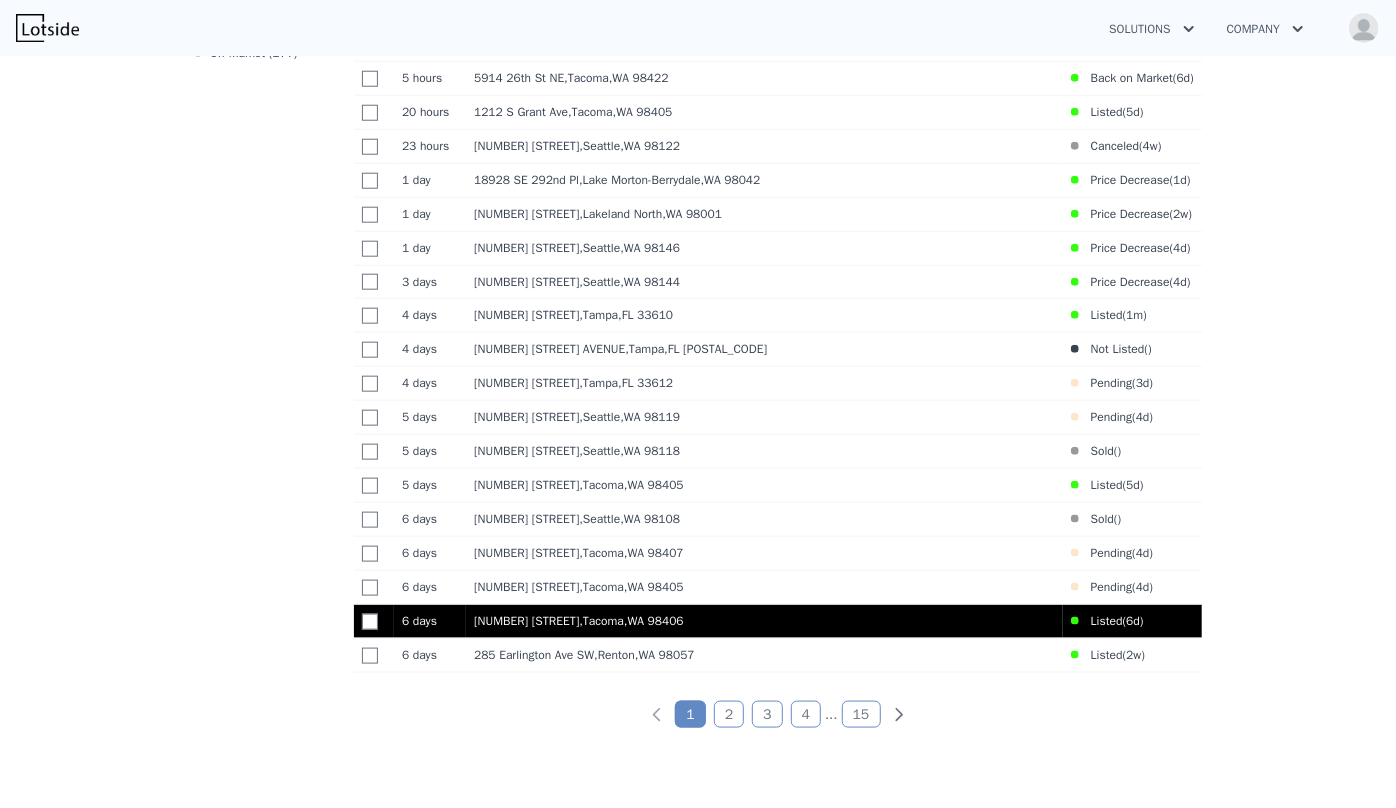 click on "4501 N 13th St ,  Tacoma ,  WA   98406" at bounding box center (764, 622) 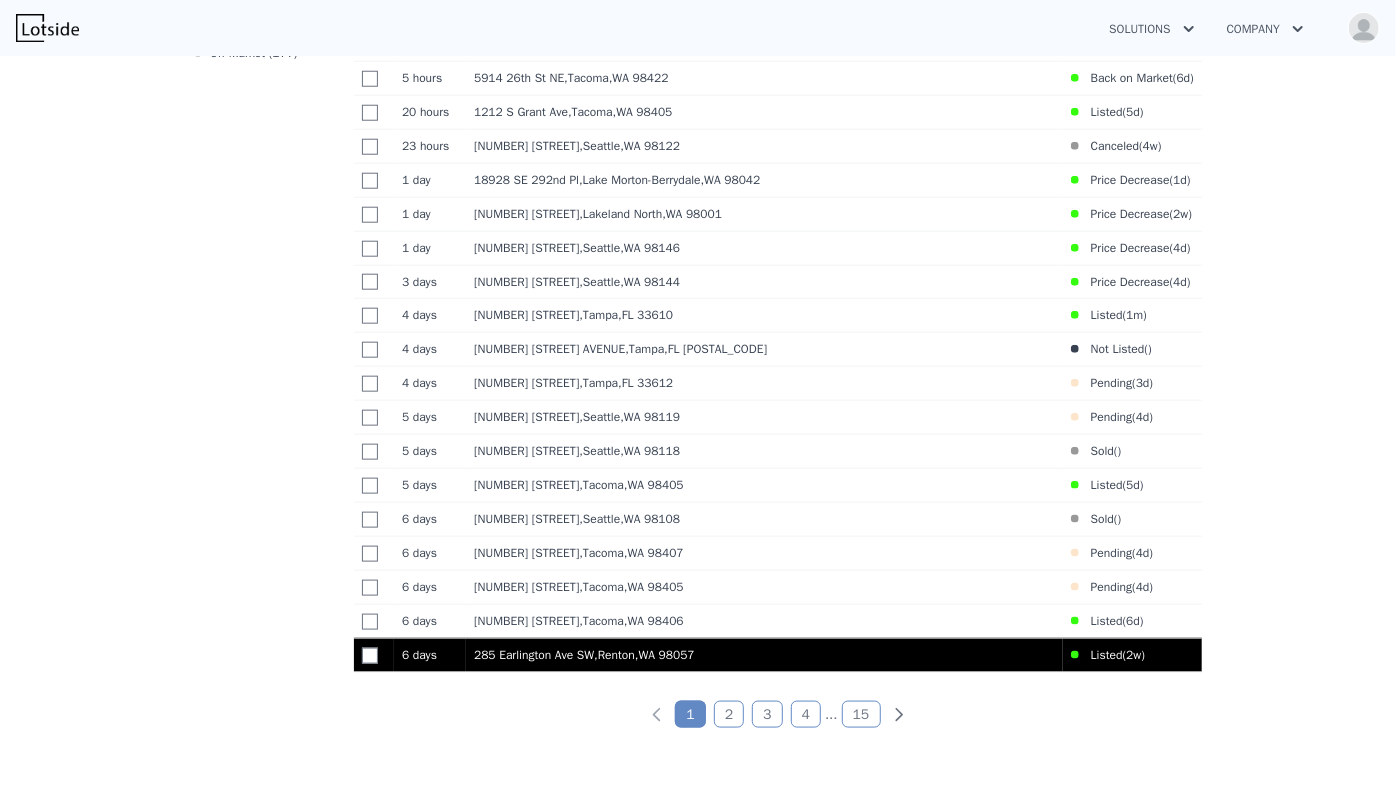 click on "285 Earlington Ave SW ,  Renton ,  WA   98057" at bounding box center [764, 655] 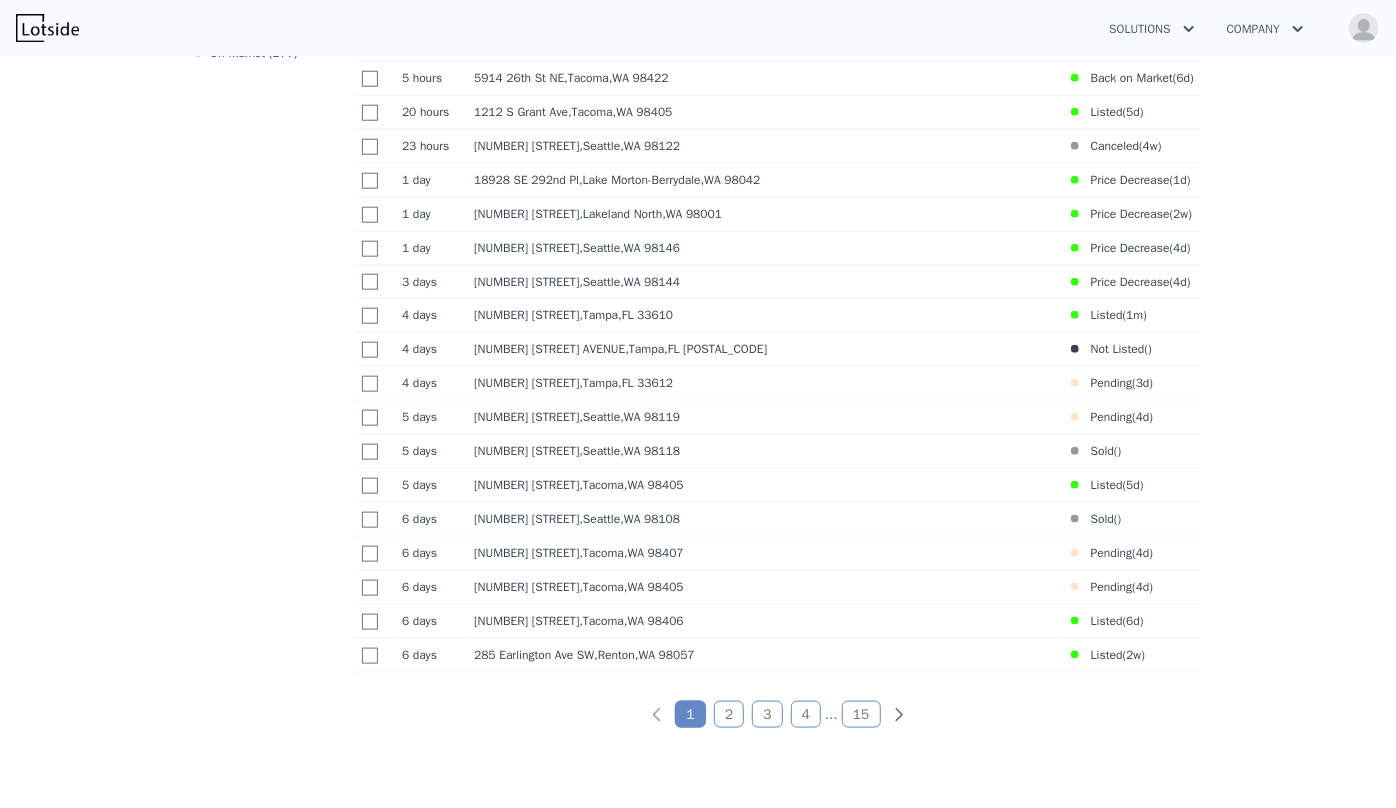 click on "2" at bounding box center [729, 714] 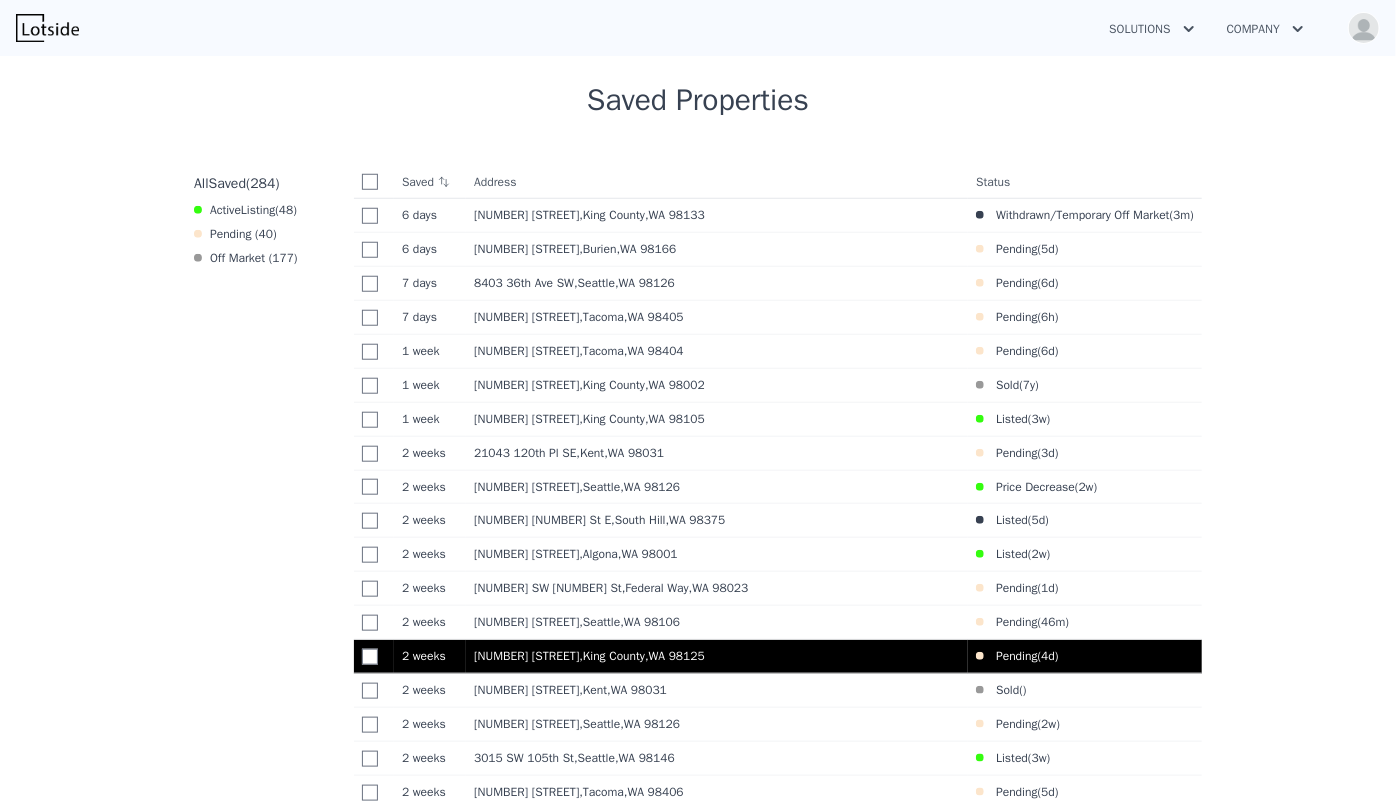 scroll, scrollTop: 764, scrollLeft: 0, axis: vertical 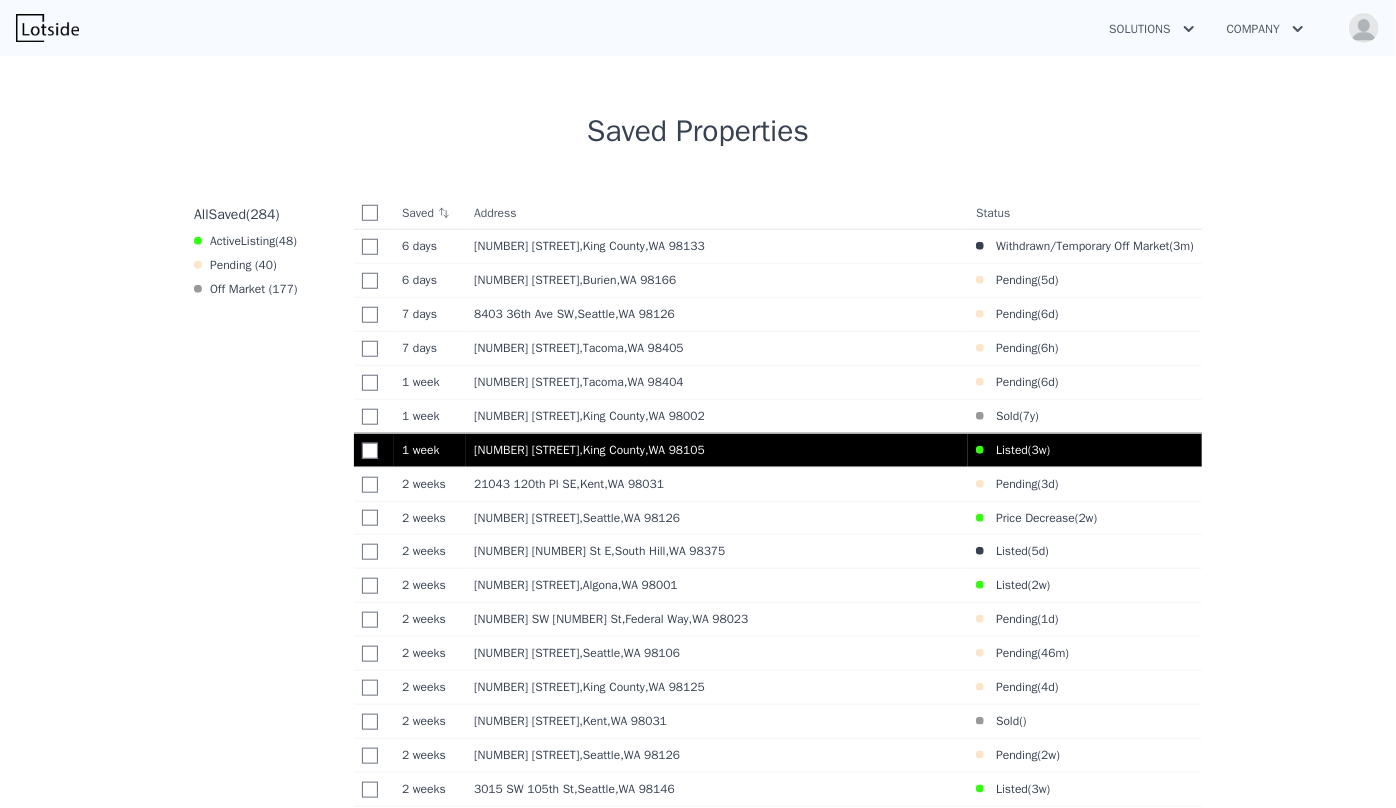 click on "Listed  ( 3w )" at bounding box center (1013, 450) 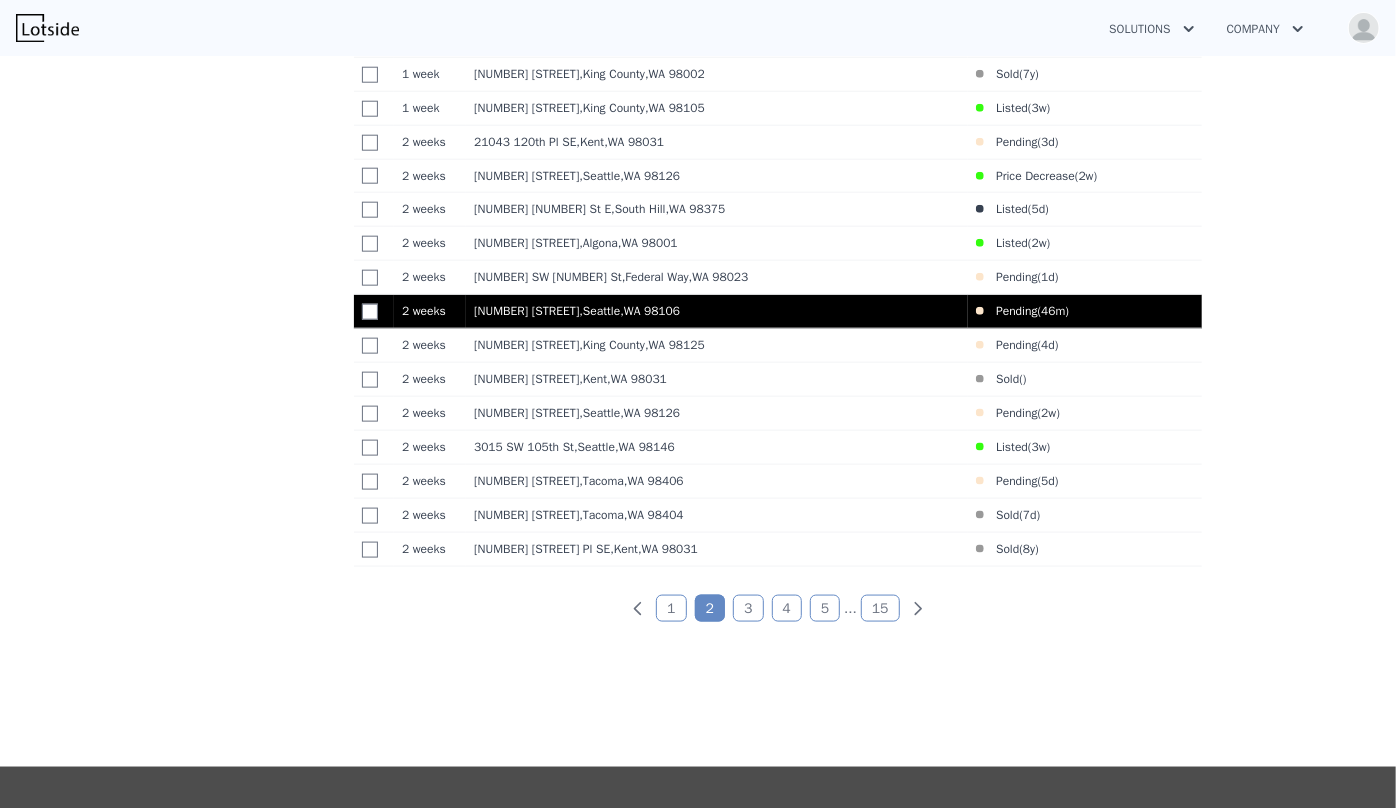 scroll, scrollTop: 1128, scrollLeft: 0, axis: vertical 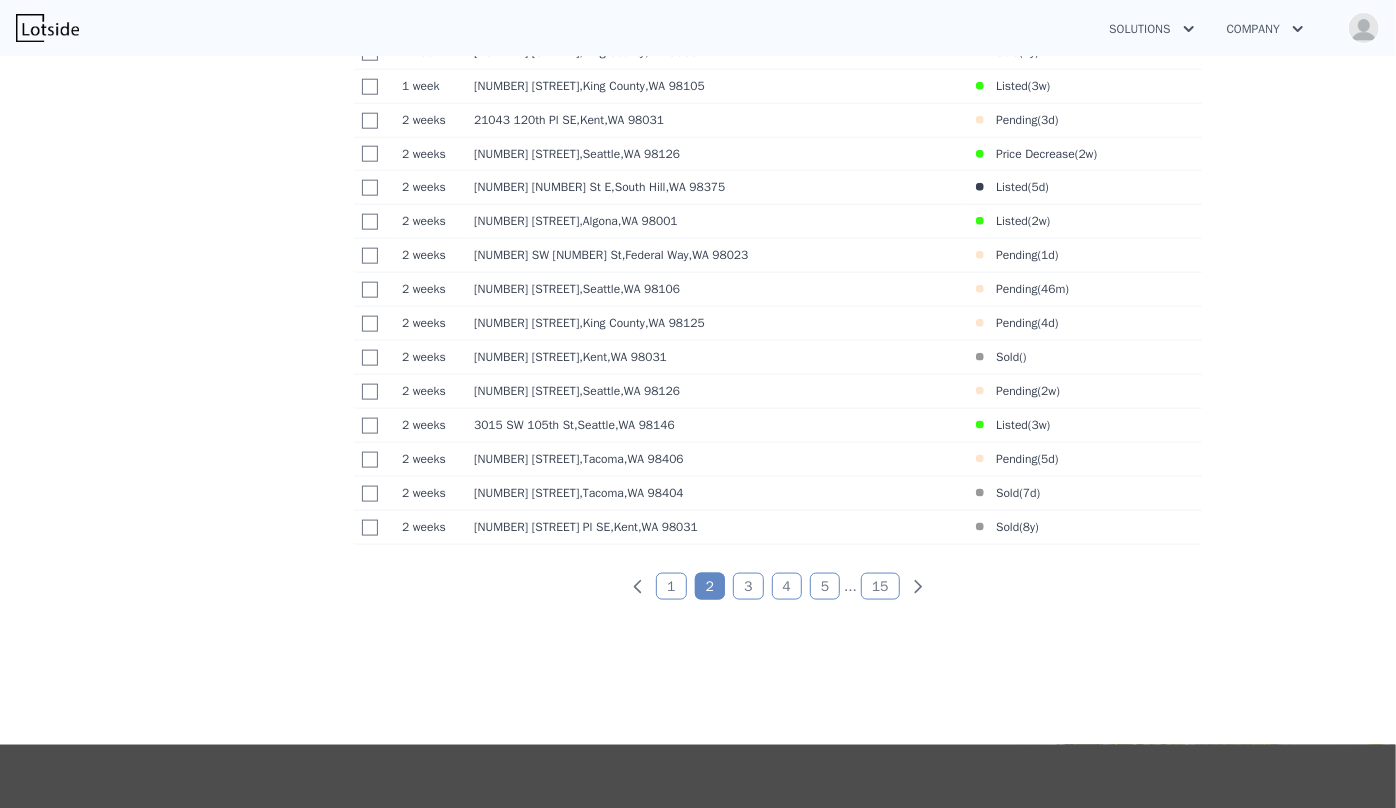 click on "3" at bounding box center [748, 586] 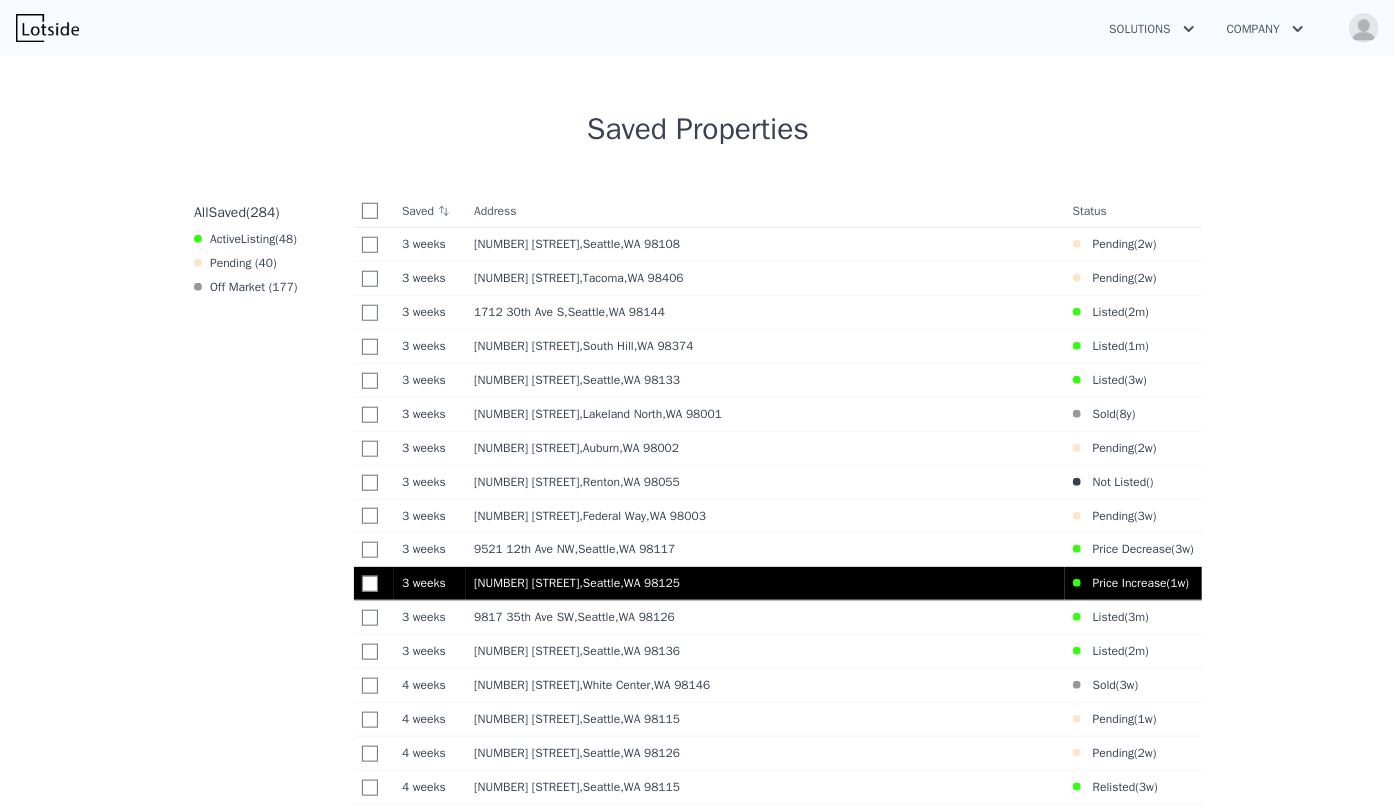 scroll, scrollTop: 764, scrollLeft: 0, axis: vertical 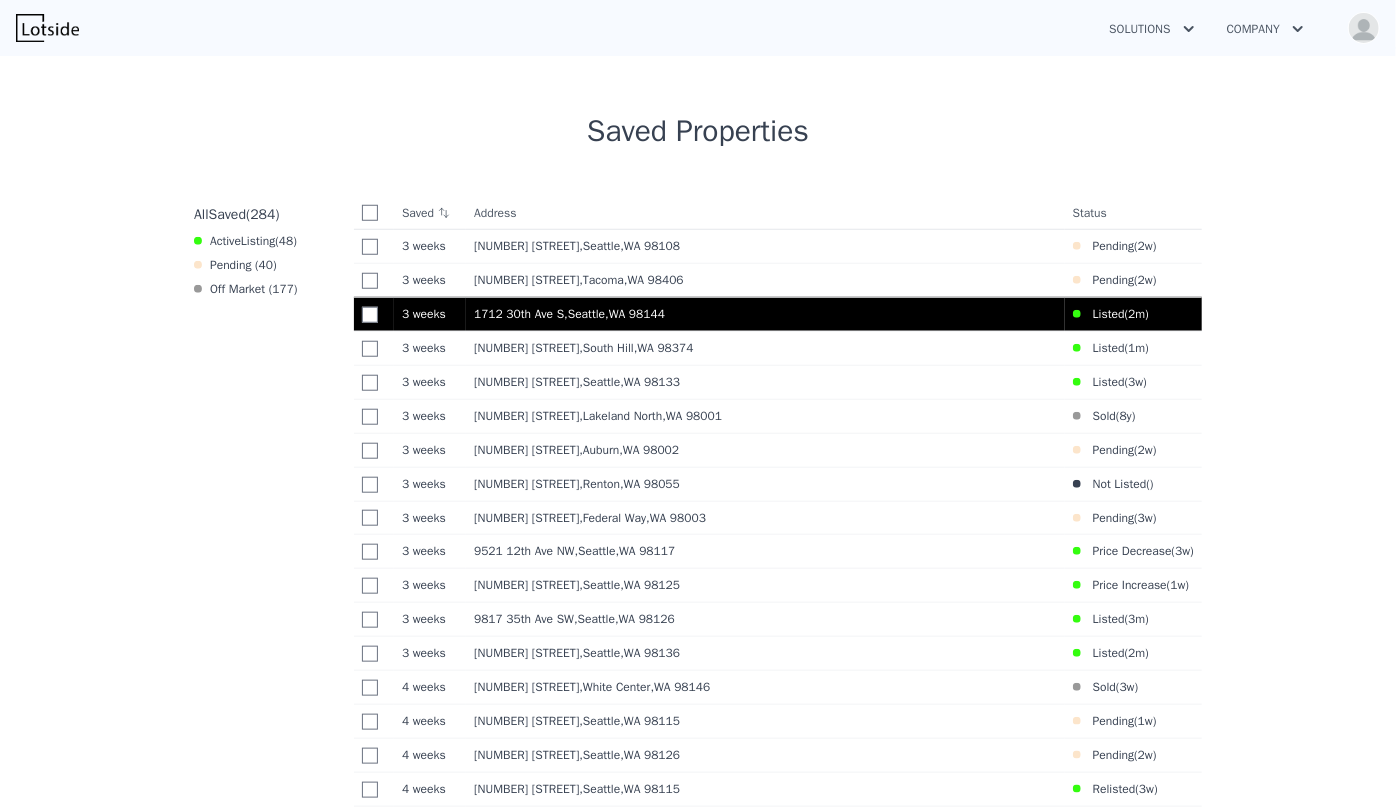 click on "1712 30th Ave S ,  Seattle ,  WA   98144" at bounding box center (765, 314) 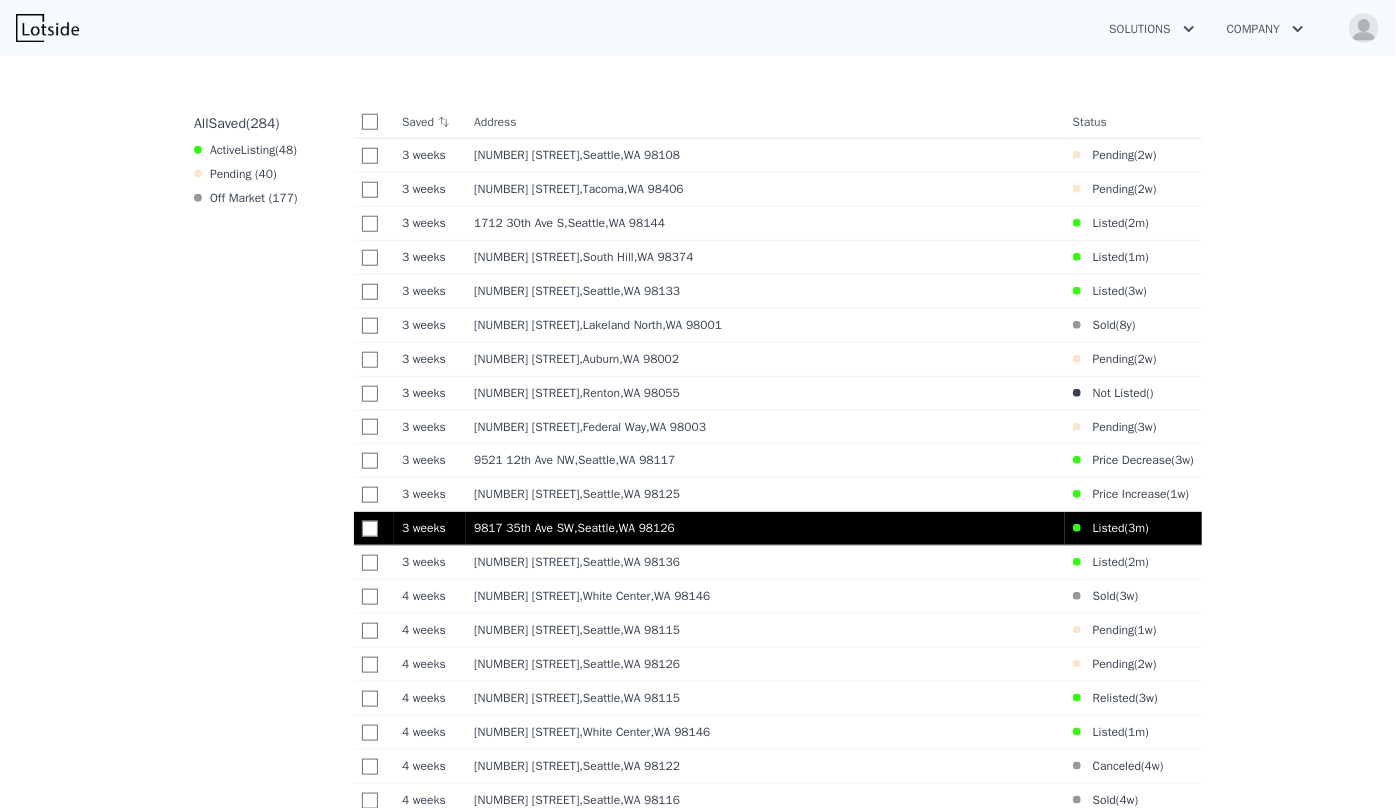 scroll, scrollTop: 764, scrollLeft: 0, axis: vertical 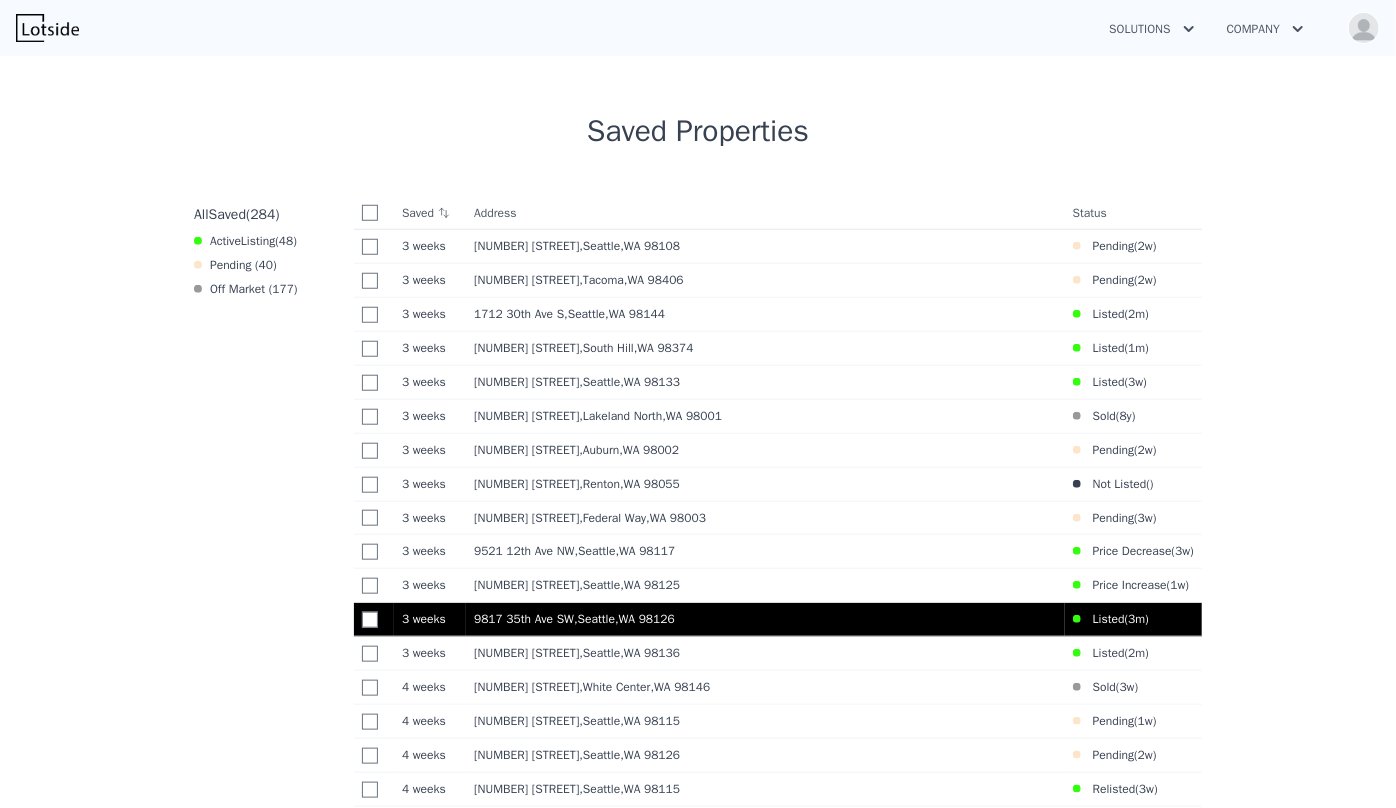 click on "3 weeks 3w 9817 35th Ave SW ,  Seattle ,  WA   98126 Listed  ( 3m )" at bounding box center (778, 620) 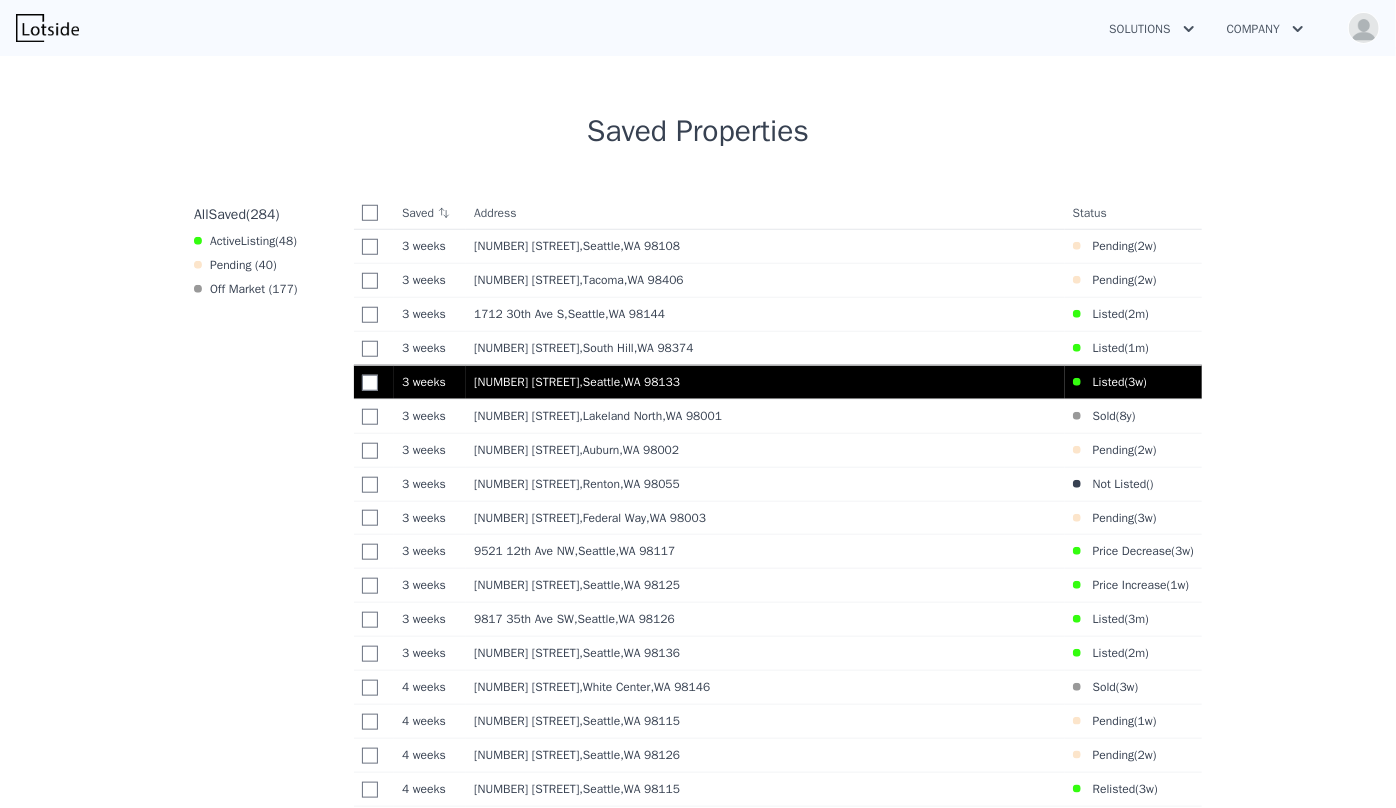 scroll, scrollTop: 1400, scrollLeft: 0, axis: vertical 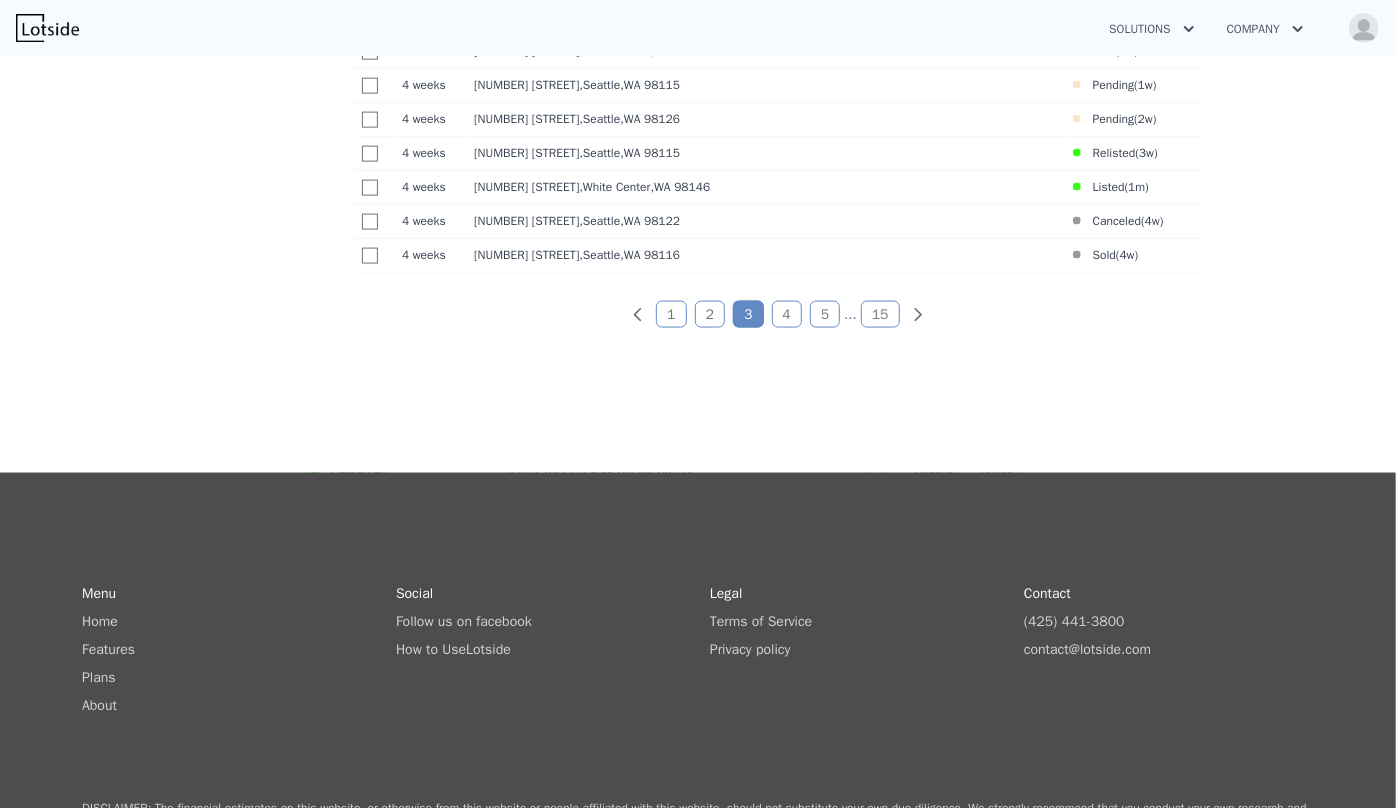 click on "4" at bounding box center [787, 314] 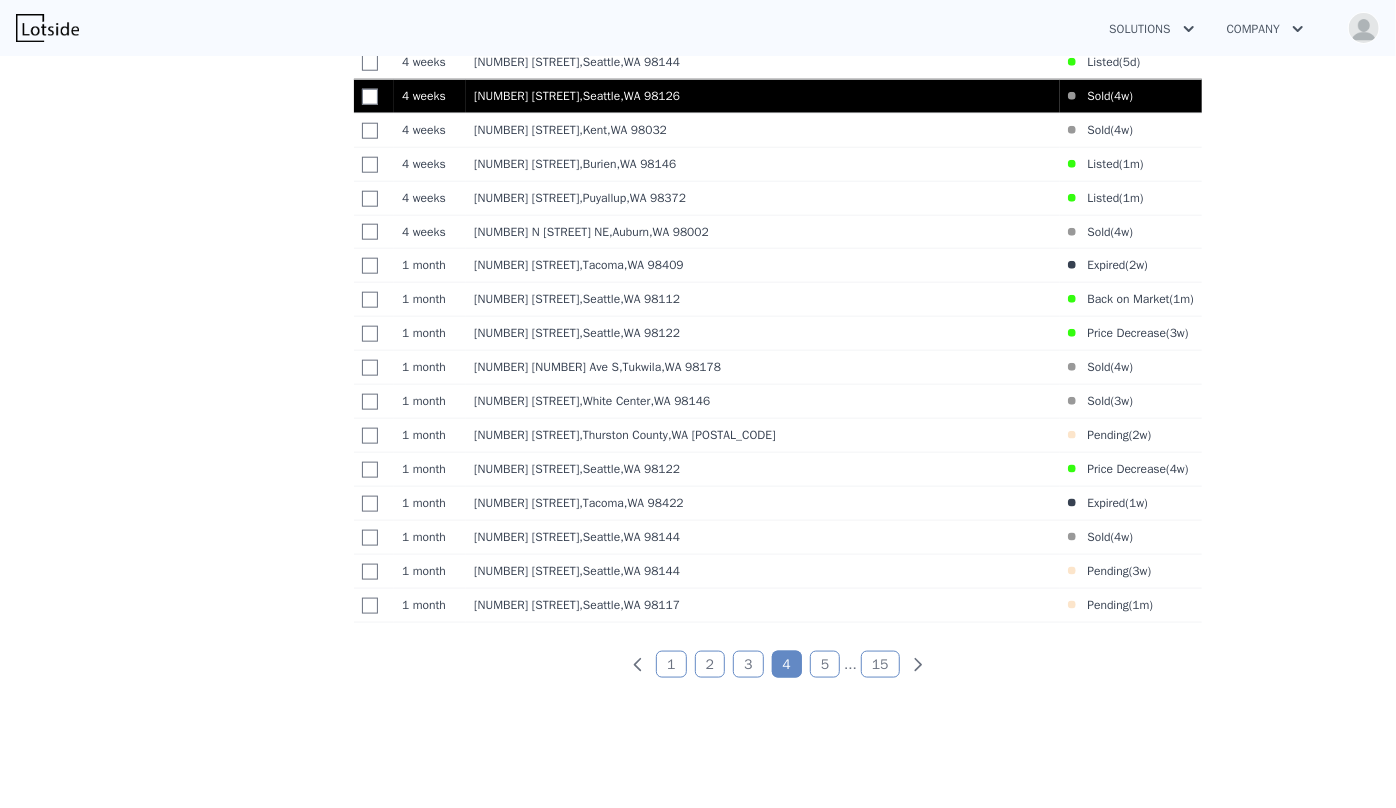 scroll, scrollTop: 764, scrollLeft: 0, axis: vertical 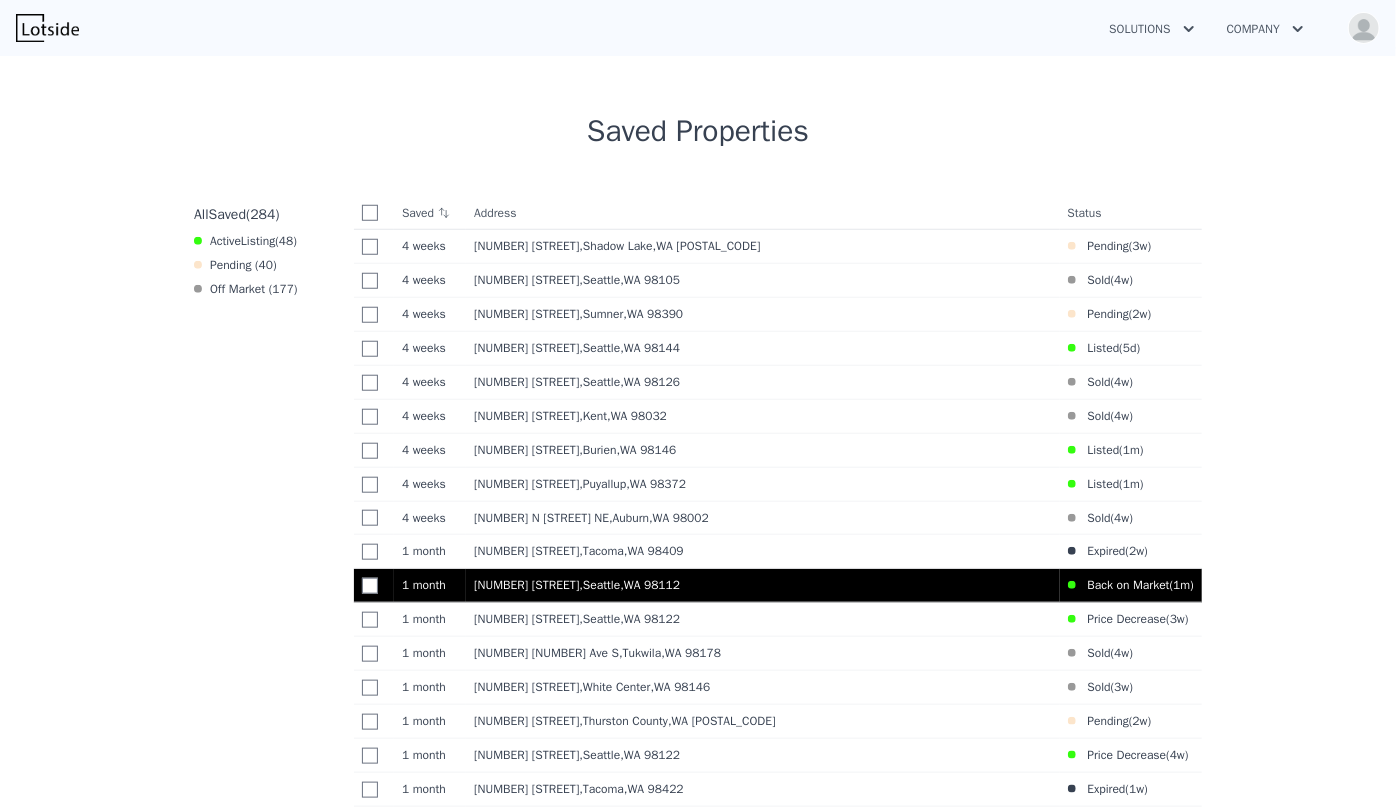 click on "1814 25th Ave E ,  Seattle ,  WA   98112" at bounding box center [762, 585] 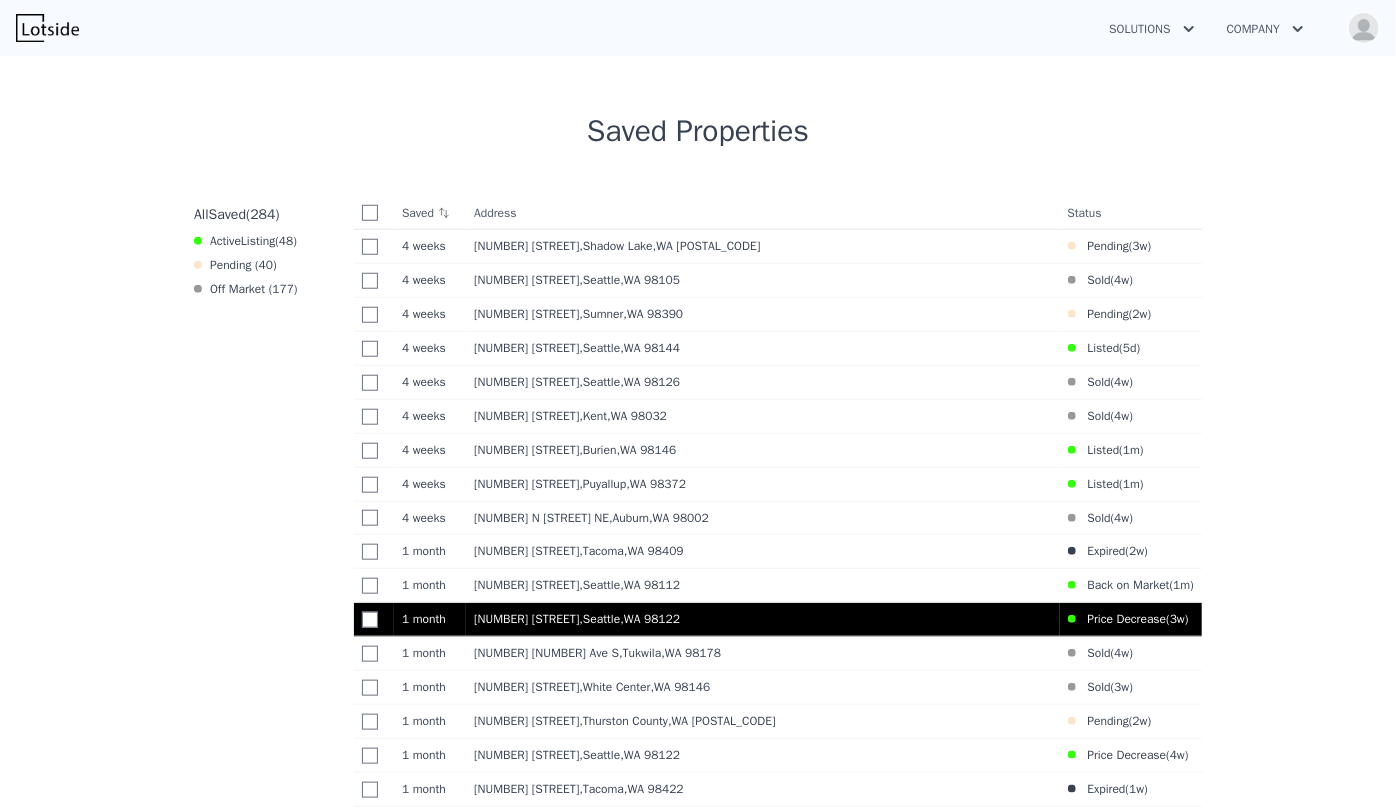 click on "918 23rd Ave ,  Seattle ,  WA   98122" at bounding box center (762, 620) 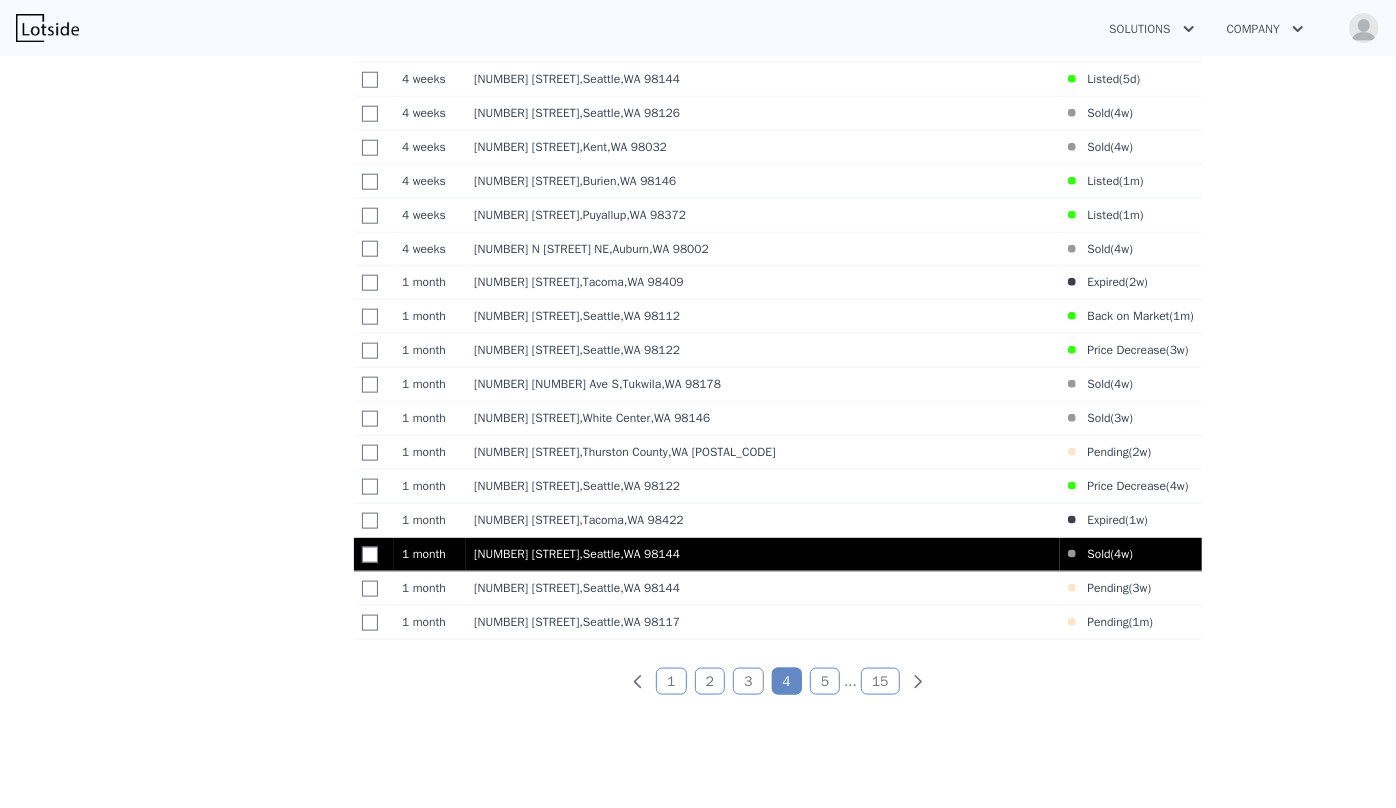 scroll, scrollTop: 1037, scrollLeft: 0, axis: vertical 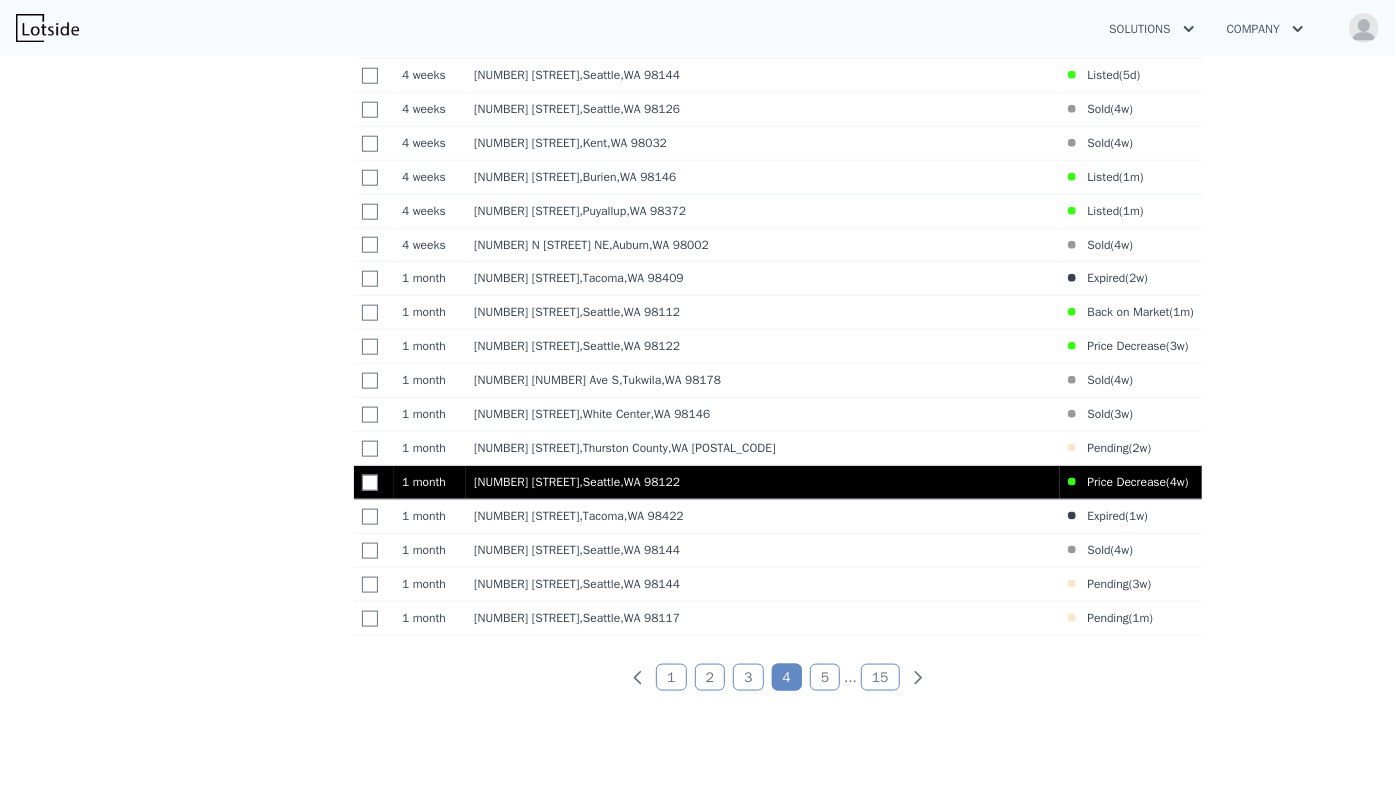 click on "1618 30th Ave ,  Seattle ,  WA   98122" at bounding box center (762, 482) 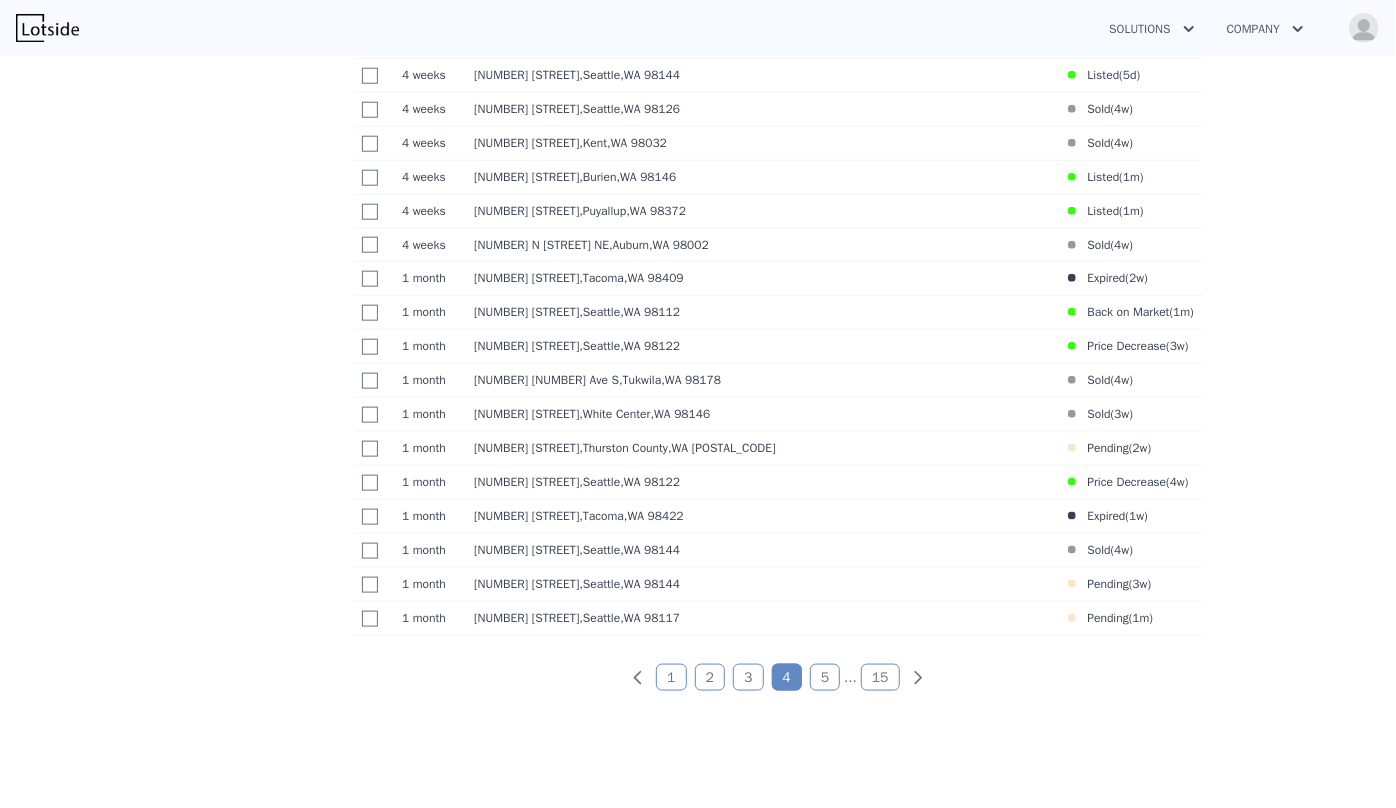 click on "5" at bounding box center [825, 677] 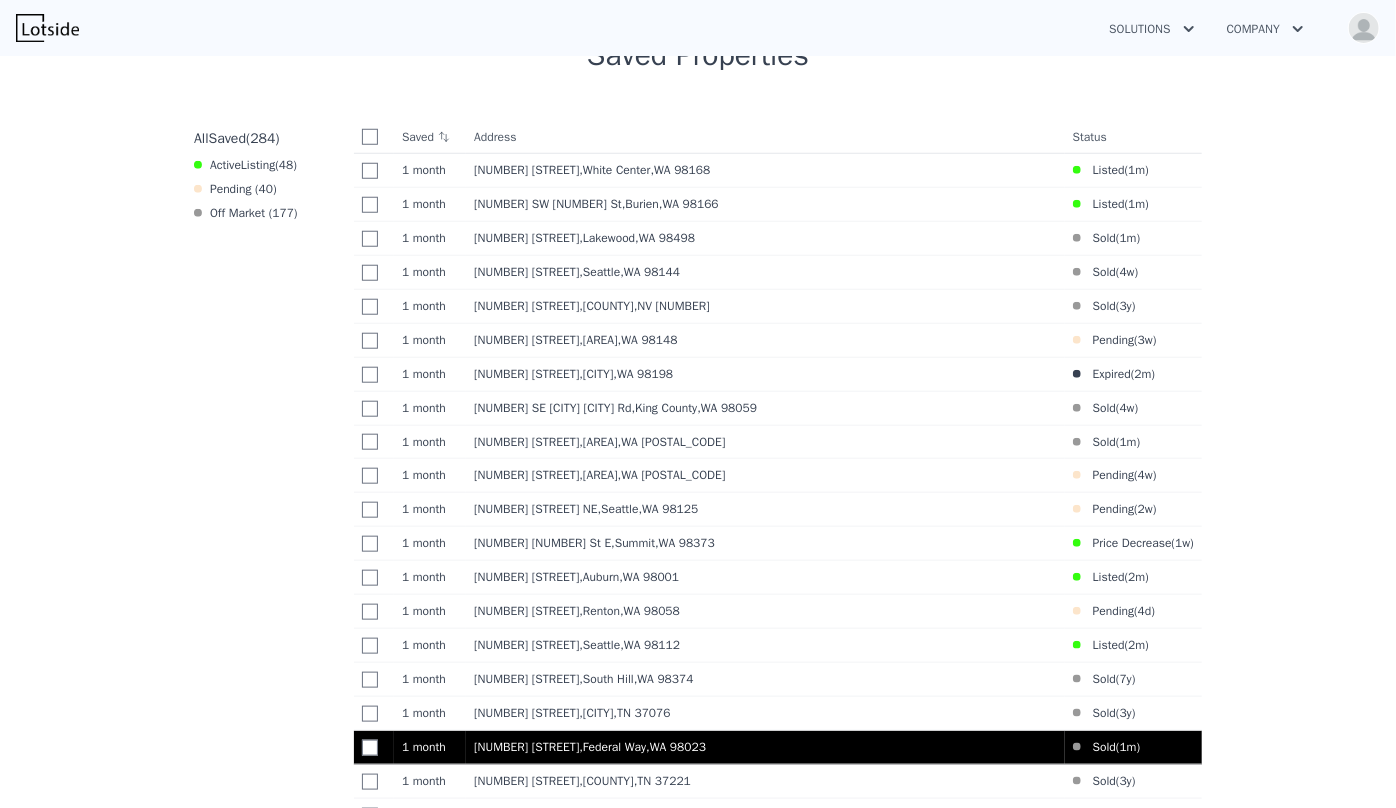 scroll, scrollTop: 764, scrollLeft: 0, axis: vertical 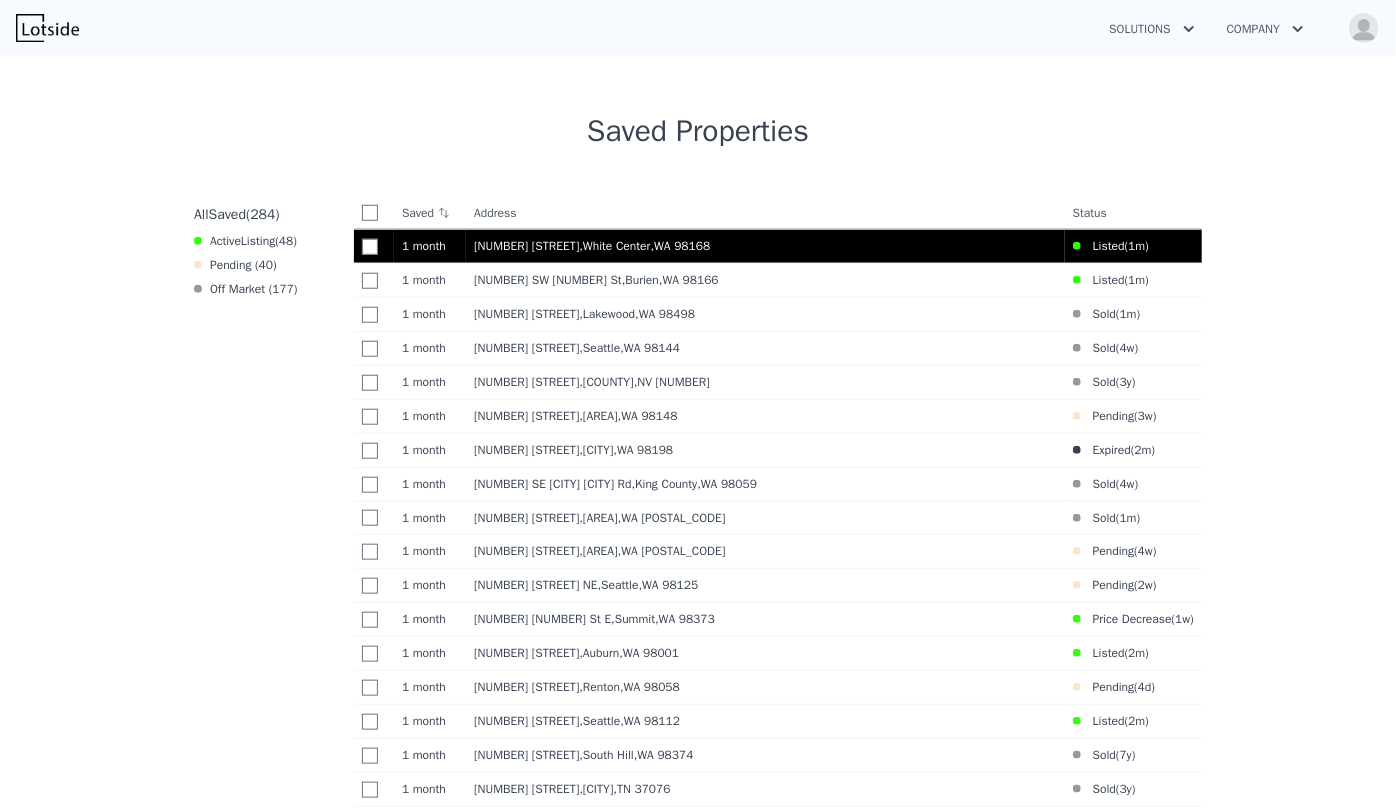 click on "10045 1st Ave S ,  White Center ,  WA   98168" at bounding box center (765, 246) 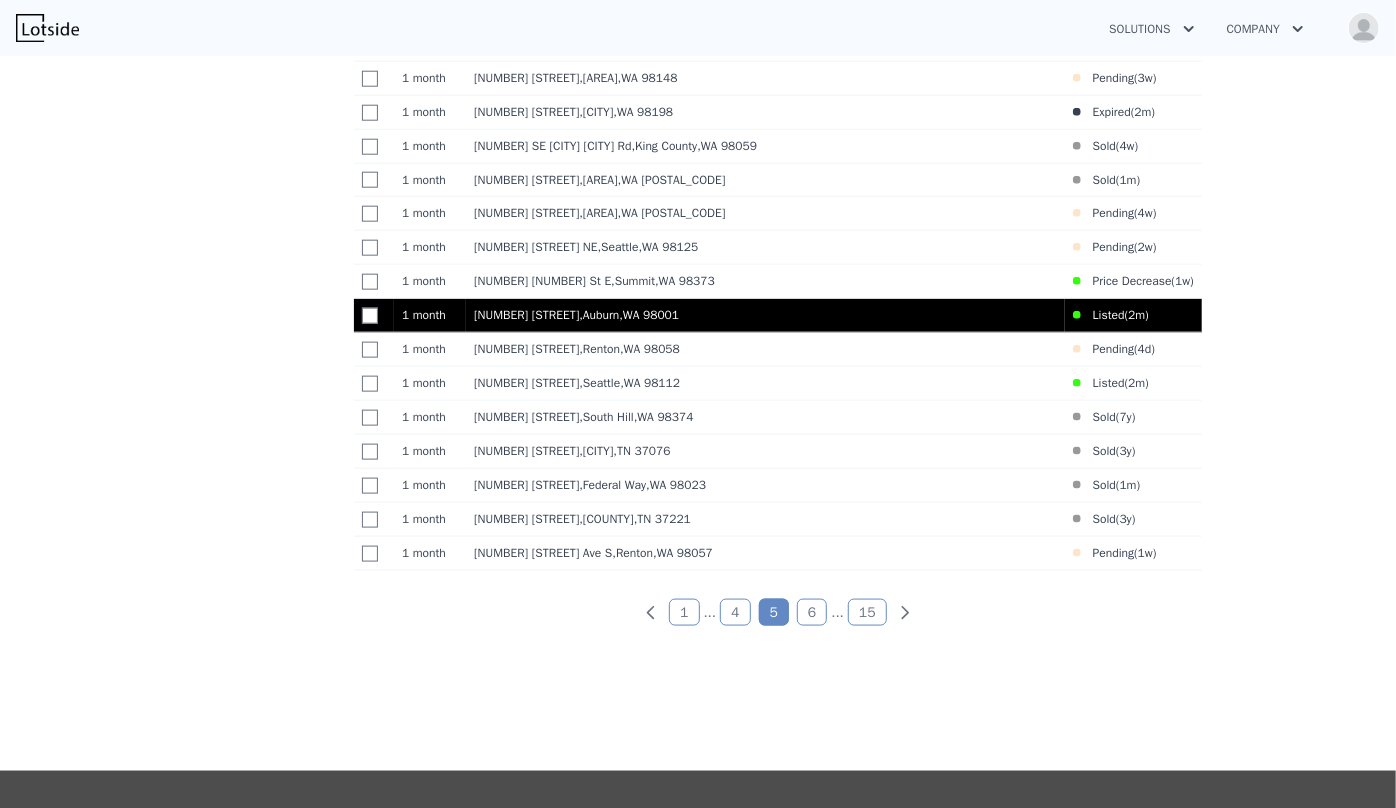 scroll, scrollTop: 1219, scrollLeft: 0, axis: vertical 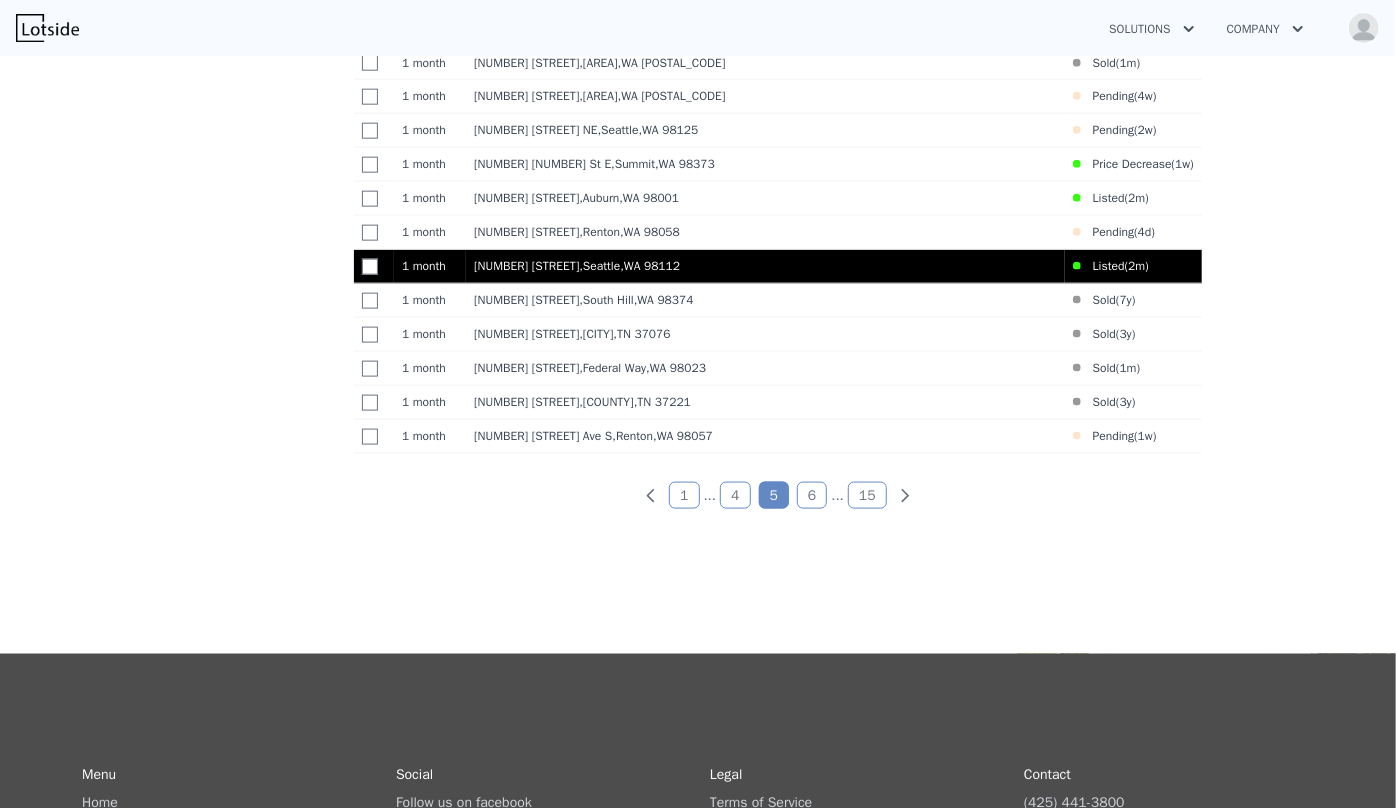 click on "Listed  (" at bounding box center (1104, 266) 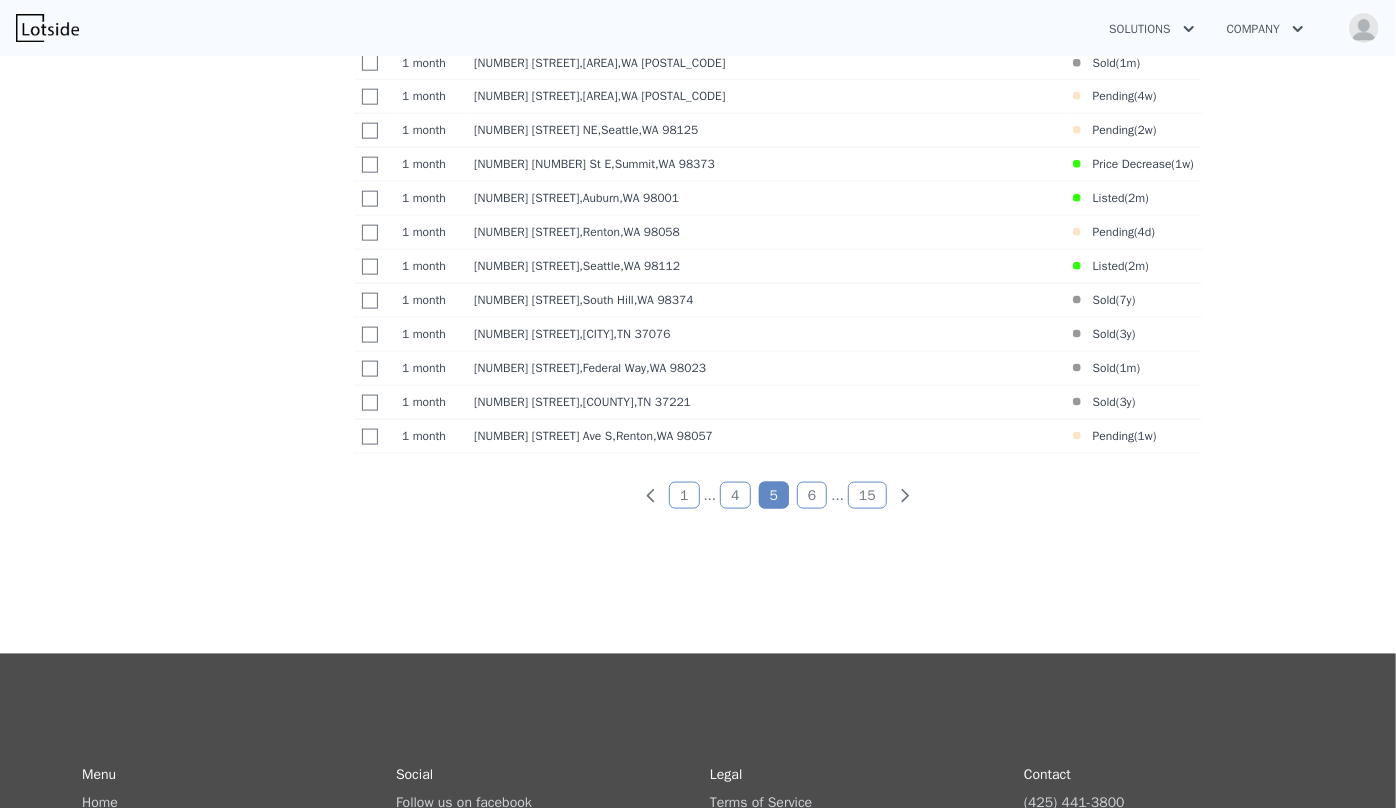 click on "1" at bounding box center [684, 495] 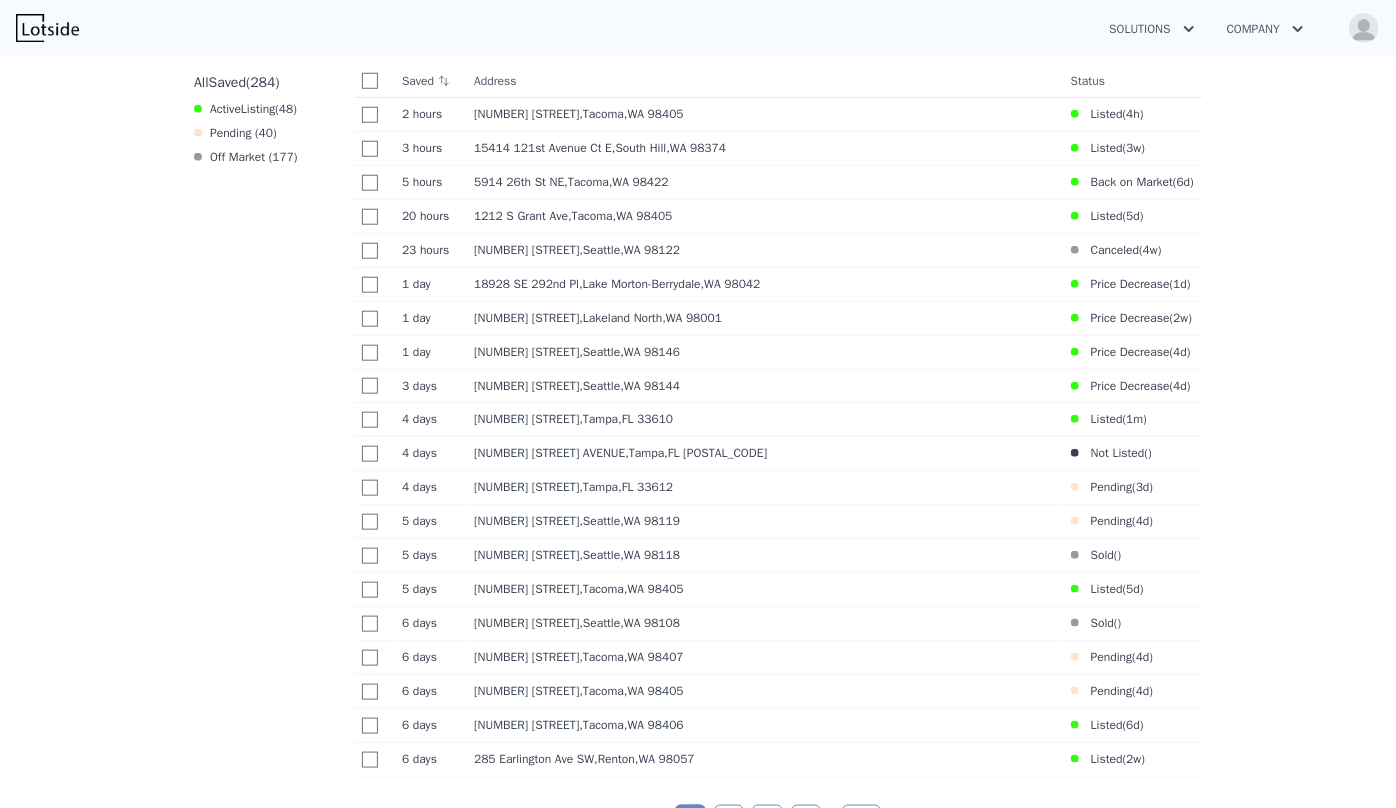scroll, scrollTop: 764, scrollLeft: 0, axis: vertical 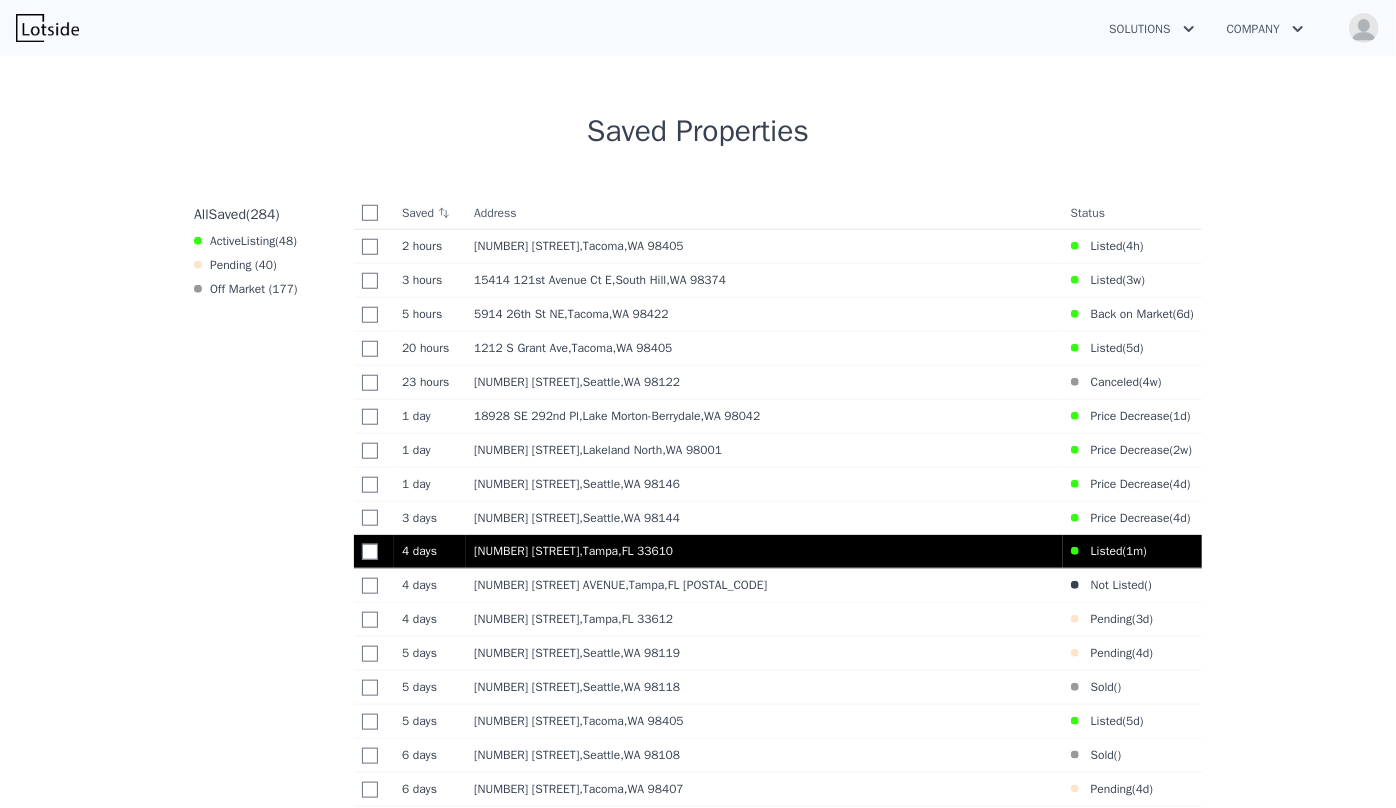 click on "Listed  ( 1m )" at bounding box center [1109, 551] 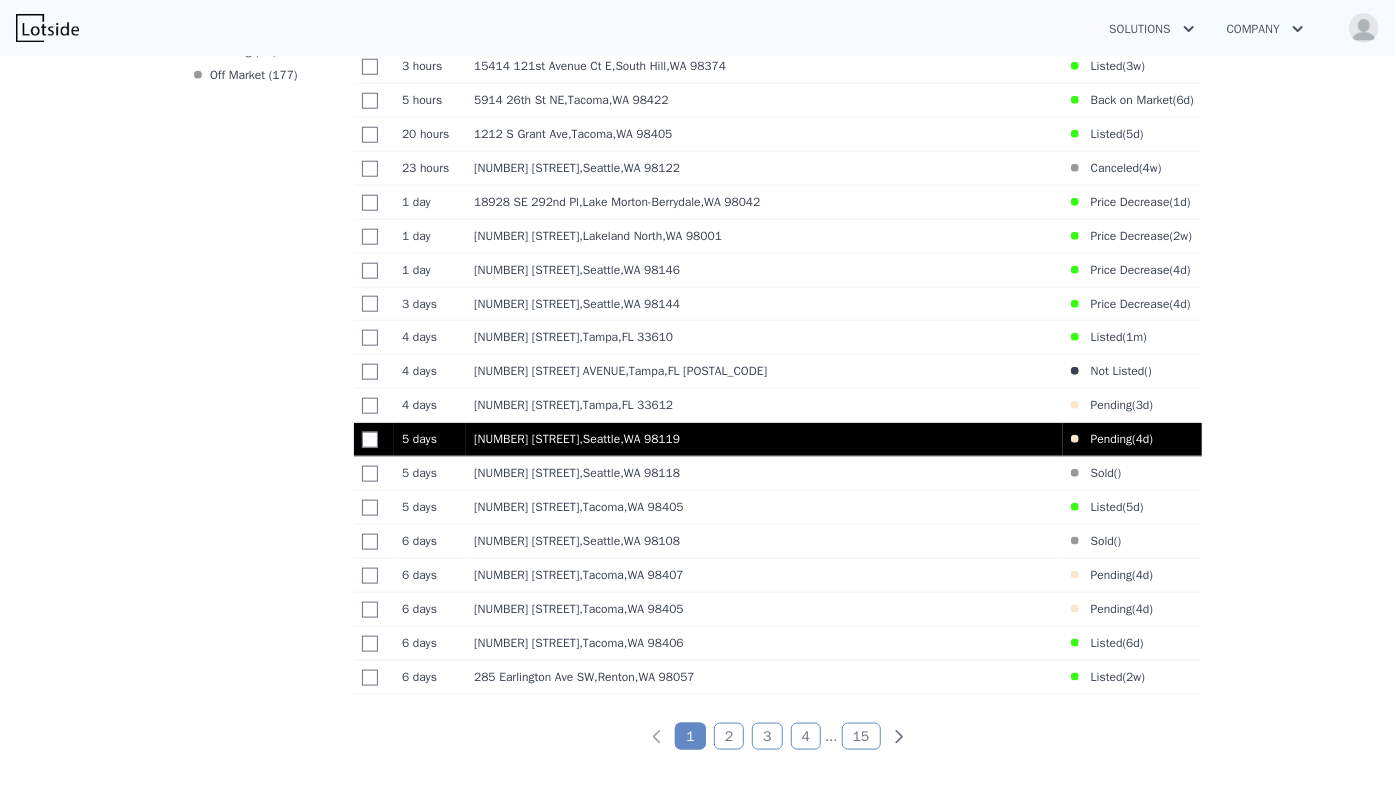 scroll, scrollTop: 1037, scrollLeft: 0, axis: vertical 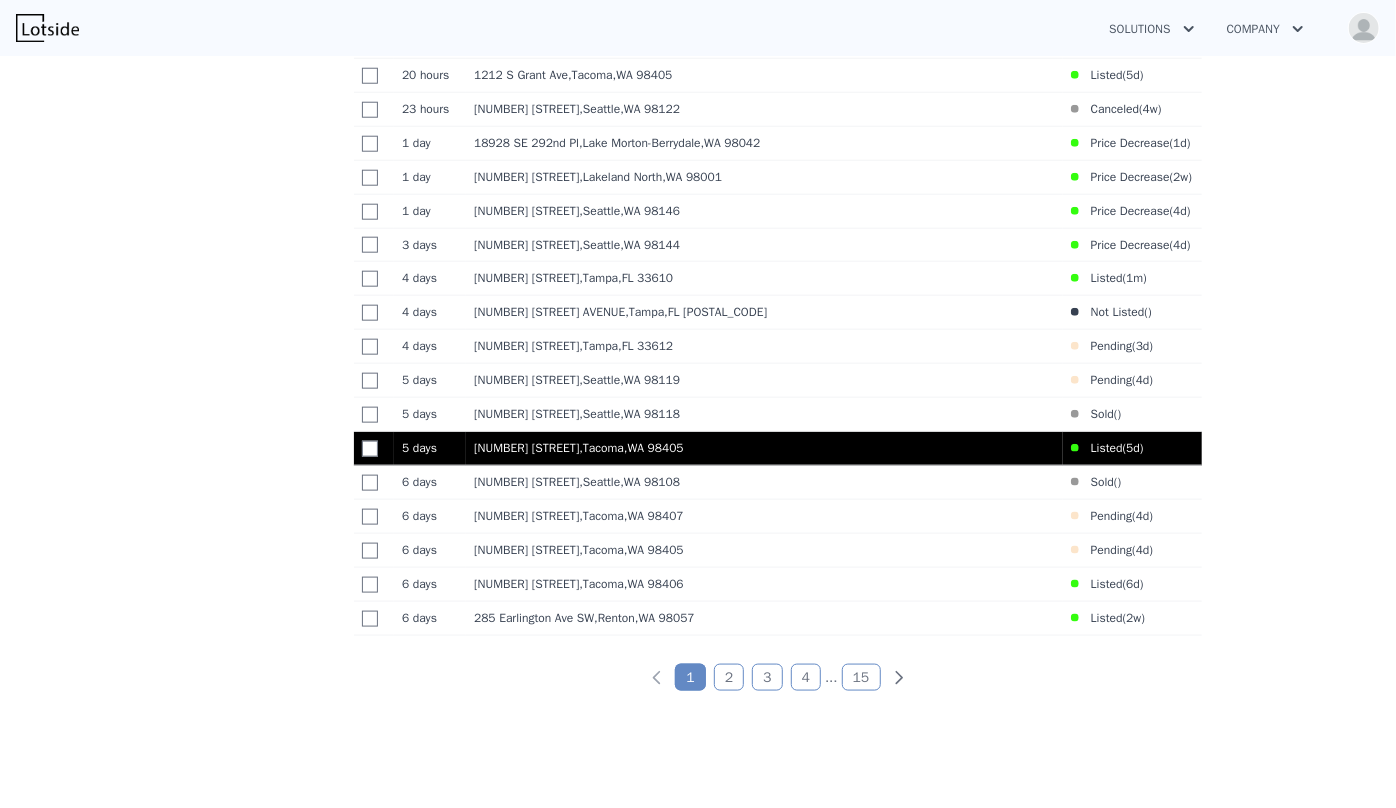 click on "1102 S Anderson St ,  Tacoma ,  WA   98405" at bounding box center [764, 449] 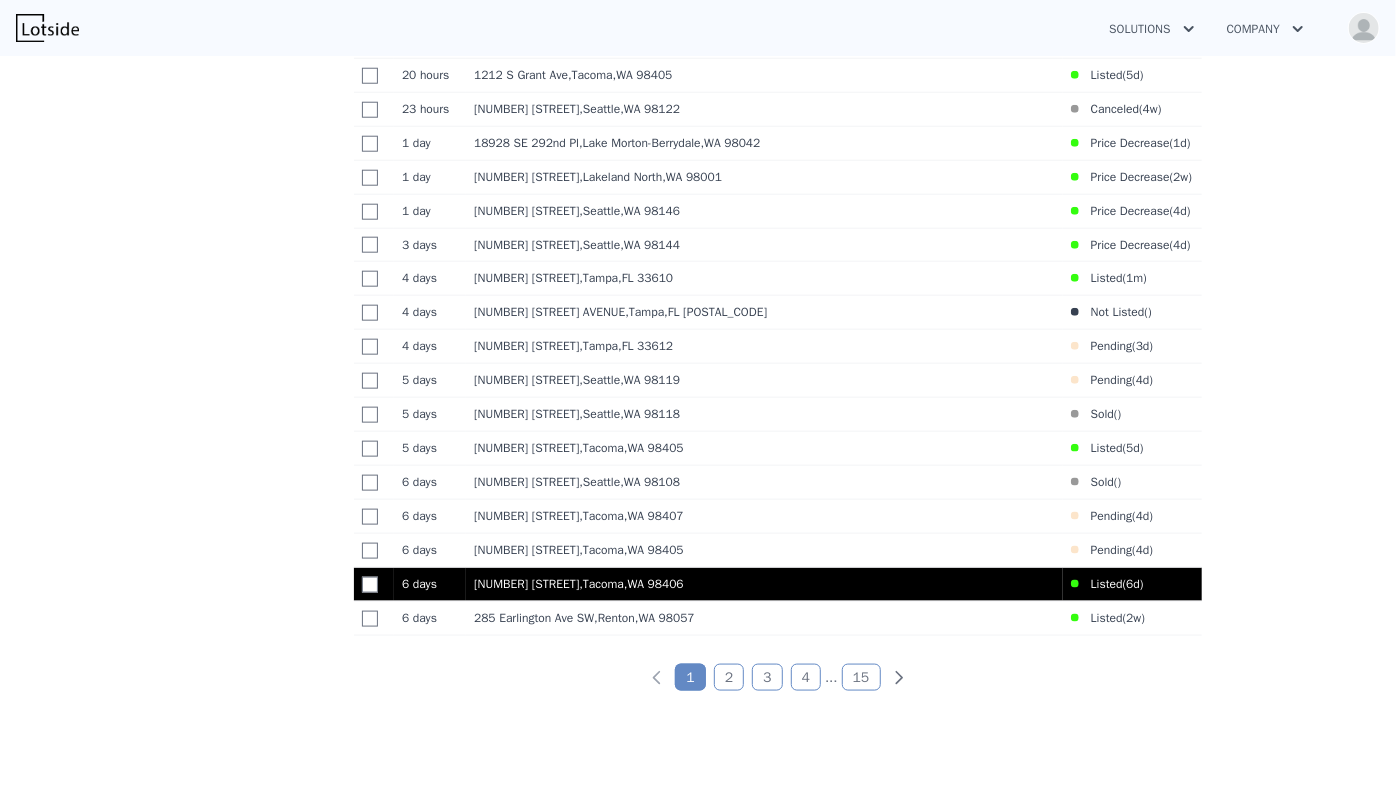 click on "4501 N 13th St ,  Tacoma ,  WA   98406" at bounding box center (764, 584) 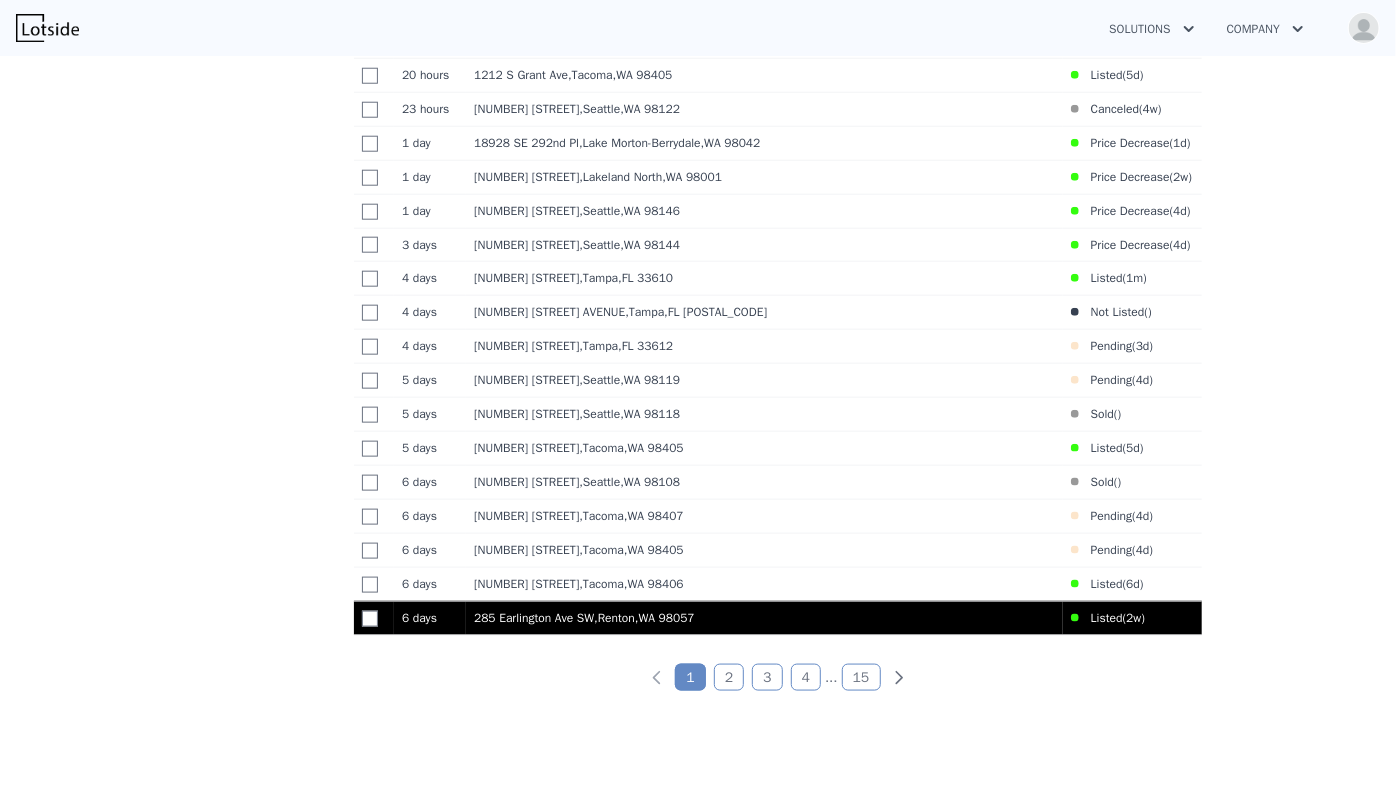 click on "285 Earlington Ave SW ,  Renton ,  WA   98057" at bounding box center [764, 618] 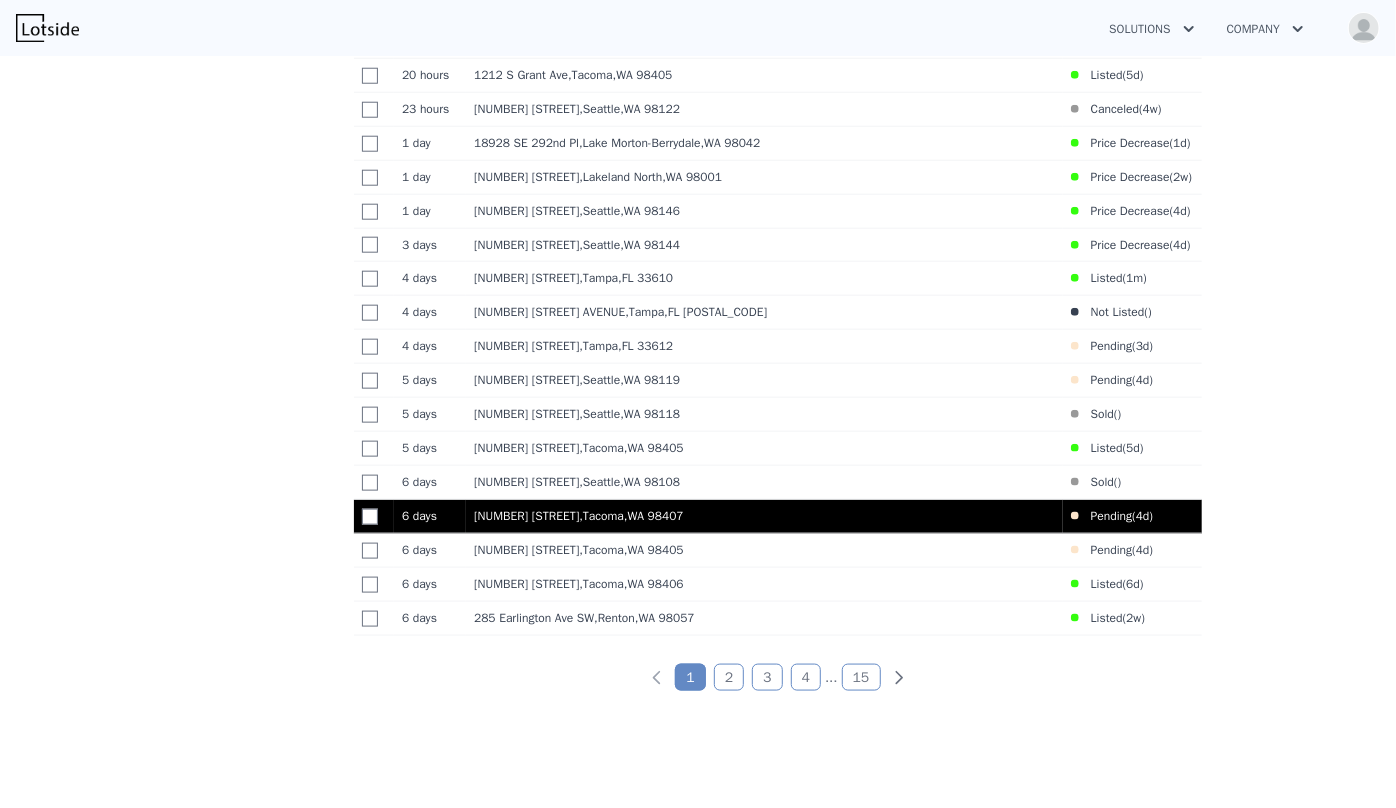 click on "6116 N 40th St ,  Tacoma ,  WA   98407" at bounding box center (764, 516) 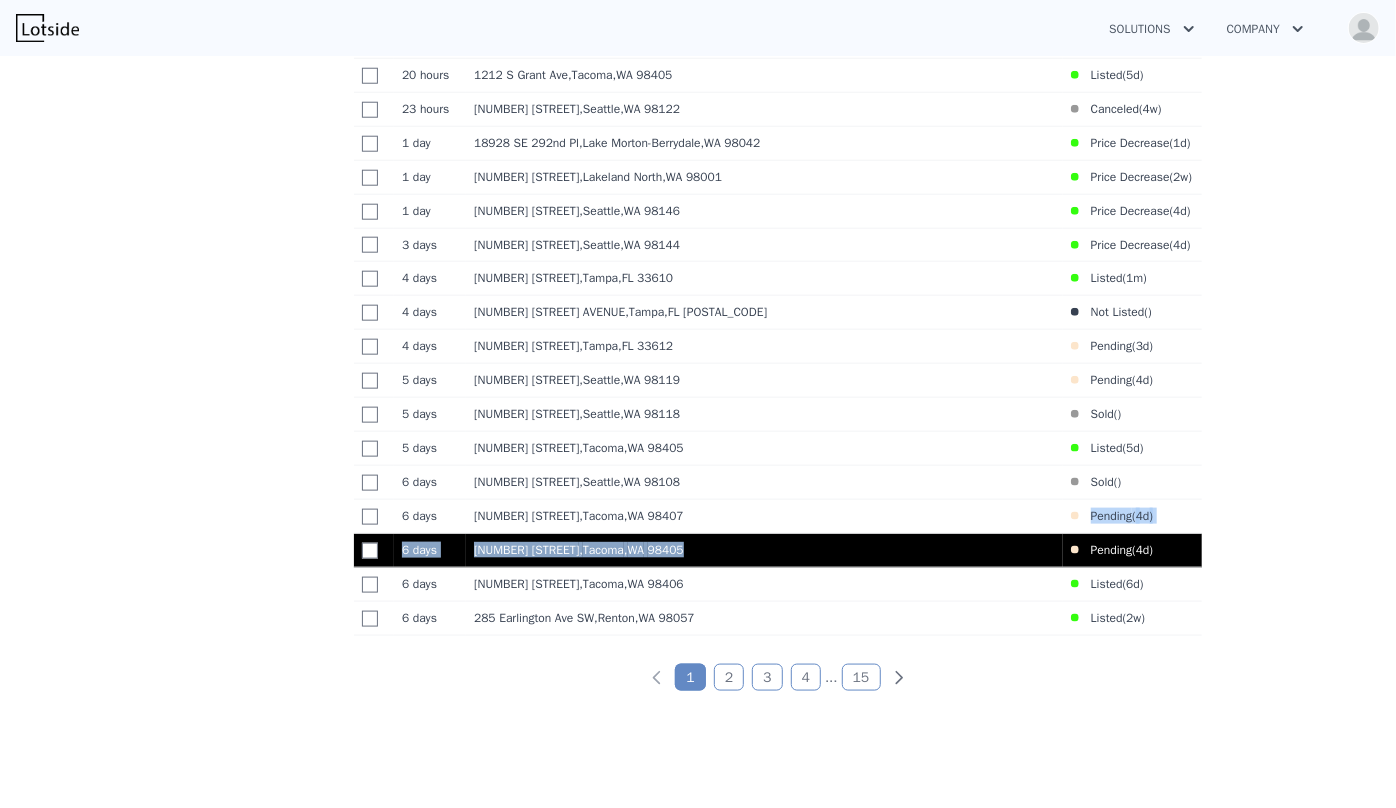 drag, startPoint x: 846, startPoint y: 538, endPoint x: 858, endPoint y: 553, distance: 19.209373 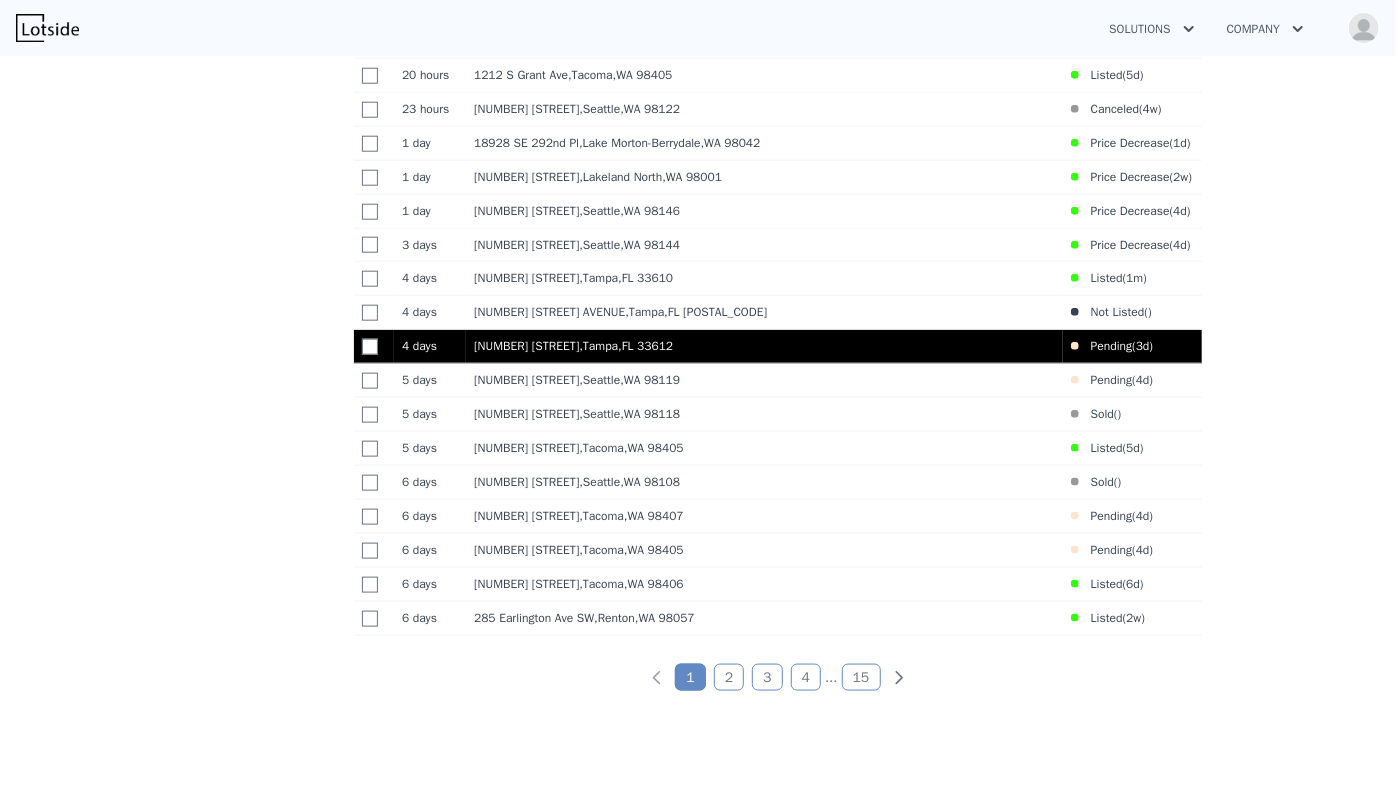click on "2108 E Annie St ,  Tampa ,  FL   33612" at bounding box center [764, 347] 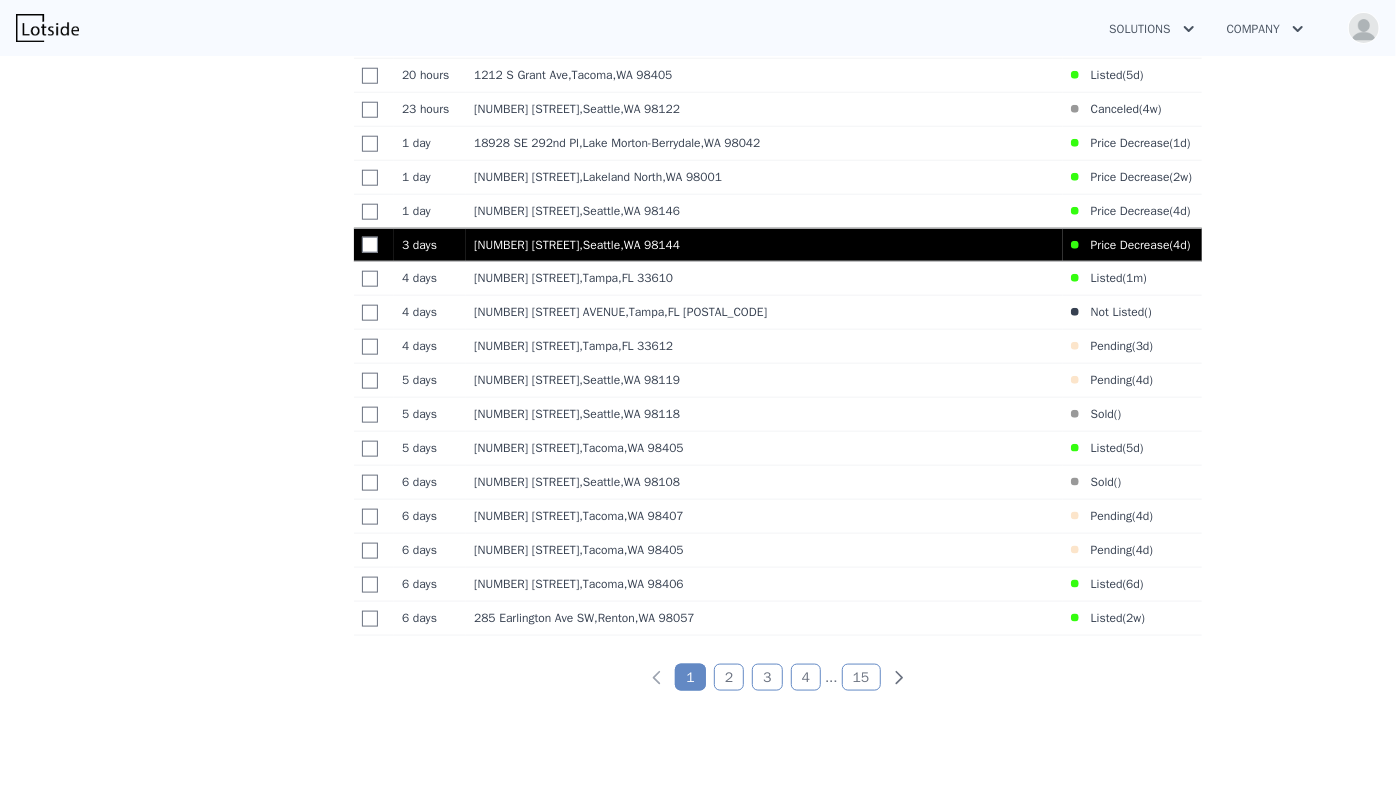 click on "3108 S Walden St ,  Seattle ,  WA   98144" at bounding box center (764, 245) 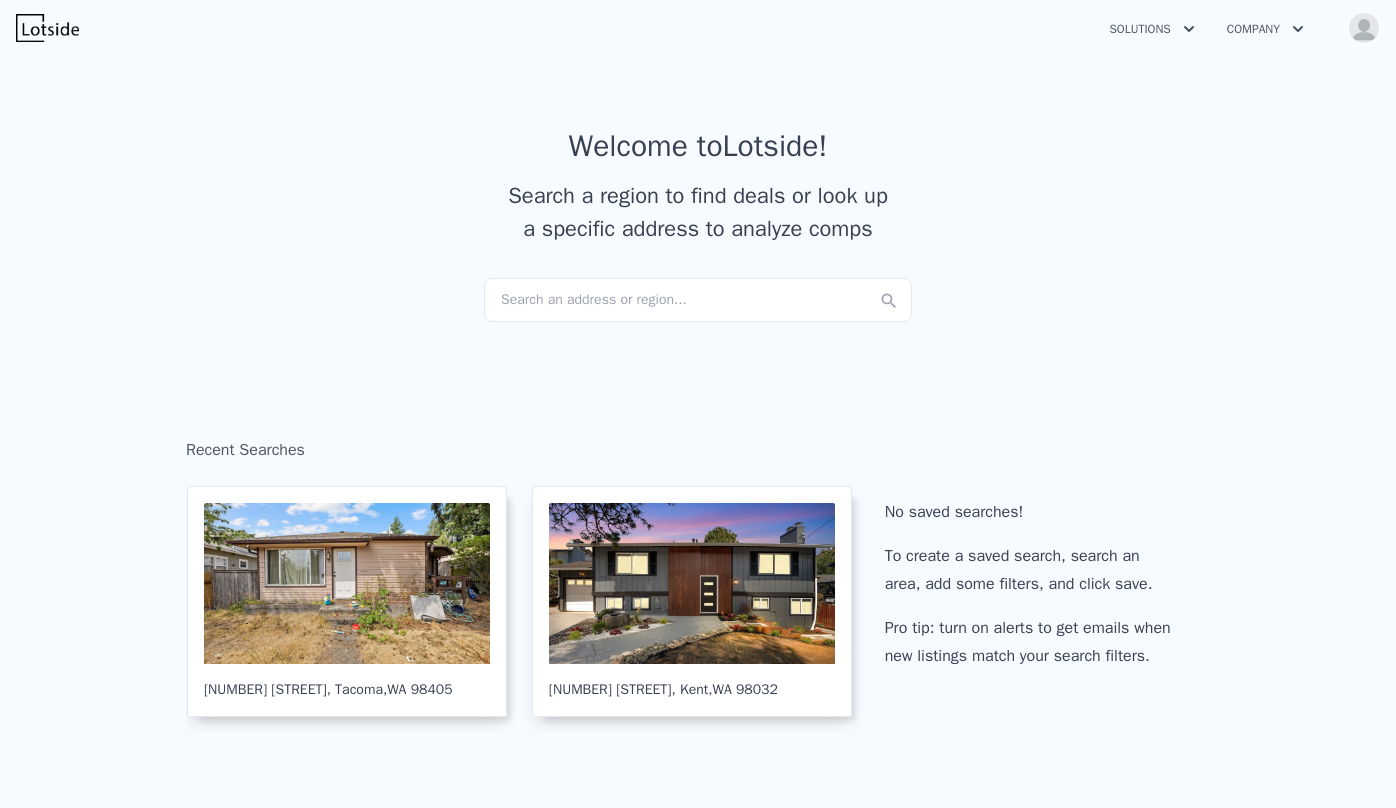 scroll, scrollTop: 0, scrollLeft: 0, axis: both 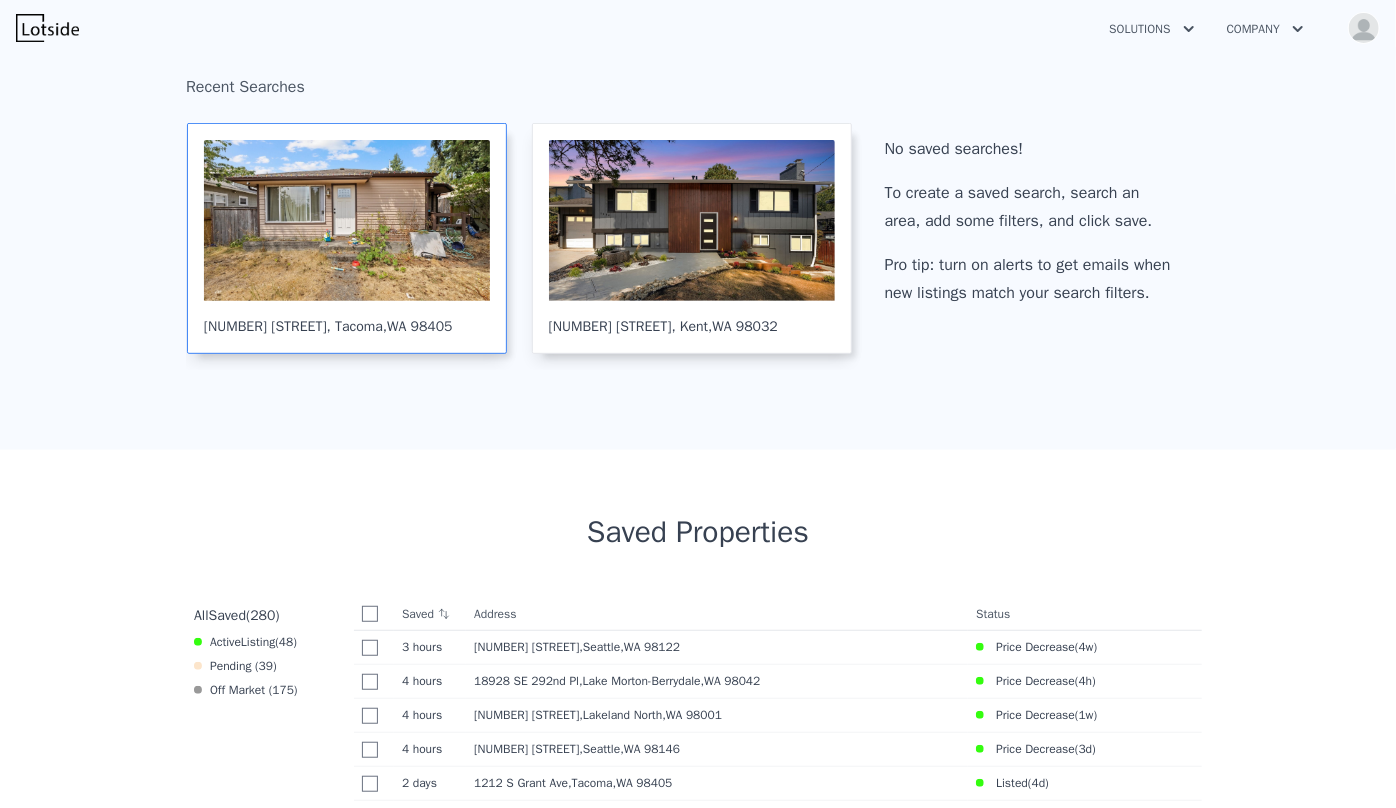 click at bounding box center [347, 220] 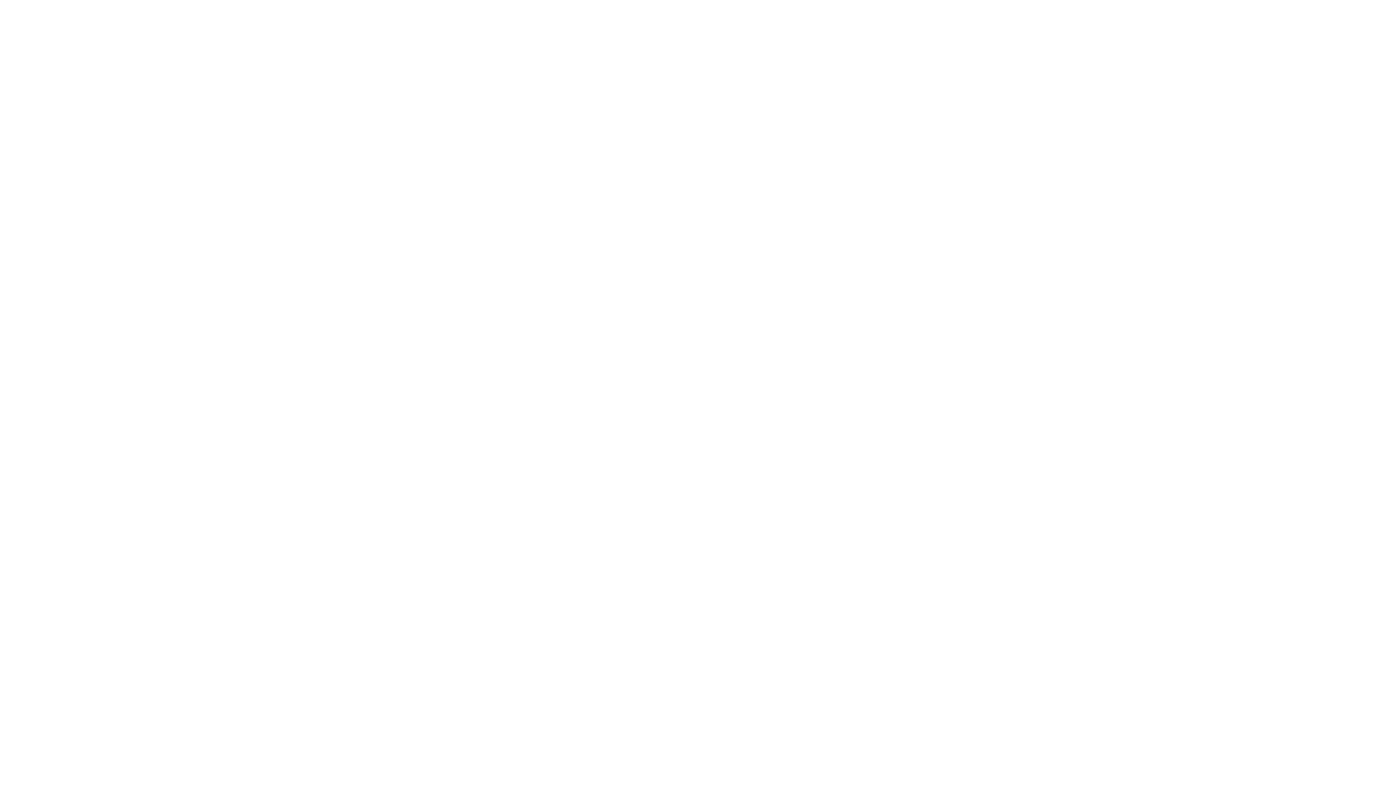 scroll, scrollTop: 0, scrollLeft: 0, axis: both 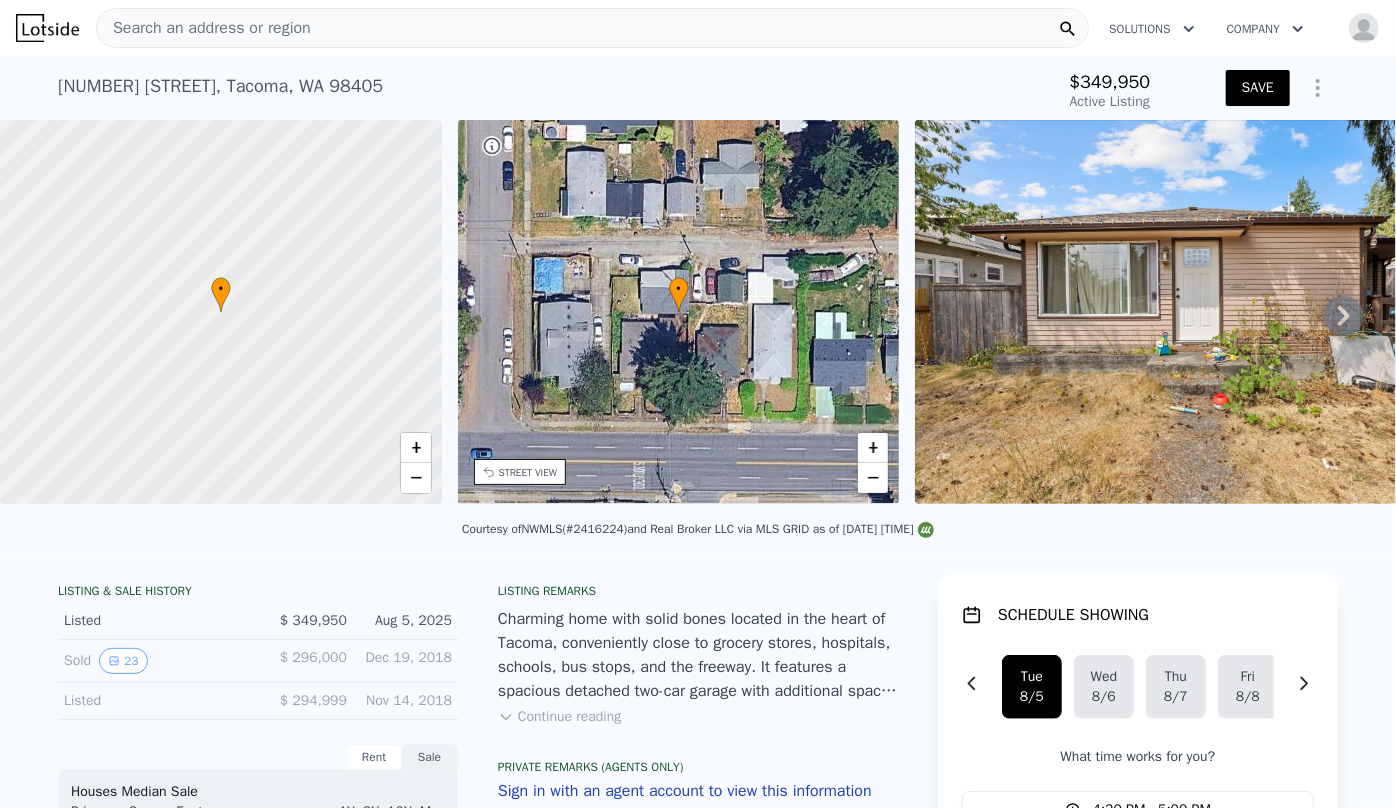 click on "STREET VIEW" at bounding box center [528, 472] 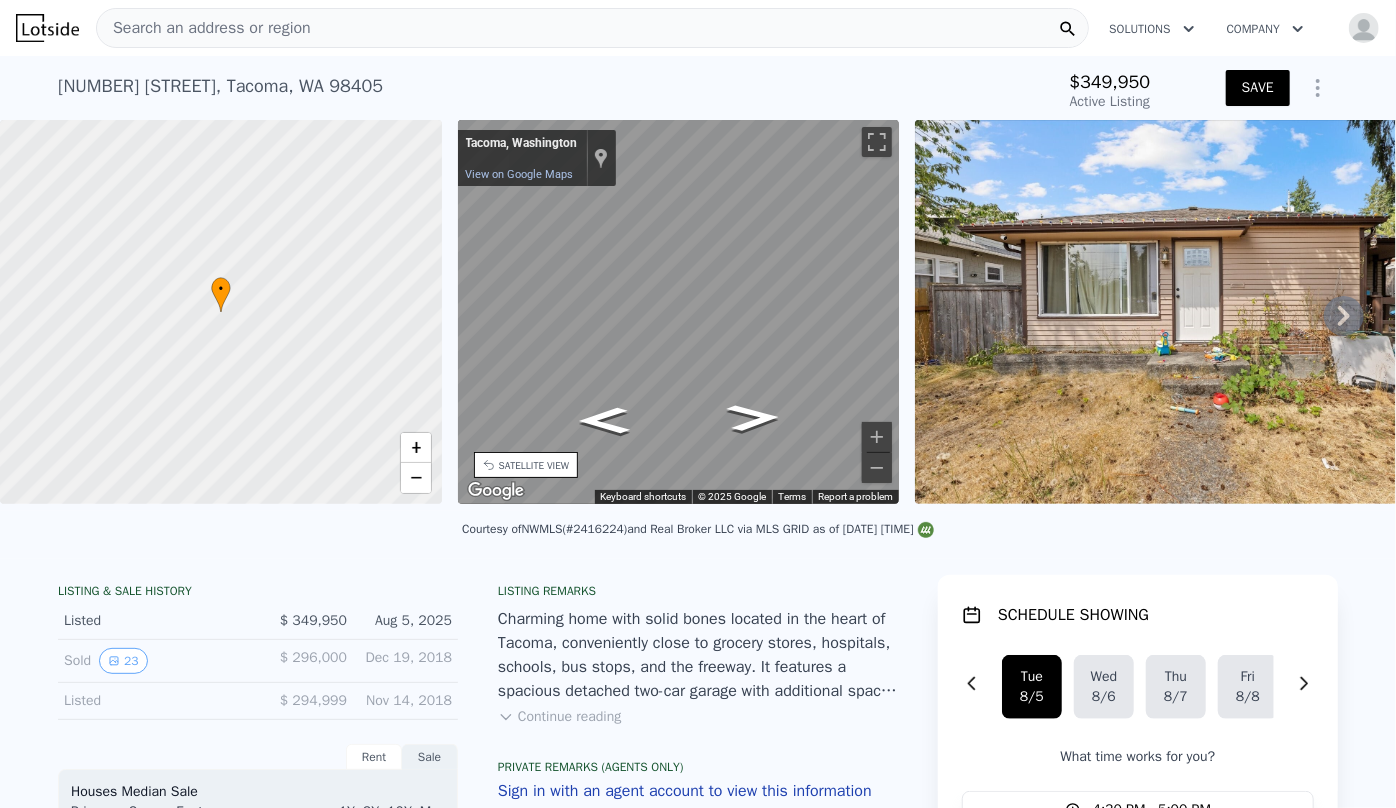 click on "SATELLITE VIEW" at bounding box center [534, 465] 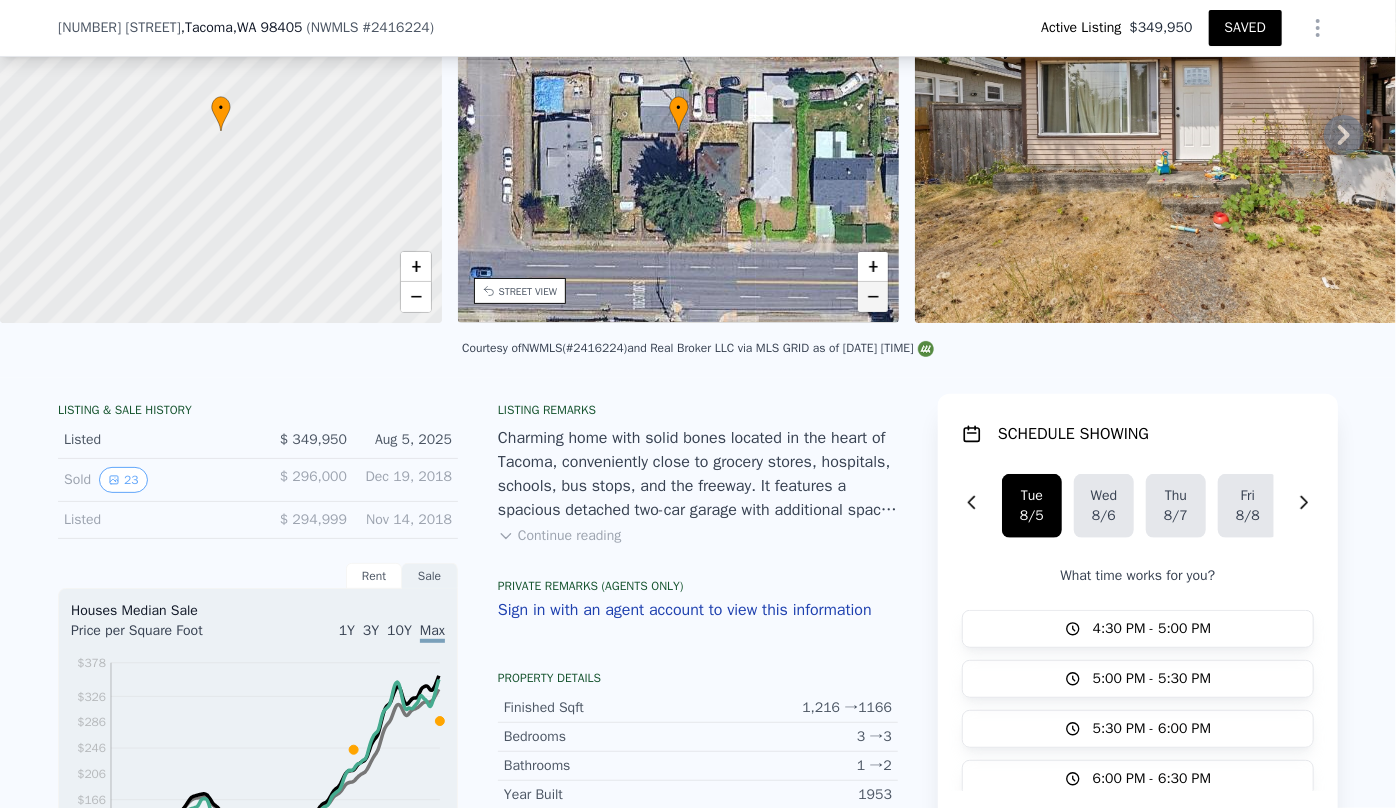 click on "−" at bounding box center (873, 297) 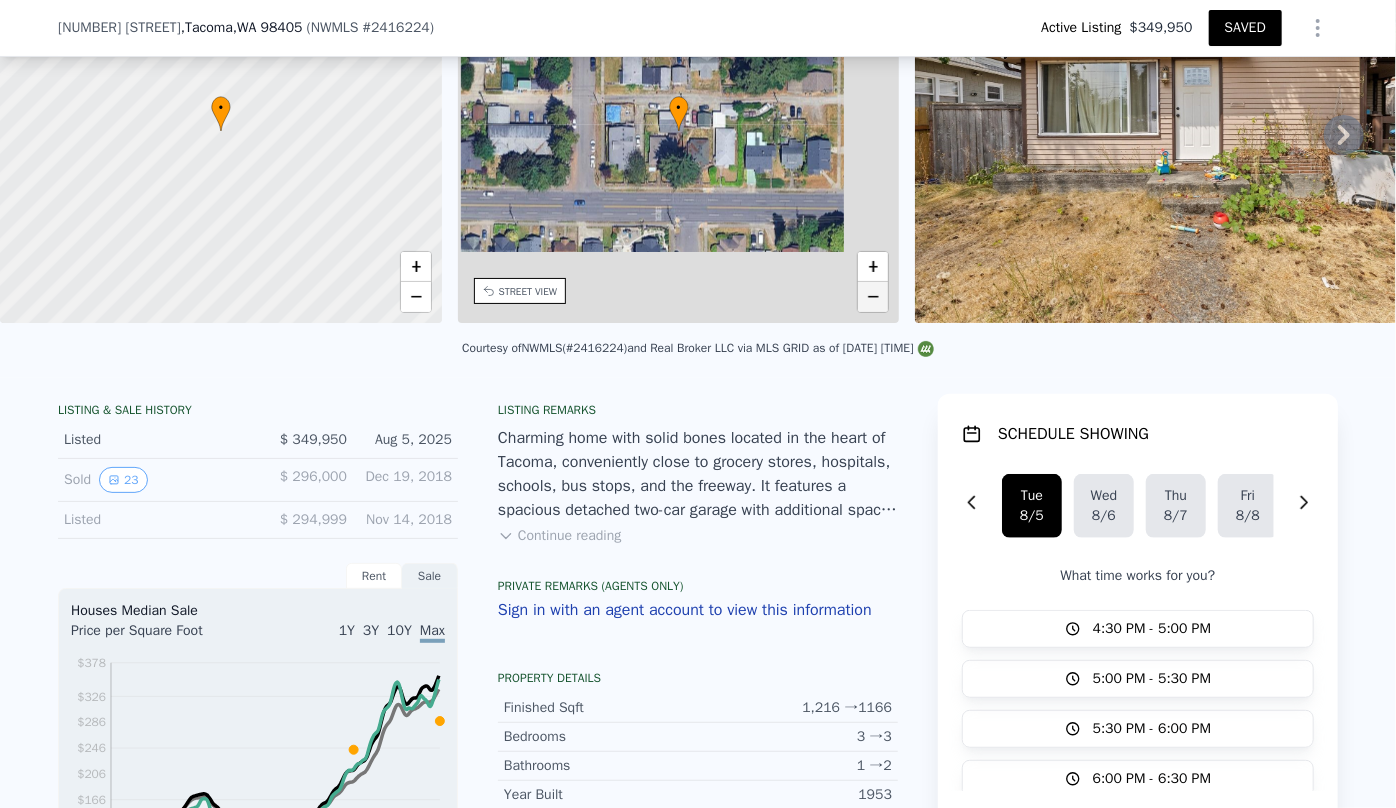scroll, scrollTop: 112, scrollLeft: 0, axis: vertical 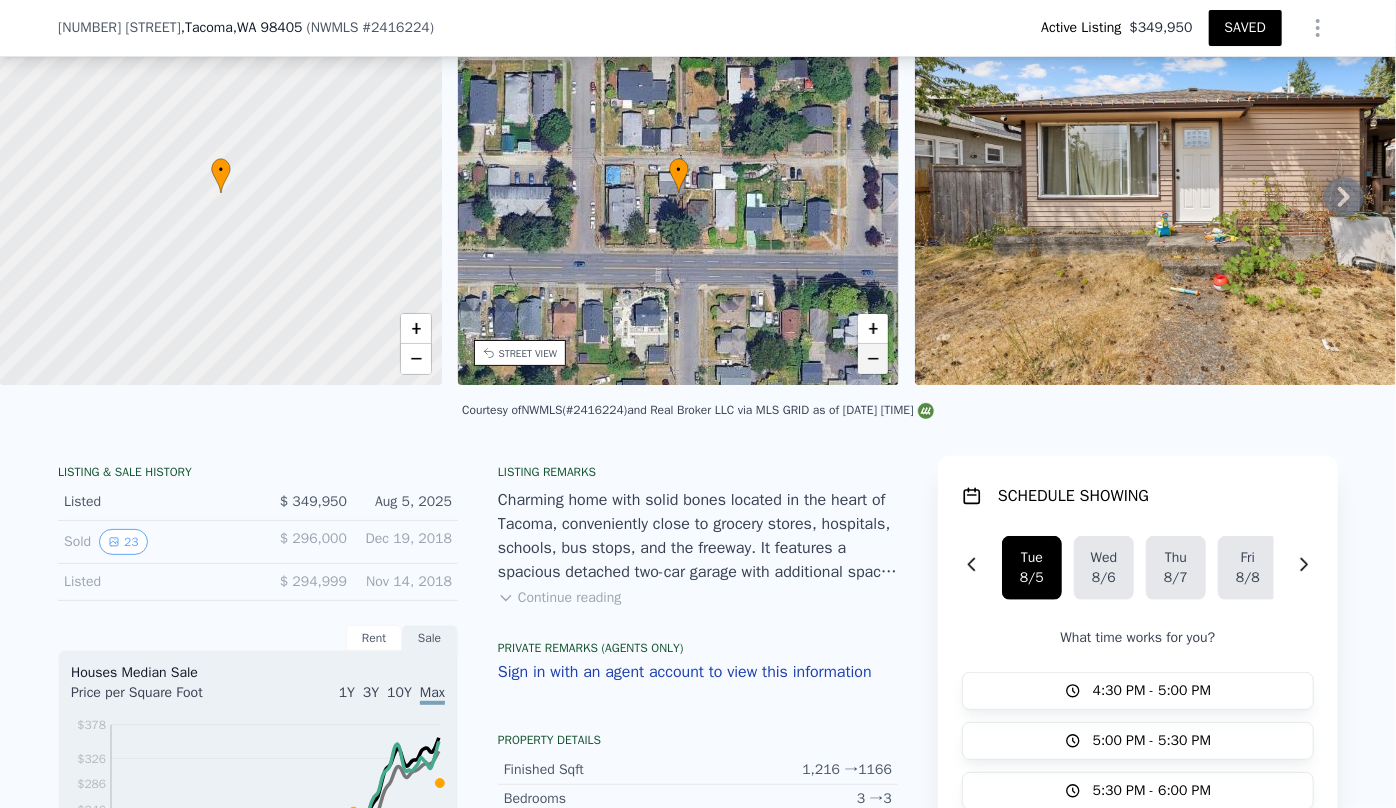 click on "•
+ −" at bounding box center (679, 193) 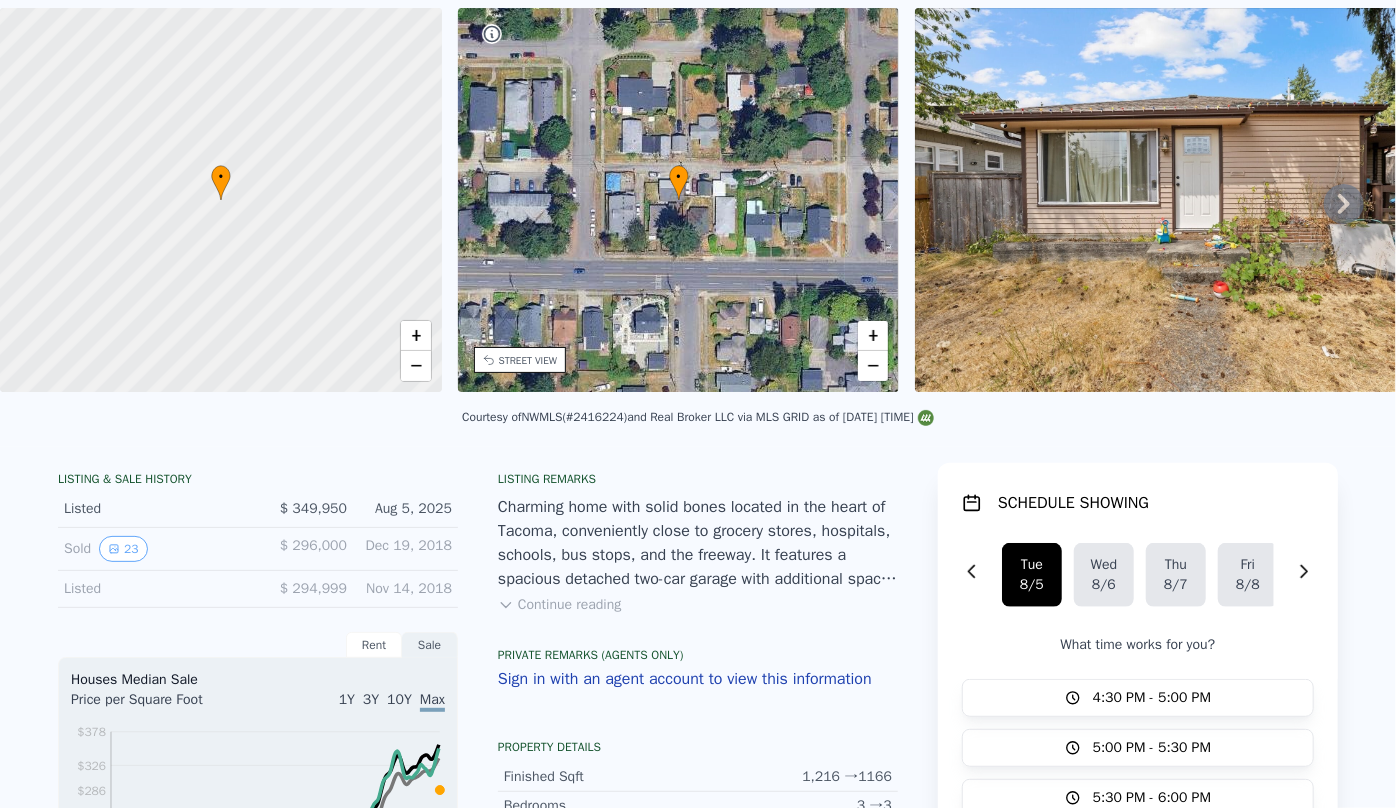 scroll, scrollTop: 7, scrollLeft: 0, axis: vertical 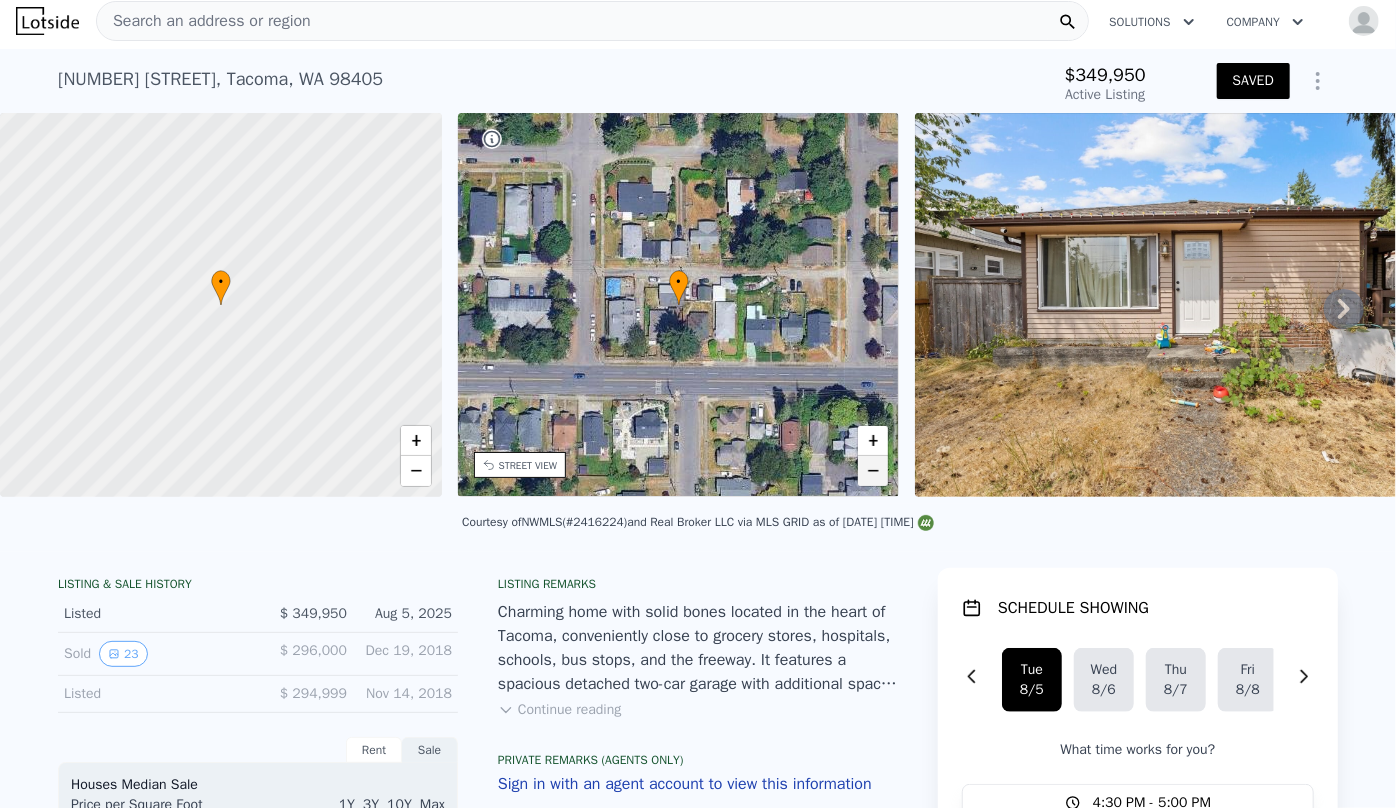 click on "−" at bounding box center [873, 471] 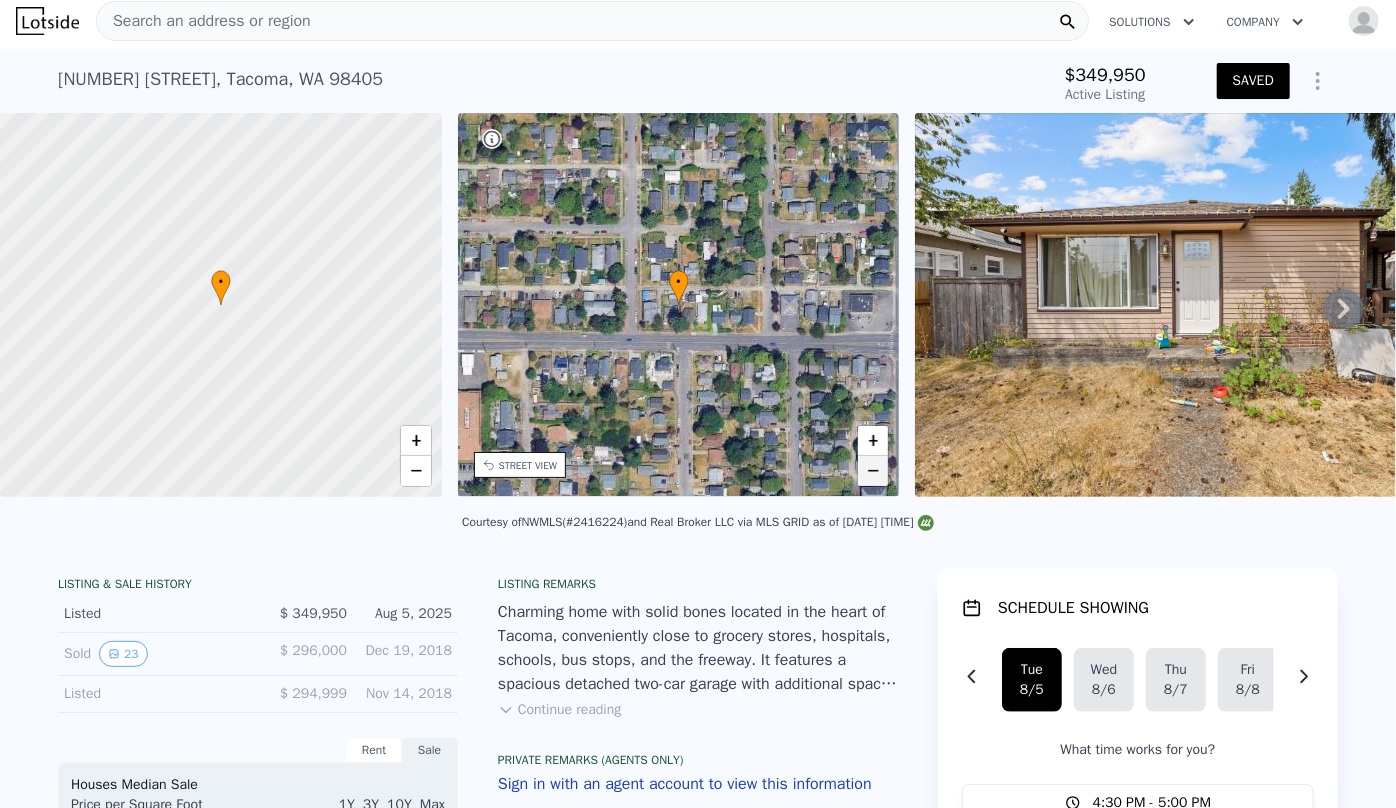 click on "−" at bounding box center (873, 471) 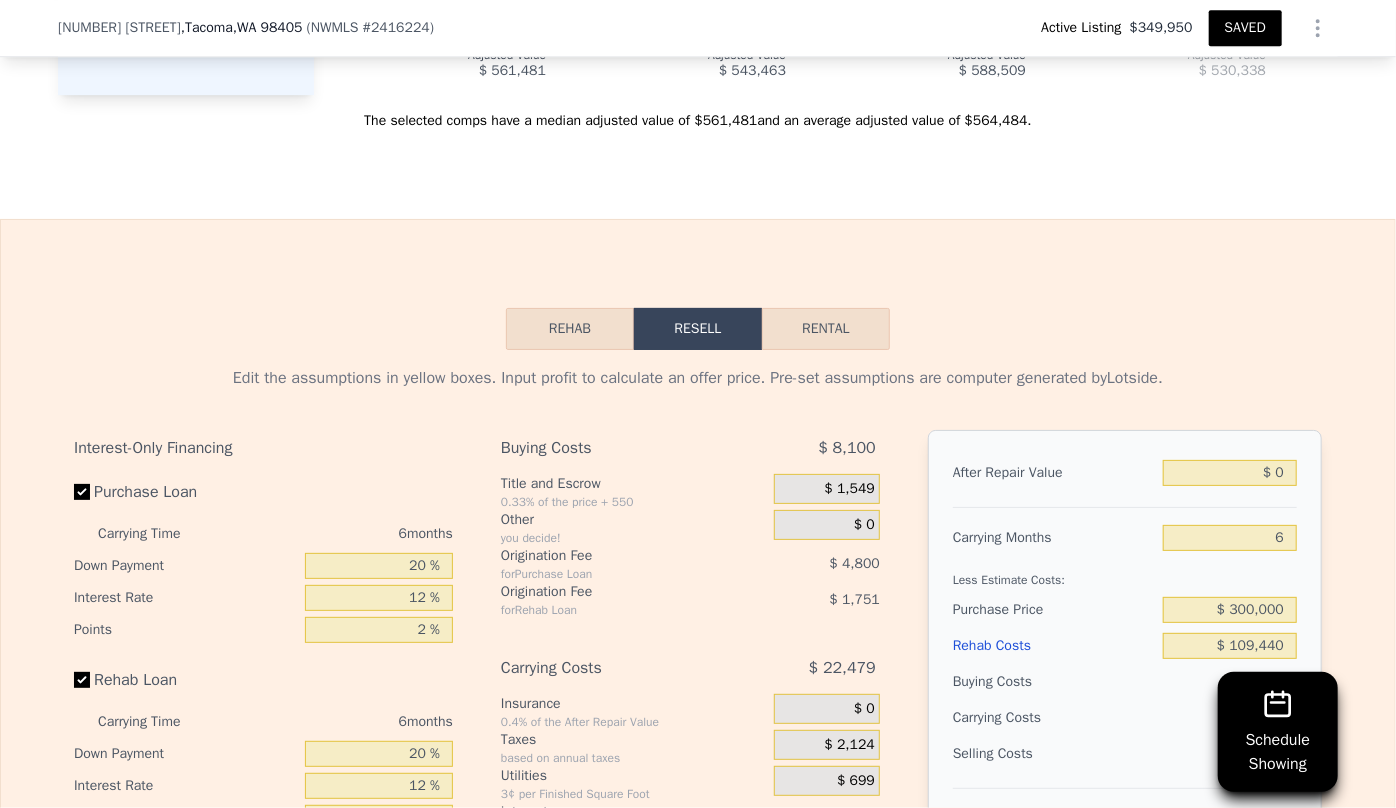 scroll, scrollTop: 3181, scrollLeft: 0, axis: vertical 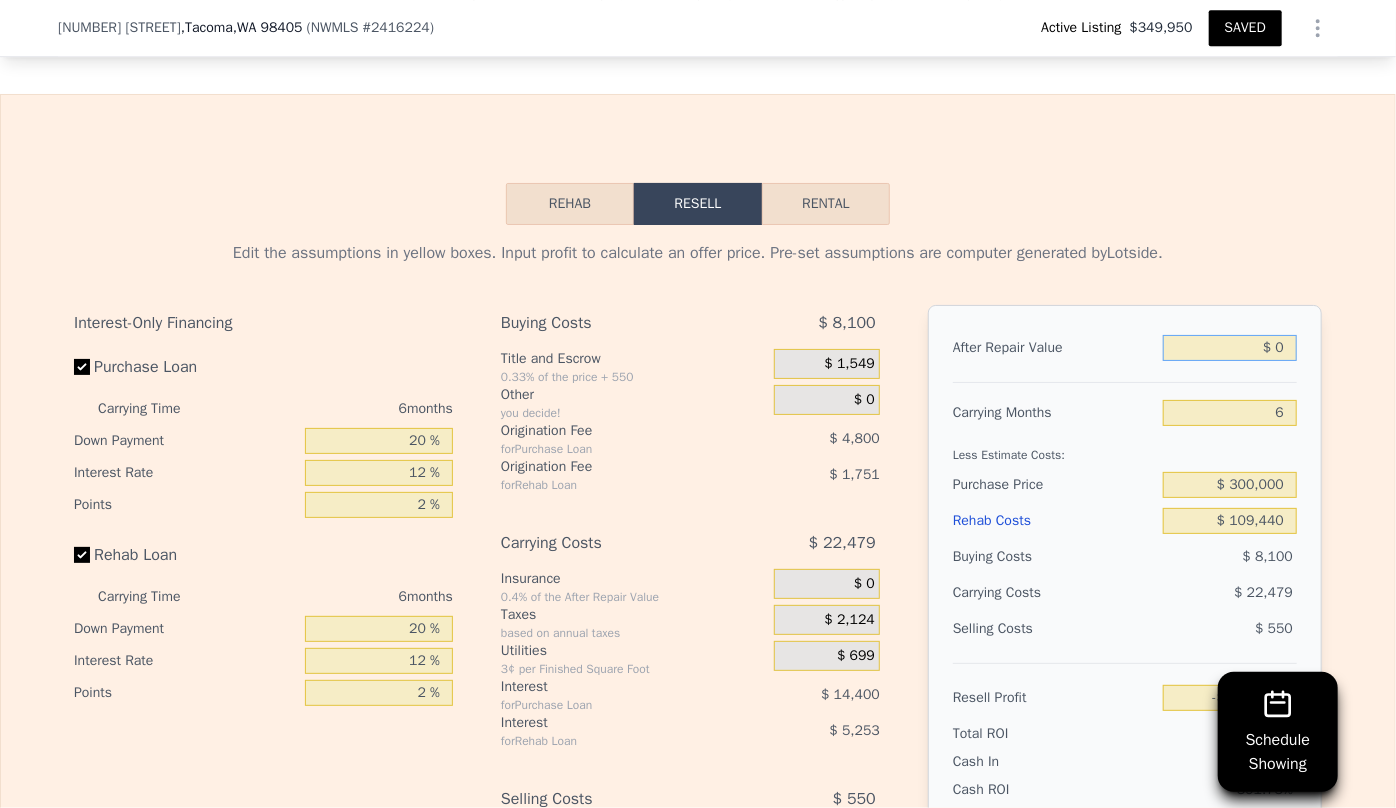 click on "$ 0" at bounding box center (1230, 348) 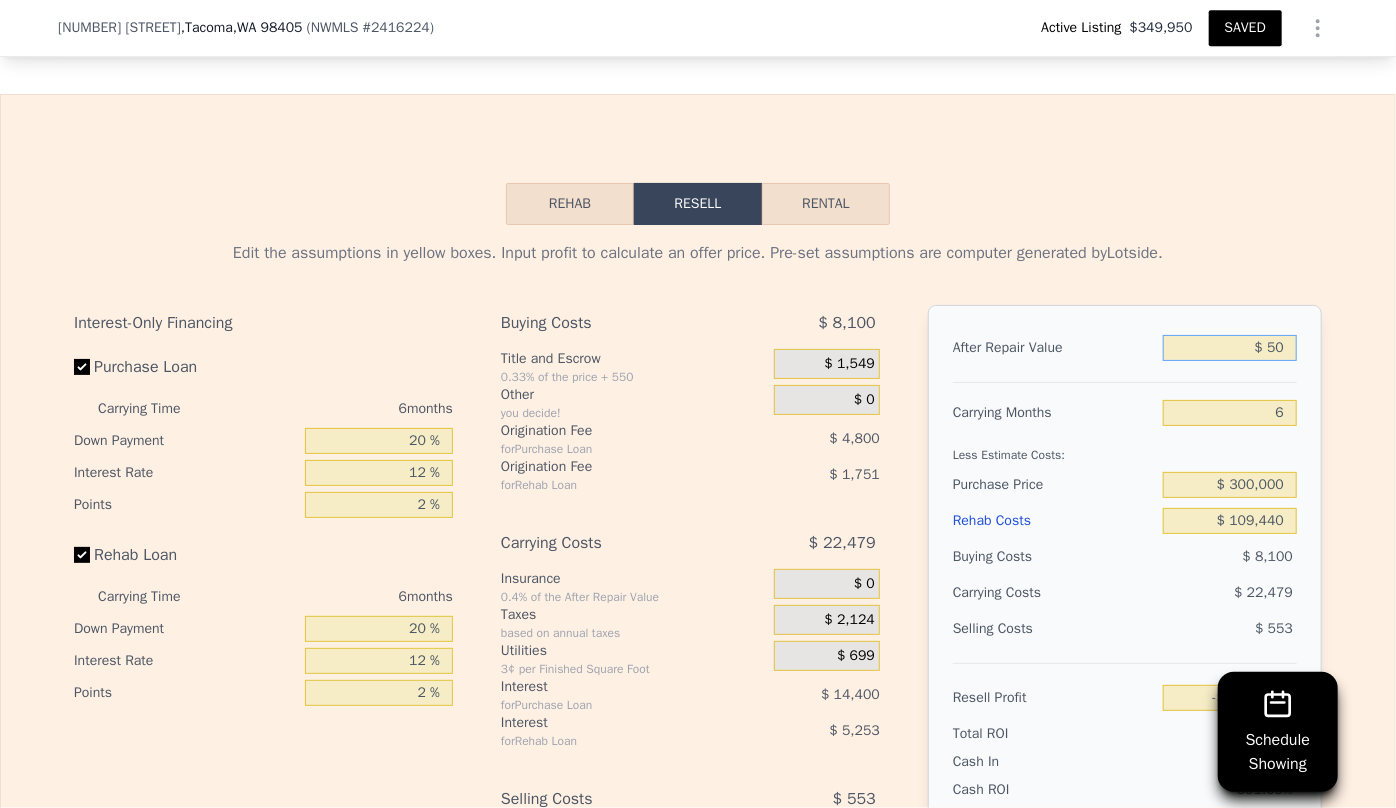 type on "-$ 440,522" 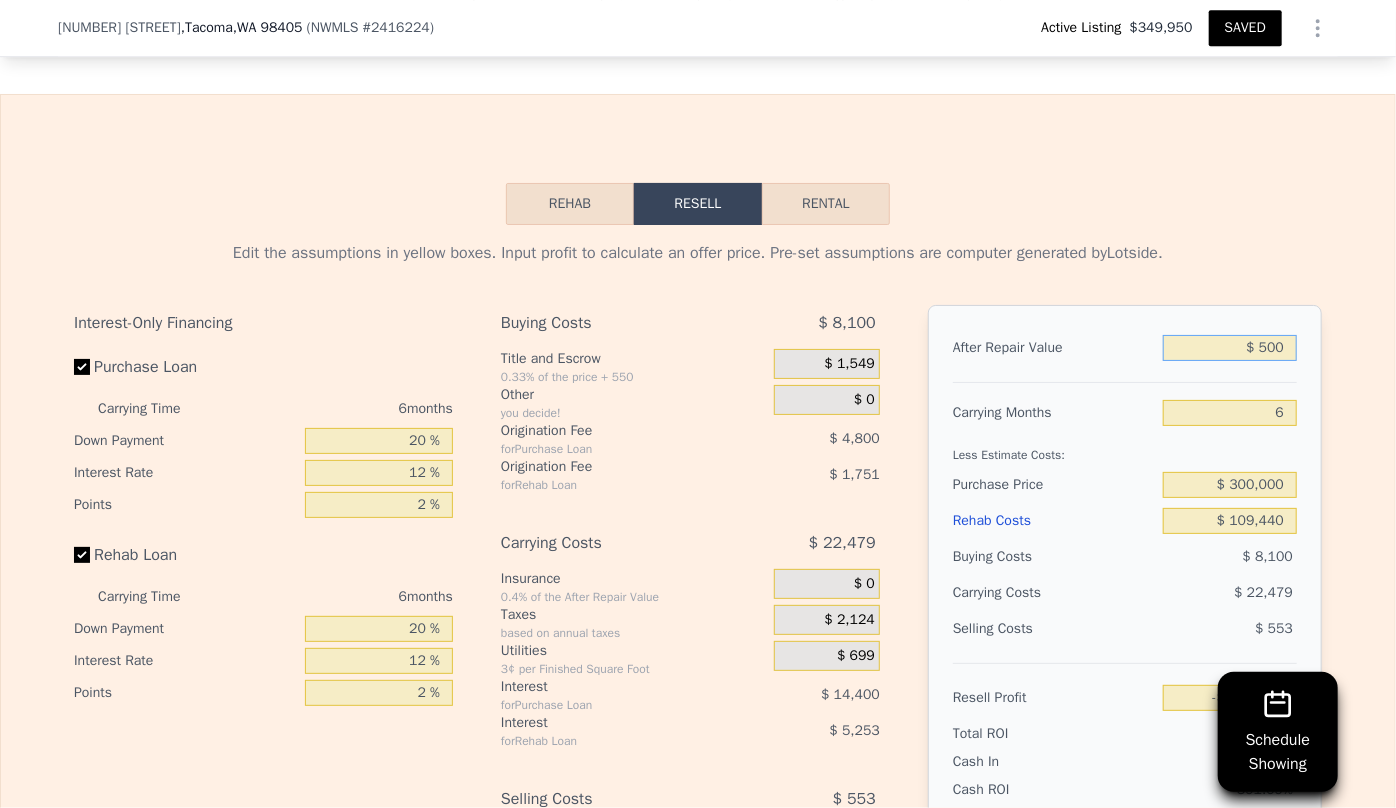 type on "$ 5,000" 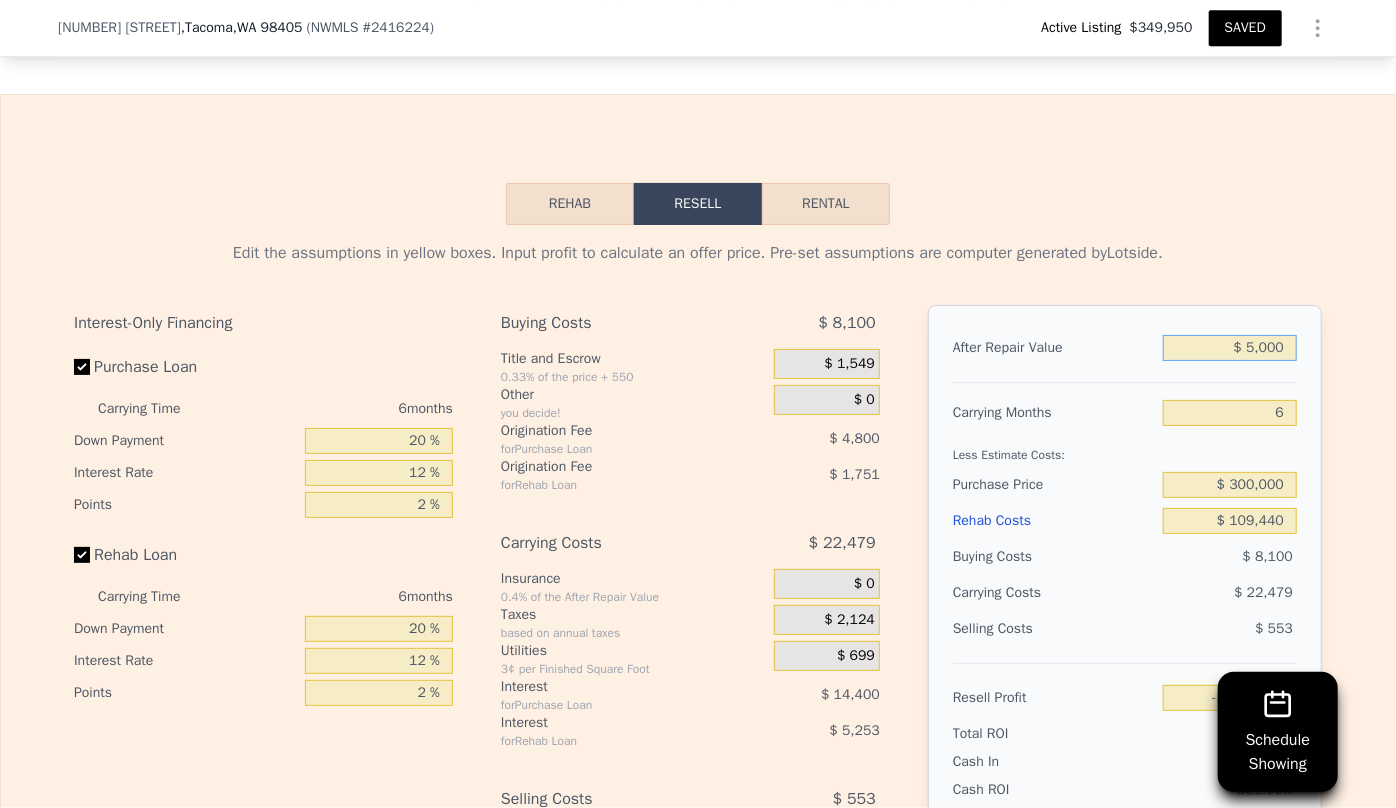 type on "-$ 440,107" 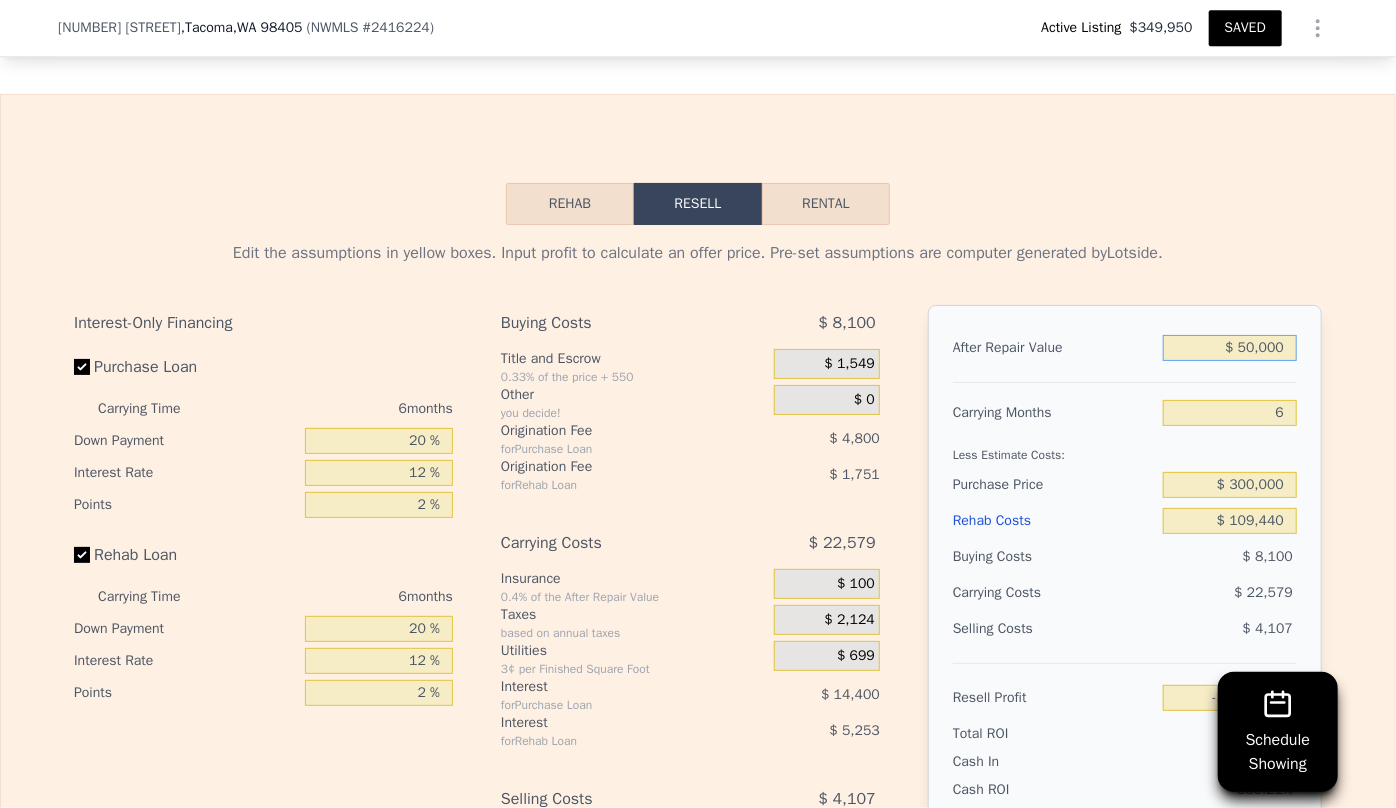 type on "-$ 394,226" 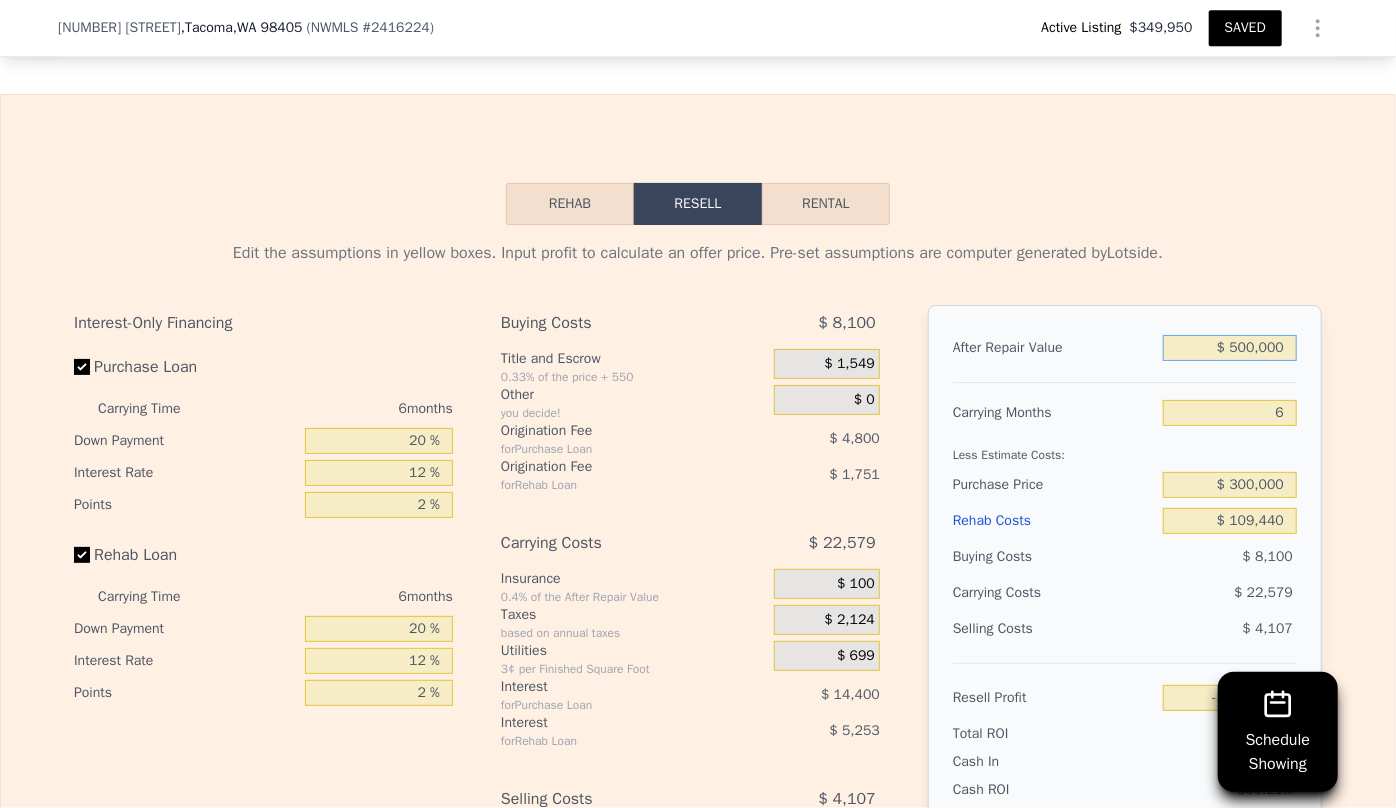 type on "$ 22,866" 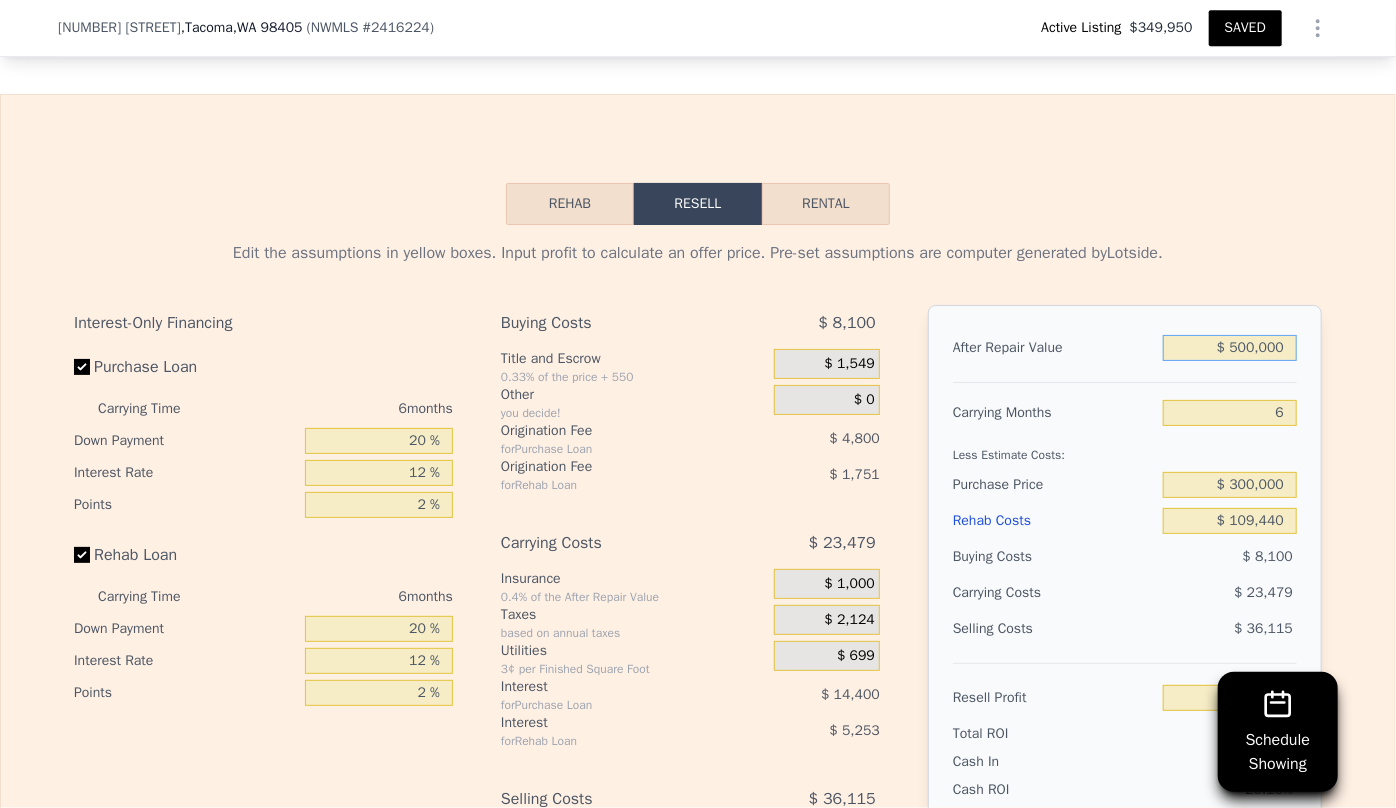 type on "$ 500,000" 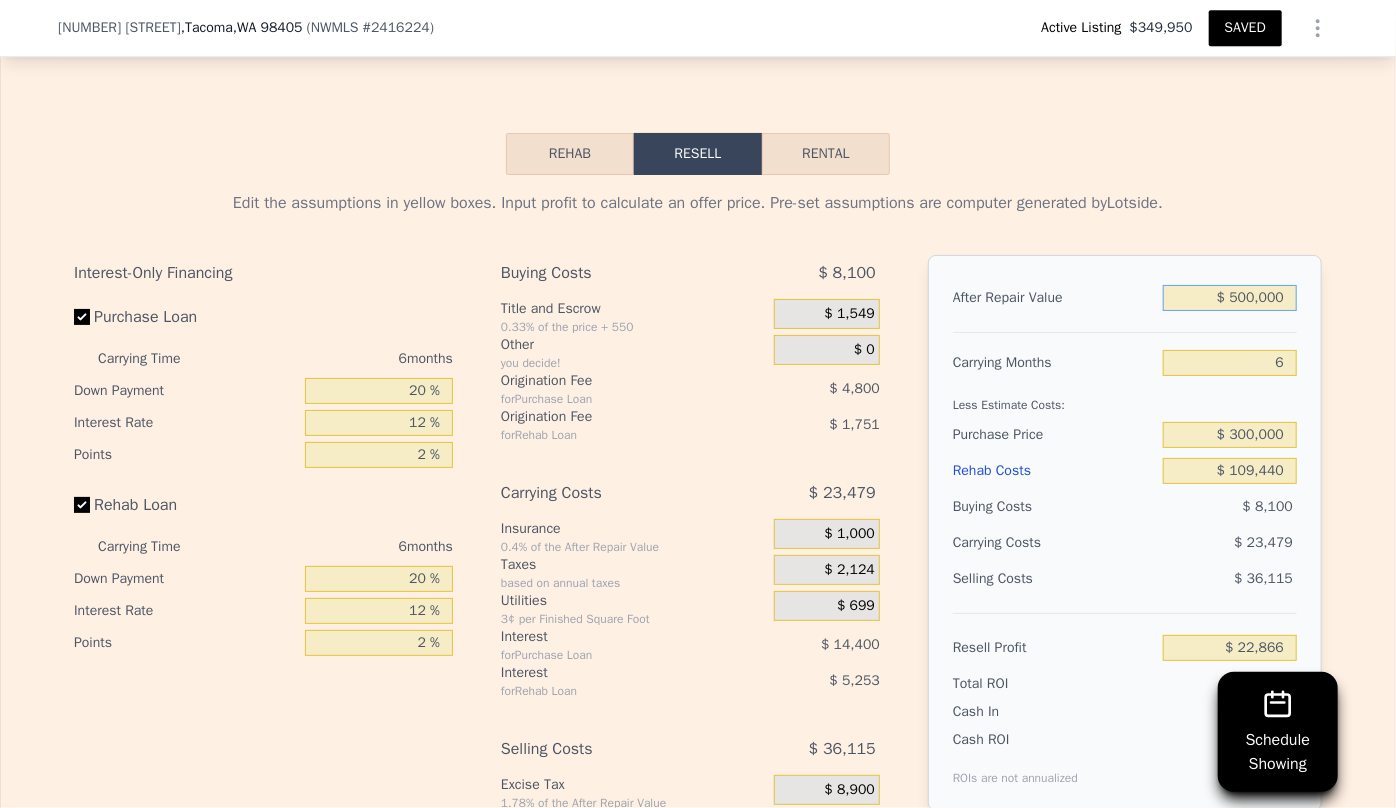 scroll, scrollTop: 3272, scrollLeft: 0, axis: vertical 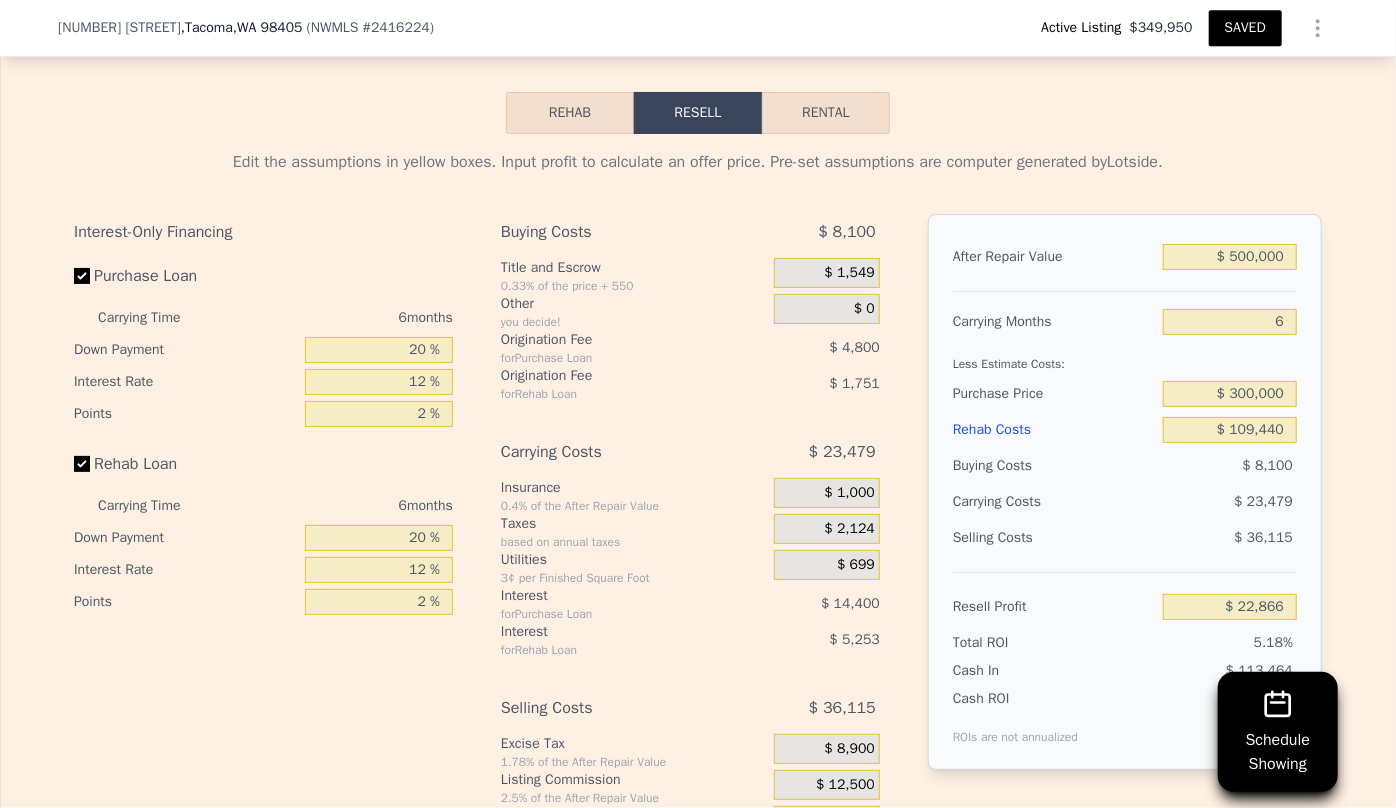 click on "Rehab Costs" at bounding box center (1054, 430) 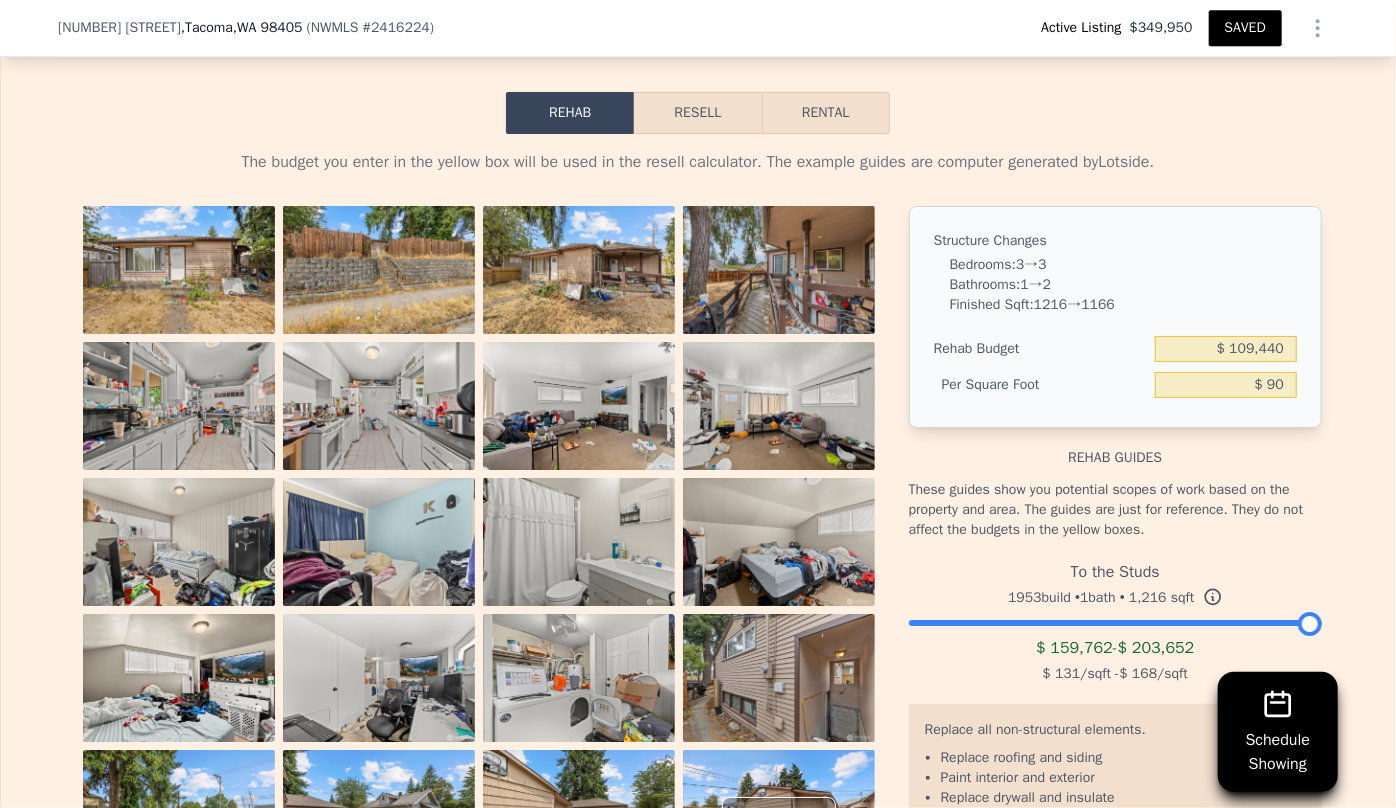 click on "Resell" at bounding box center (697, 113) 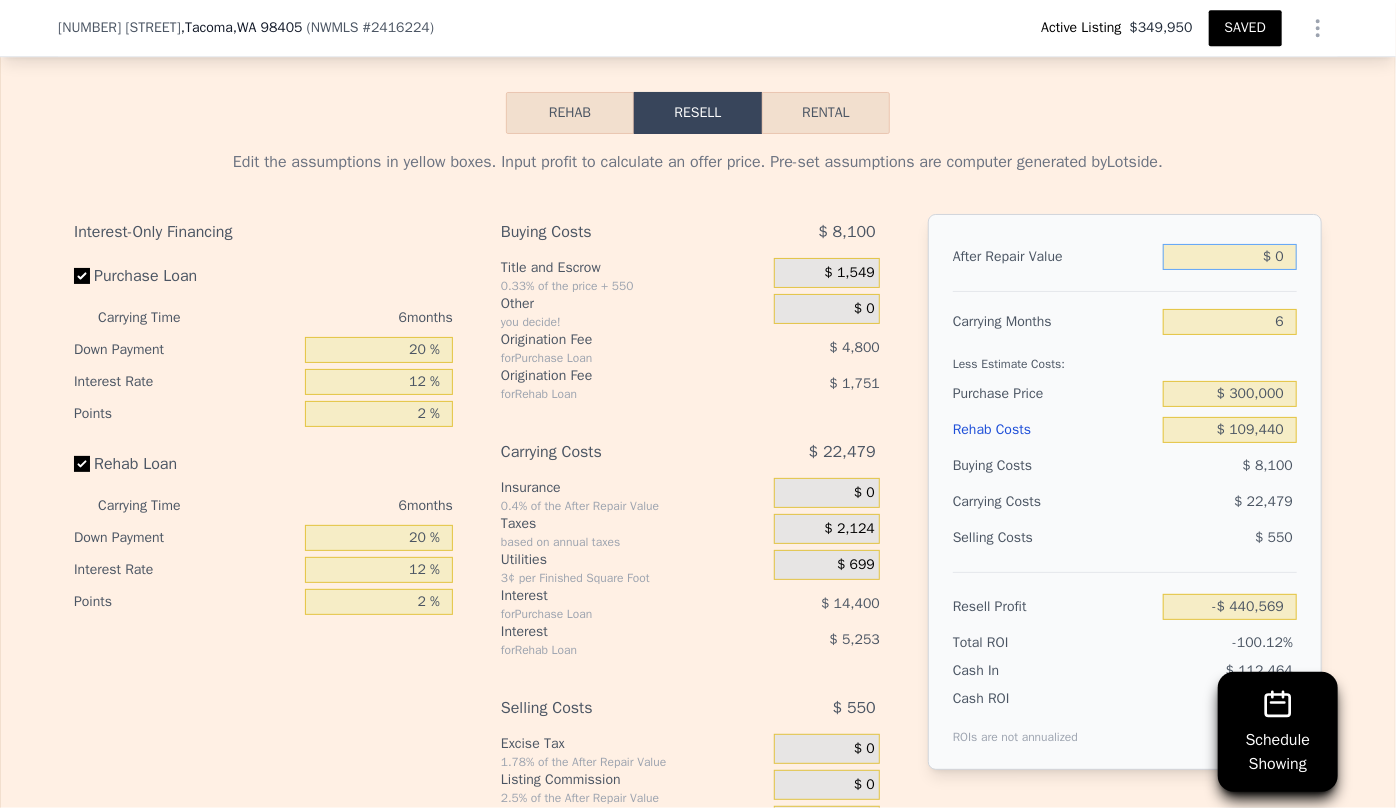 click on "$ 0" at bounding box center (1230, 257) 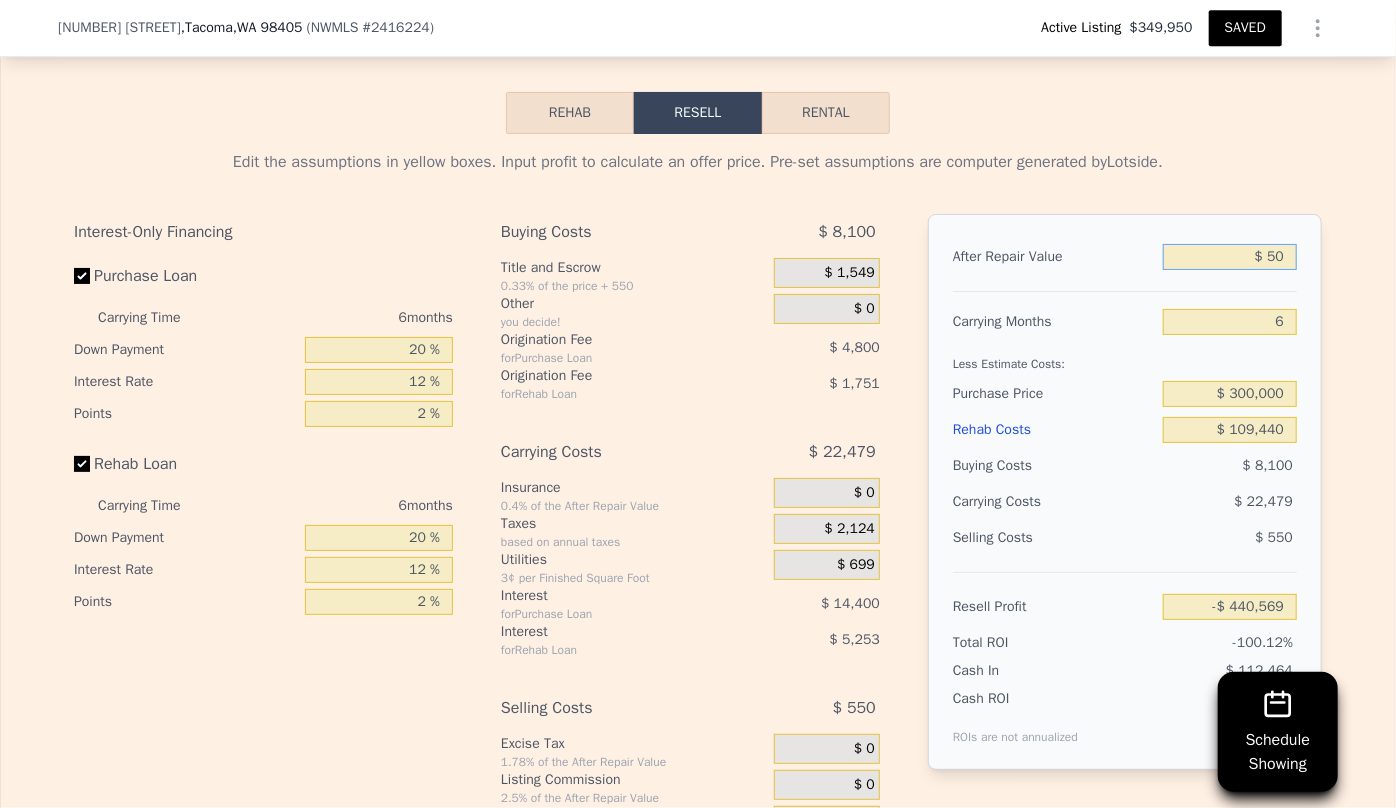 type on "-$ 440,522" 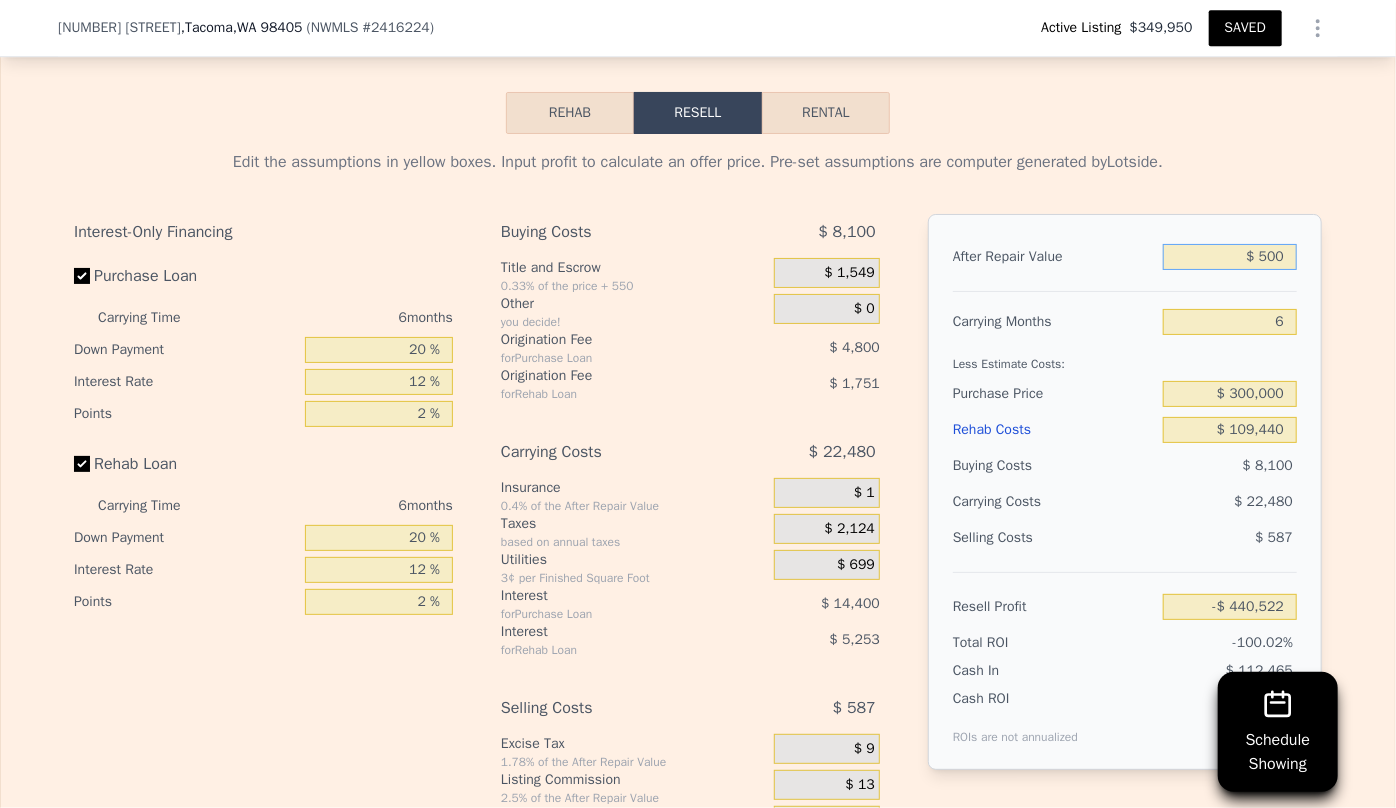 type on "$ 5,000" 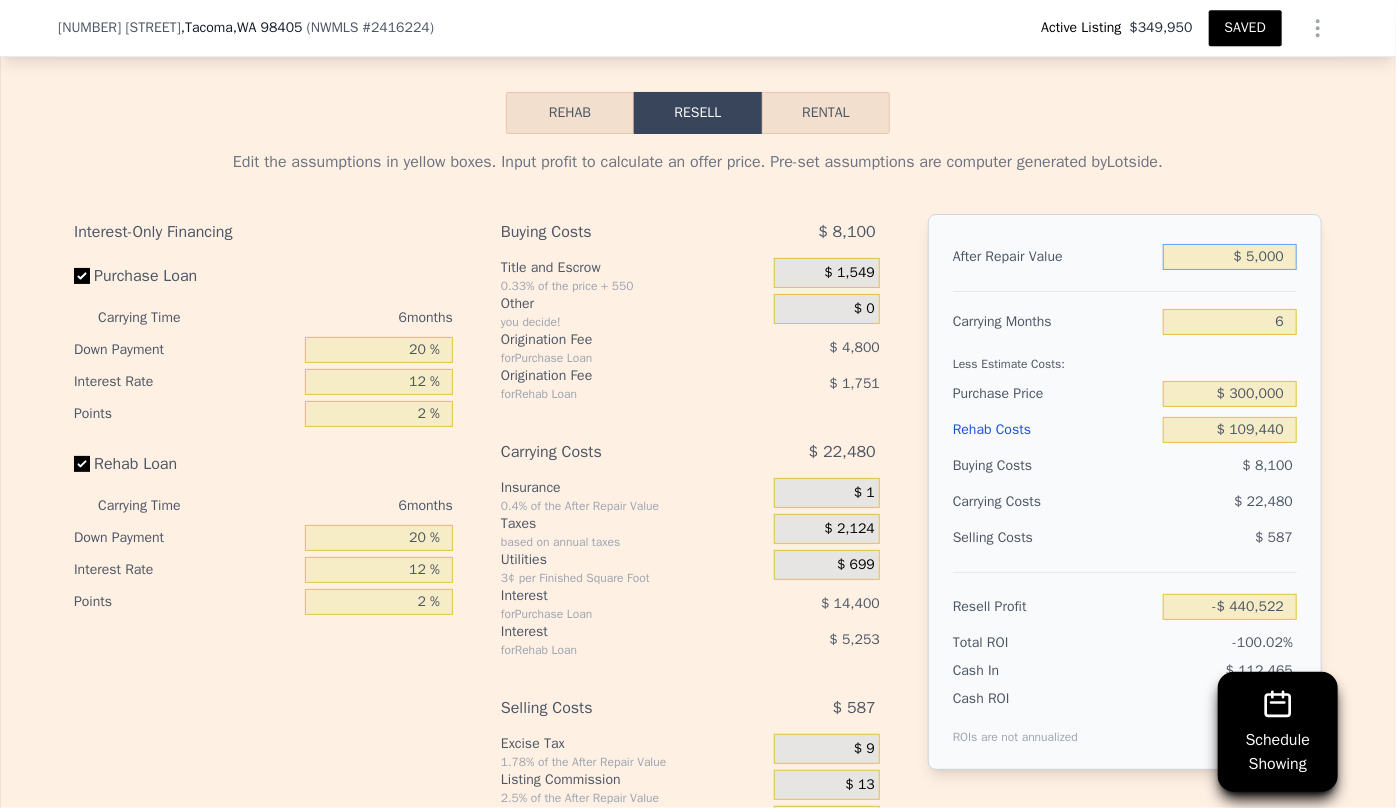 type on "-$ 440,107" 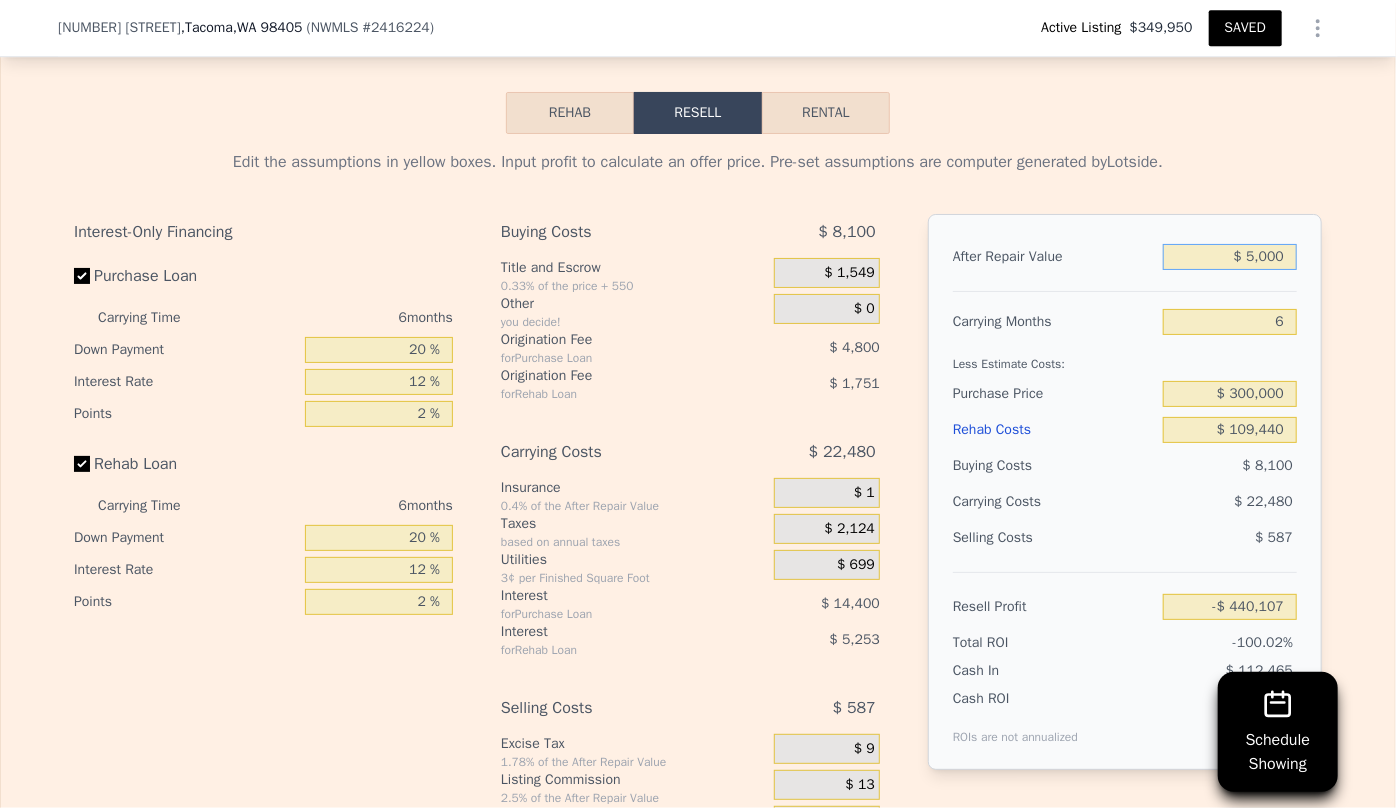 type on "$ 50,000" 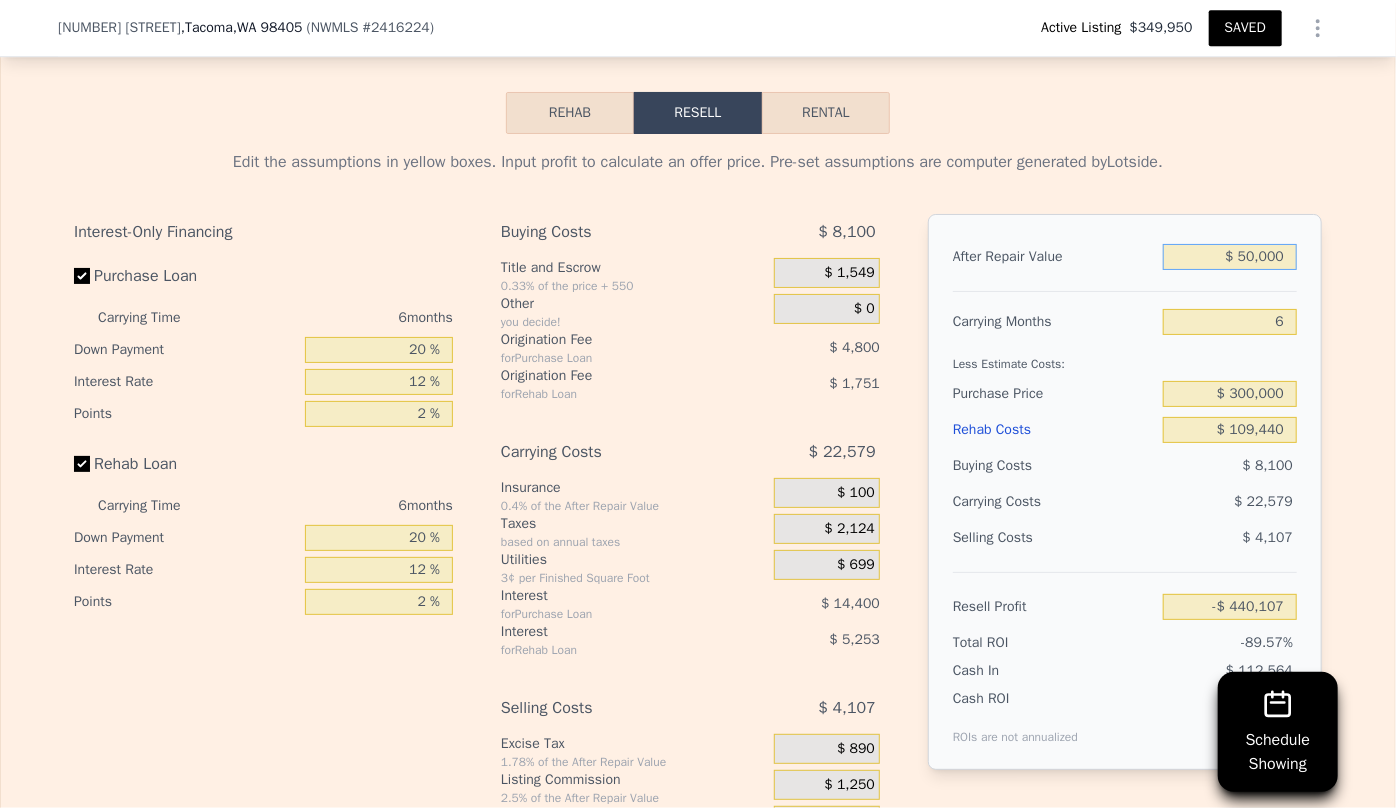 type on "-$ 394,226" 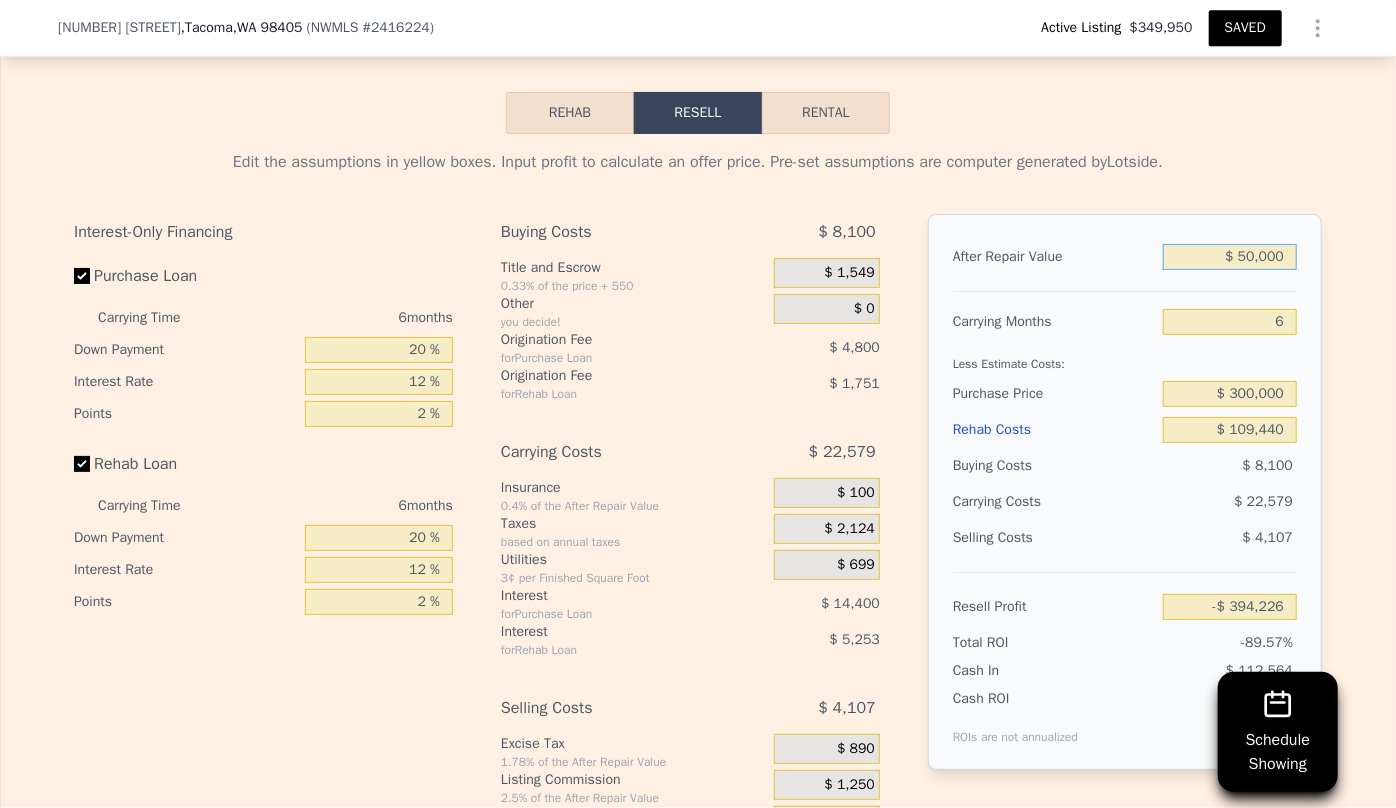 type on "$ 500,000" 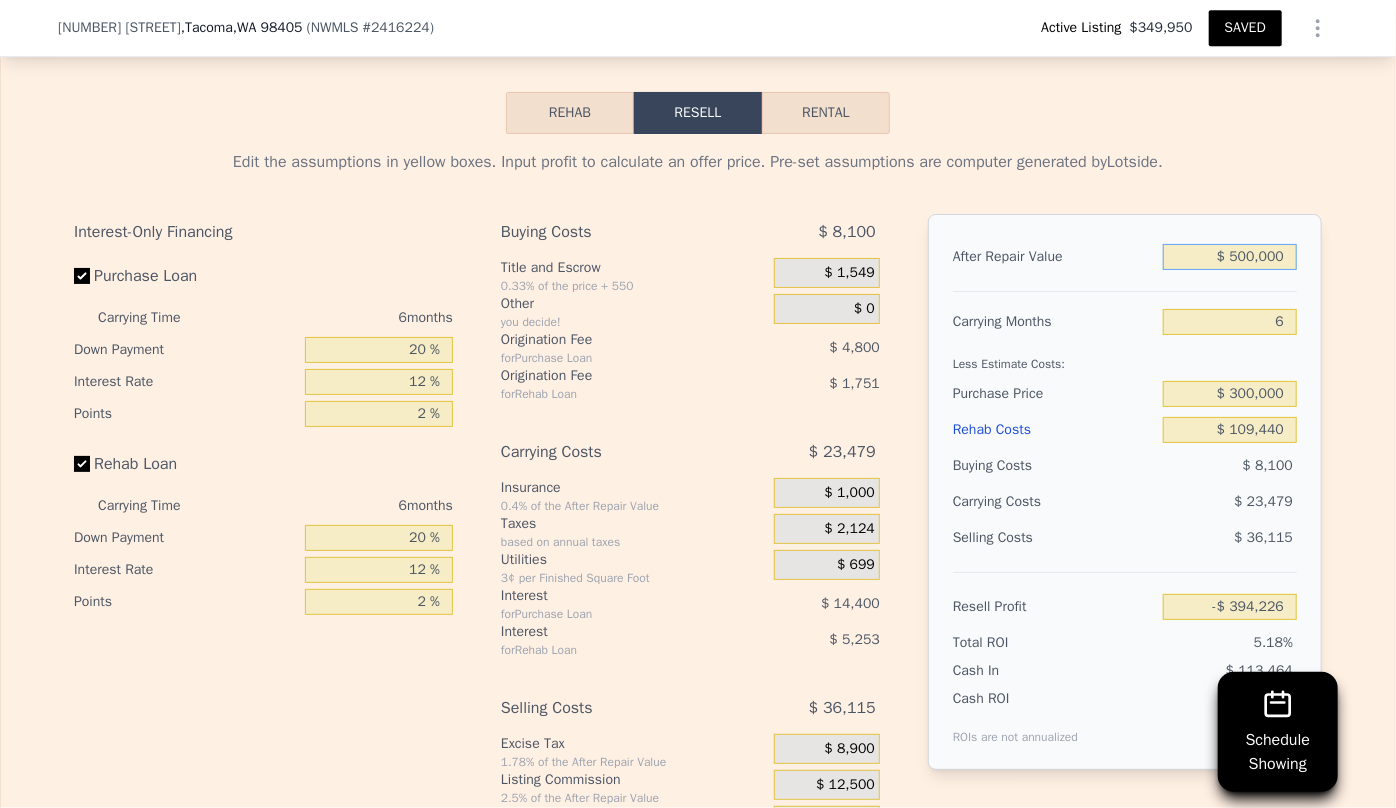 type on "$ 22,866" 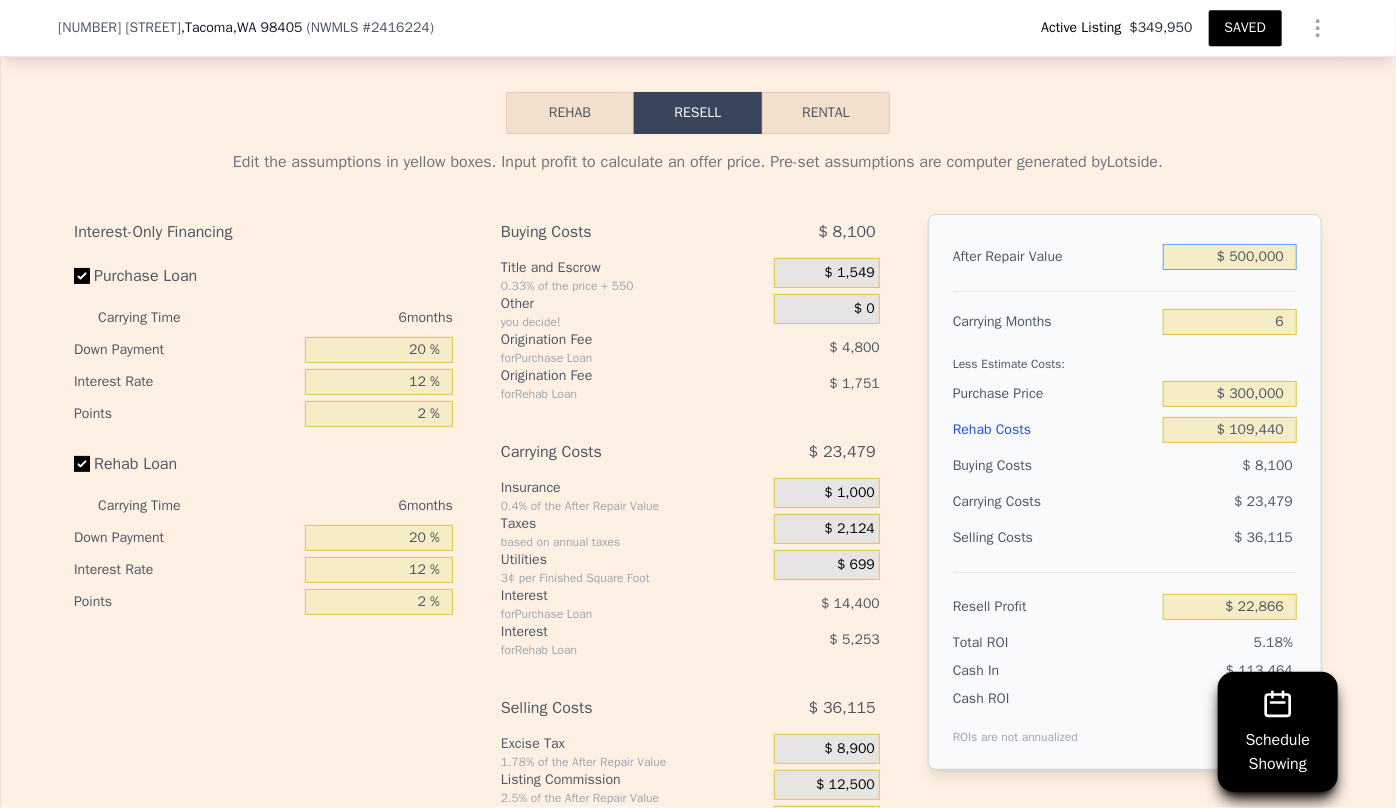 type on "$ 500,000" 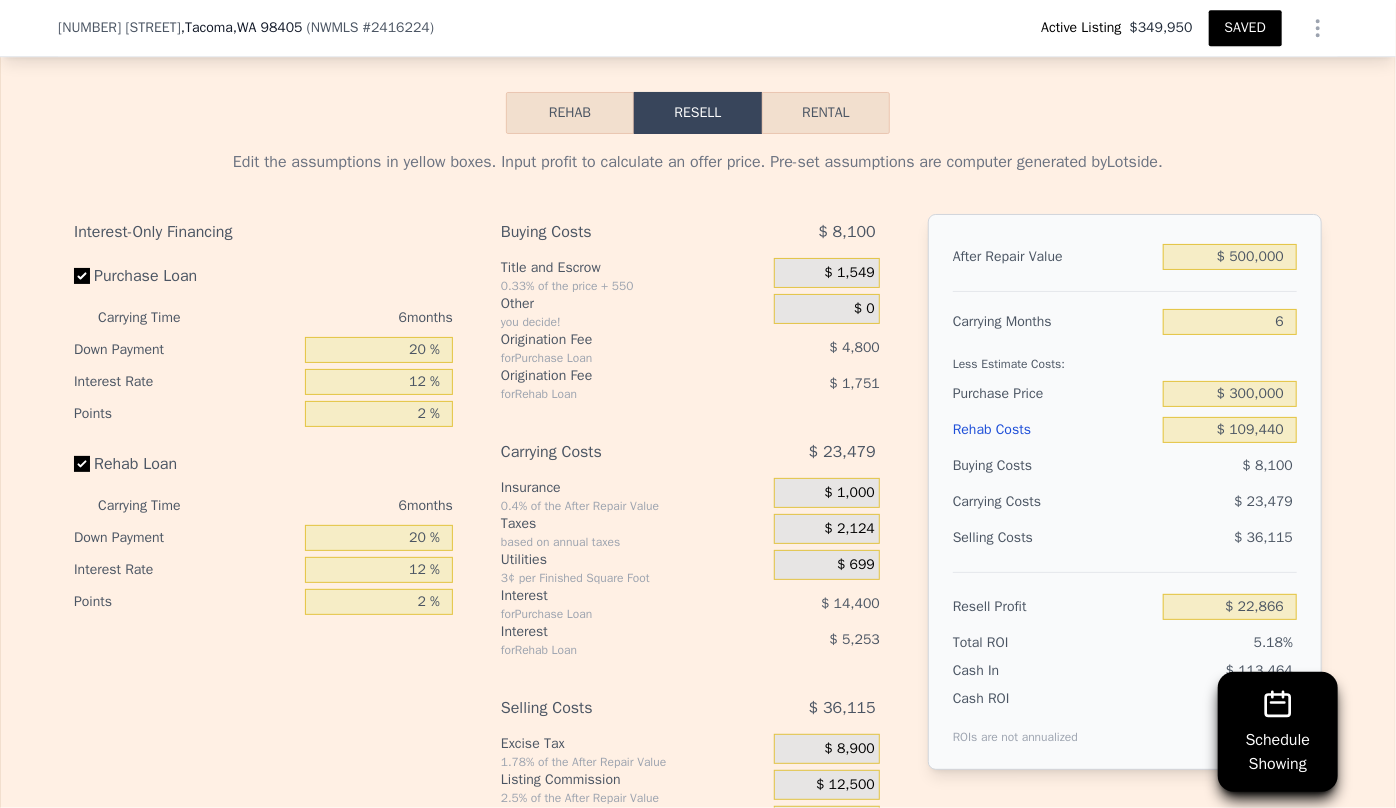 click on "Resell Profit $ 22,866" at bounding box center (1125, 598) 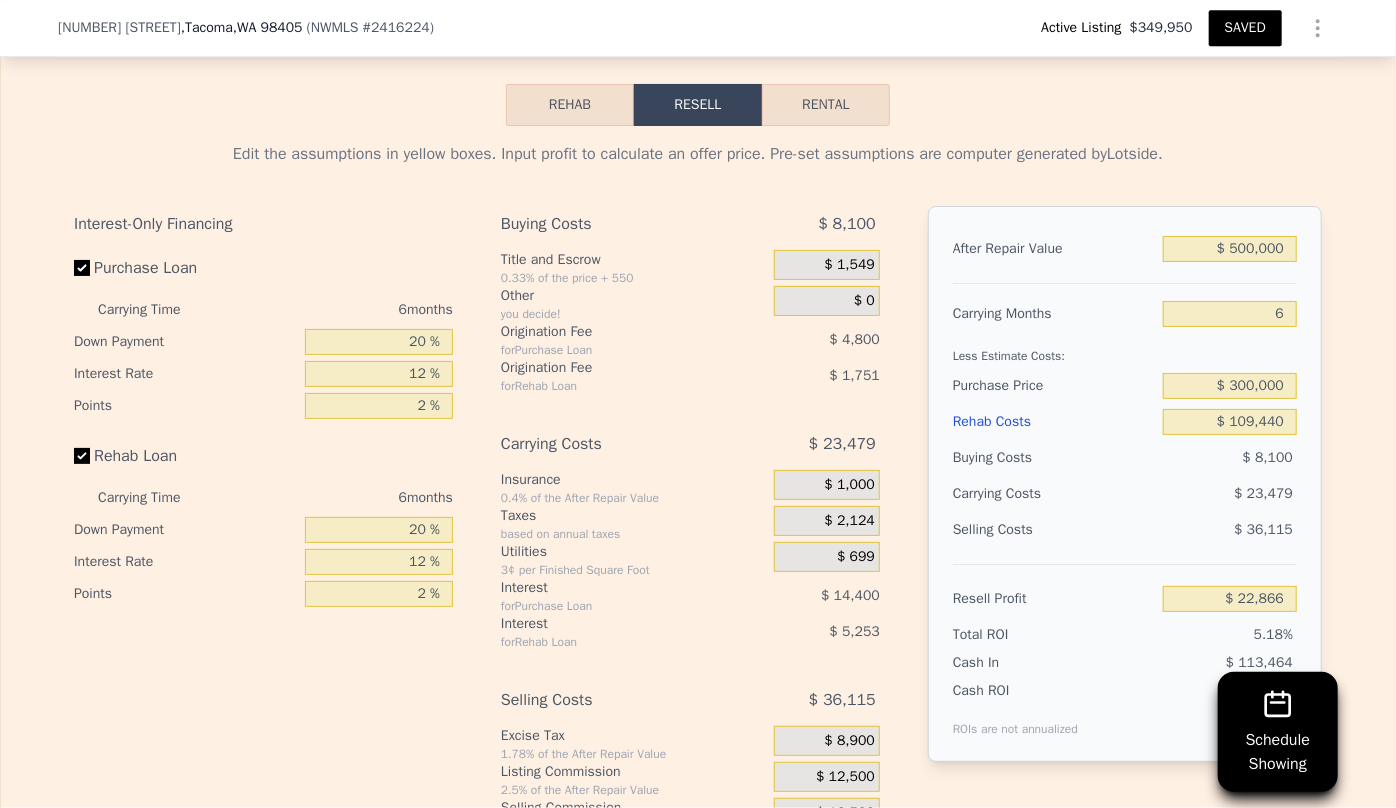 scroll, scrollTop: 3272, scrollLeft: 0, axis: vertical 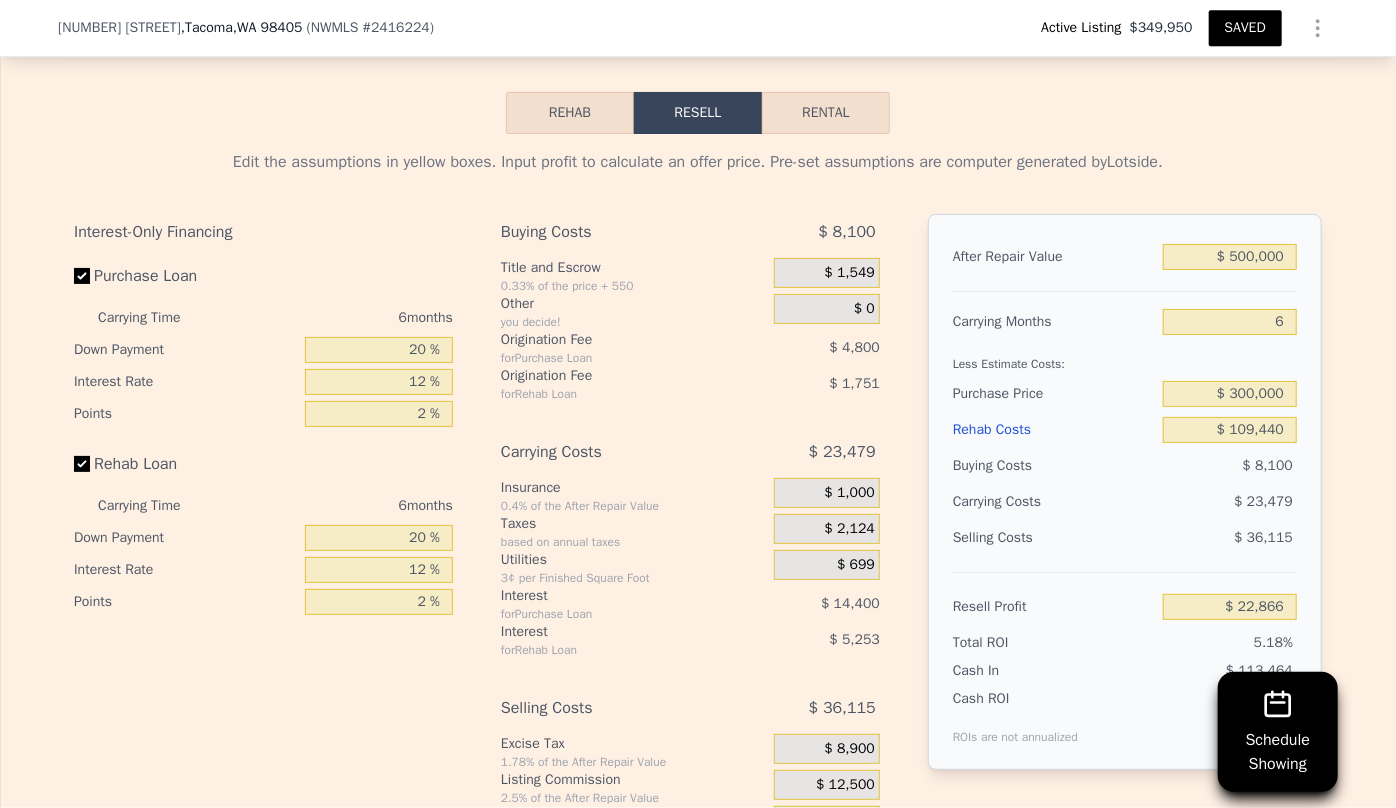 click on "Rehab Costs" at bounding box center (1054, 430) 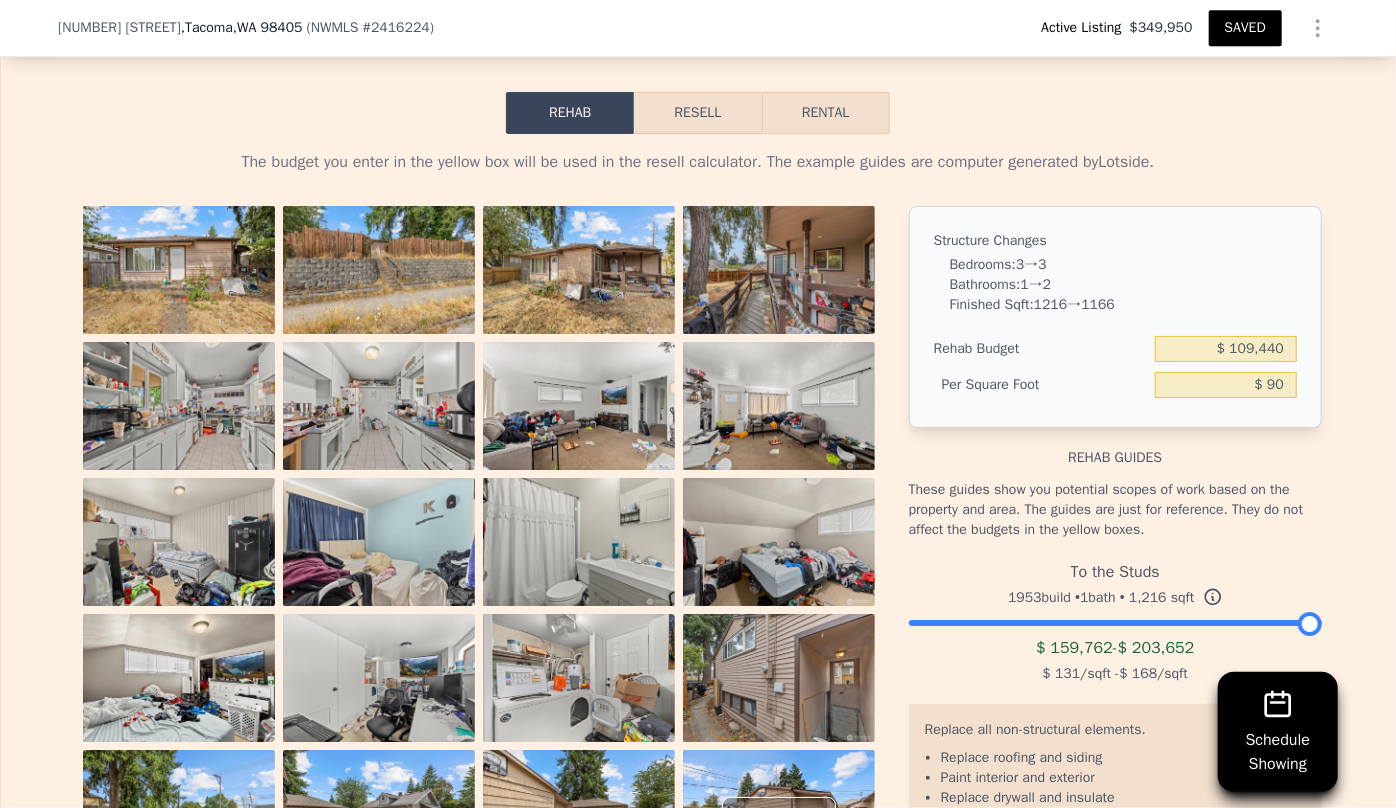 click on "Resell" at bounding box center [697, 113] 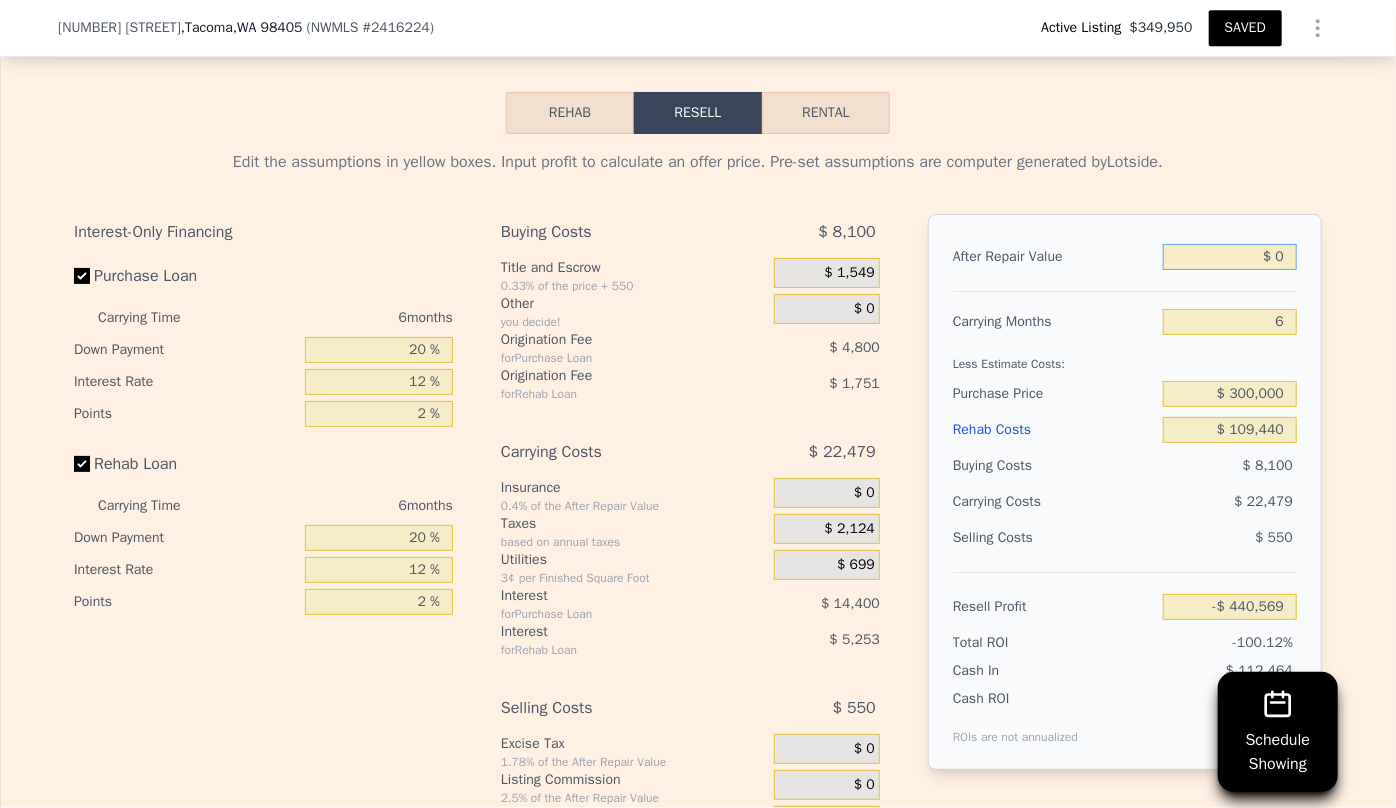 click on "$ 0" at bounding box center (1230, 257) 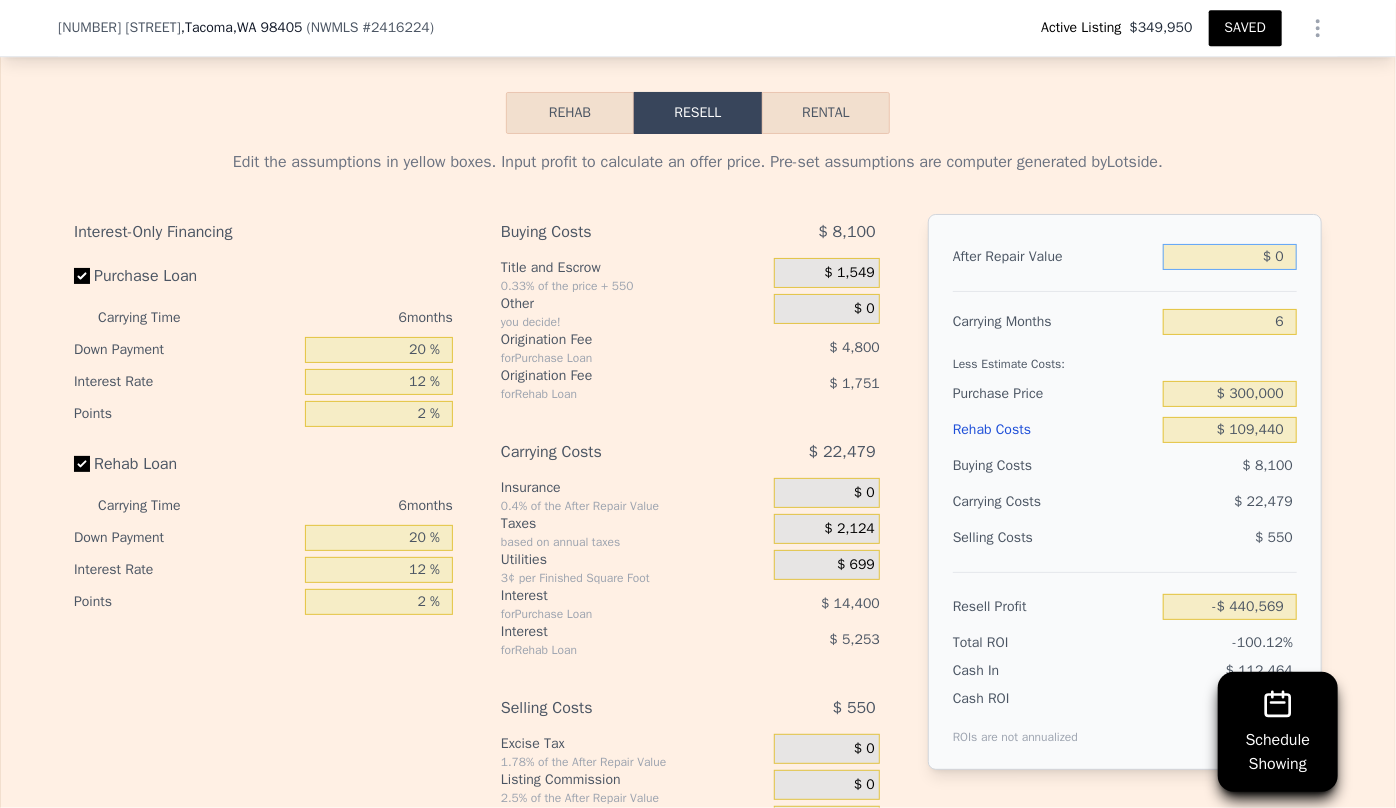 type on "$ 50" 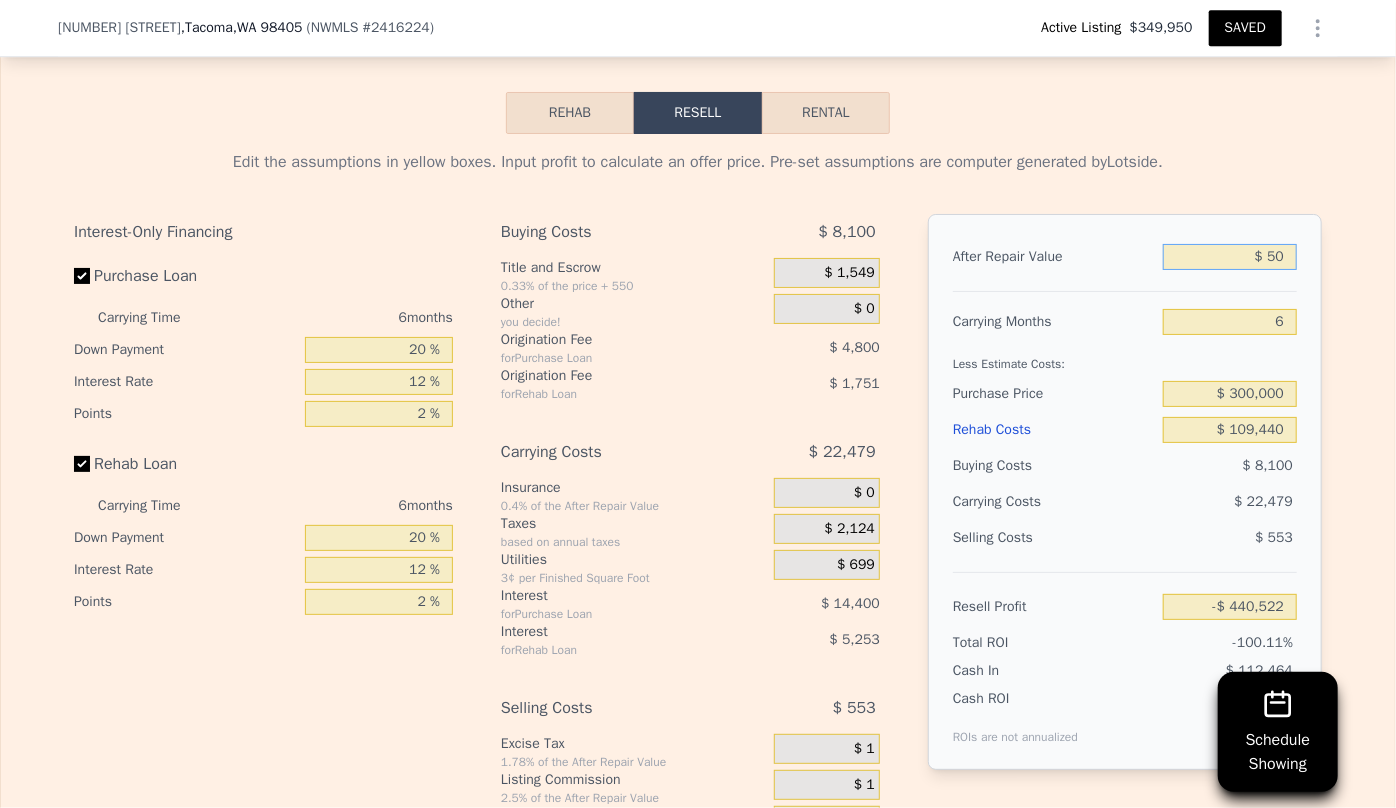 type on "-$ 440,522" 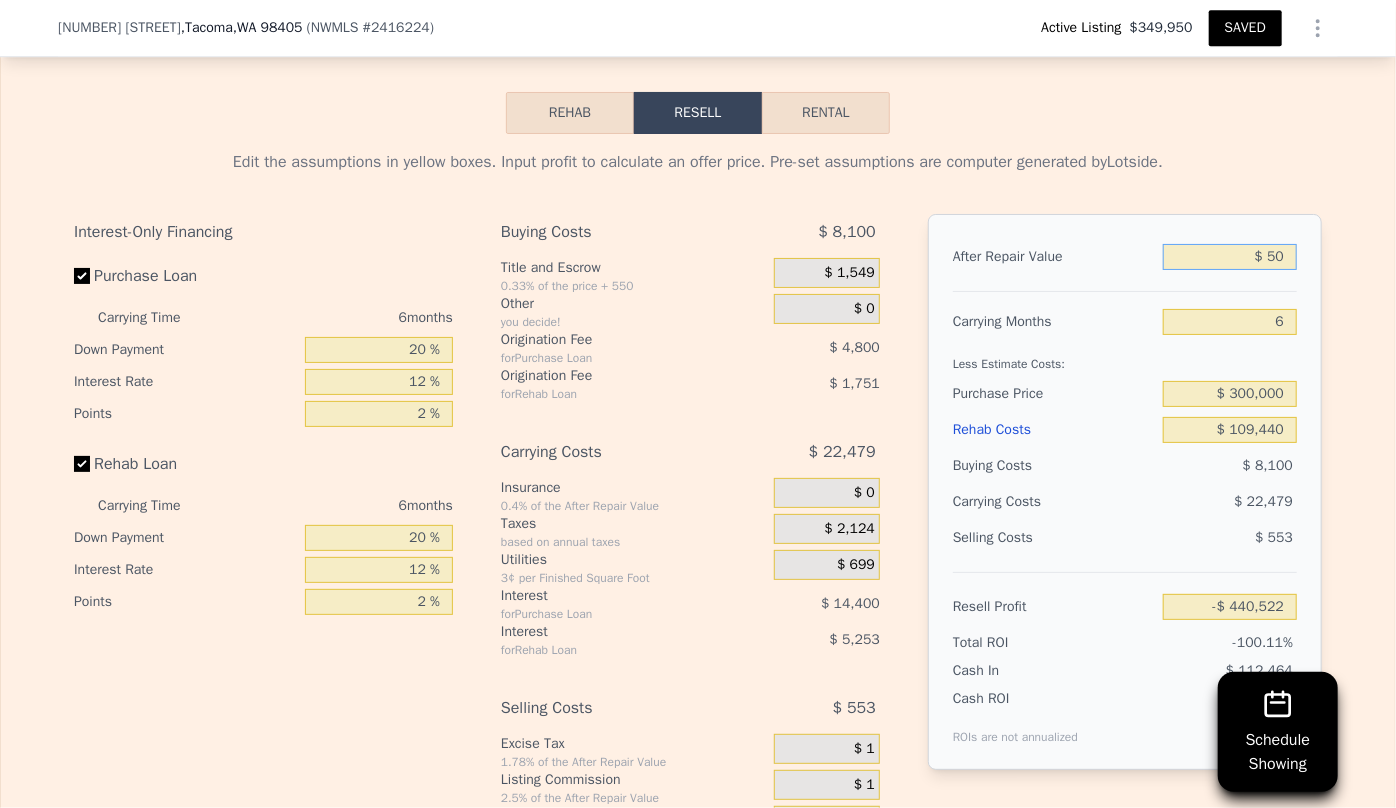type on "$ 520" 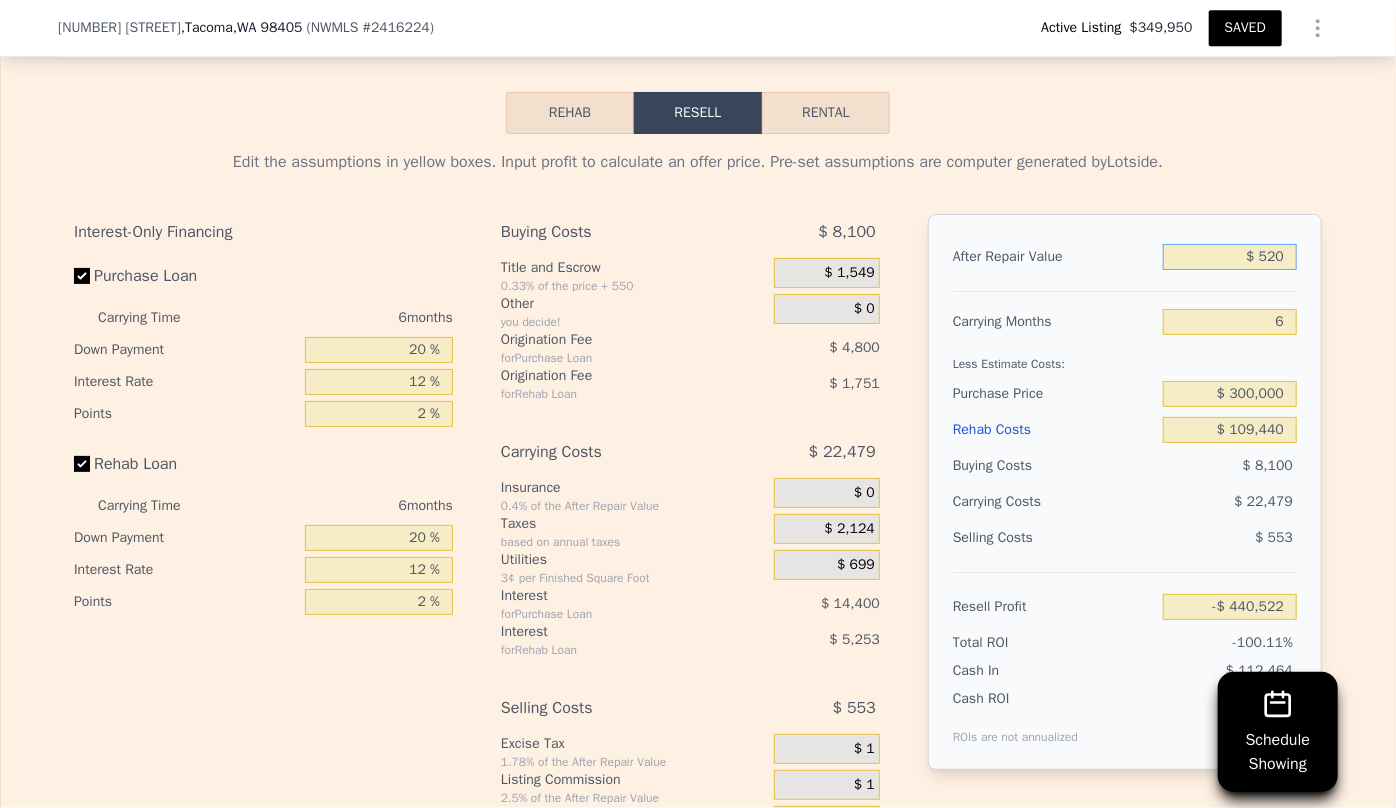 type on "-$ 440,087" 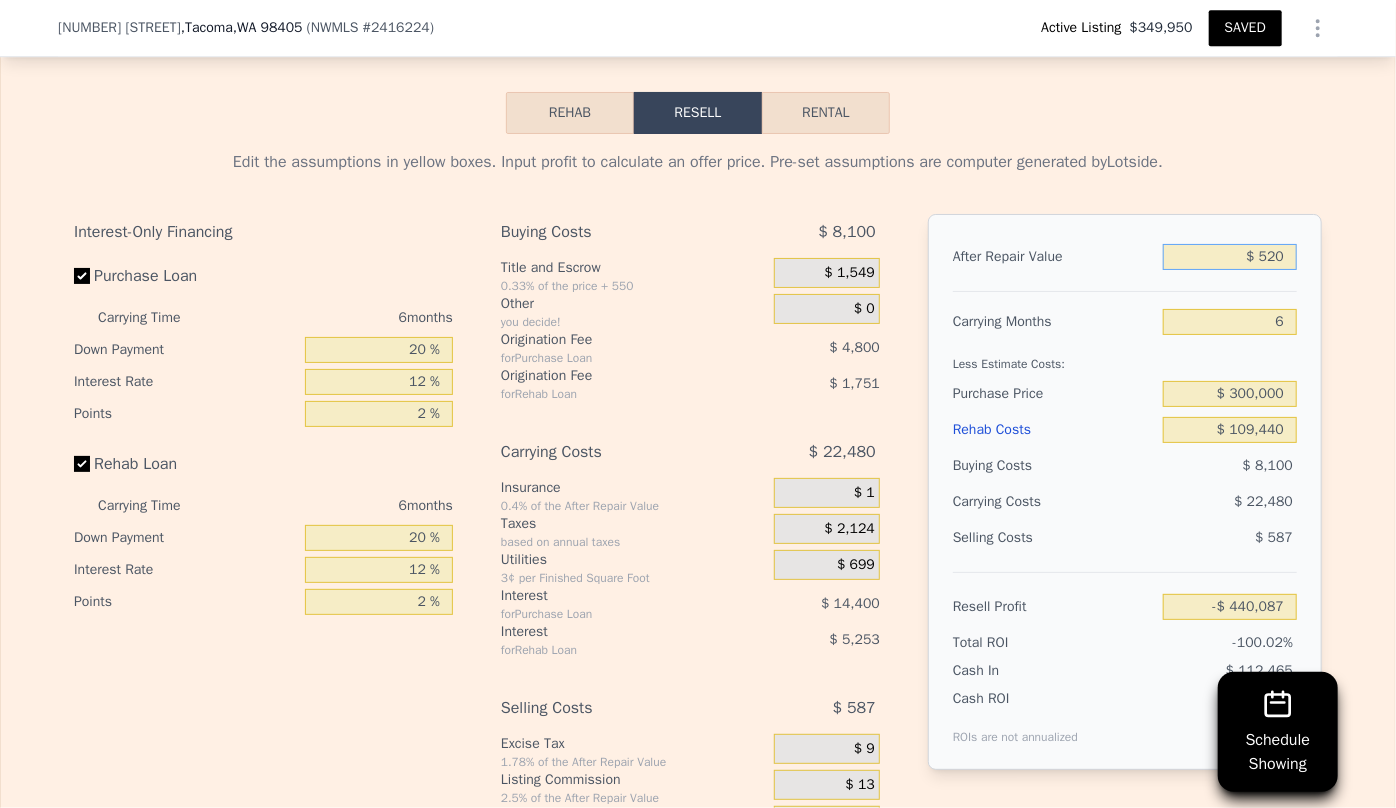 type on "$ 5,200" 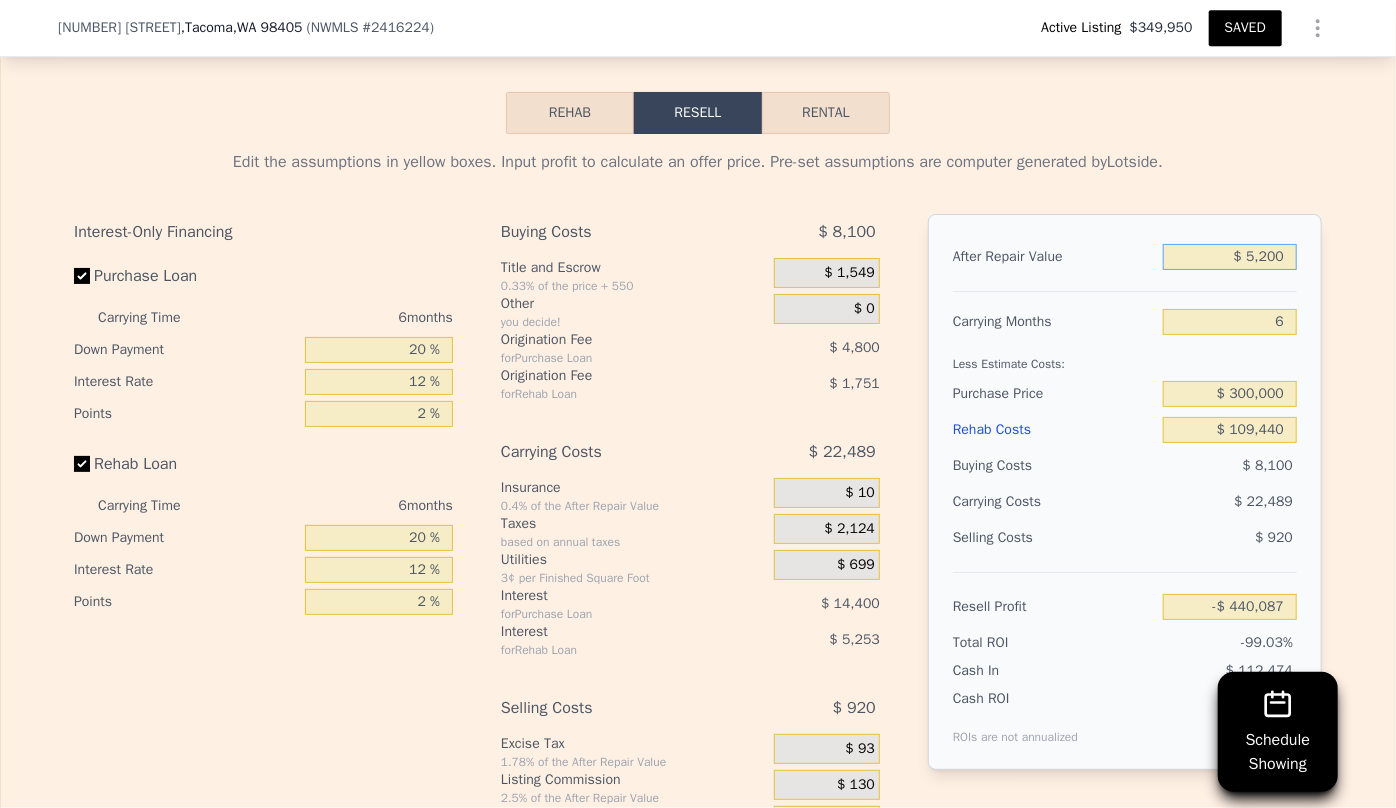 type on "-$ 435,749" 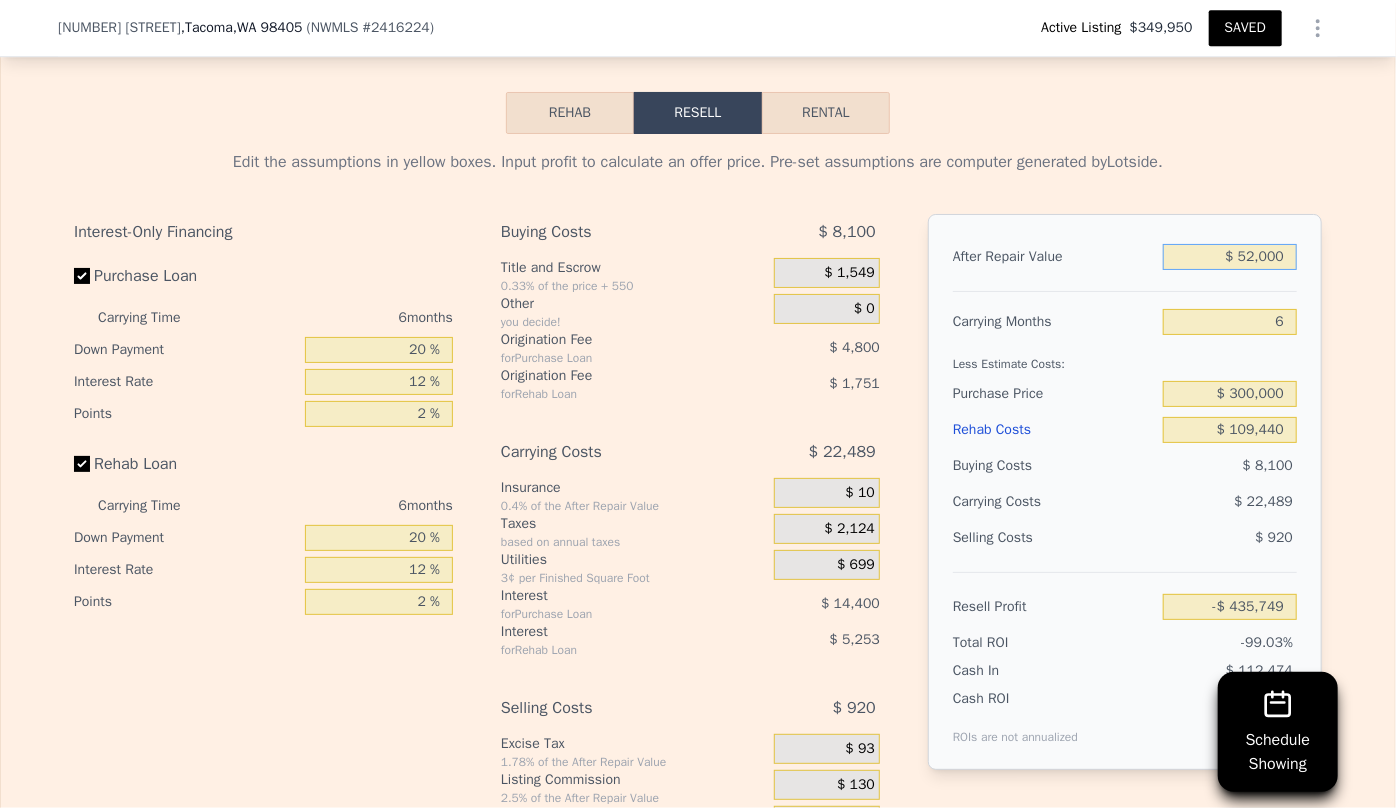type on "$ 520,000" 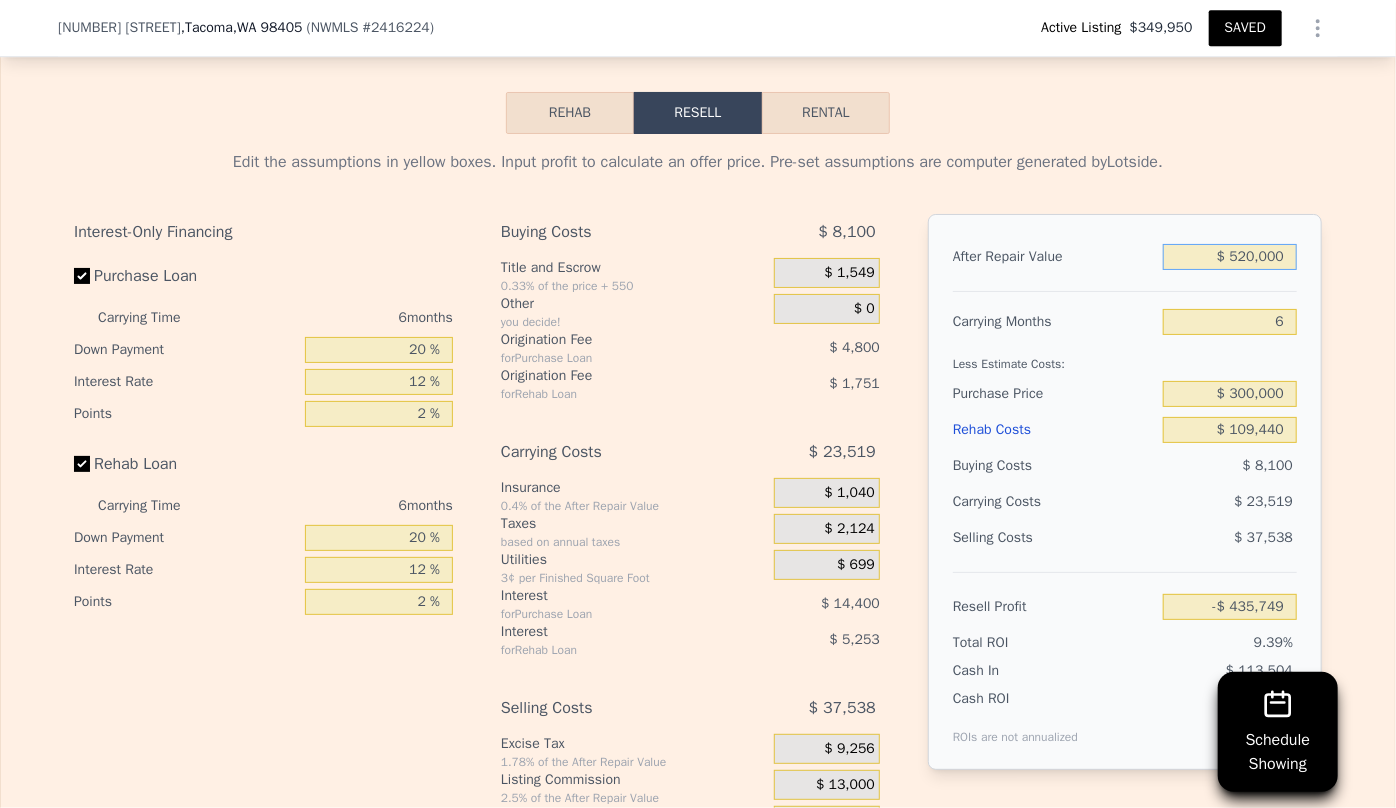 type on "$ 41,403" 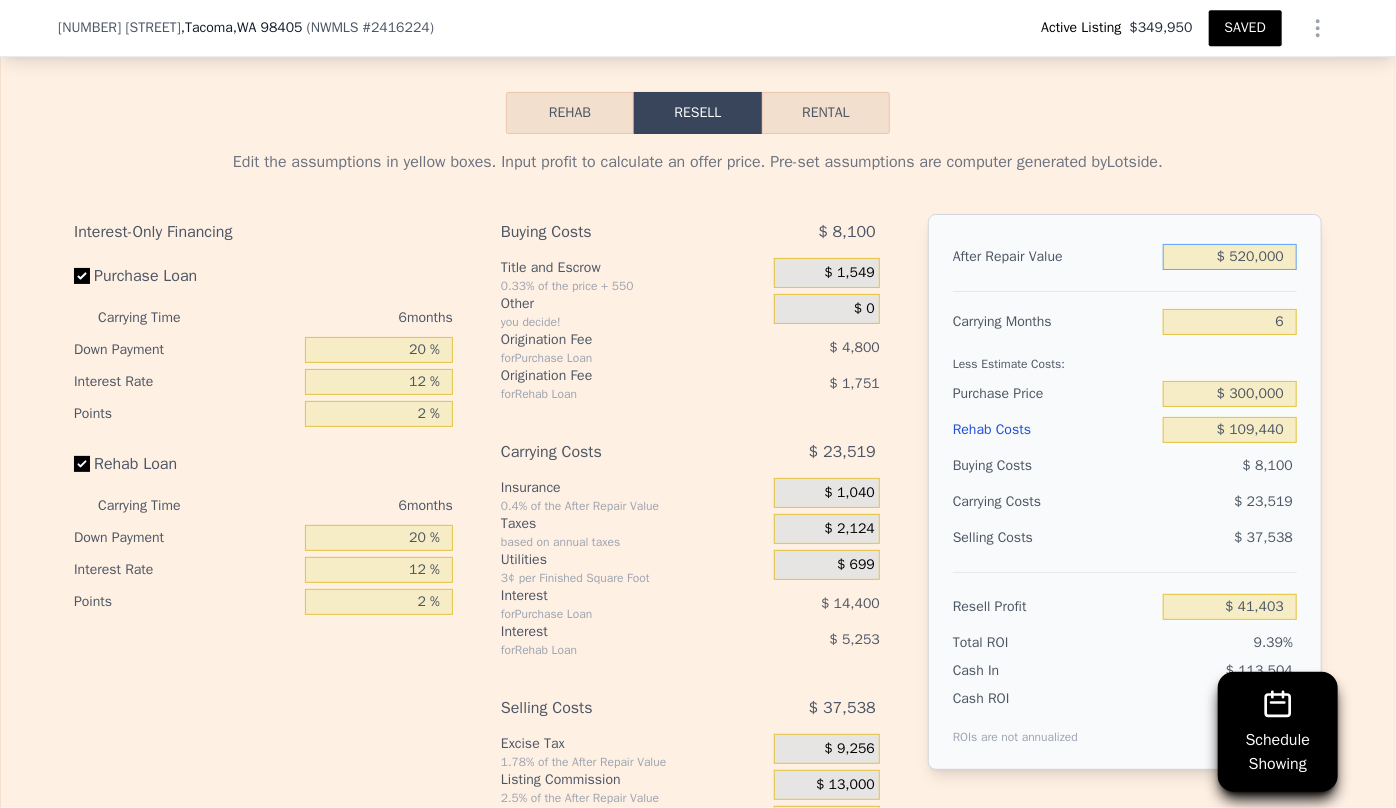 type on "$ 5,200,000" 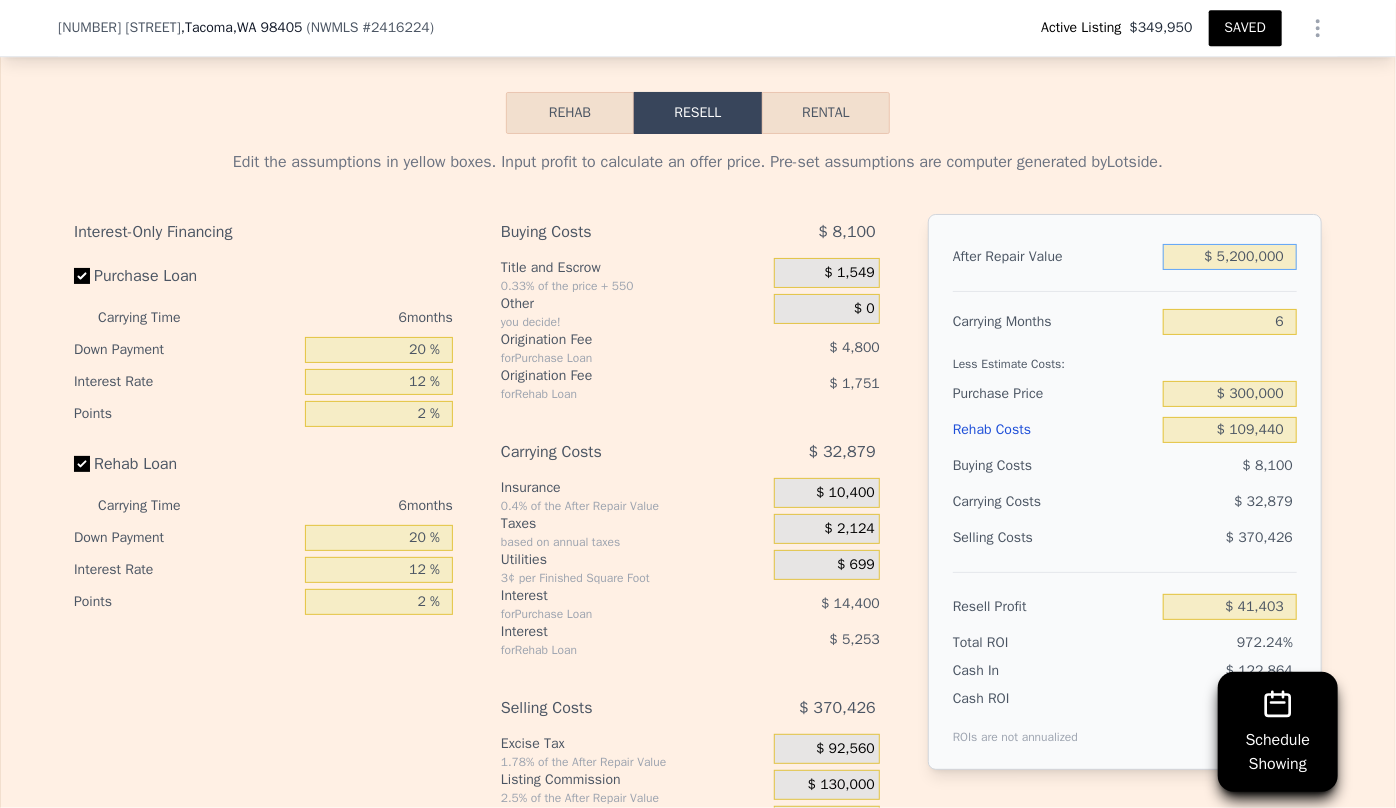 type on "$ 4,379,155" 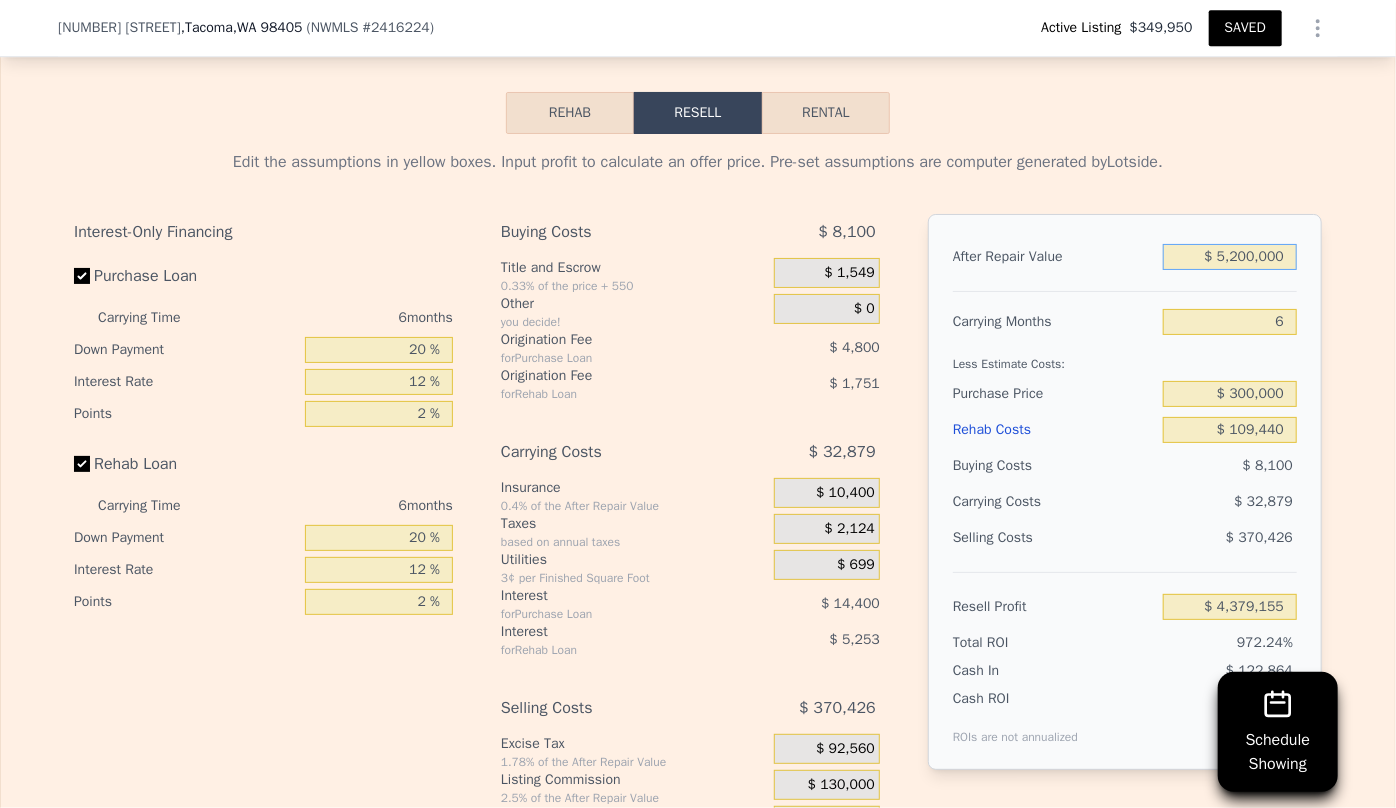 type on "$ 520,000" 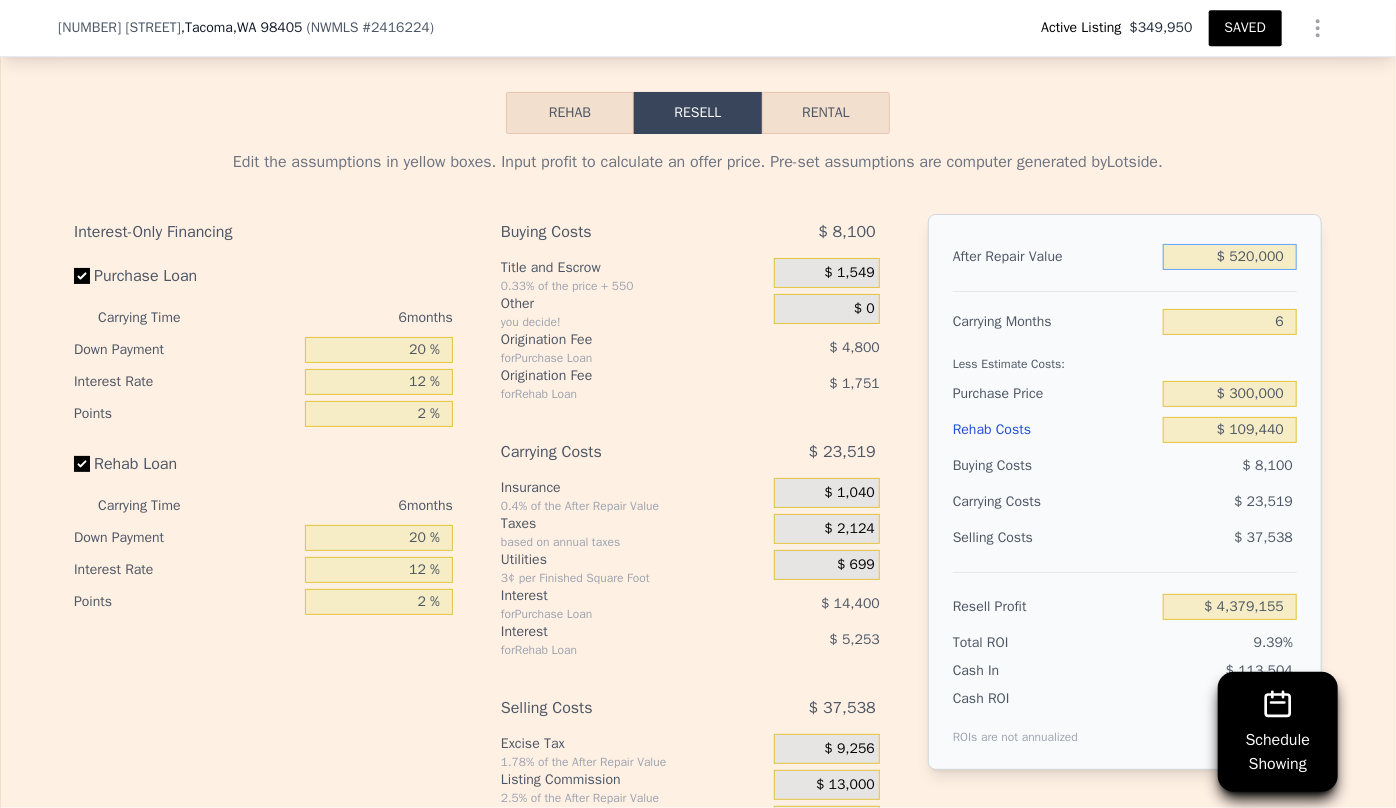 type on "$ 41,403" 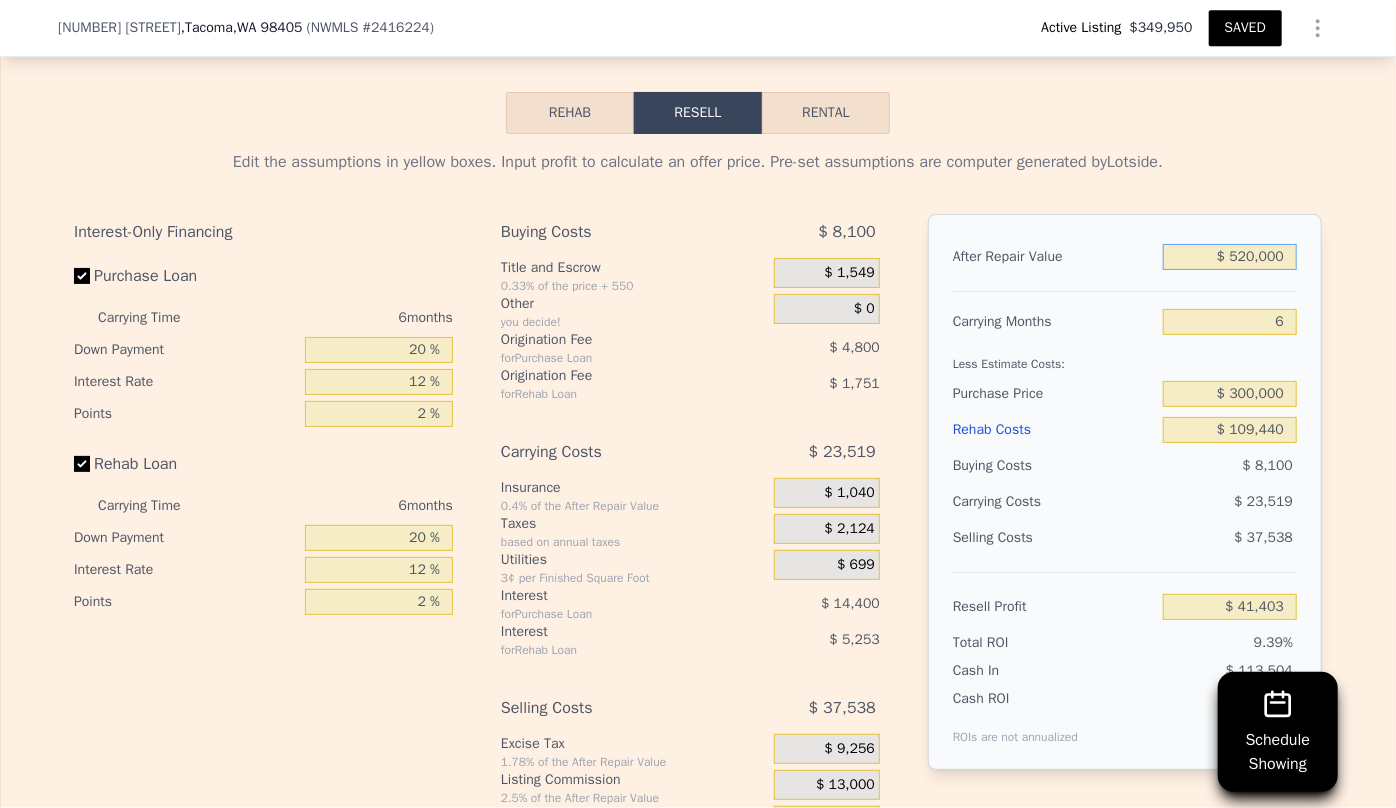 type on "$ 520,000" 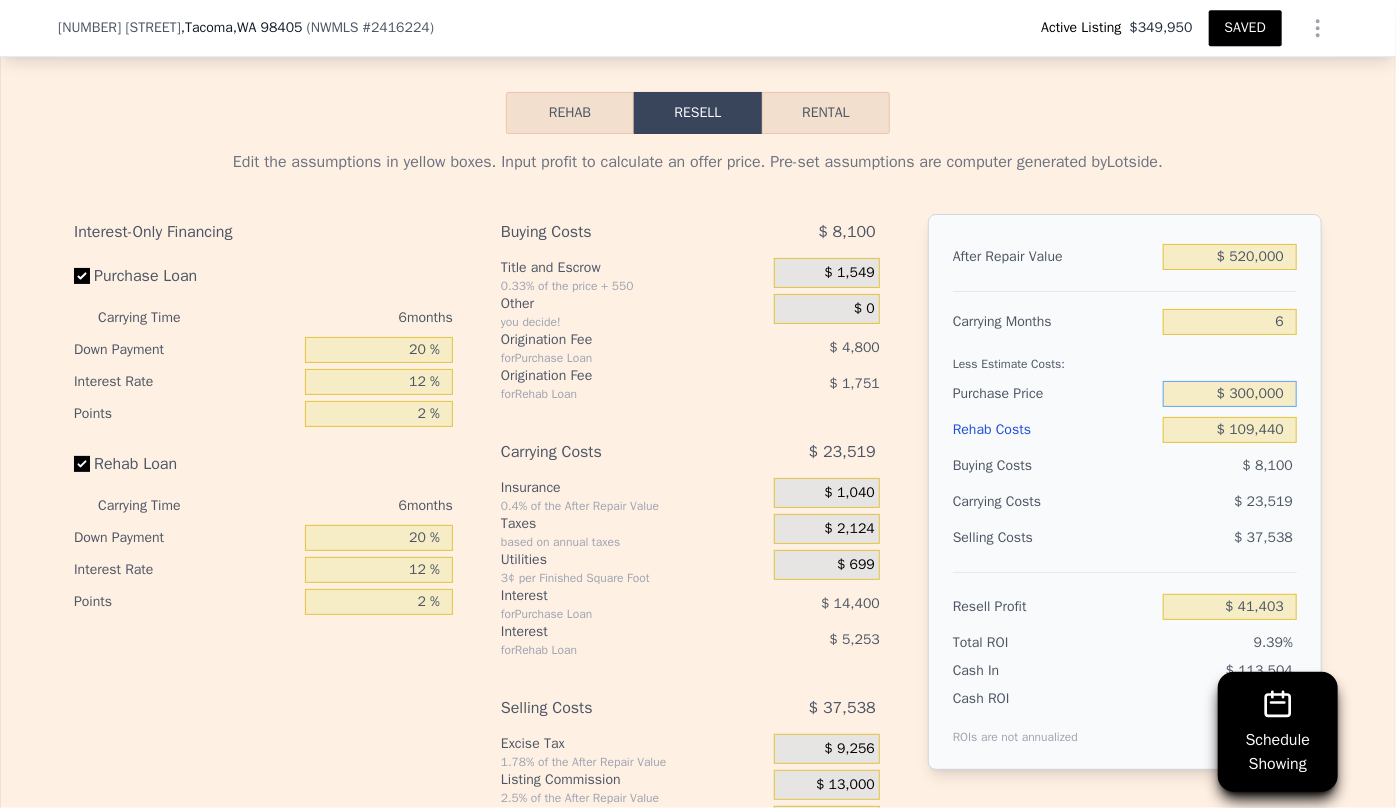 click on "$ 300,000" at bounding box center (1230, 394) 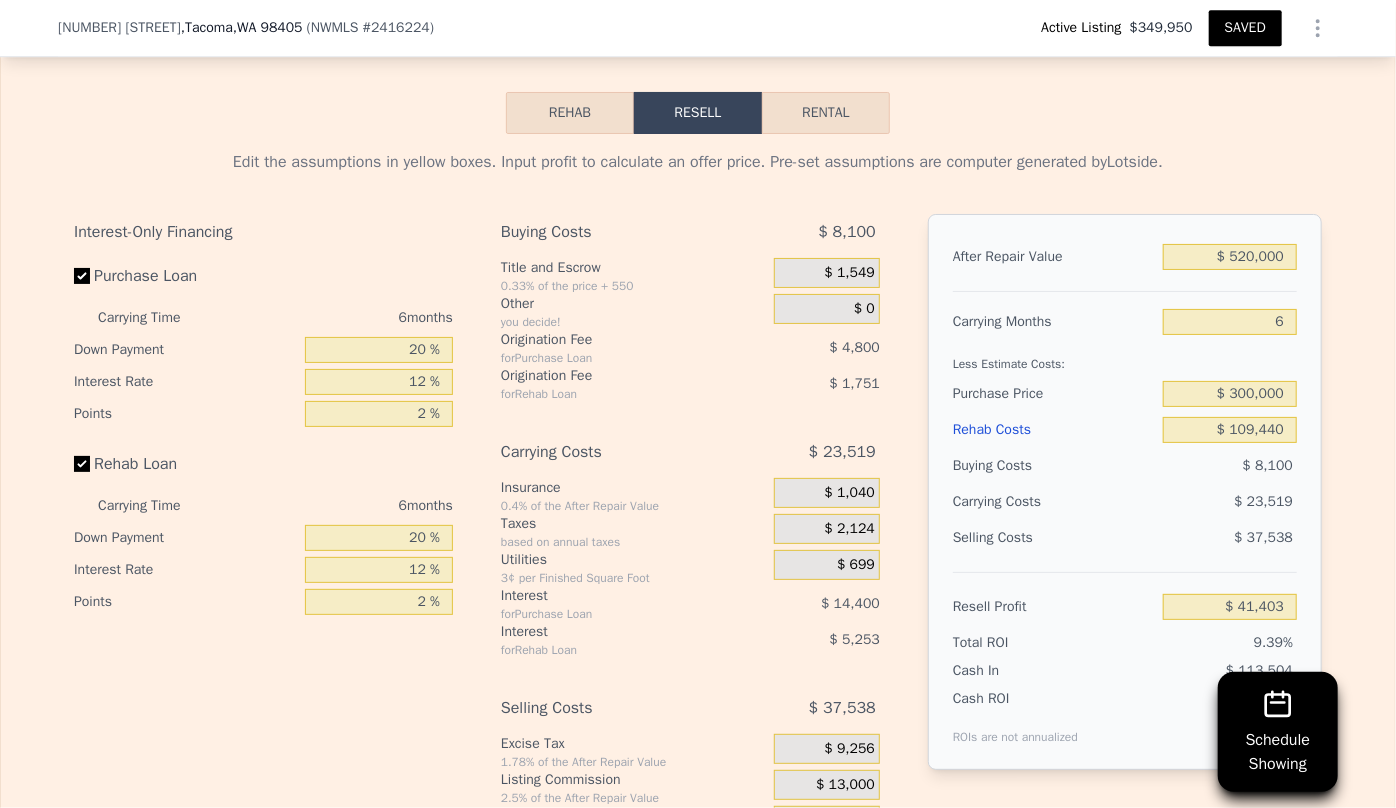click on "SAVED" at bounding box center (1245, 28) 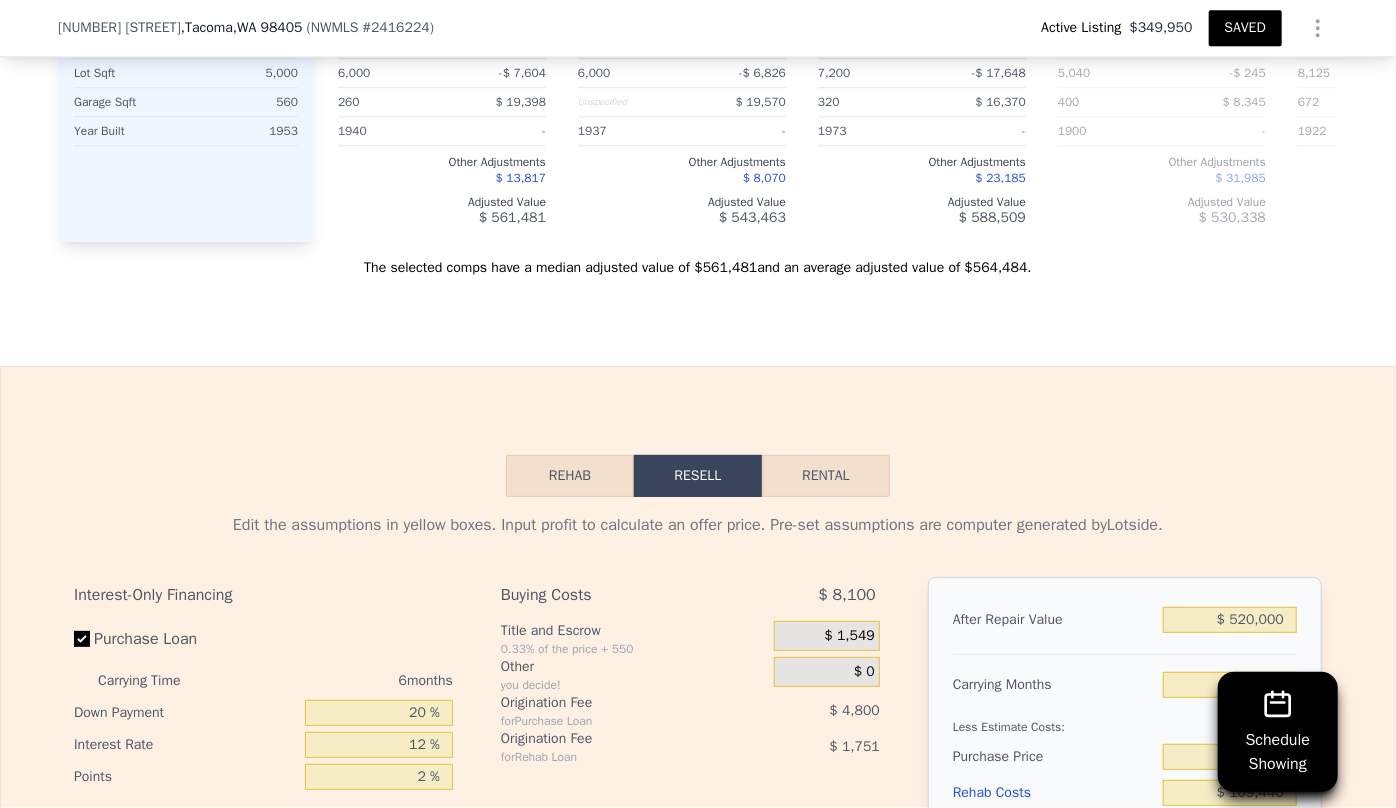 scroll, scrollTop: 2454, scrollLeft: 0, axis: vertical 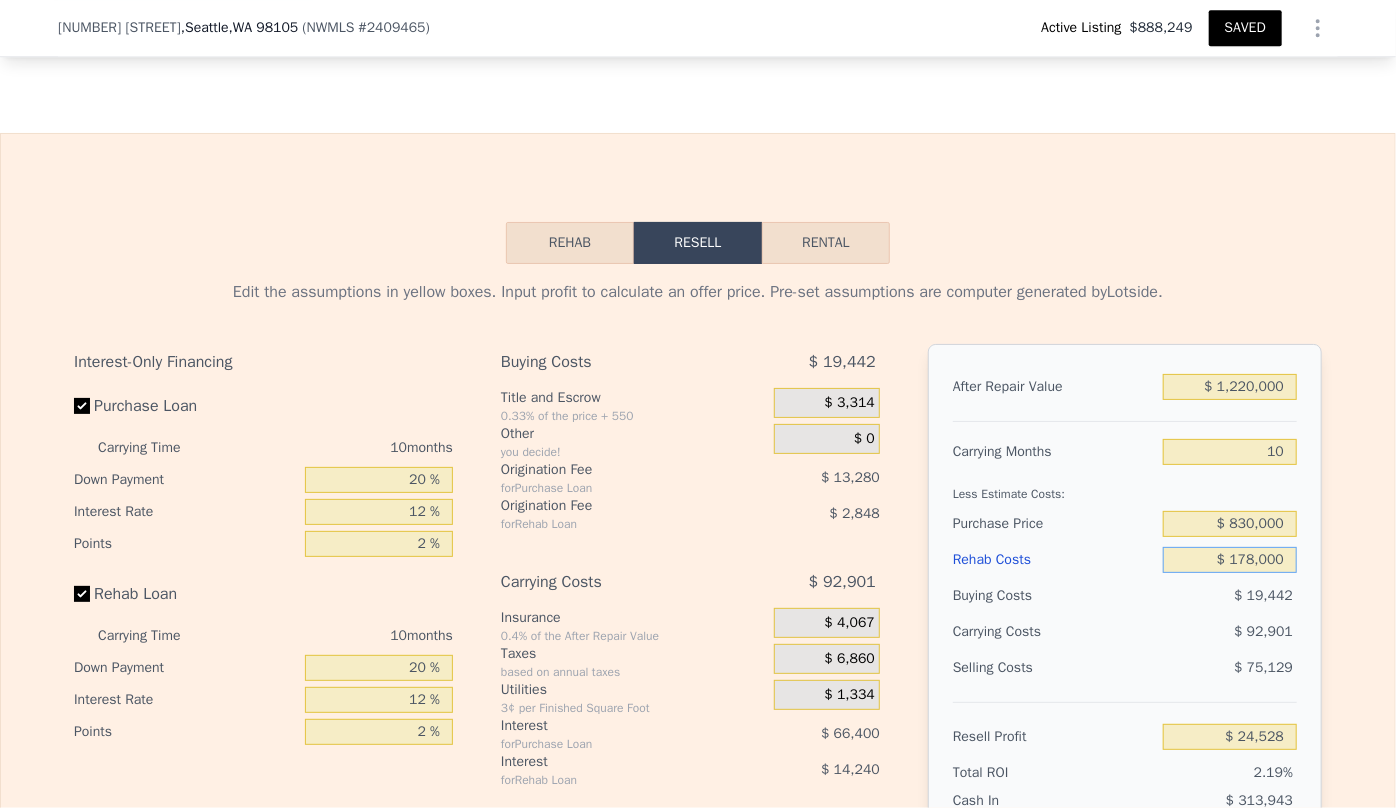 click on "$ 178,000" at bounding box center (1230, 560) 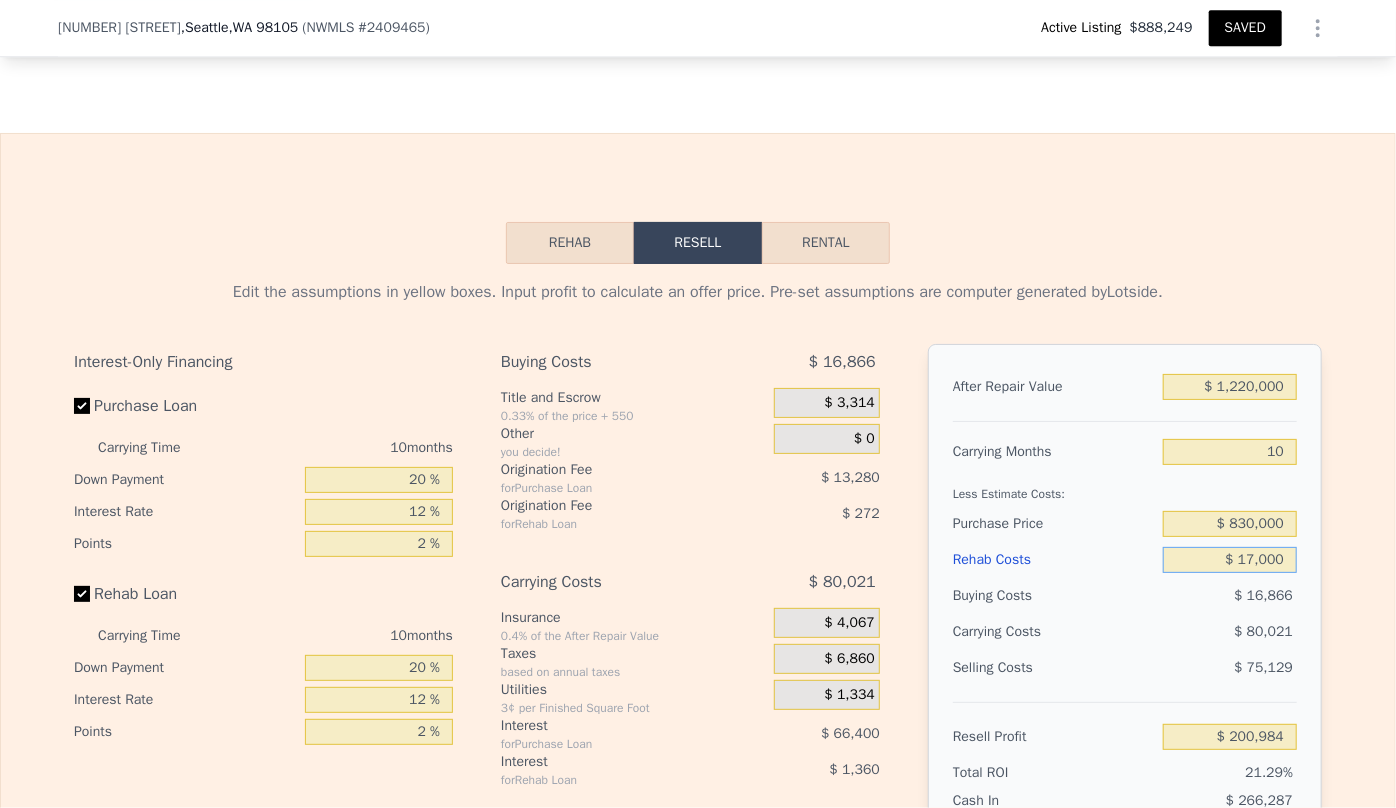 type on "$ 200,984" 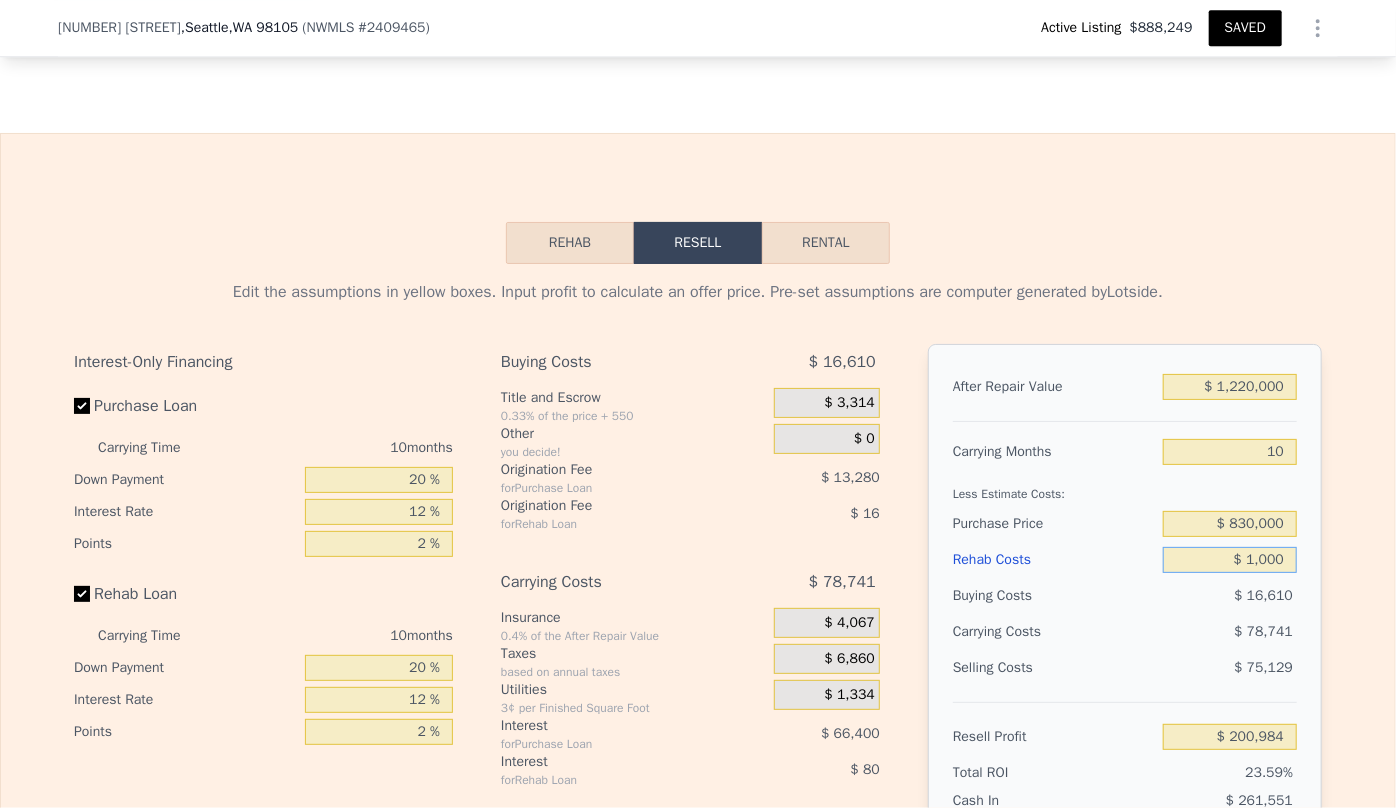 type on "$ 218,520" 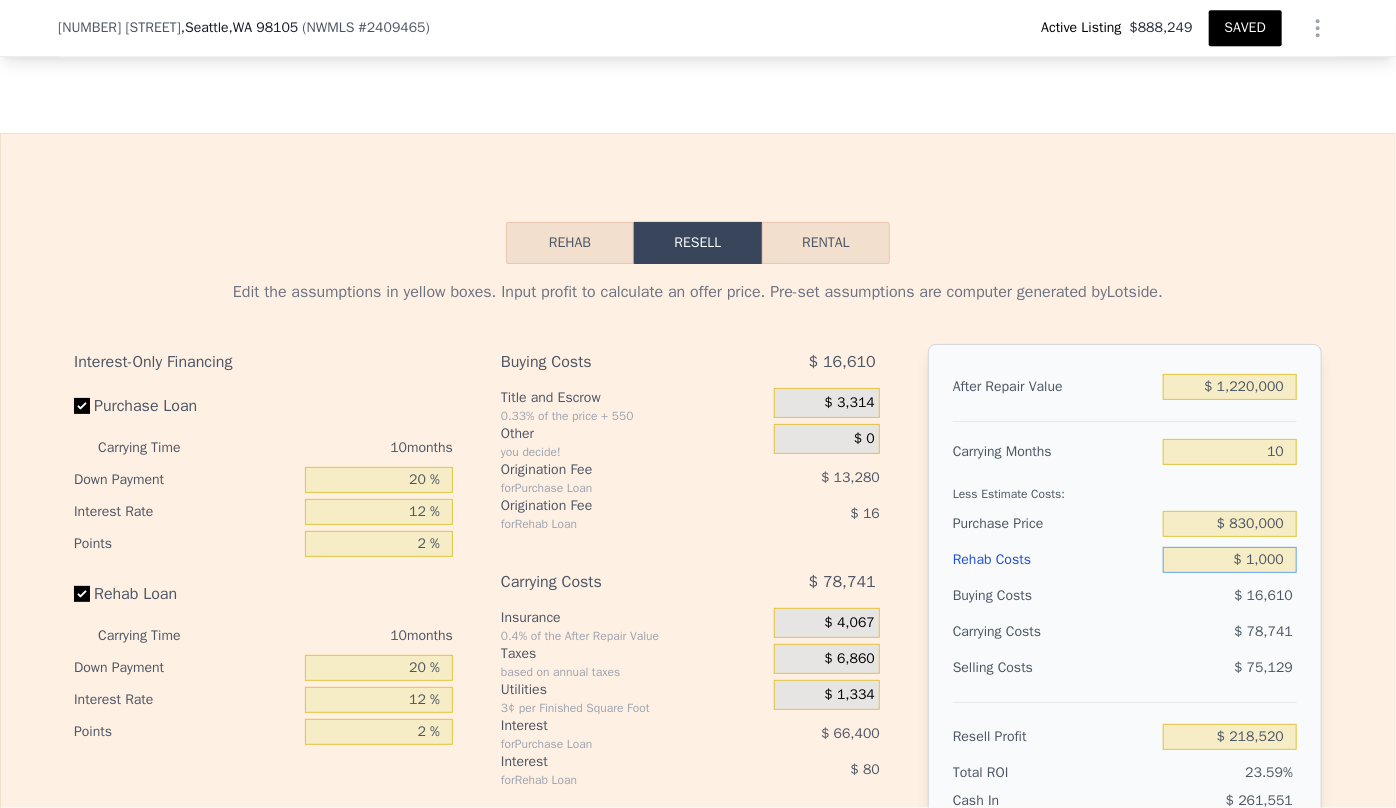 type on "$ 000" 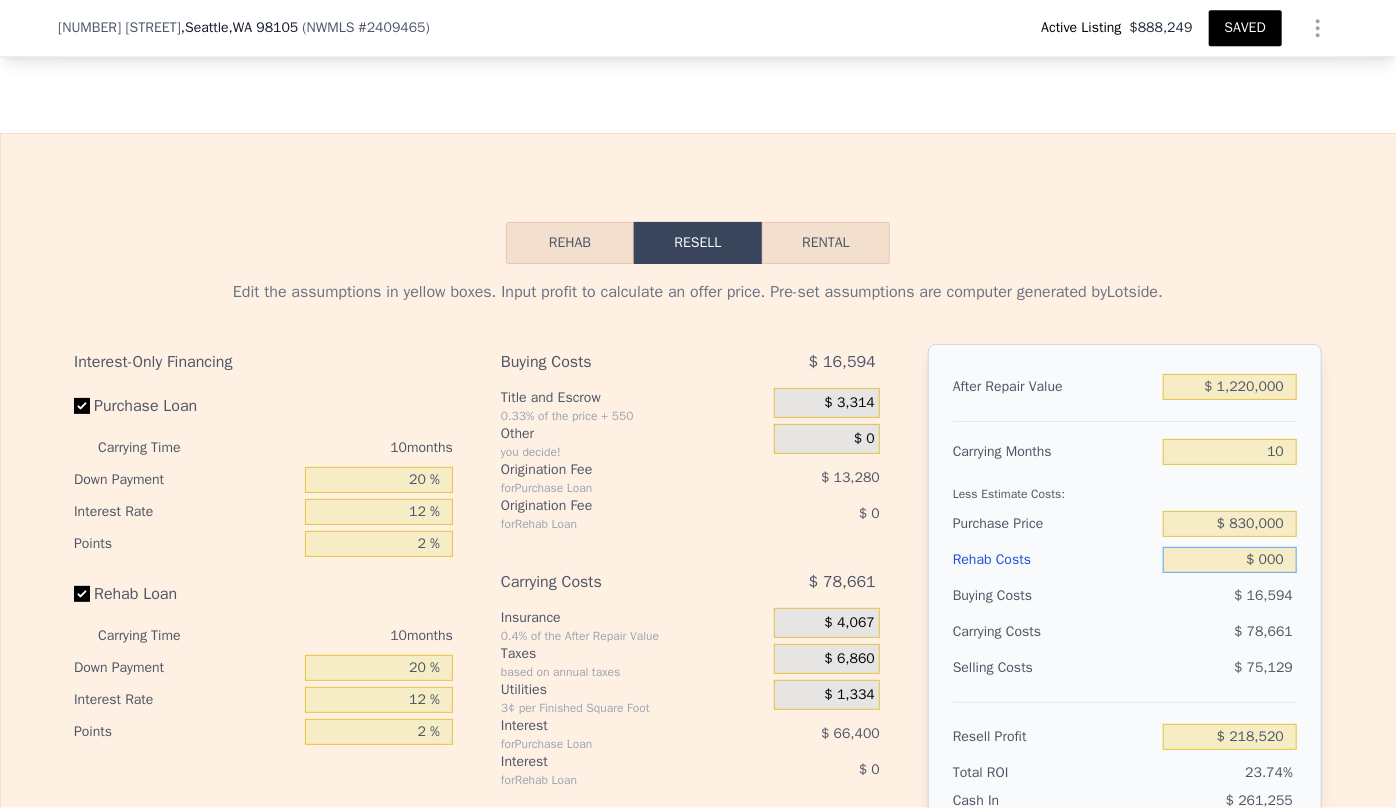 type on "$ 219,616" 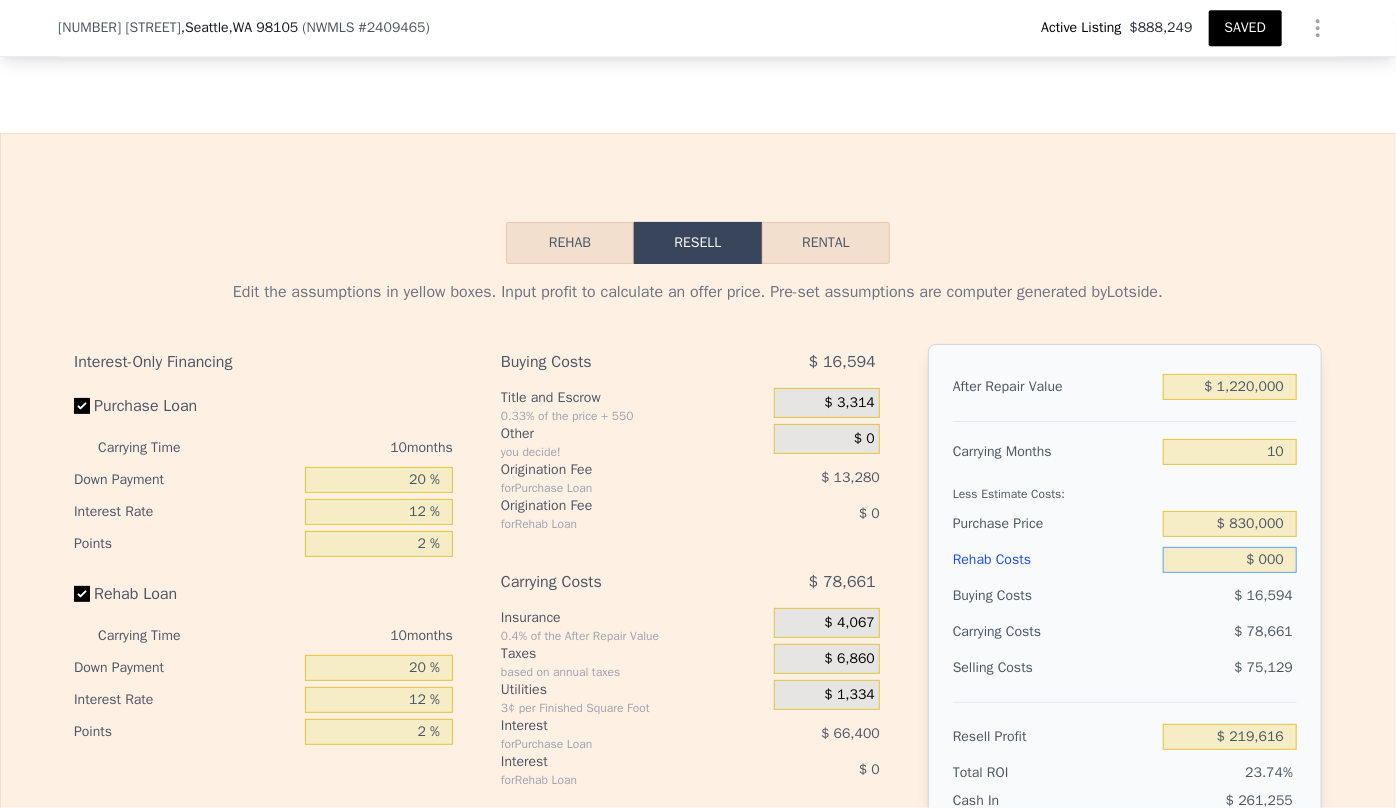 type on "$ 2,000" 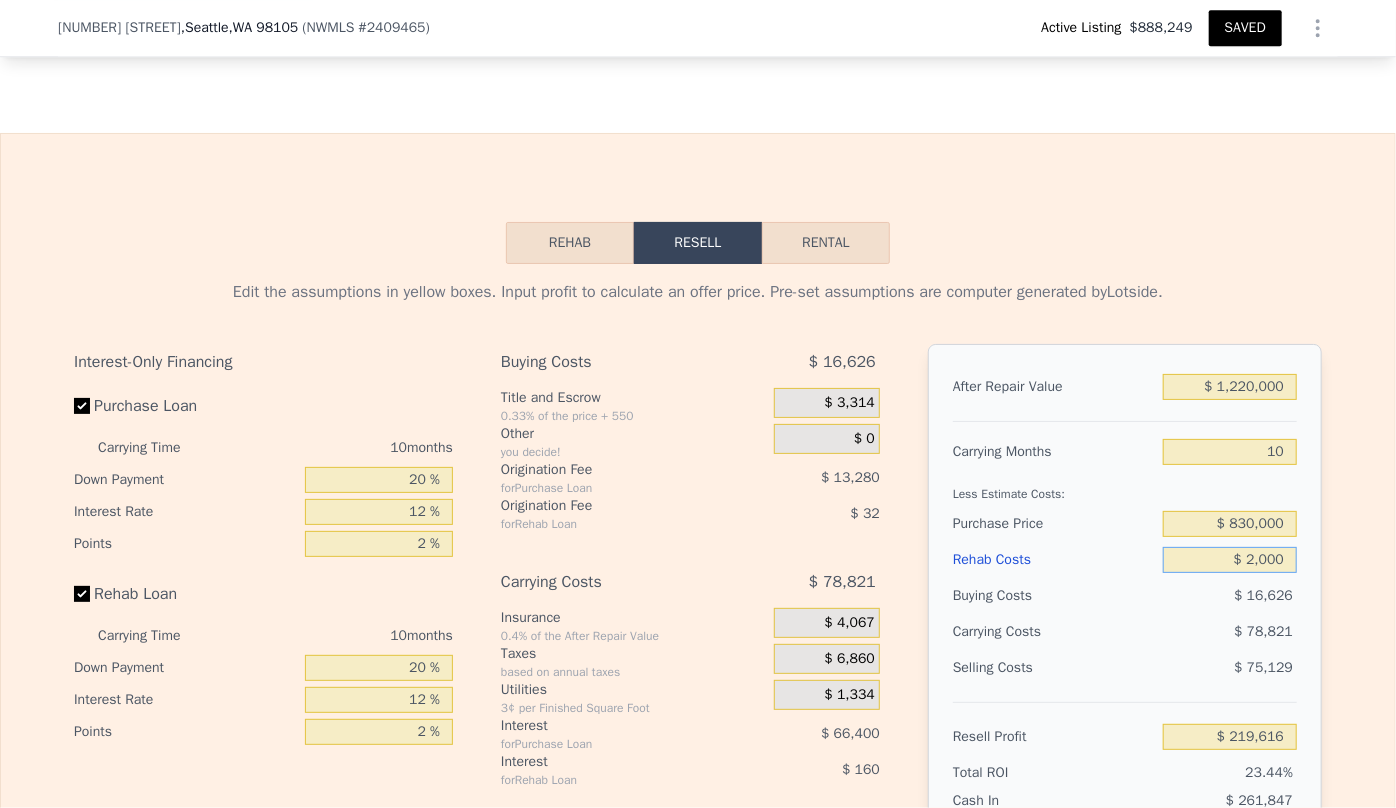 type on "$ 217,424" 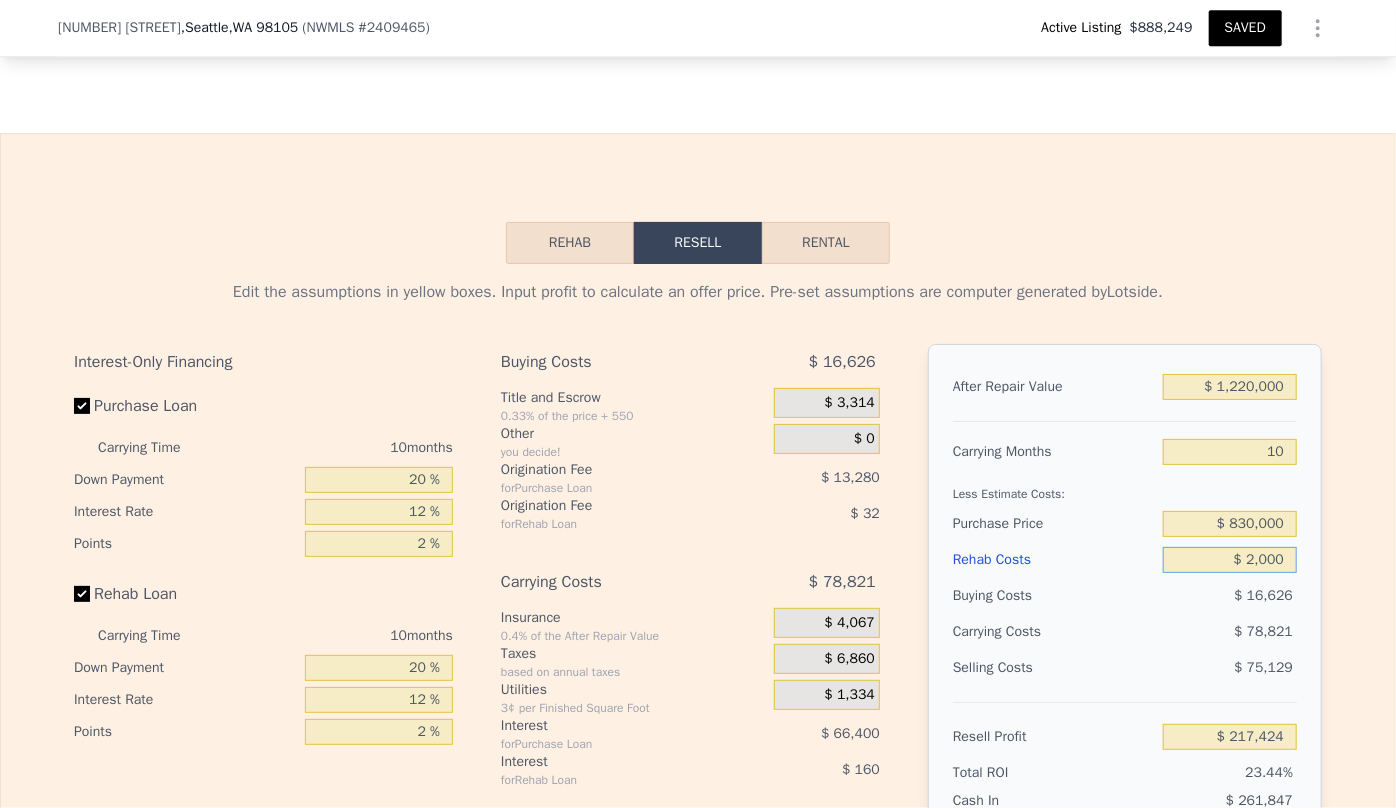 type on "$ 20,000" 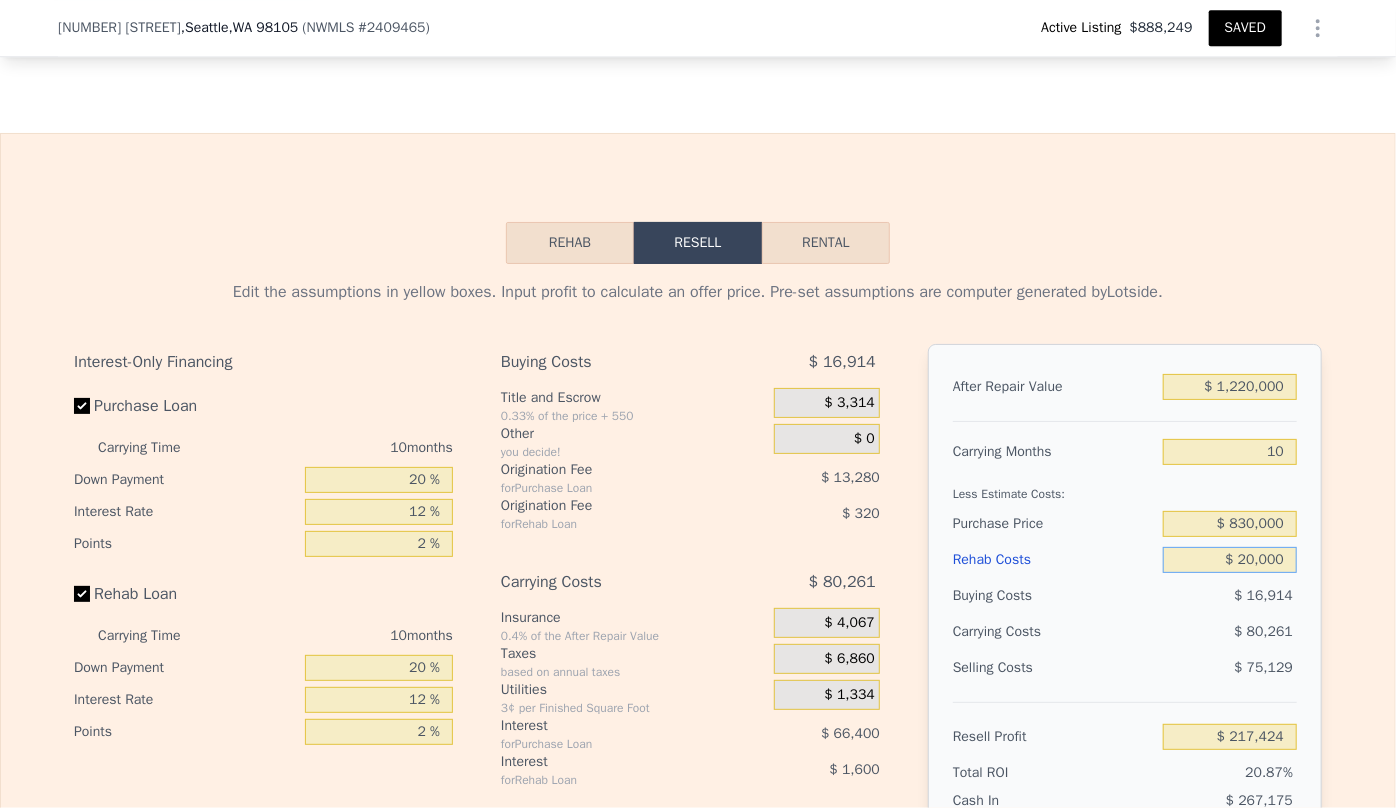 type on "$ 197,696" 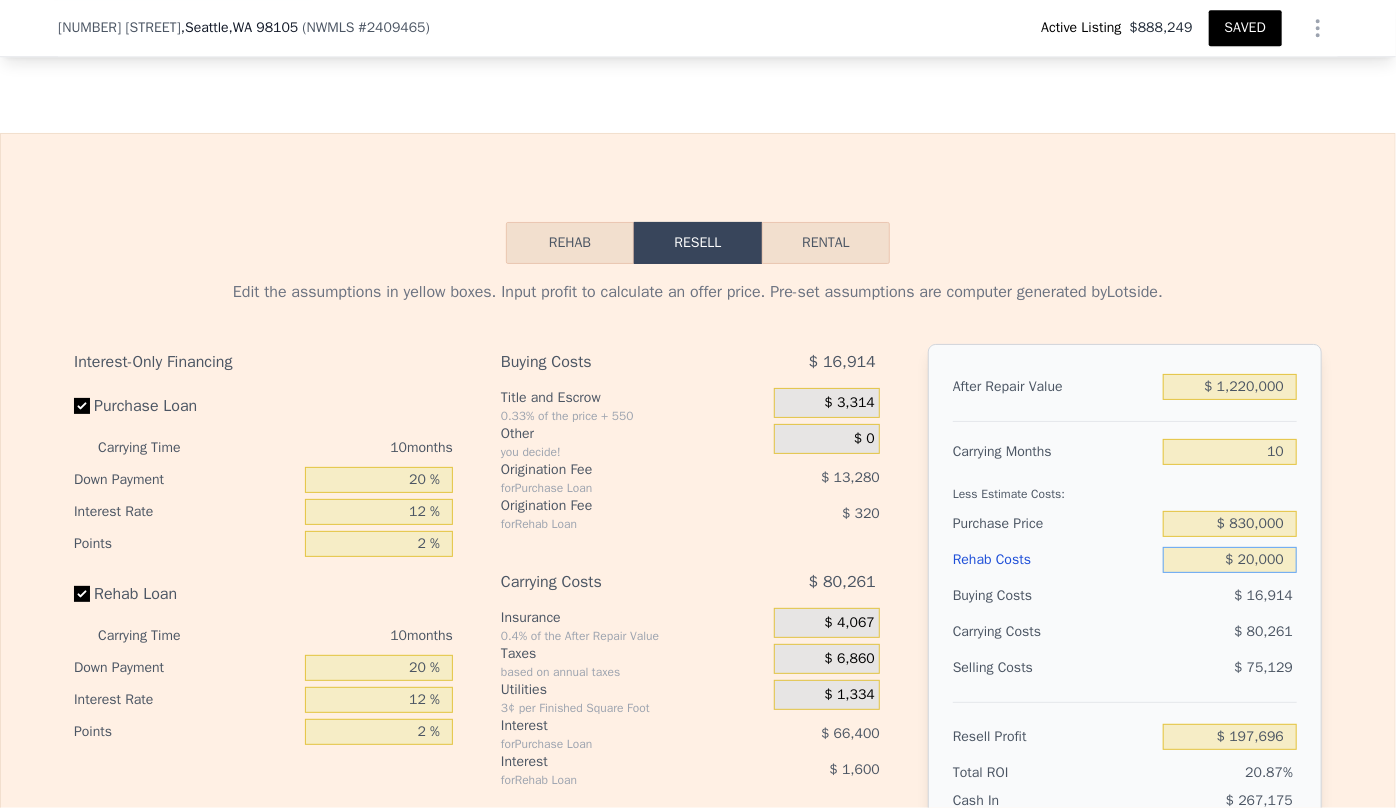 type on "$ 200,000" 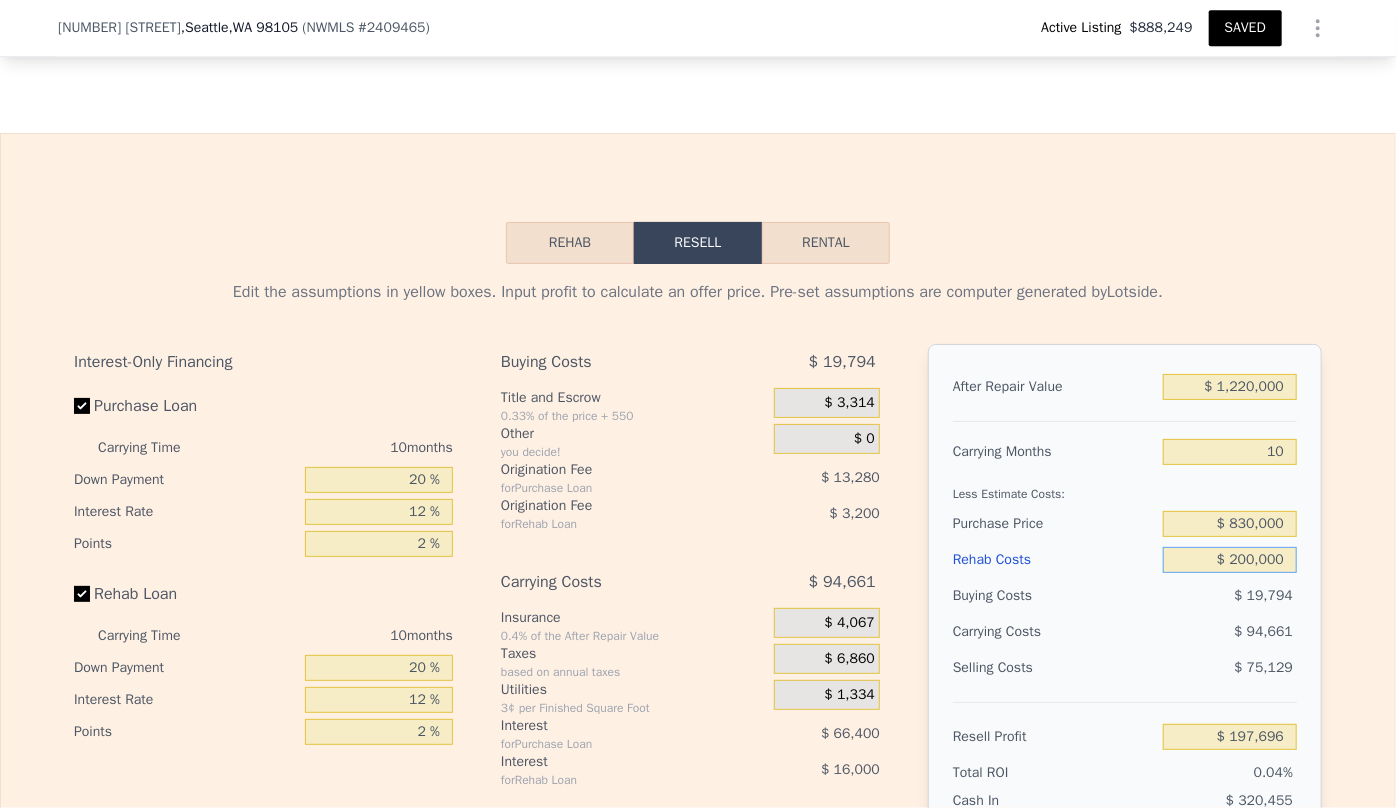 type on "$ 416" 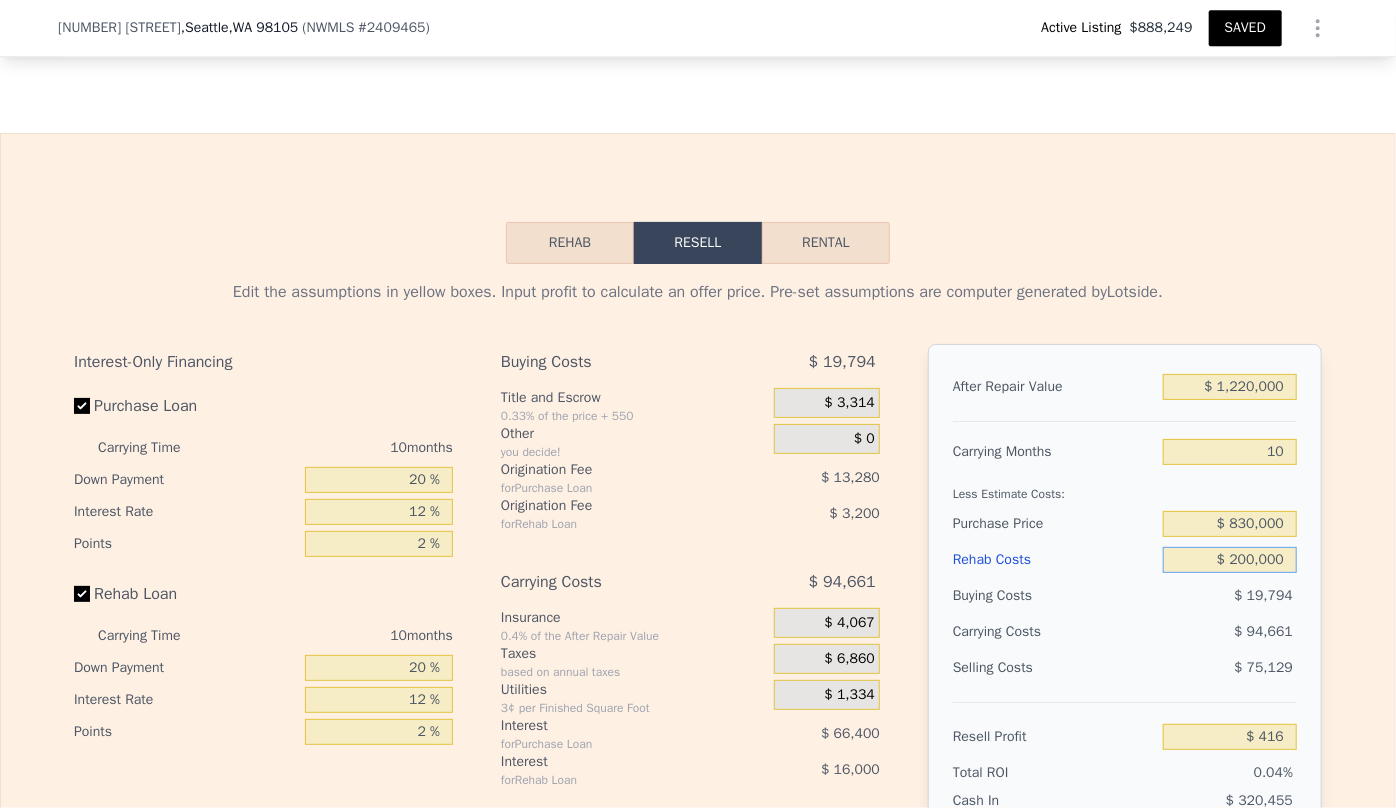 type on "$ 200,000" 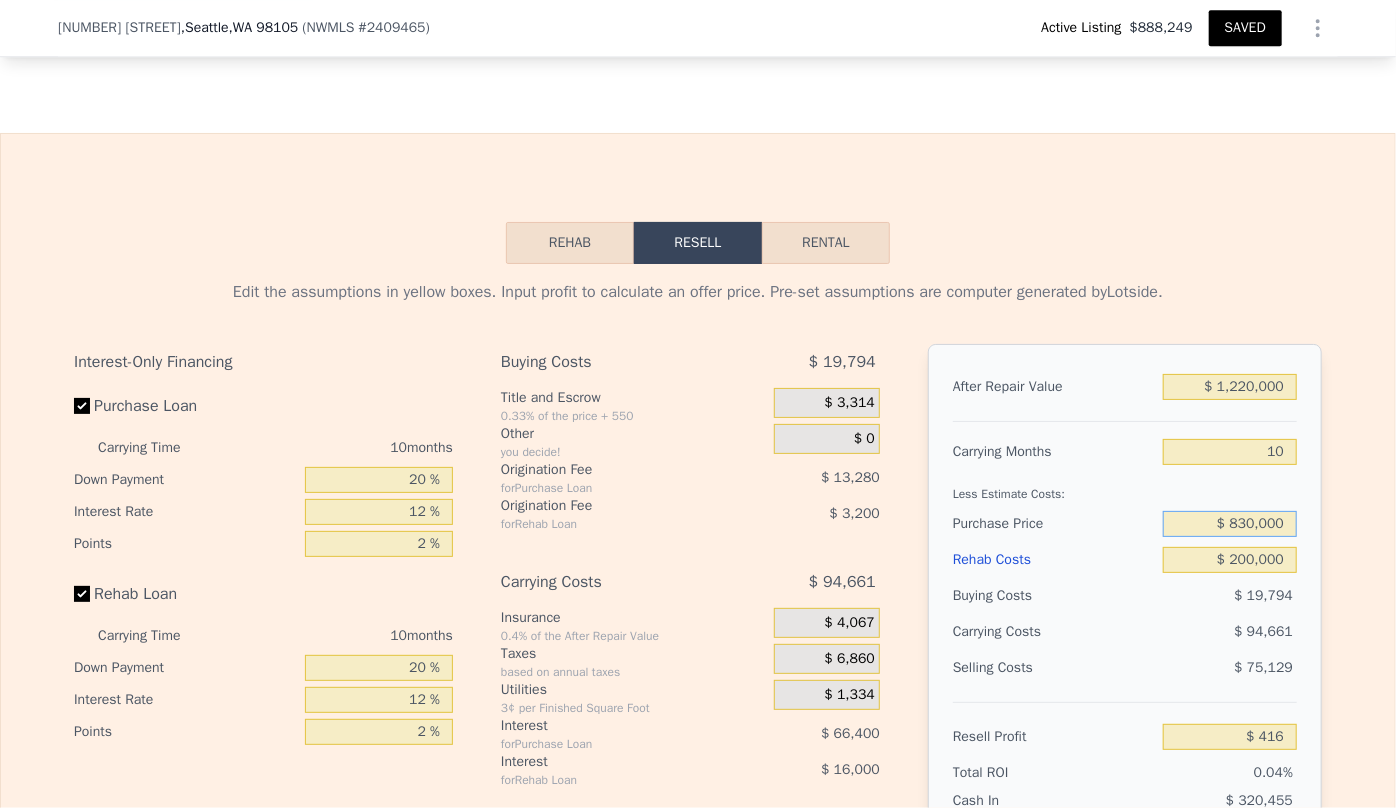 click on "$ 830,000" at bounding box center (1230, 524) 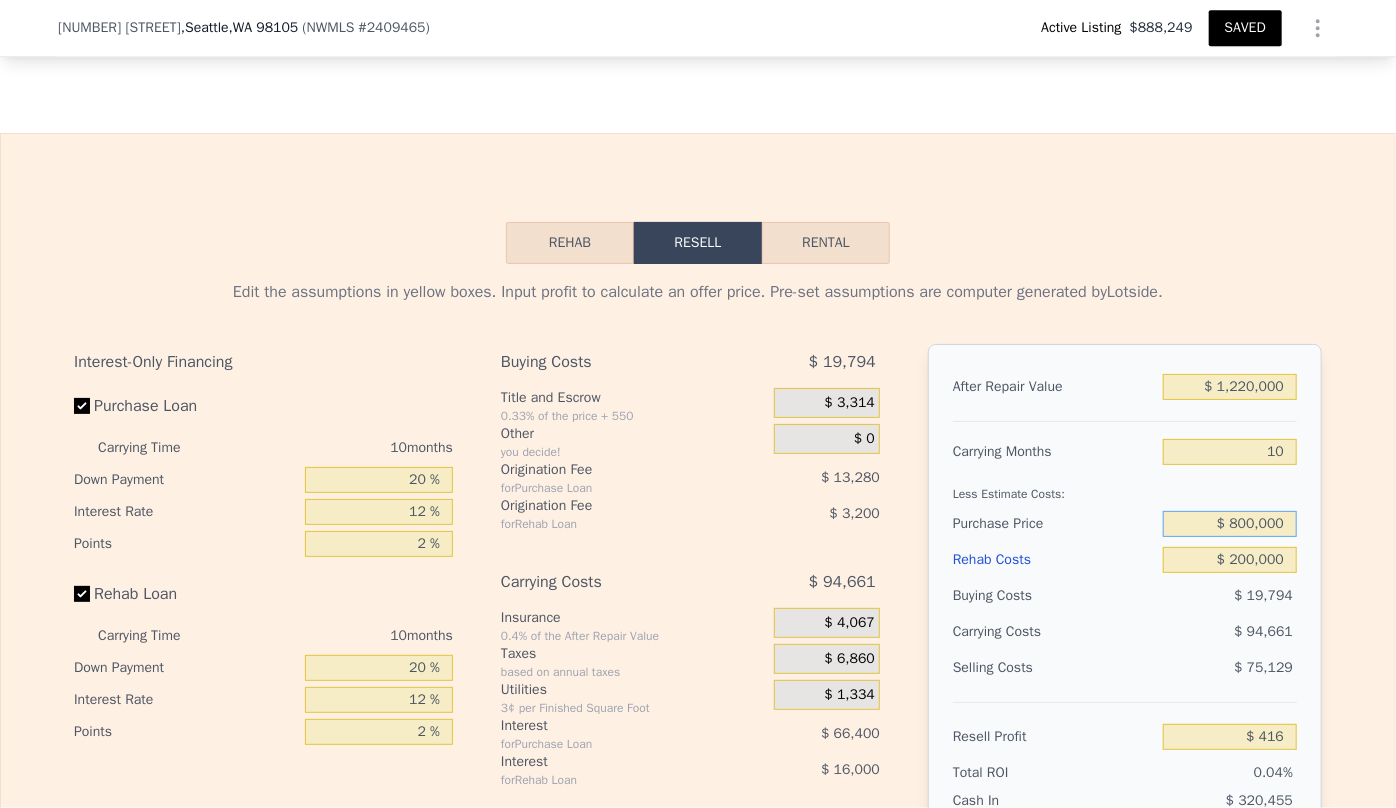 type on "$ 800,000" 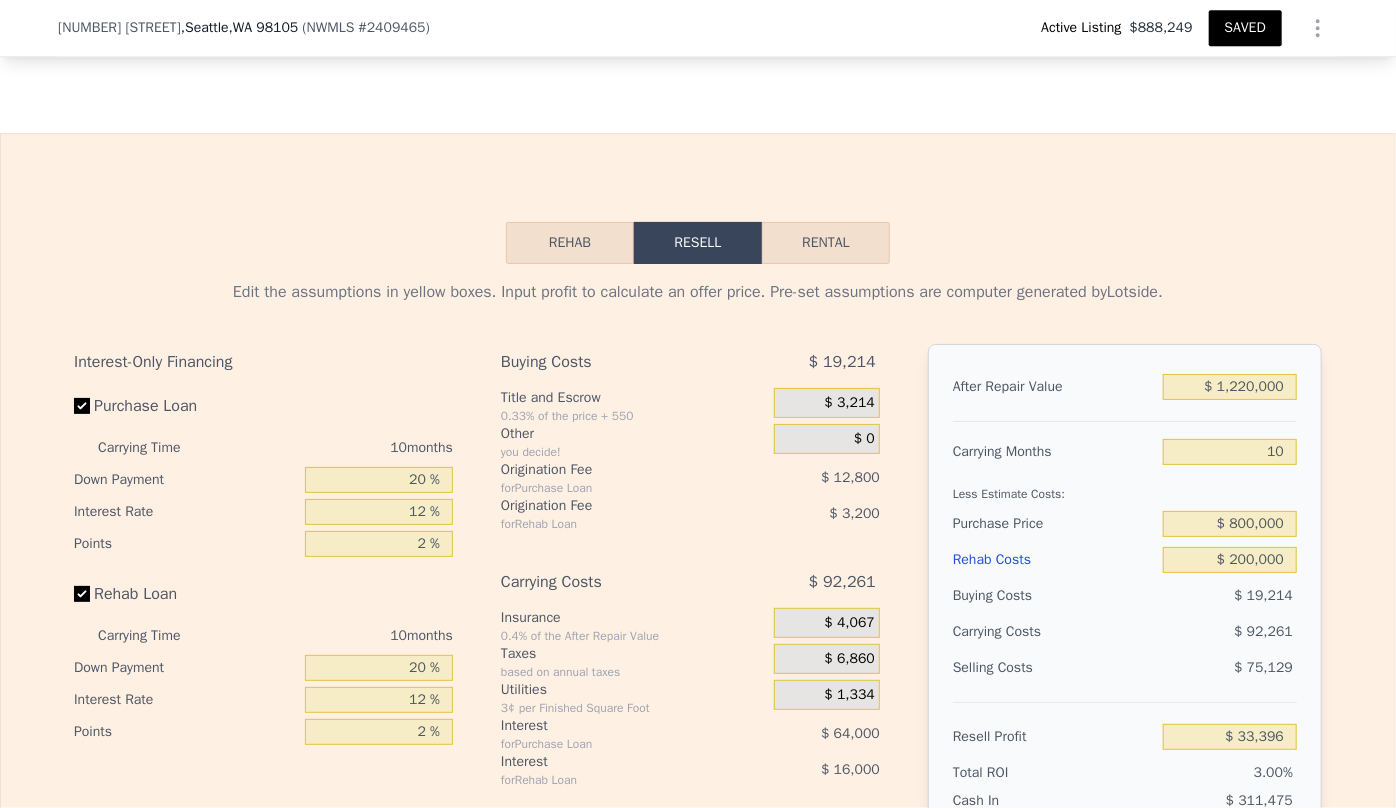 click on "Edit the assumptions in yellow boxes. Input profit to calculate an offer price. Pre-set assumptions are computer generated by  Lotside . Interest-Only Financing Purchase Loan Carrying Time 10  months Down Payment 20 % Interest Rate 12 % Points 2 % Rehab Loan Carrying Time 10  months Down Payment 20 % Interest Rate 12 % Points 2 % Buying Costs $ 19,214 Title and Escrow 0.33% of the price + 550 $ 3,214 Other you decide! $ 0 Origination Fee for  Purchase Loan $ 12,800 Origination Fee for  Rehab Loan $ 3,200 Carrying Costs $ 92,261 Insurance 0.4% of the After Repair Value $ 4,067 Taxes based on annual taxes $ 6,860 Utilities 3¢ per Finished Square Foot $ 1,334 Interest for  Purchase Loan $ 64,000 Interest for  Rehab Loan $ 16,000 Selling Costs $ 75,129 Excise Tax 1.78% of the After Repair Value $ 21,716 Listing Commission 2.5% of the After Repair Value $ 30,500 Selling Commission 1.5% of the After Repair Value $ 18,300 Title and Escrow 0.33% of the After Repair Value $ 4,613 After Repair Value $ 1,220,000 10" at bounding box center (698, 644) 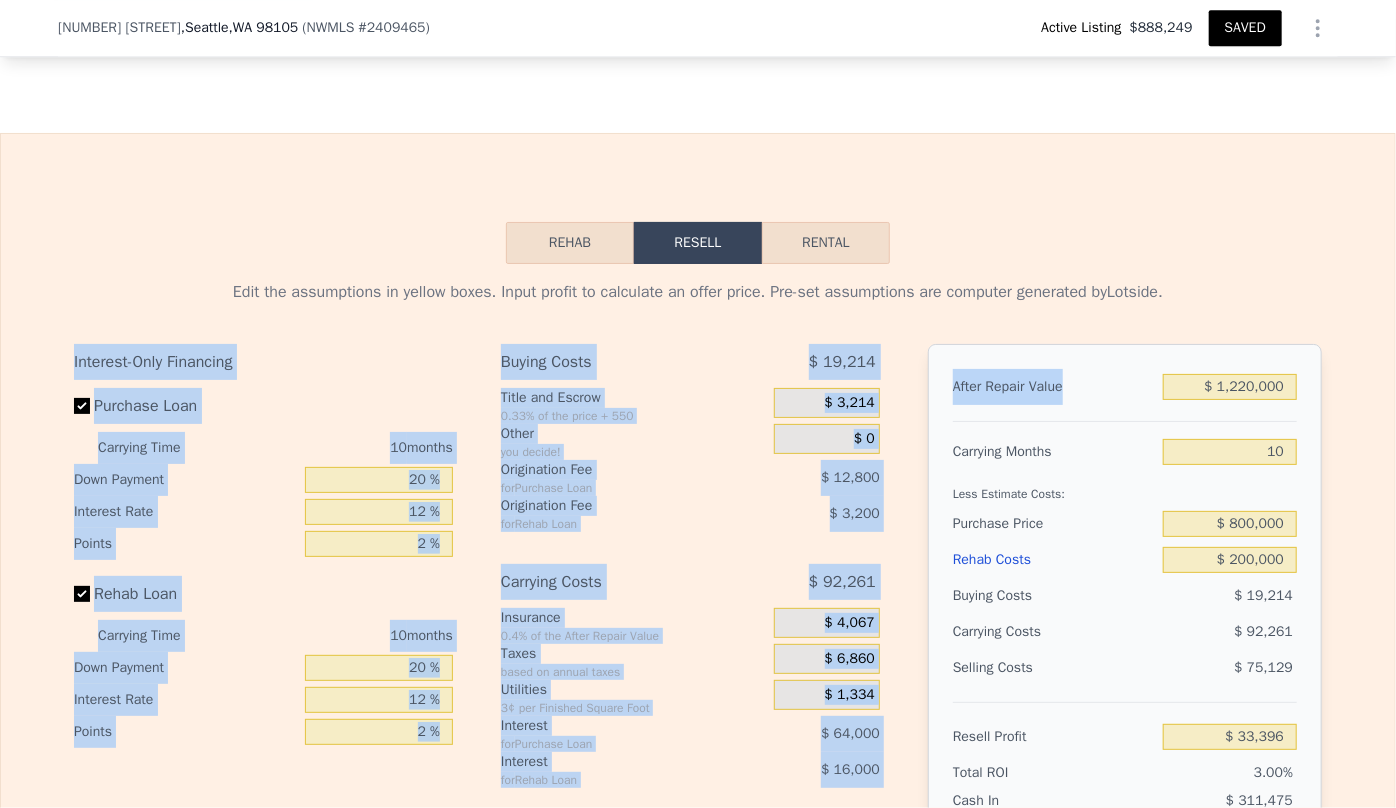 click on "Edit the assumptions in yellow boxes. Input profit to calculate an offer price. Pre-set assumptions are computer generated by  Lotside ." at bounding box center [698, 292] 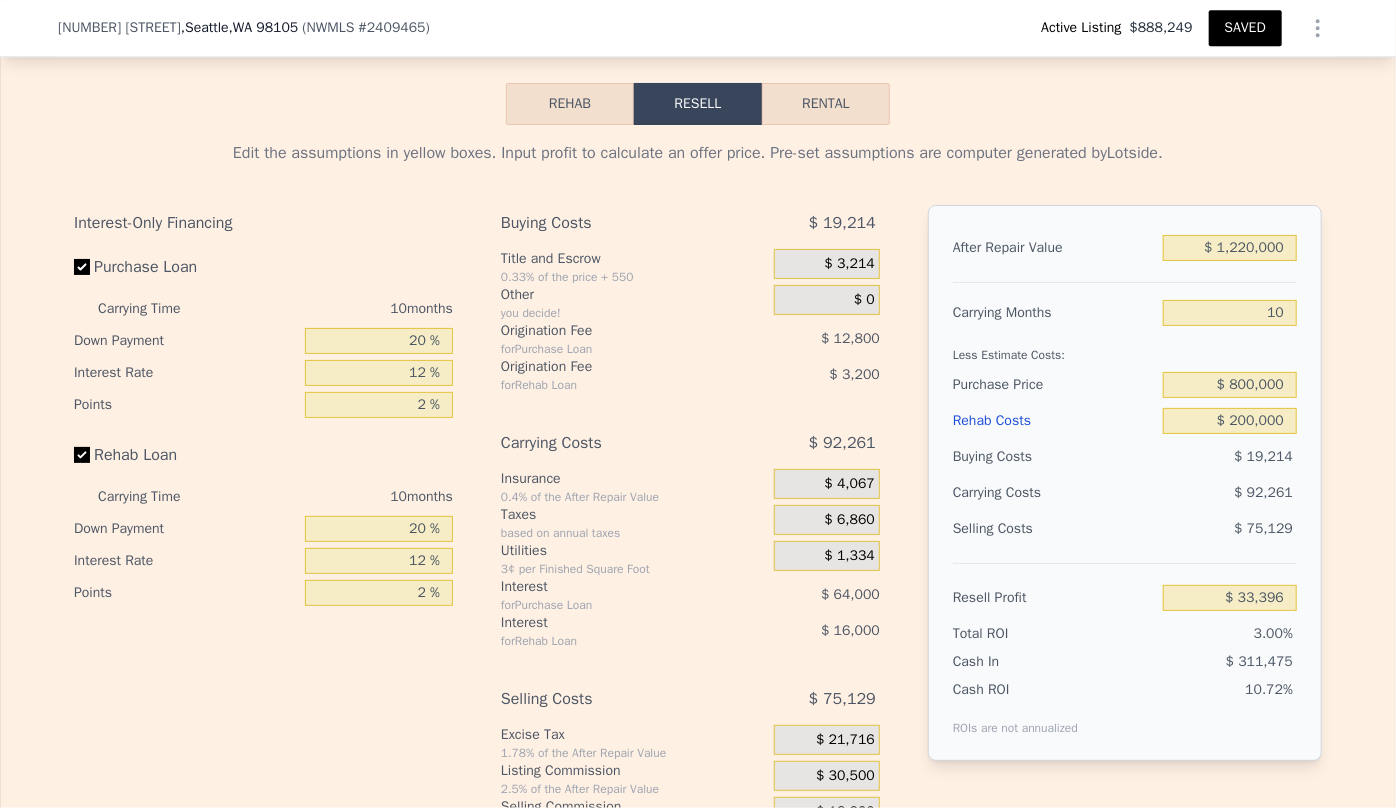 scroll, scrollTop: 3174, scrollLeft: 0, axis: vertical 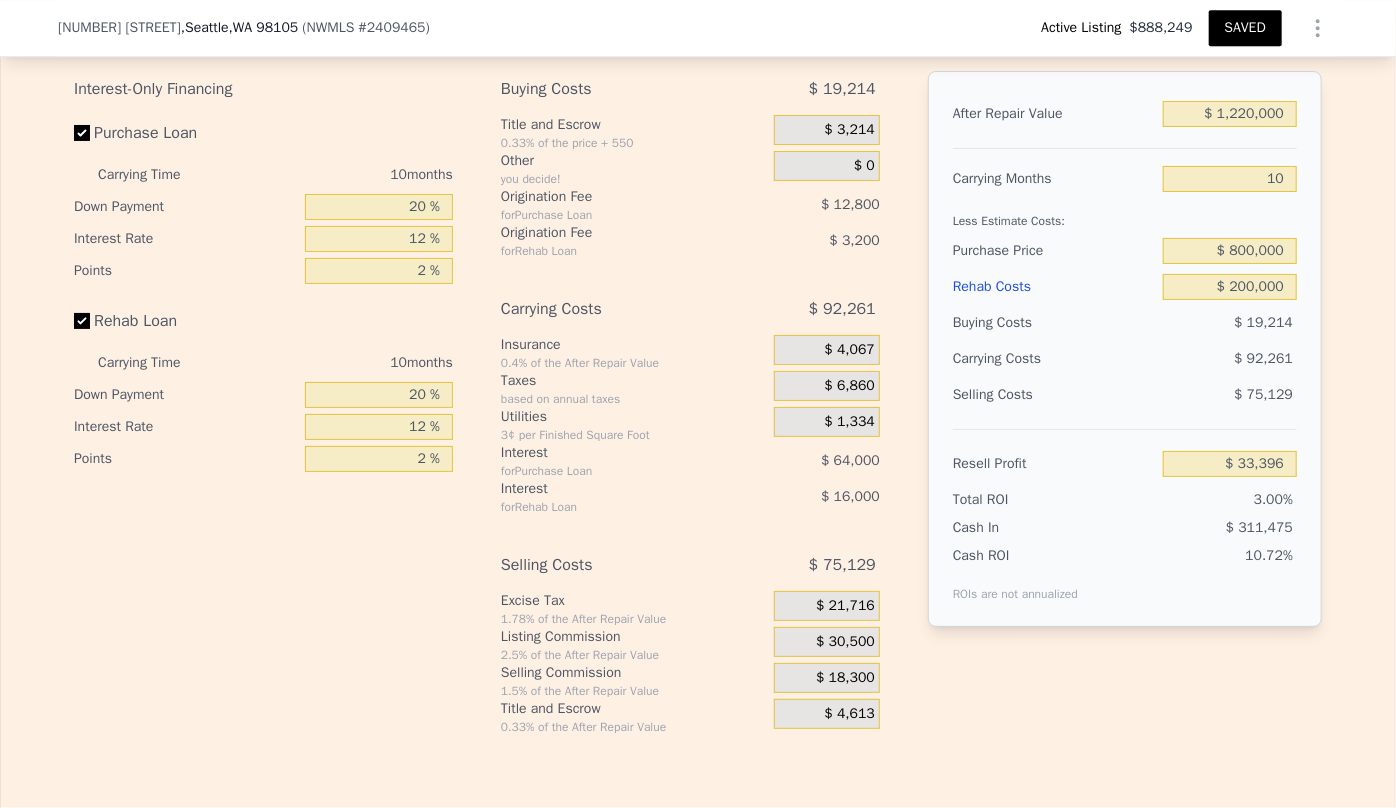 click on "SAVED" at bounding box center [1245, 28] 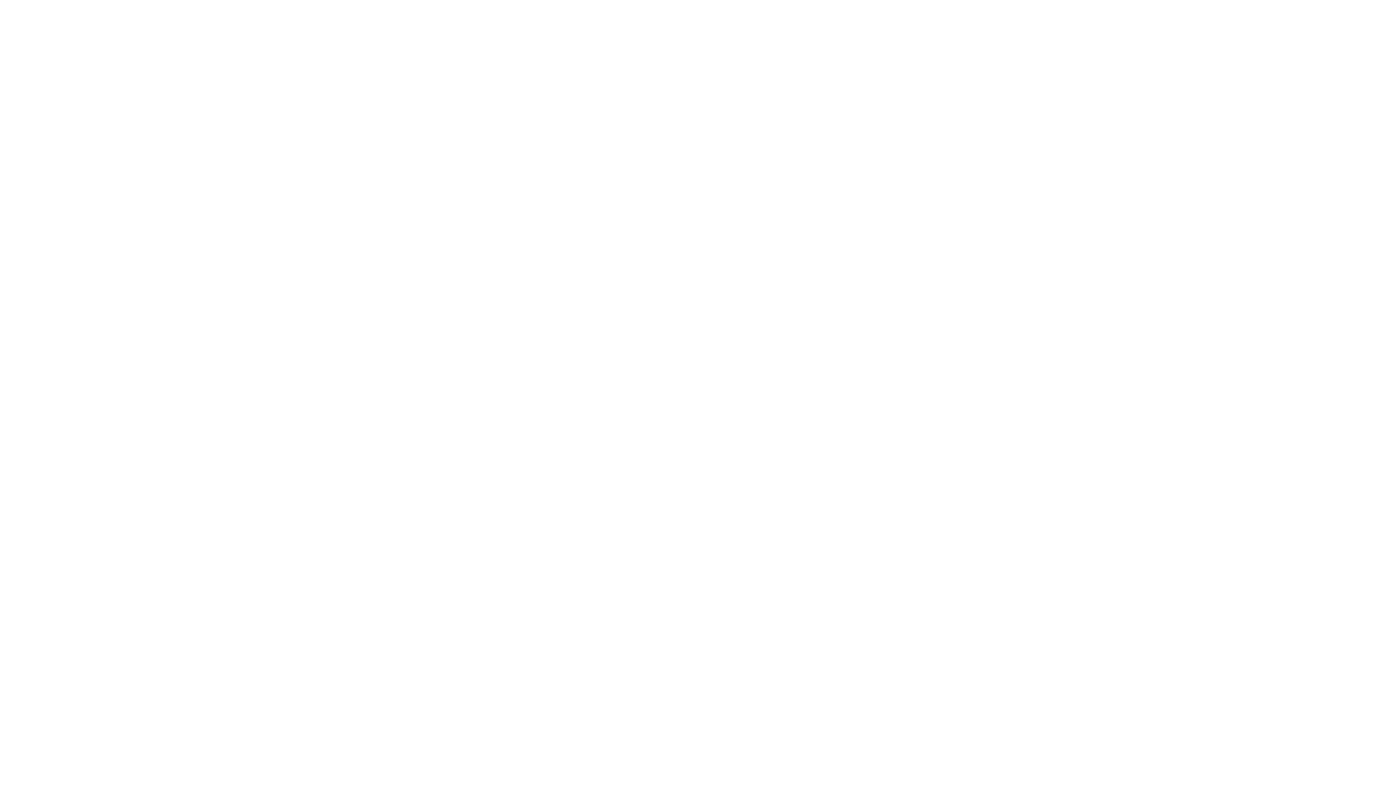 scroll, scrollTop: 0, scrollLeft: 0, axis: both 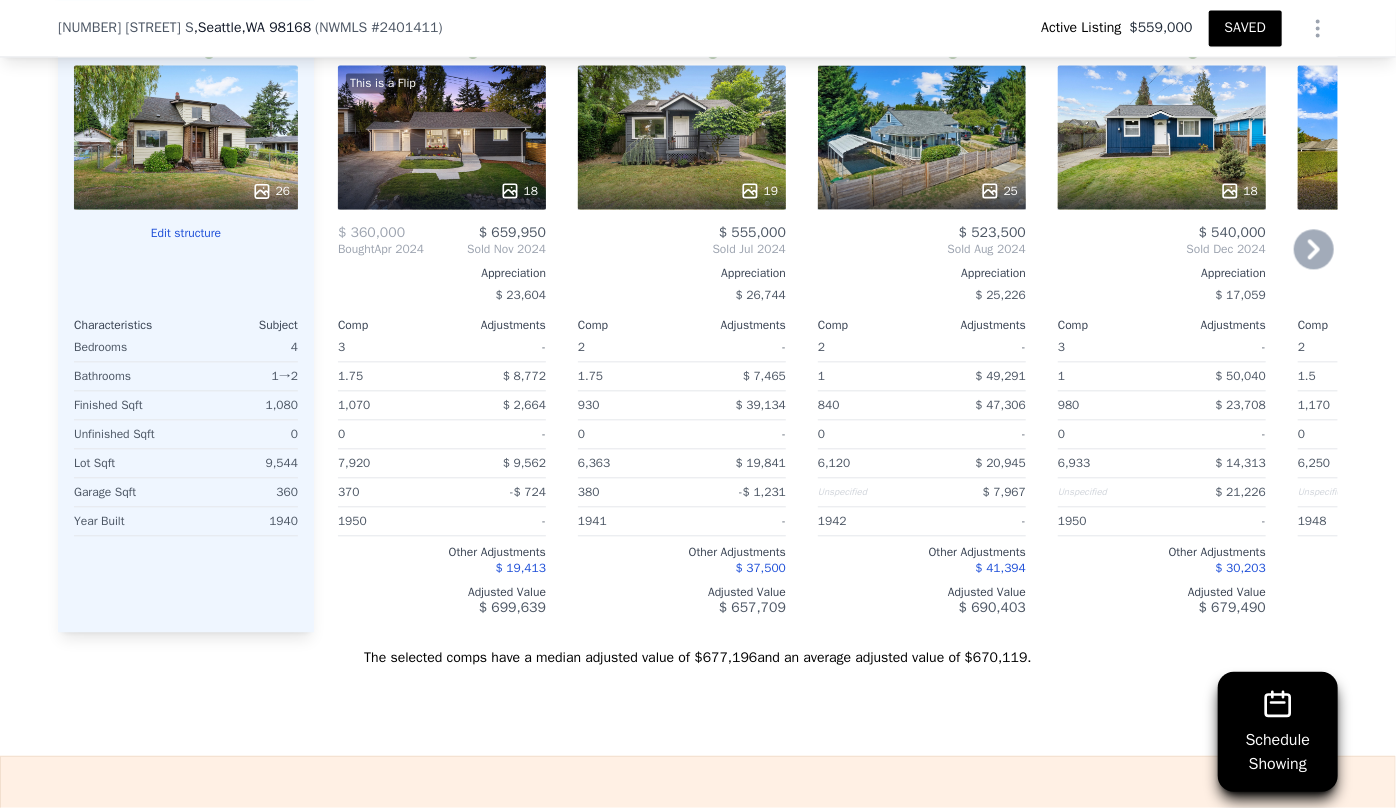 click 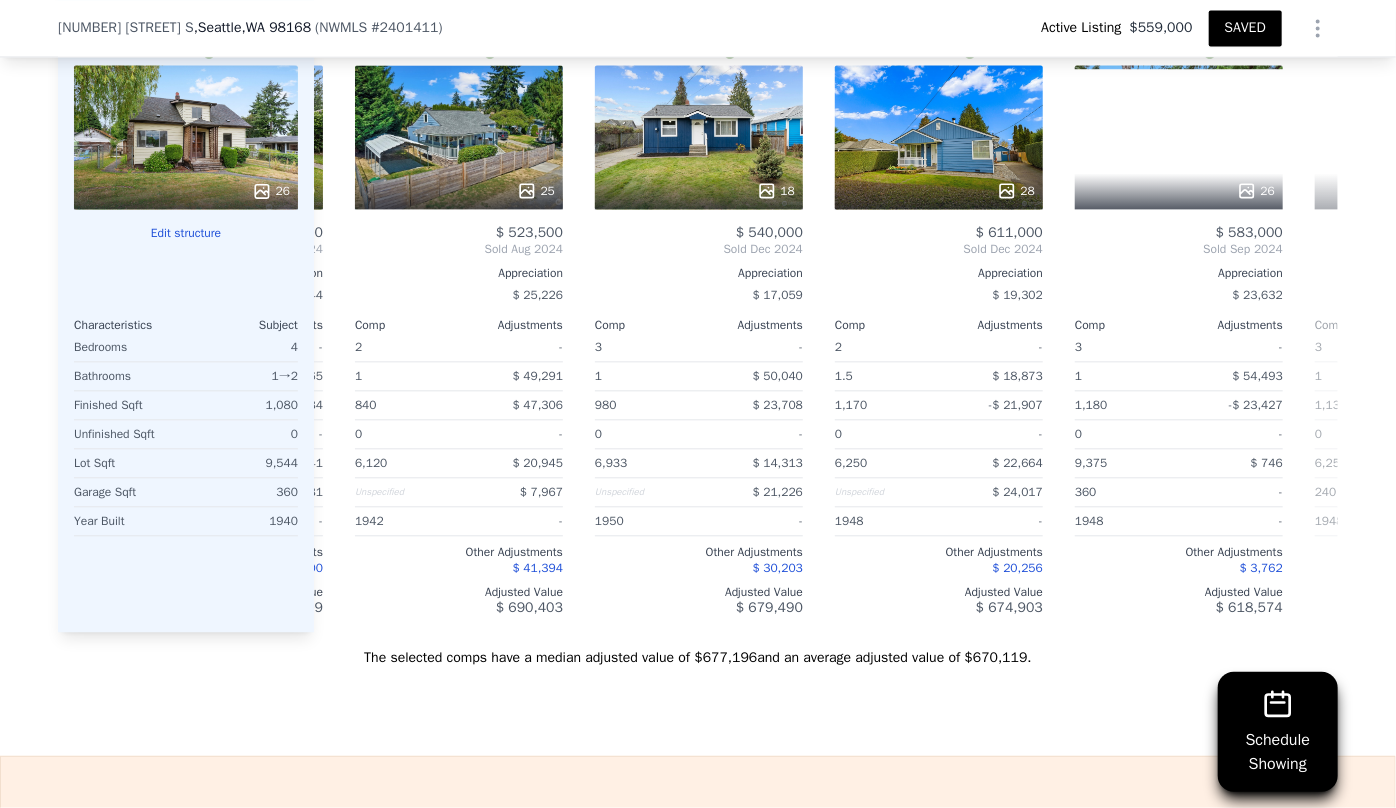 scroll, scrollTop: 0, scrollLeft: 480, axis: horizontal 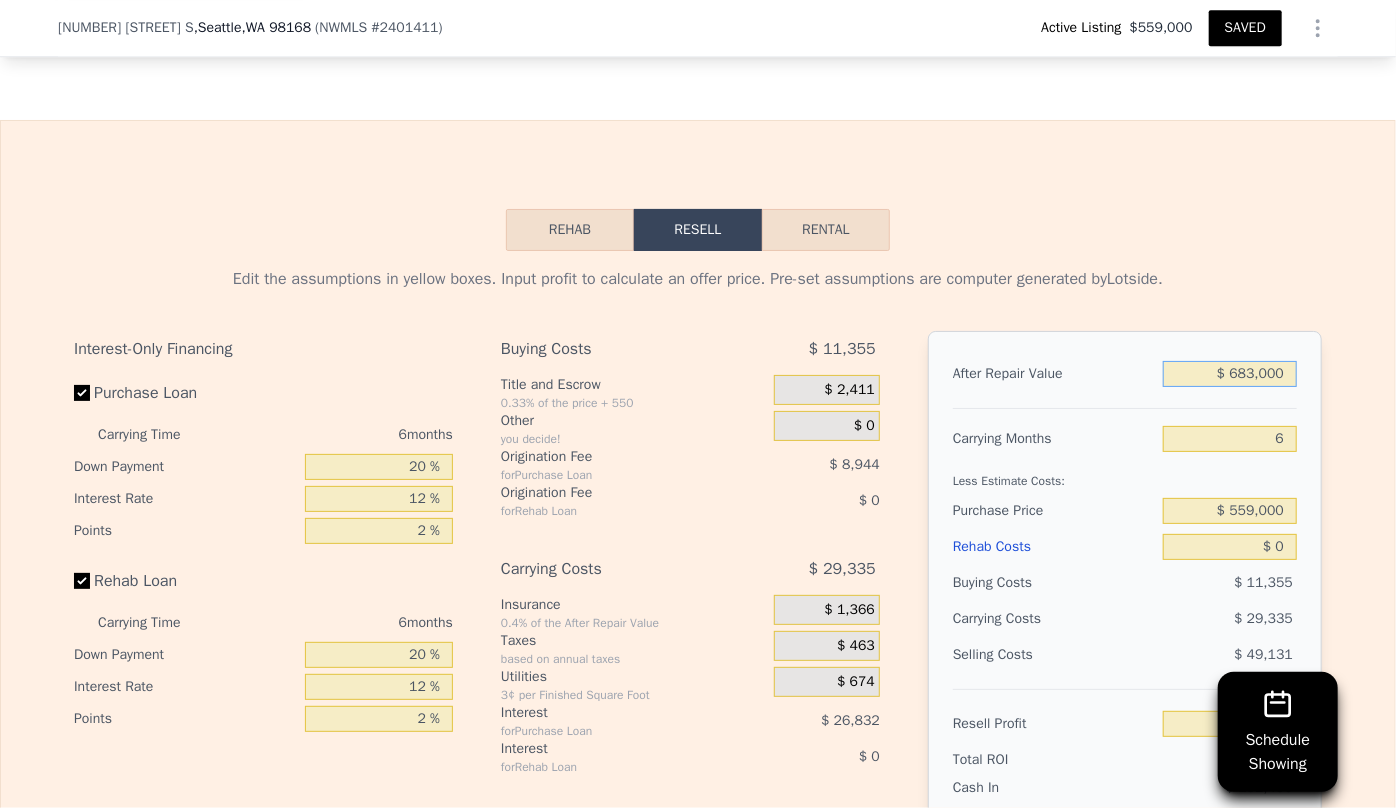 click on "$ 683,000" at bounding box center (1230, 374) 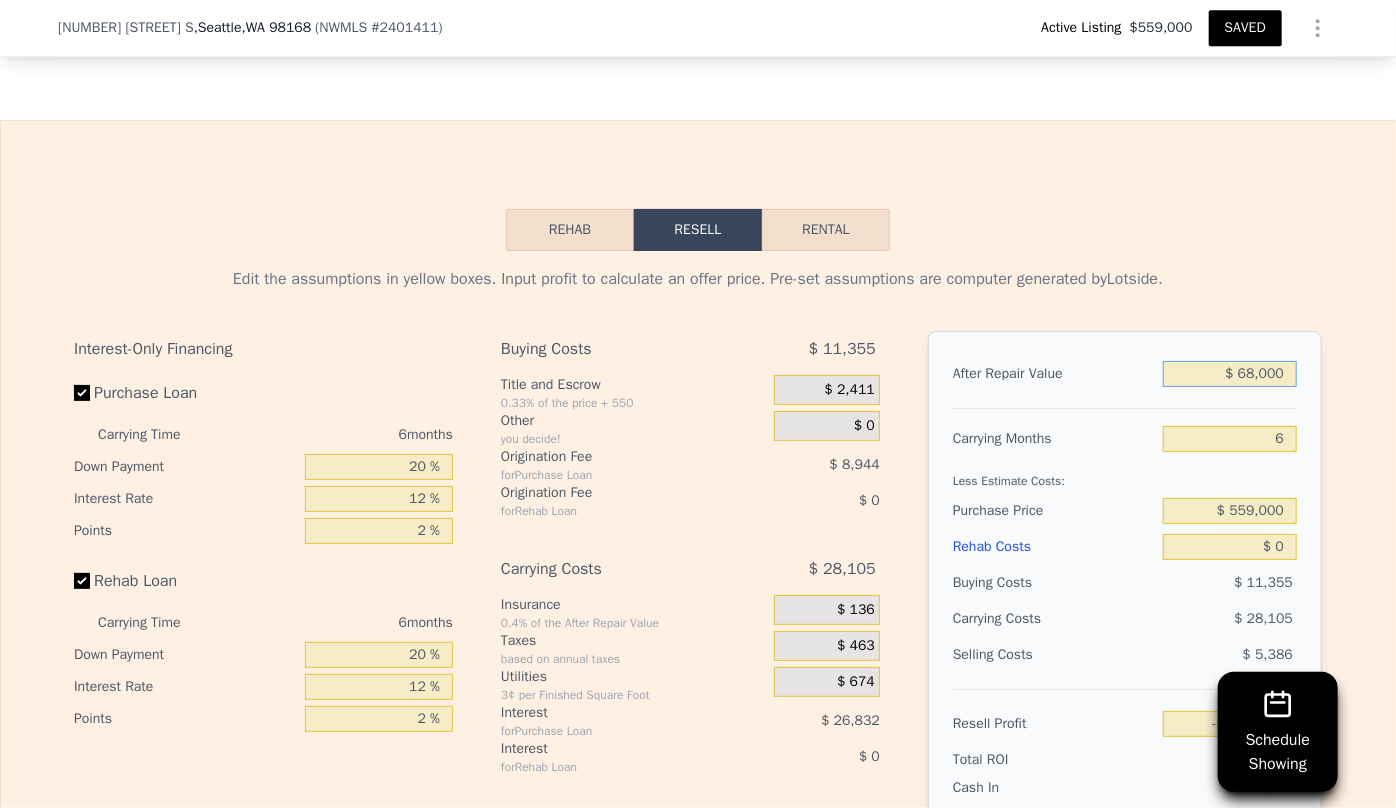type on "-$ 535,846" 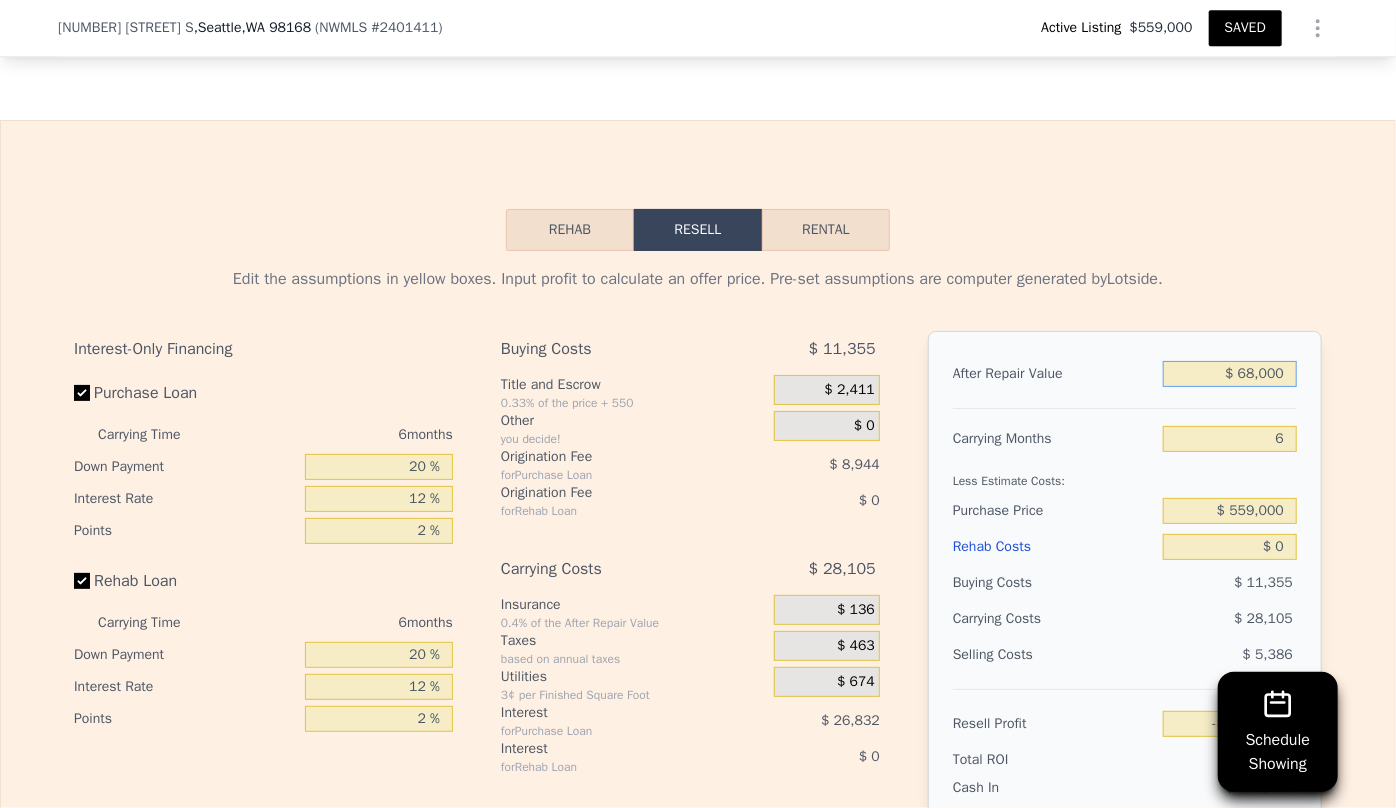 type on "$ 6,000" 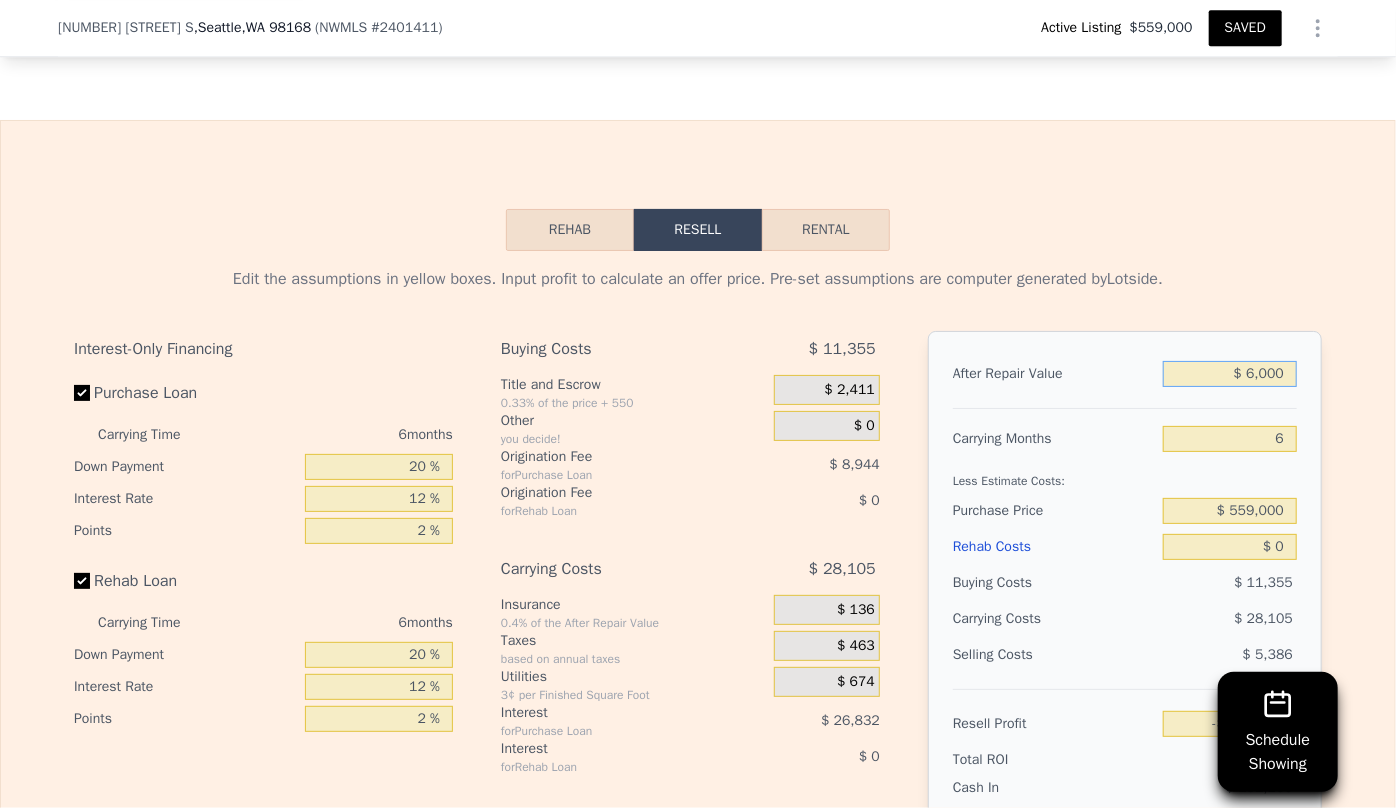 type on "-$ 593,313" 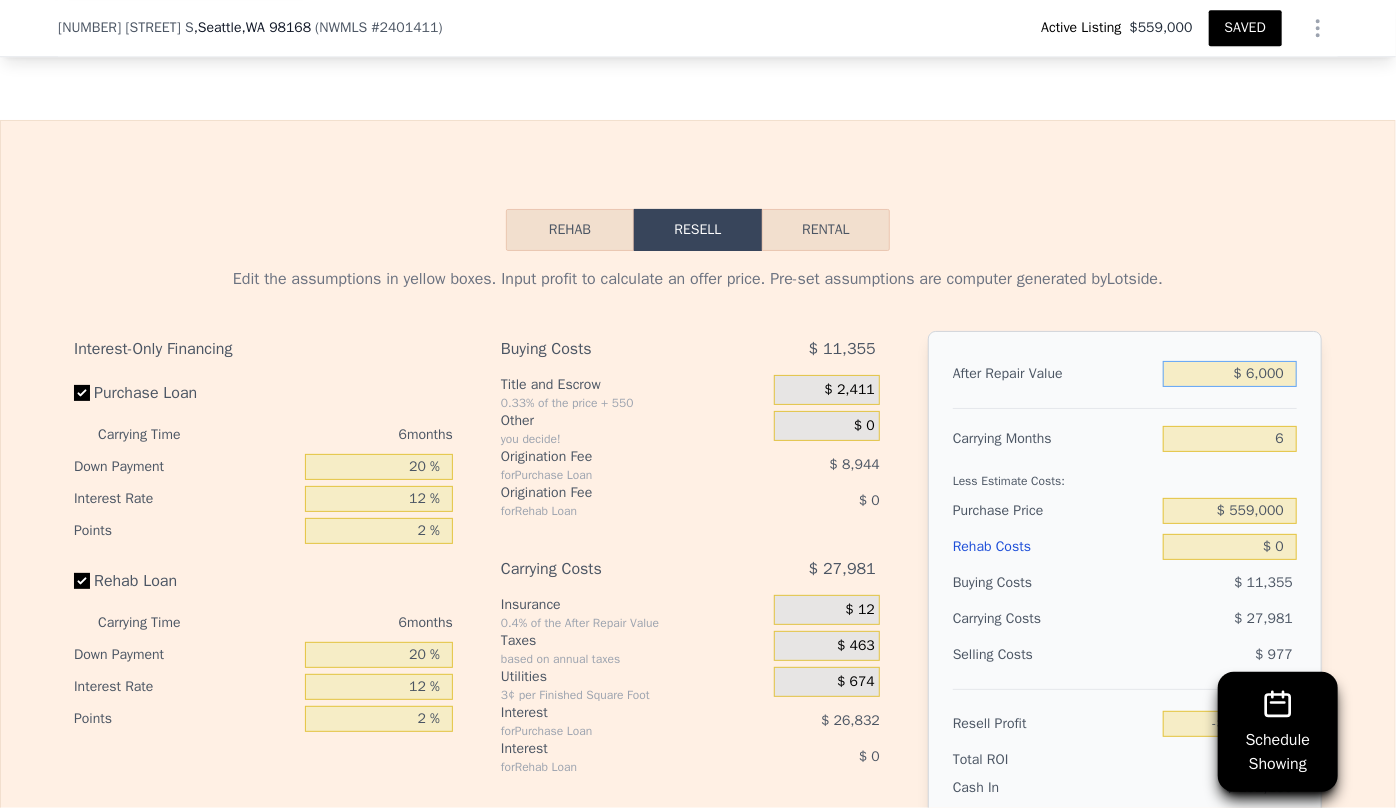 type on "$ 000" 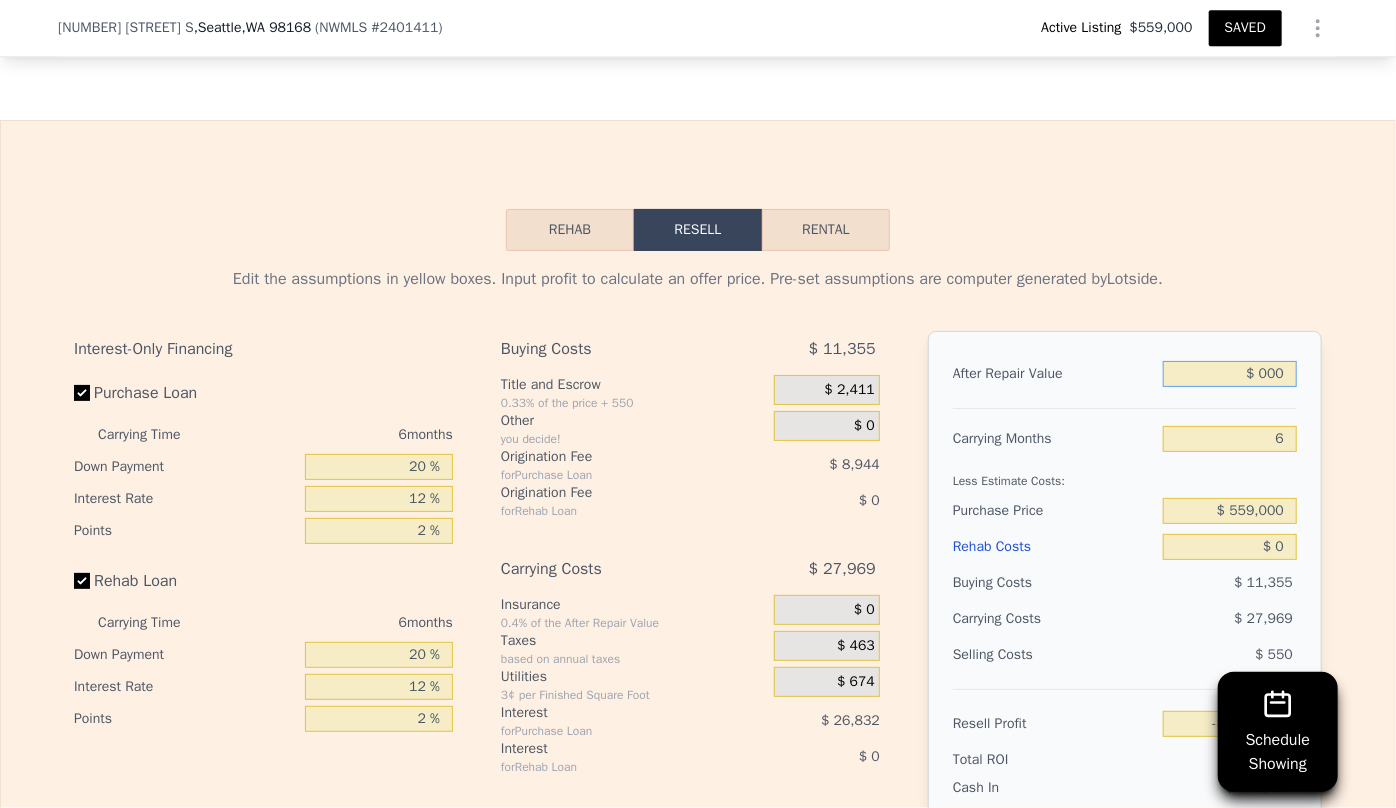 type on "-$ 598,874" 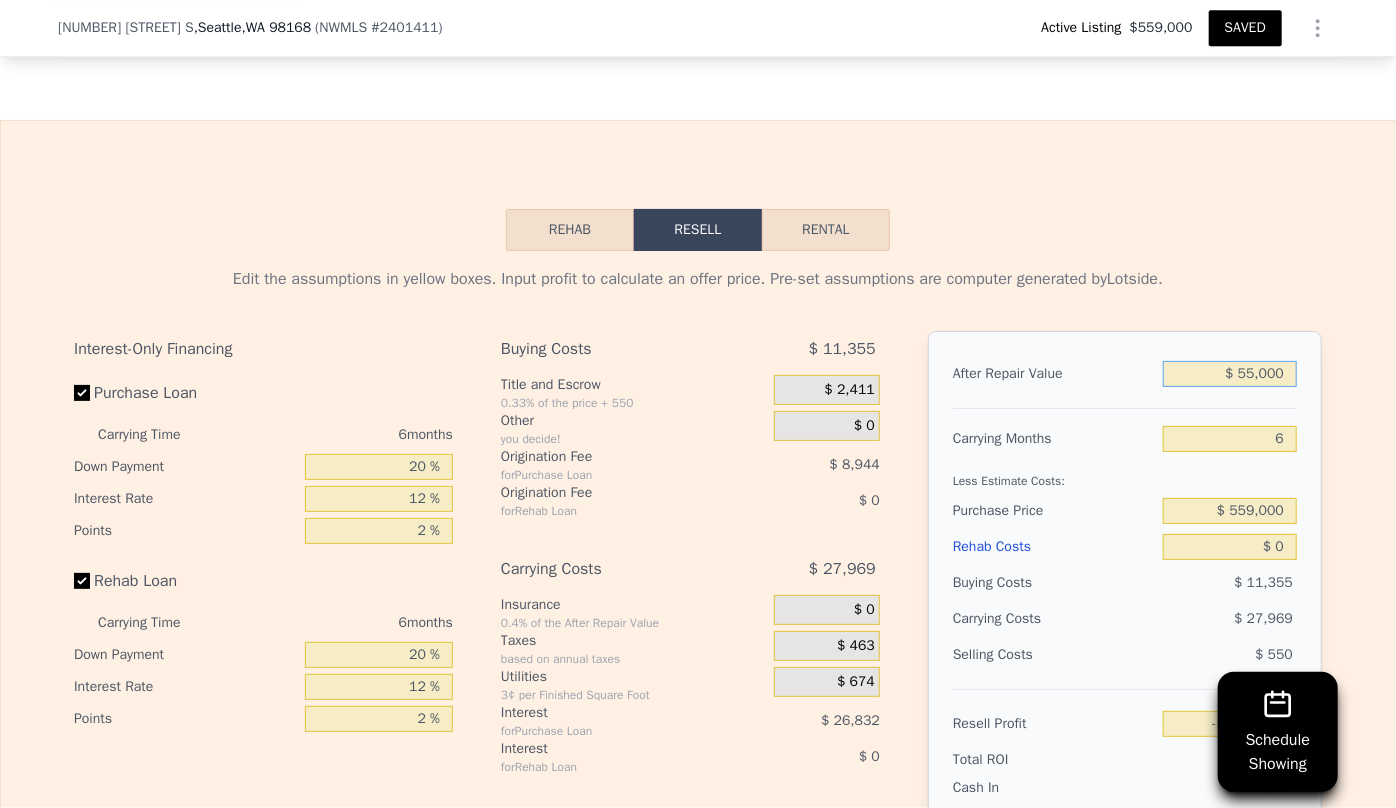 type on "$ 550,000" 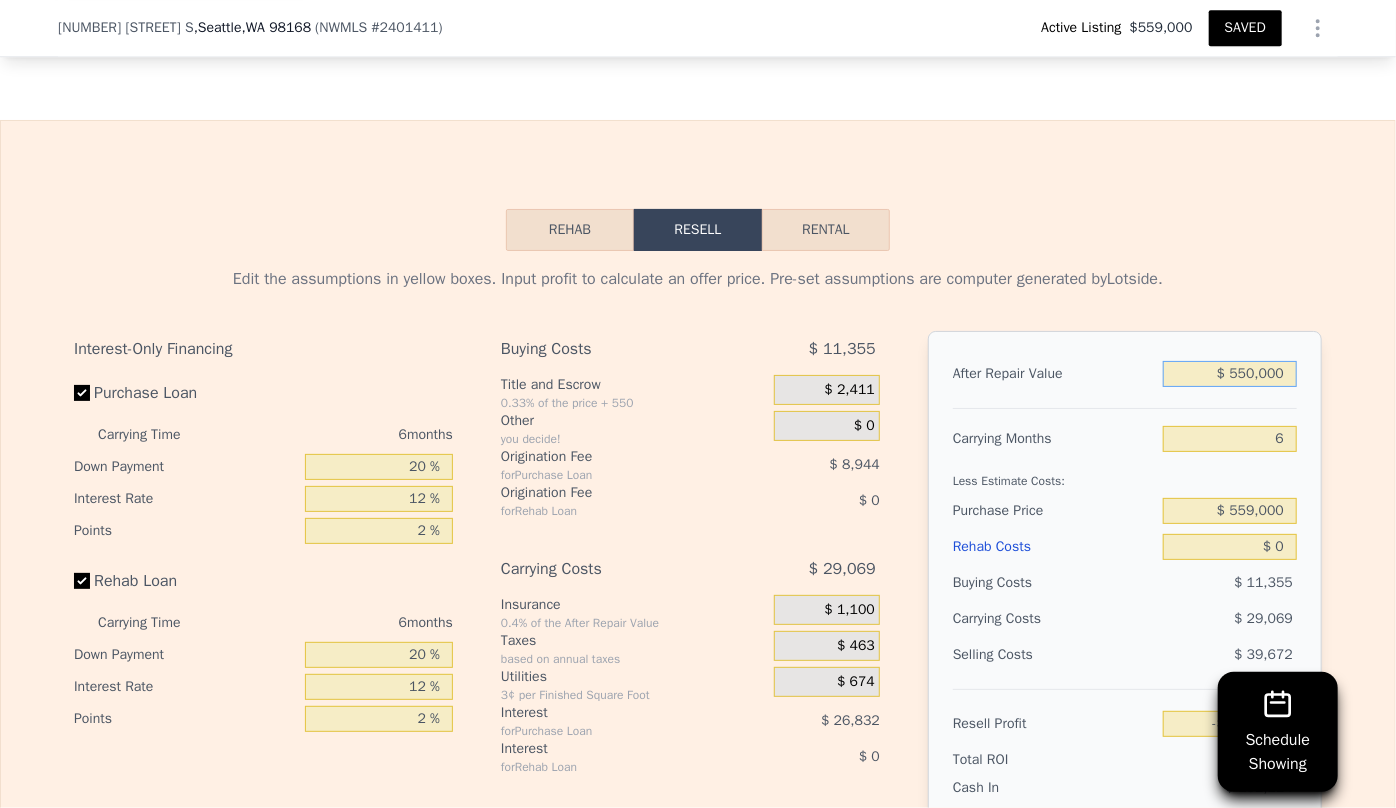 type on "-$ 89,096" 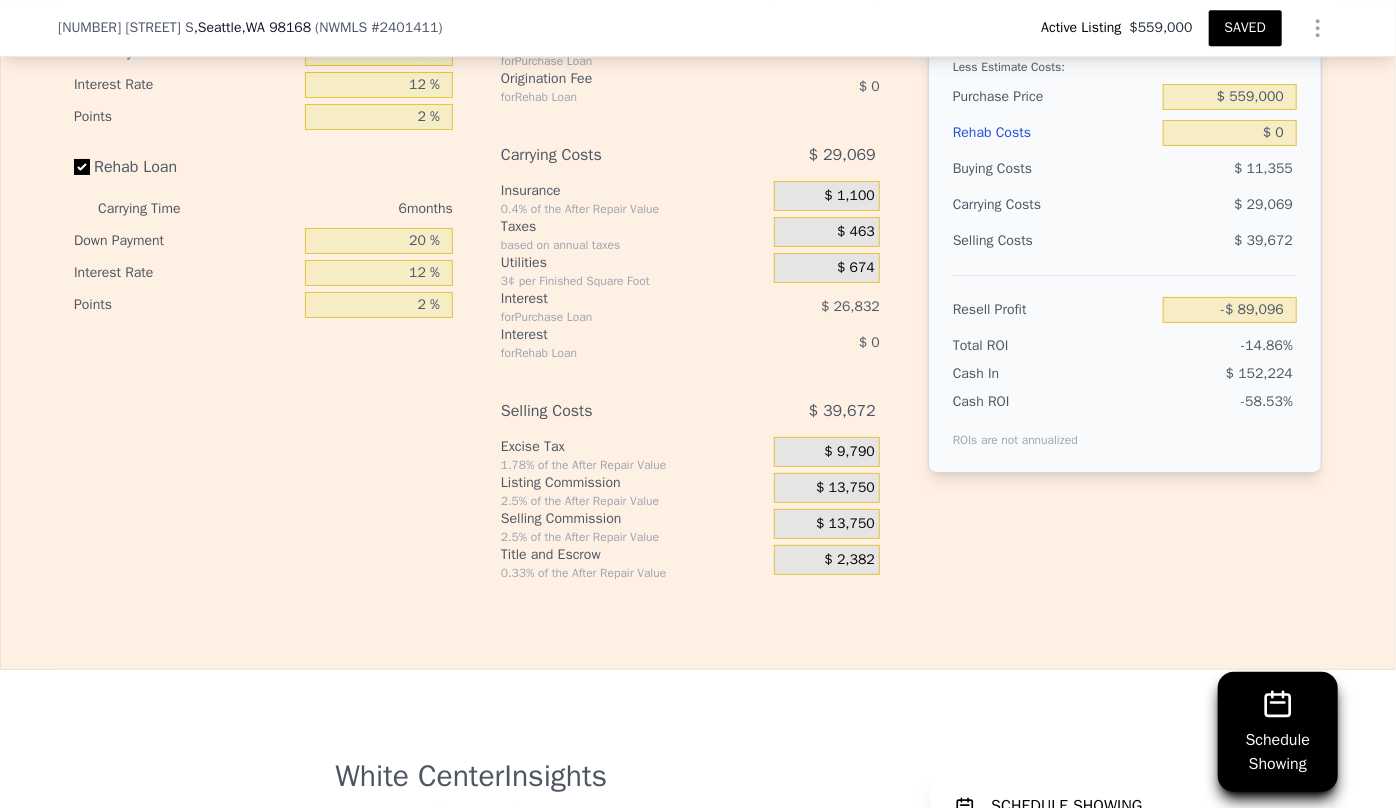 scroll, scrollTop: 3265, scrollLeft: 0, axis: vertical 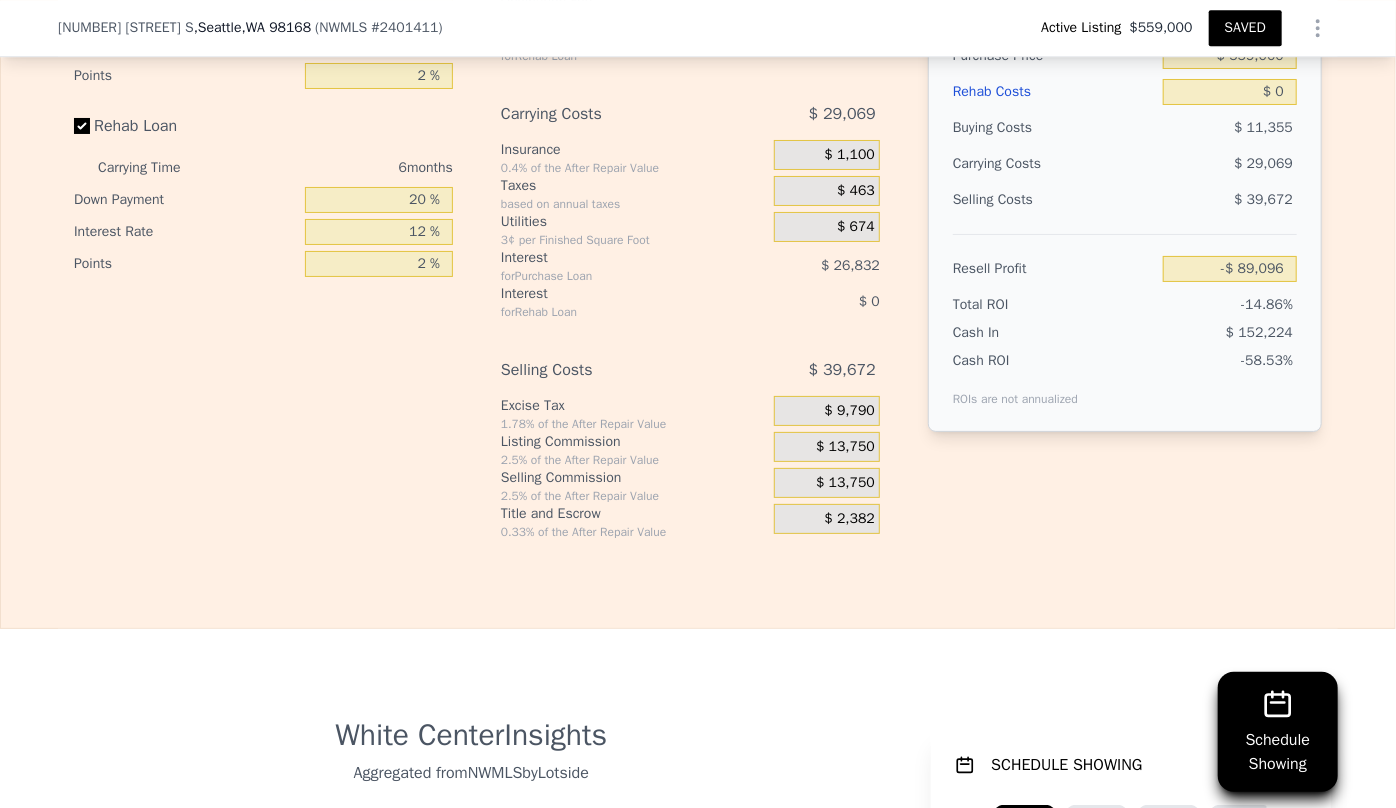 type on "$ 550,000" 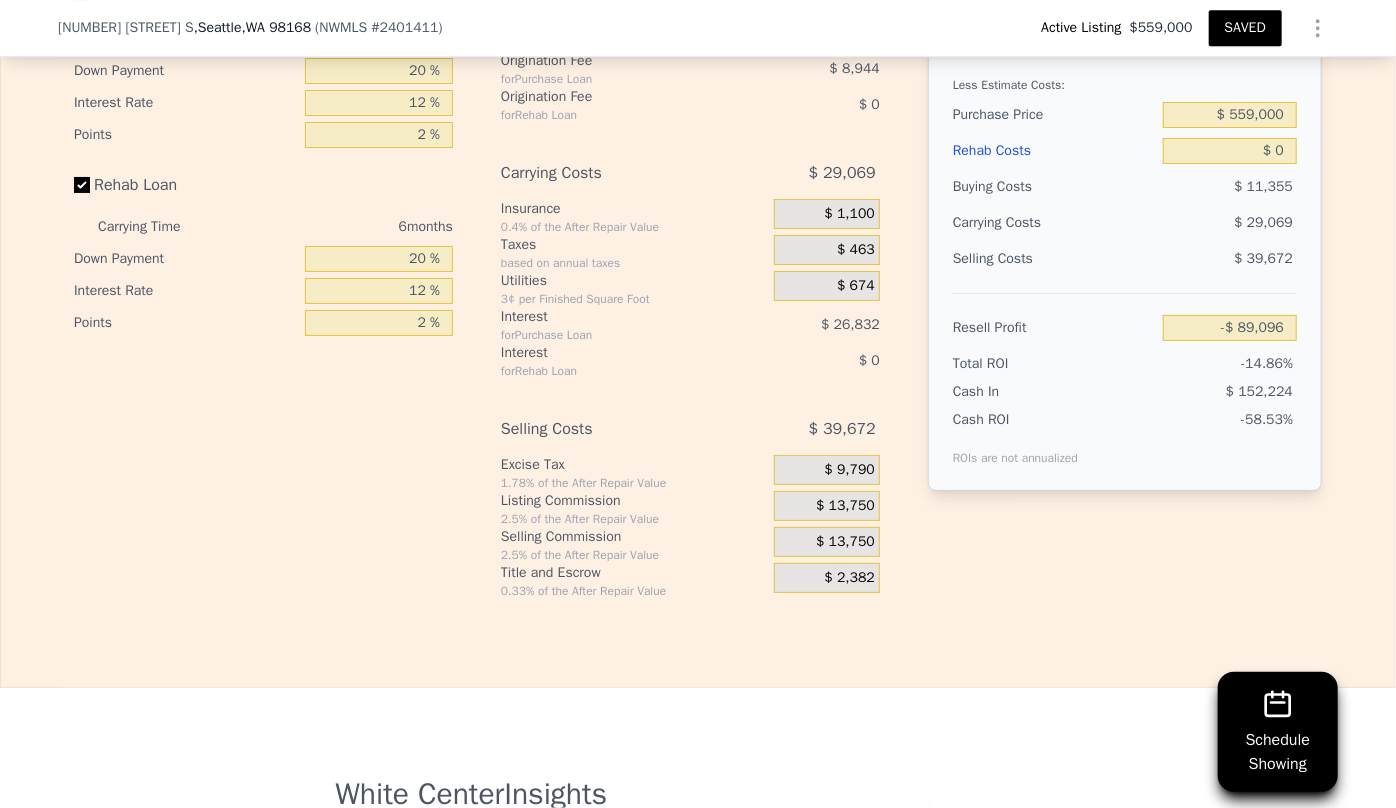 scroll, scrollTop: 3174, scrollLeft: 0, axis: vertical 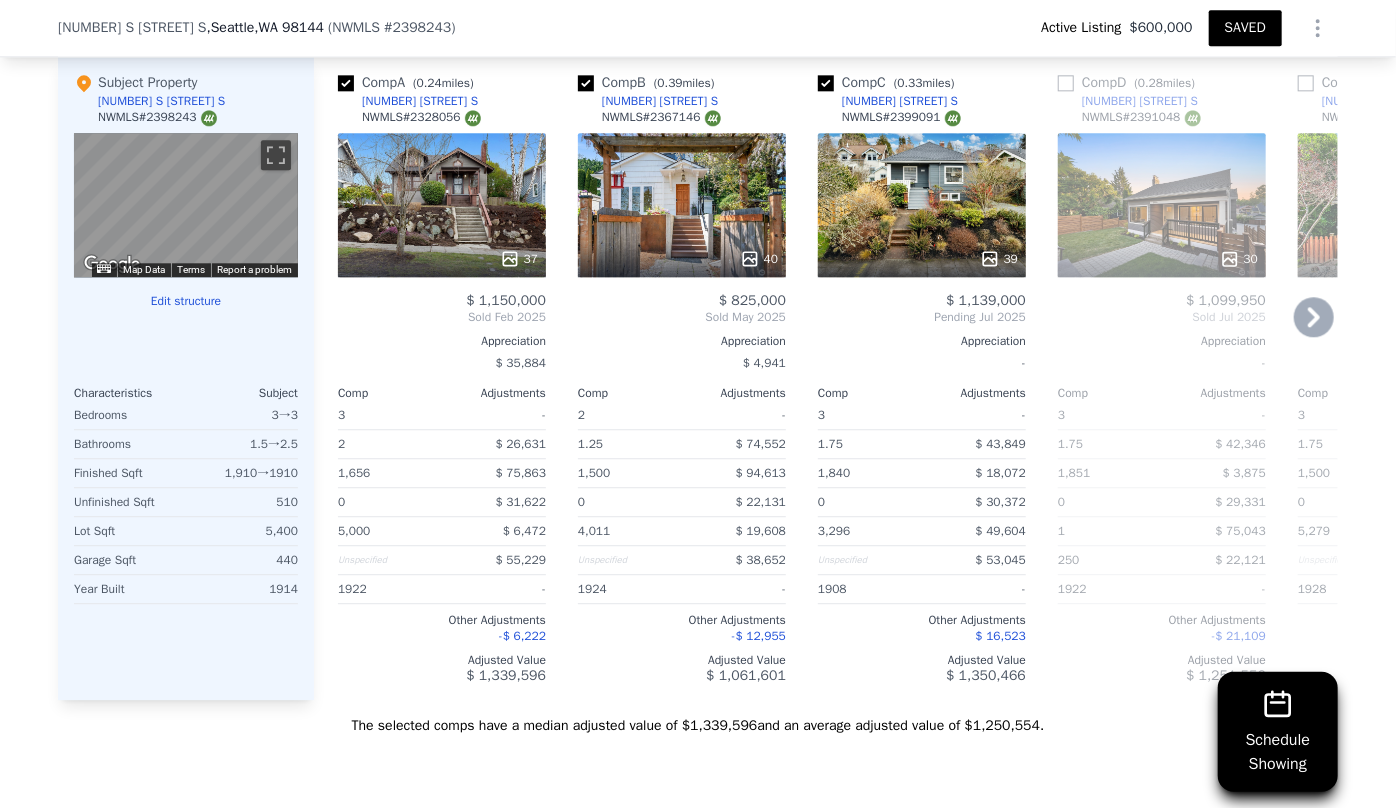 click 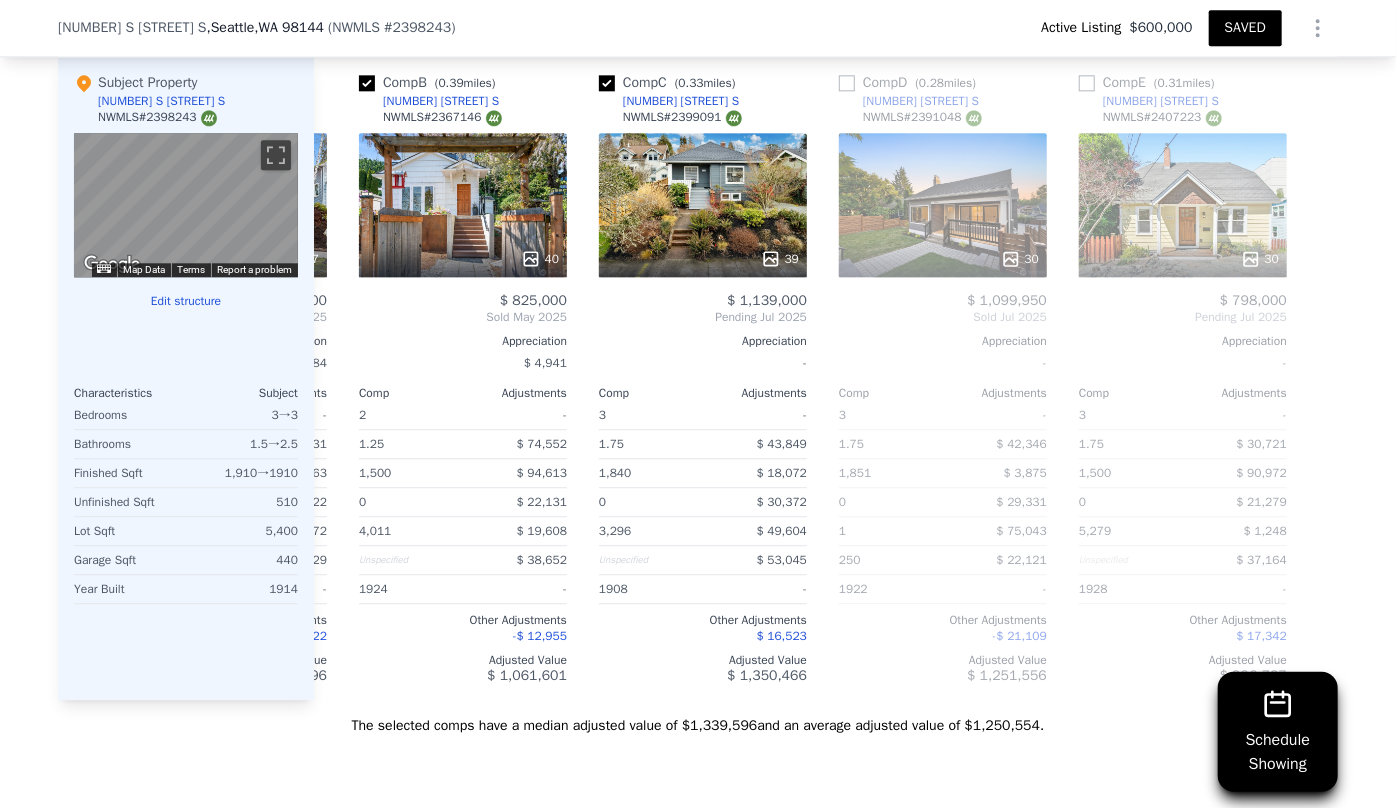 scroll, scrollTop: 0, scrollLeft: 223, axis: horizontal 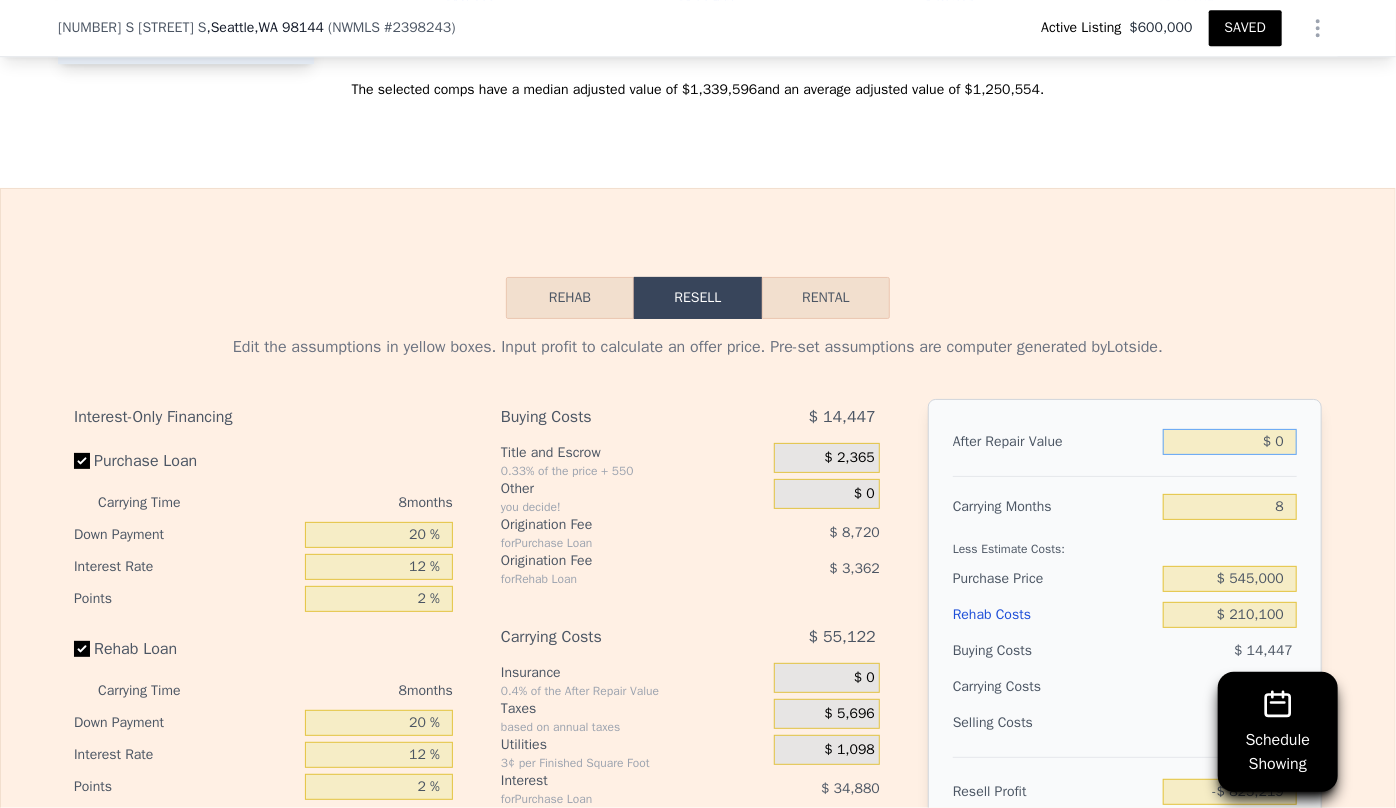 click on "$ 0" at bounding box center (1230, 442) 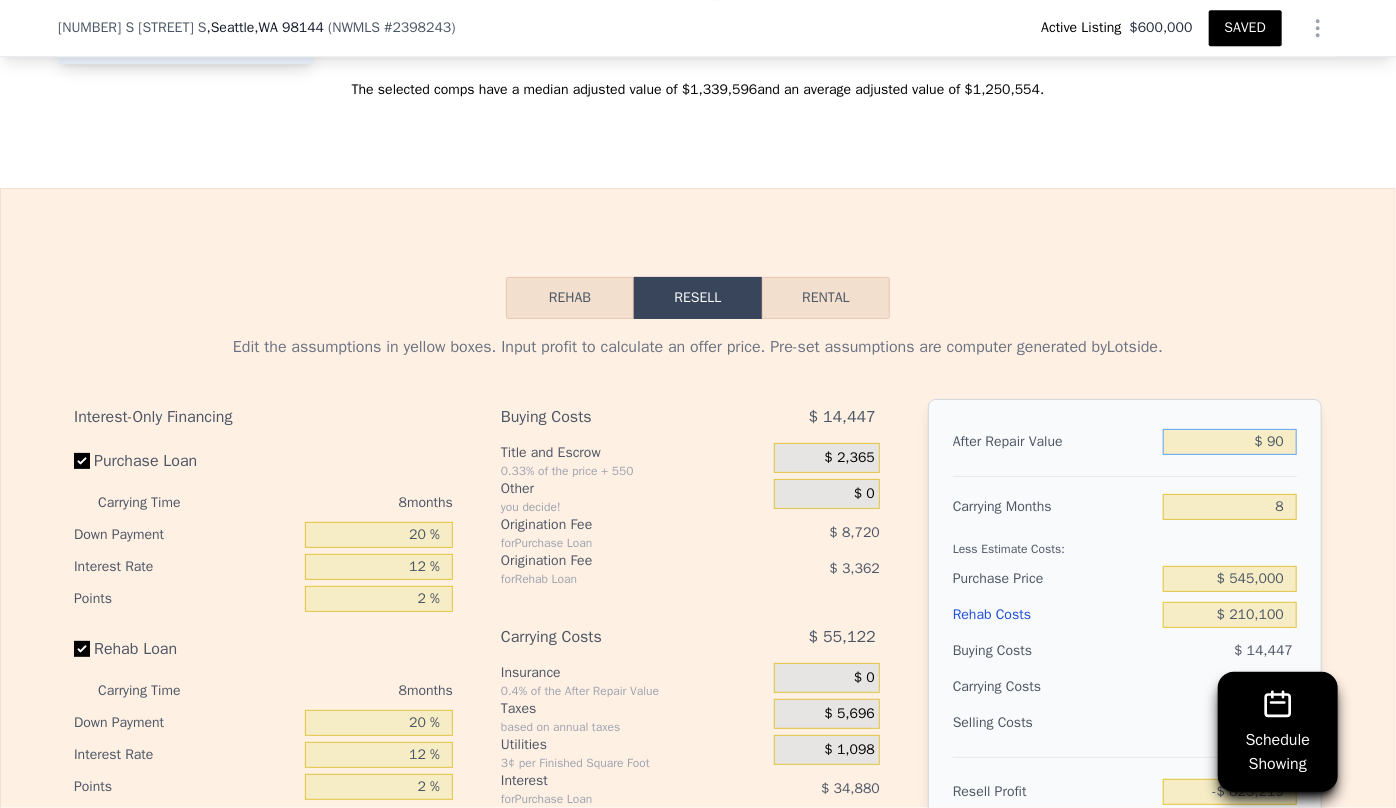 type on "$ 900" 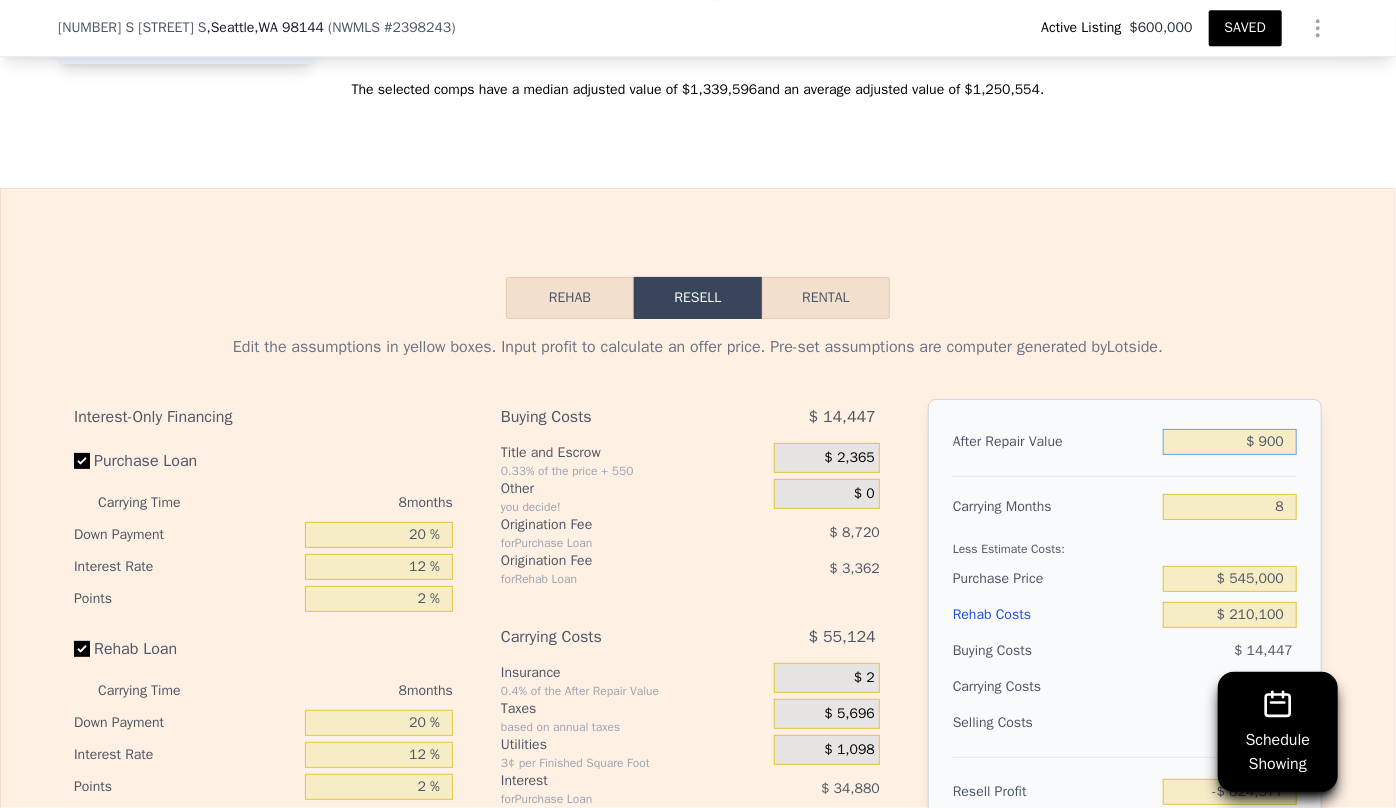 type on "-$ 824,377" 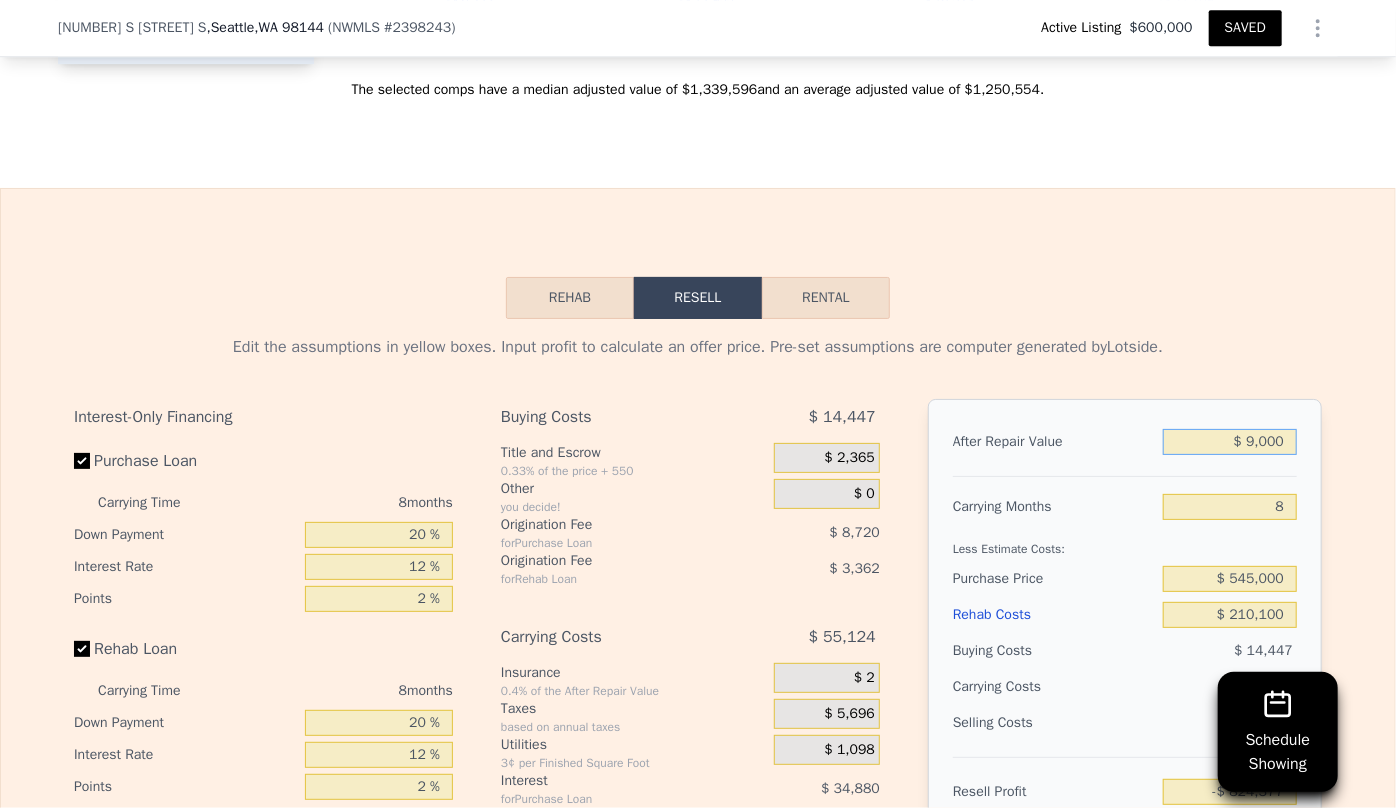type on "-$ 816,793" 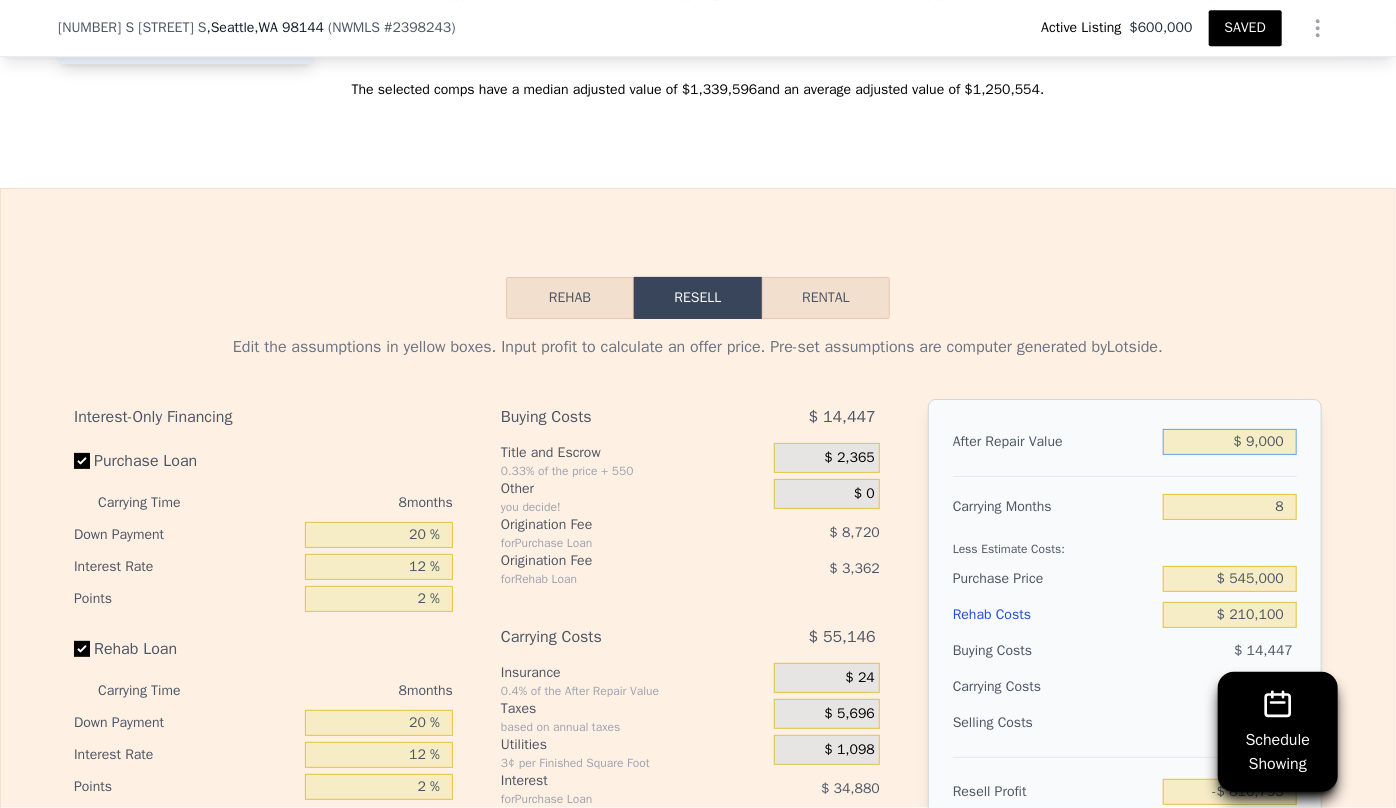 type on "$ 90,000" 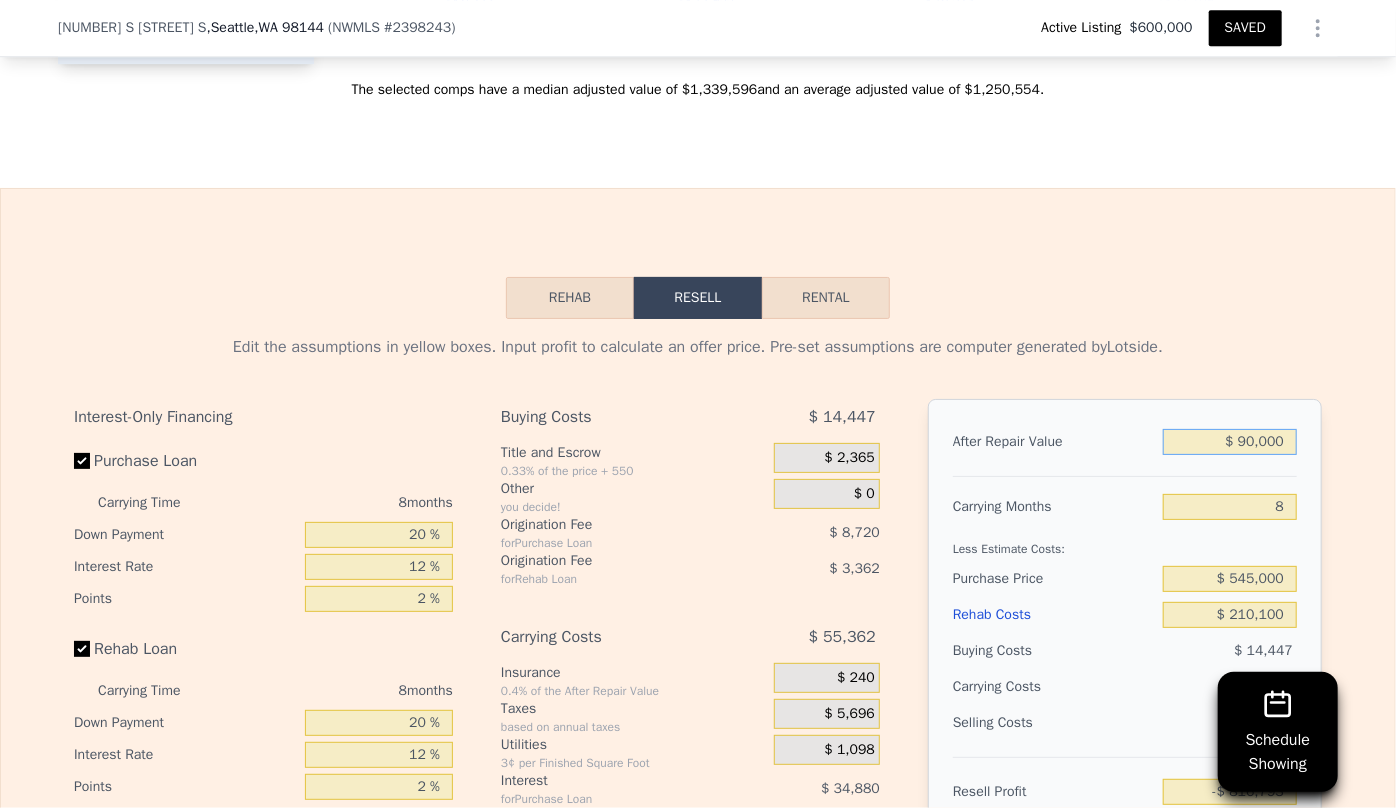 type on "-$ 740,961" 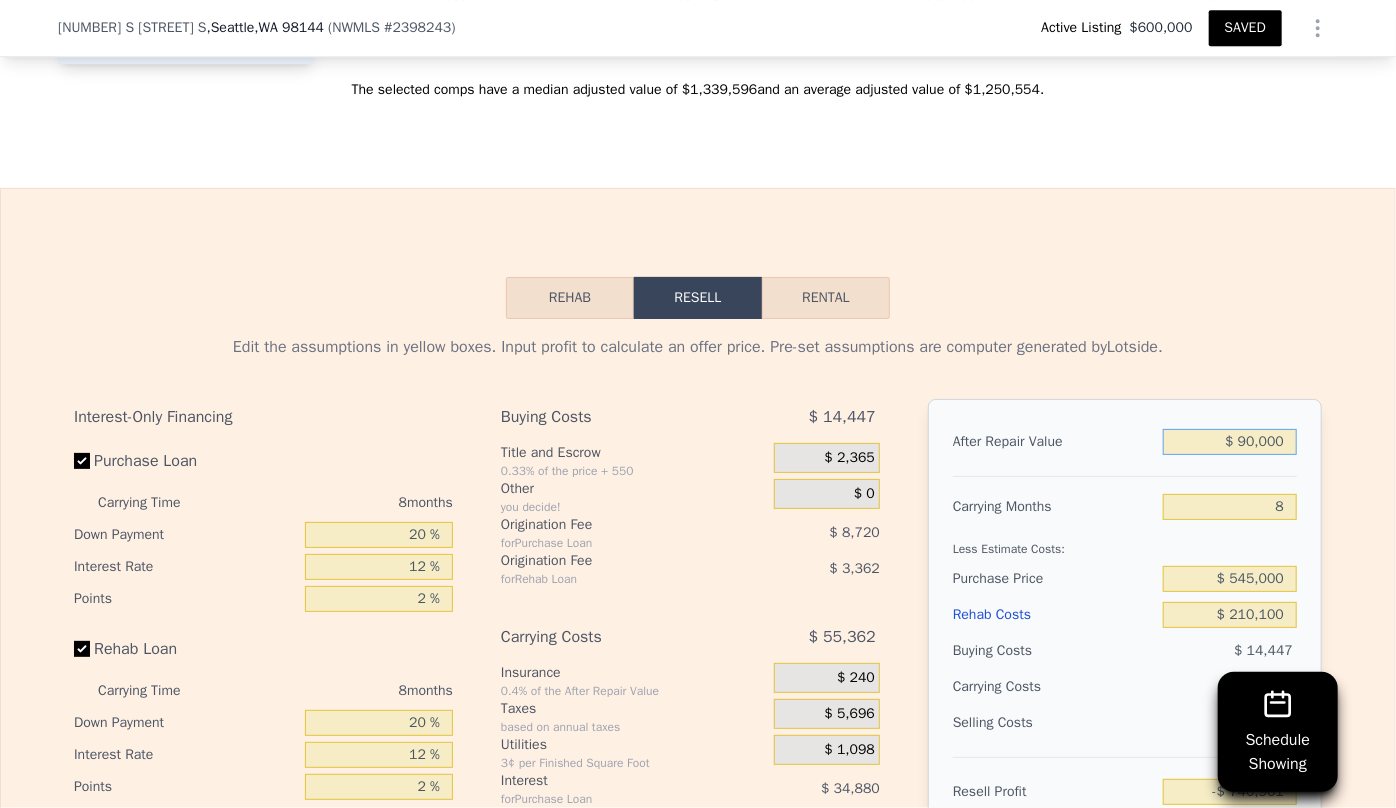 type on "$ 900,000" 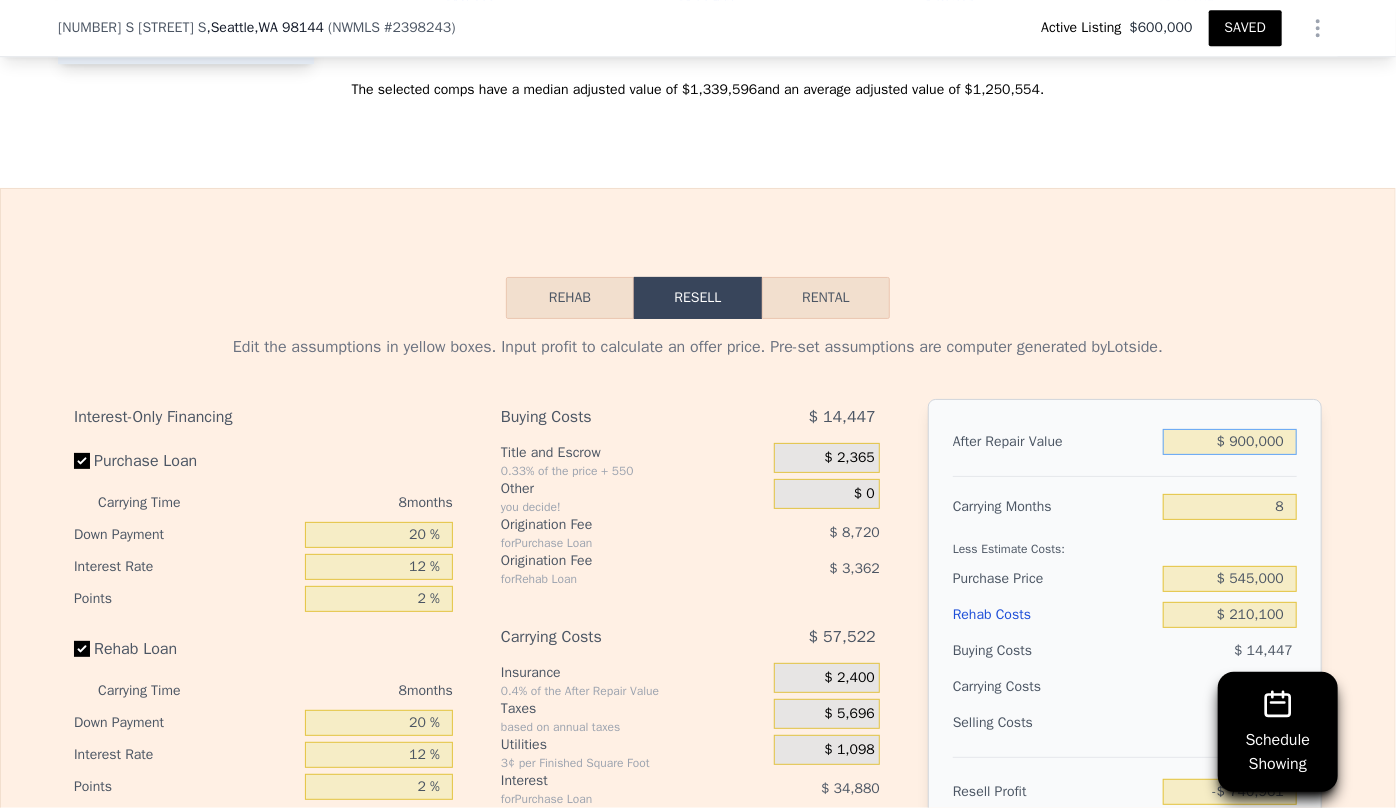 type on "$ 17,364" 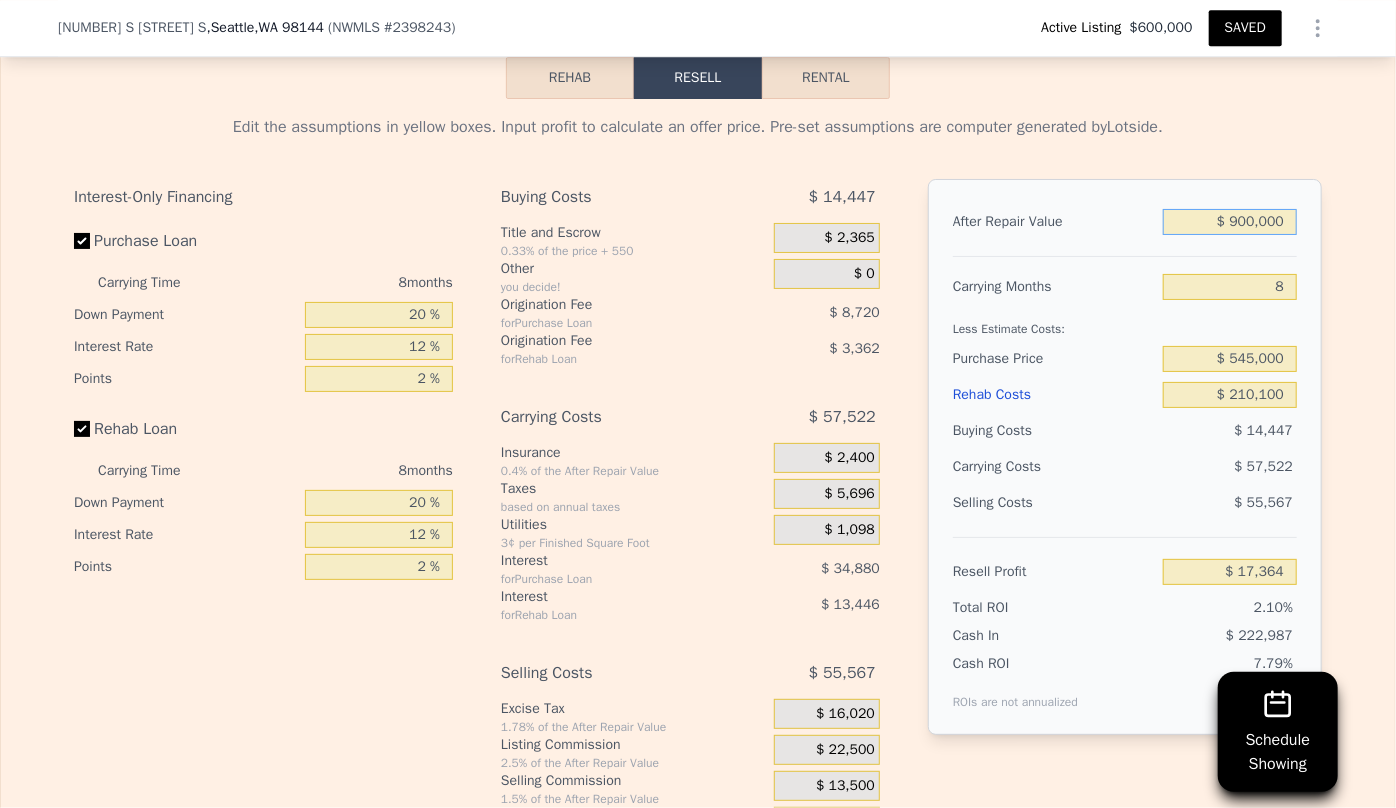 scroll, scrollTop: 3356, scrollLeft: 0, axis: vertical 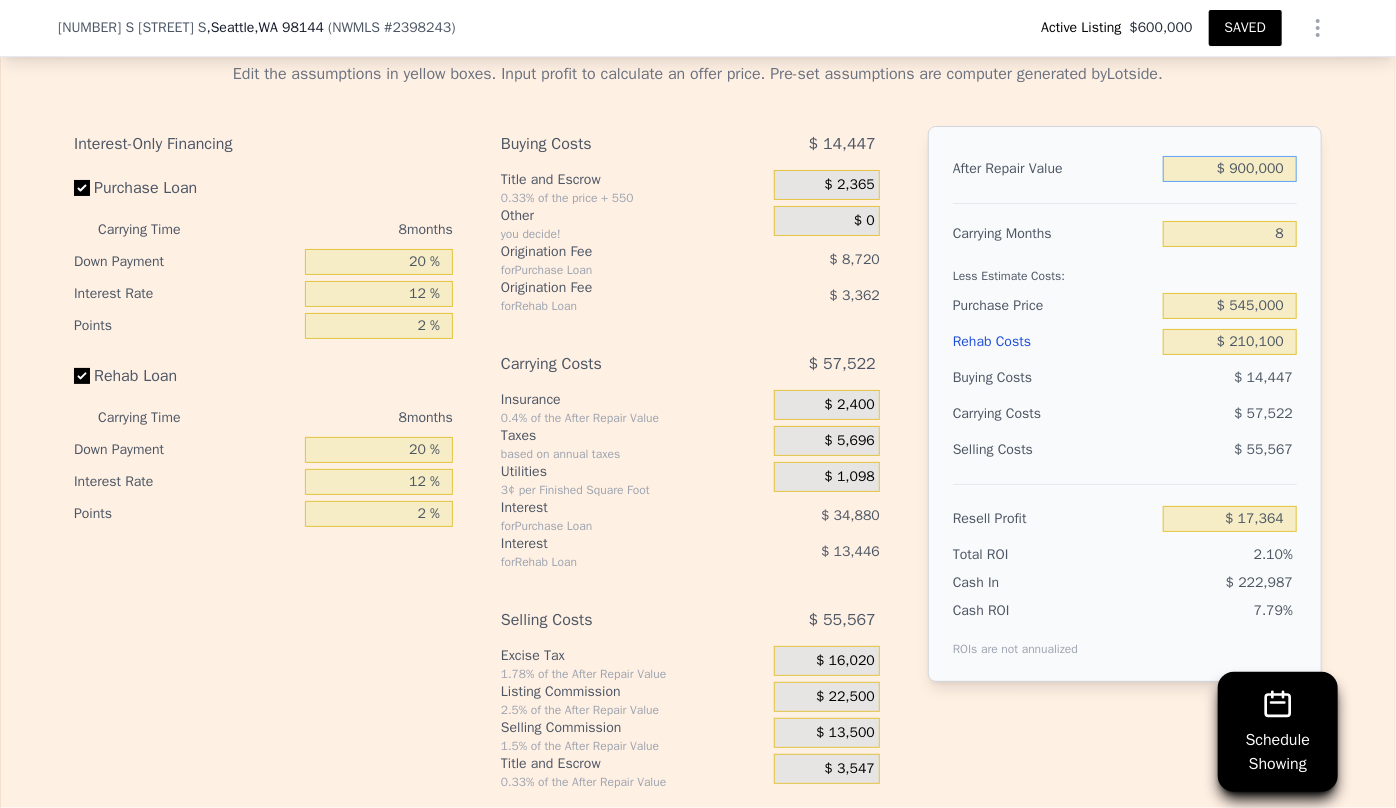 click on "$ 900,000" at bounding box center [1230, 169] 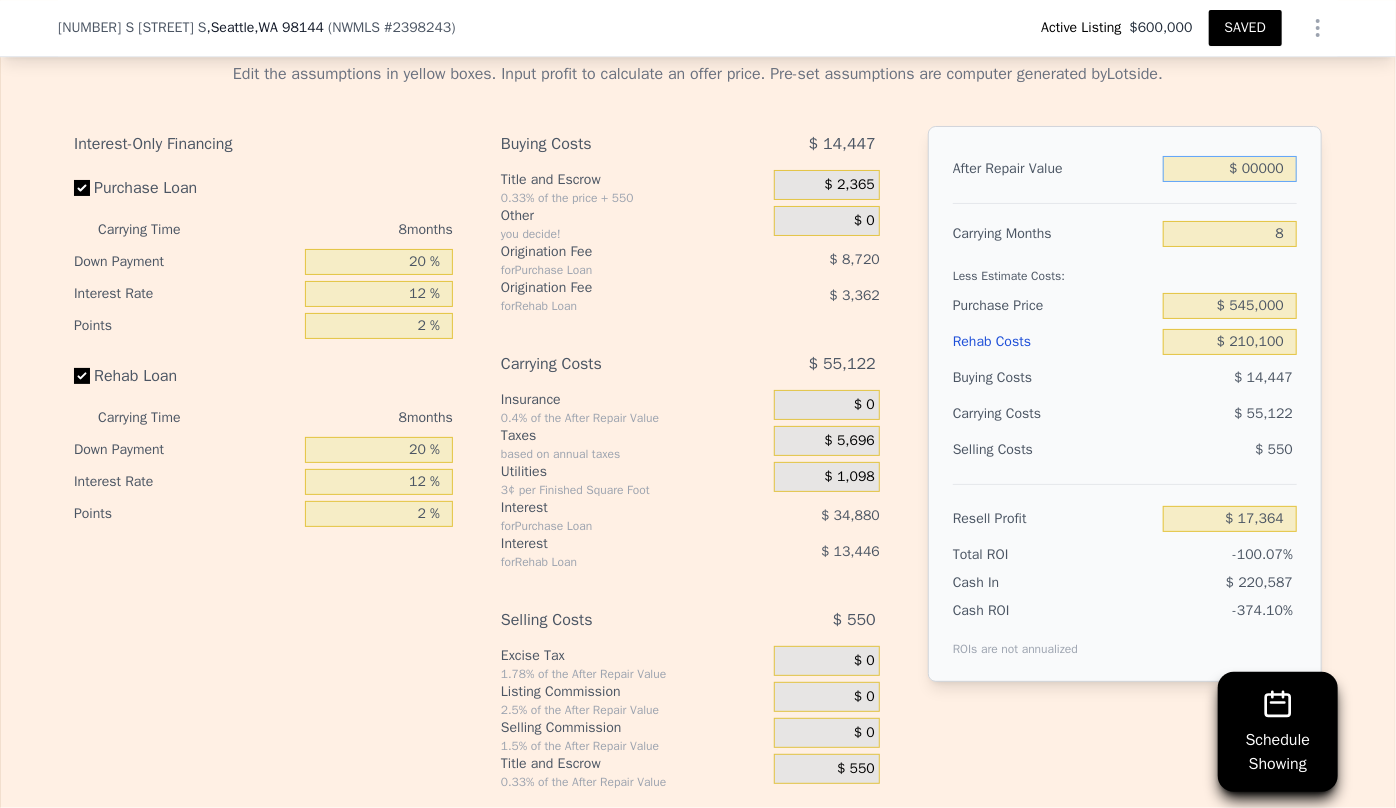 type on "-$ 825,219" 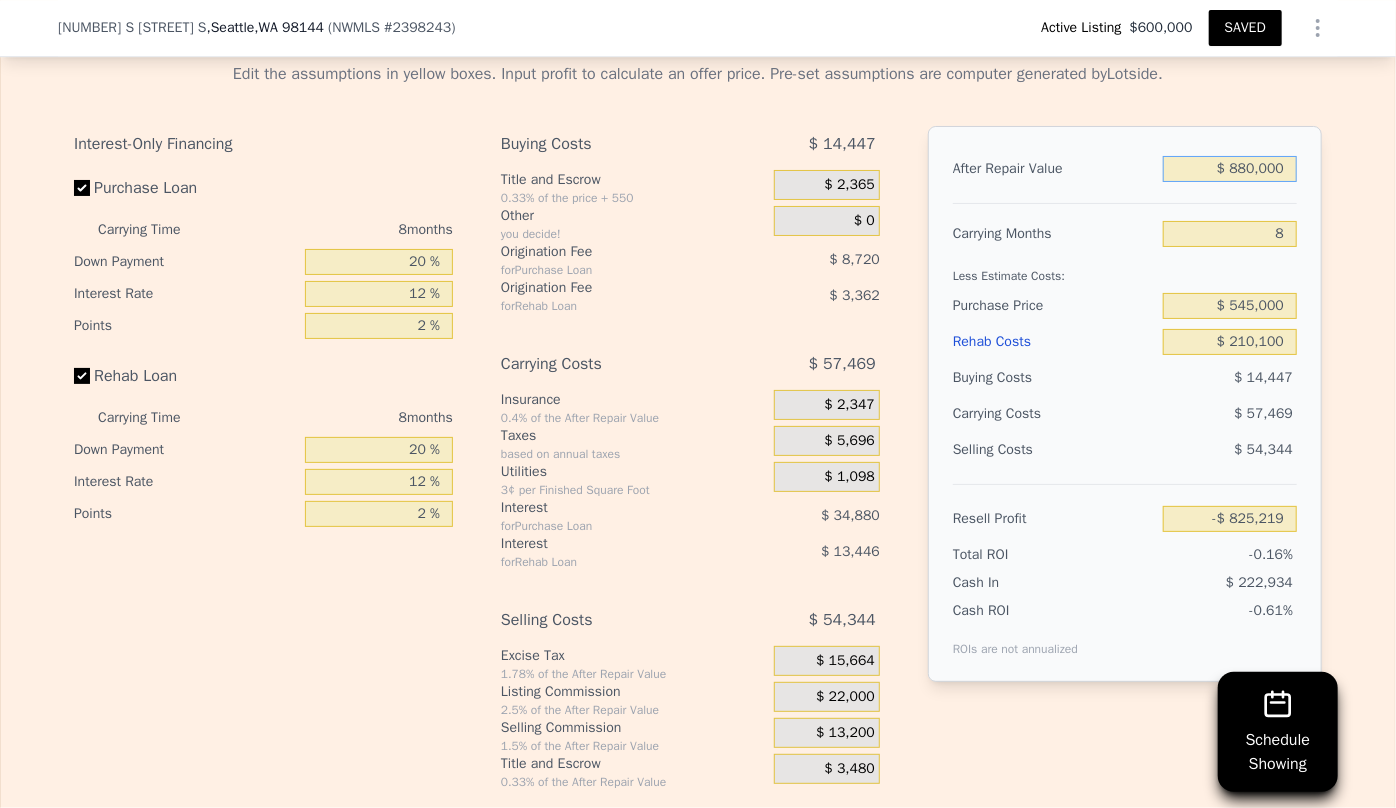 type on "$ 8,800,000" 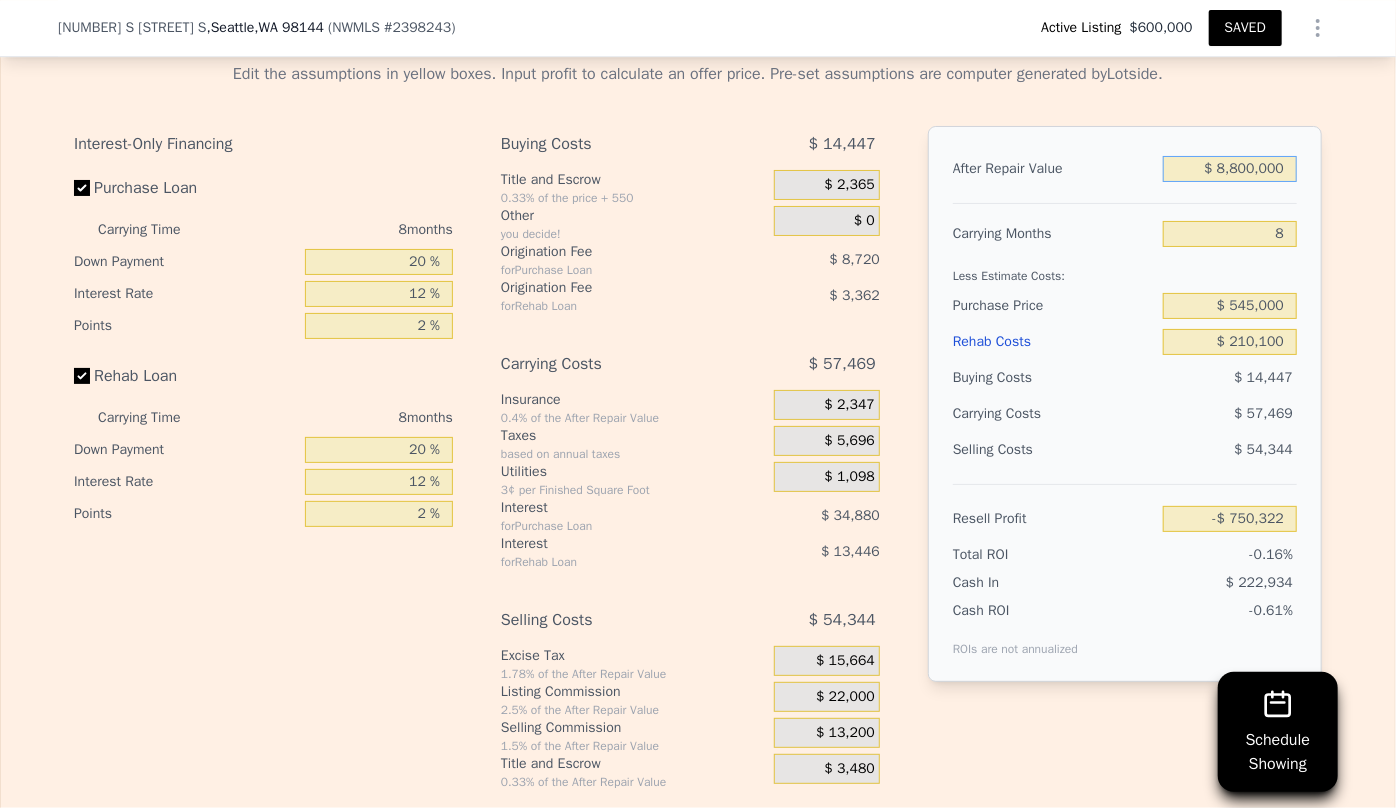 type on "$ 7,413,370" 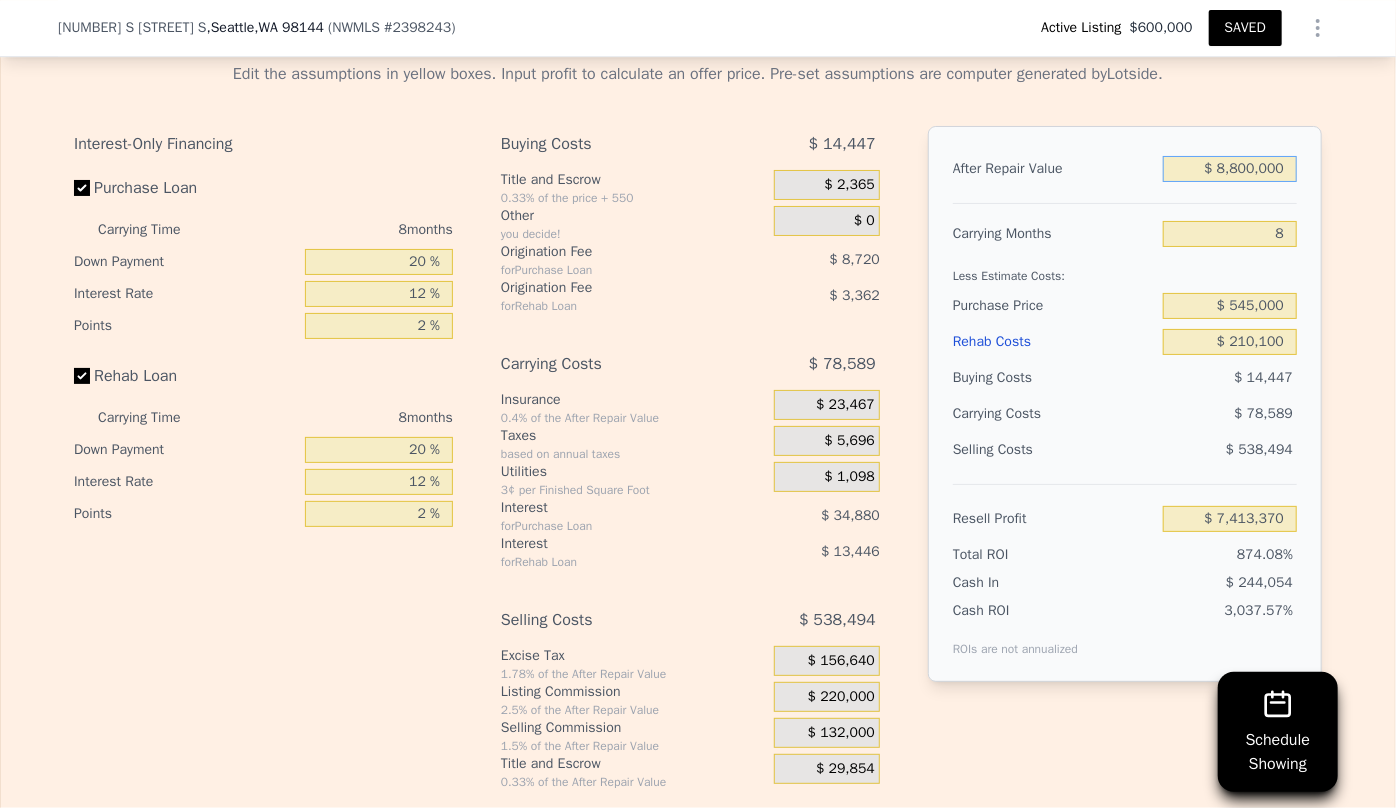 type on "$ 880,000" 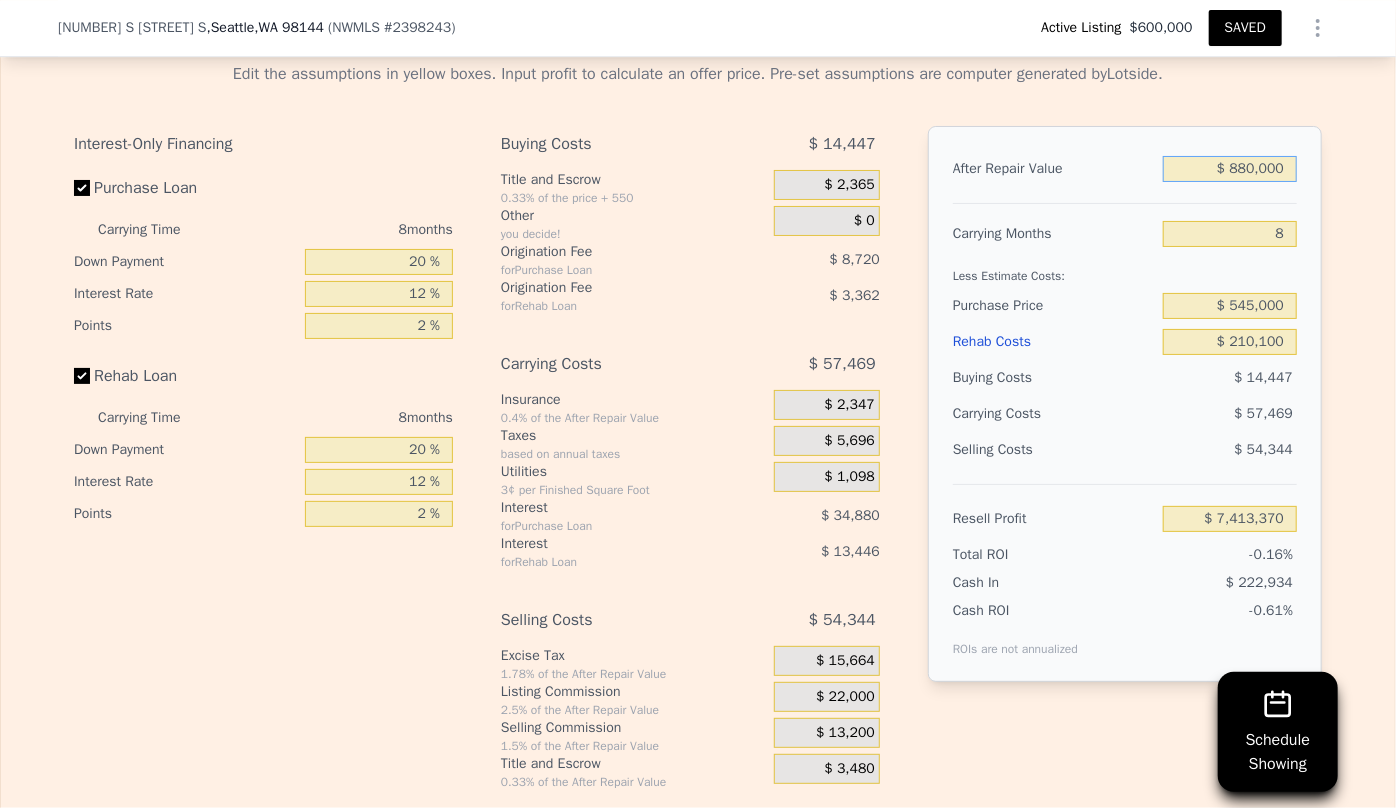 type on "-$ 1,360" 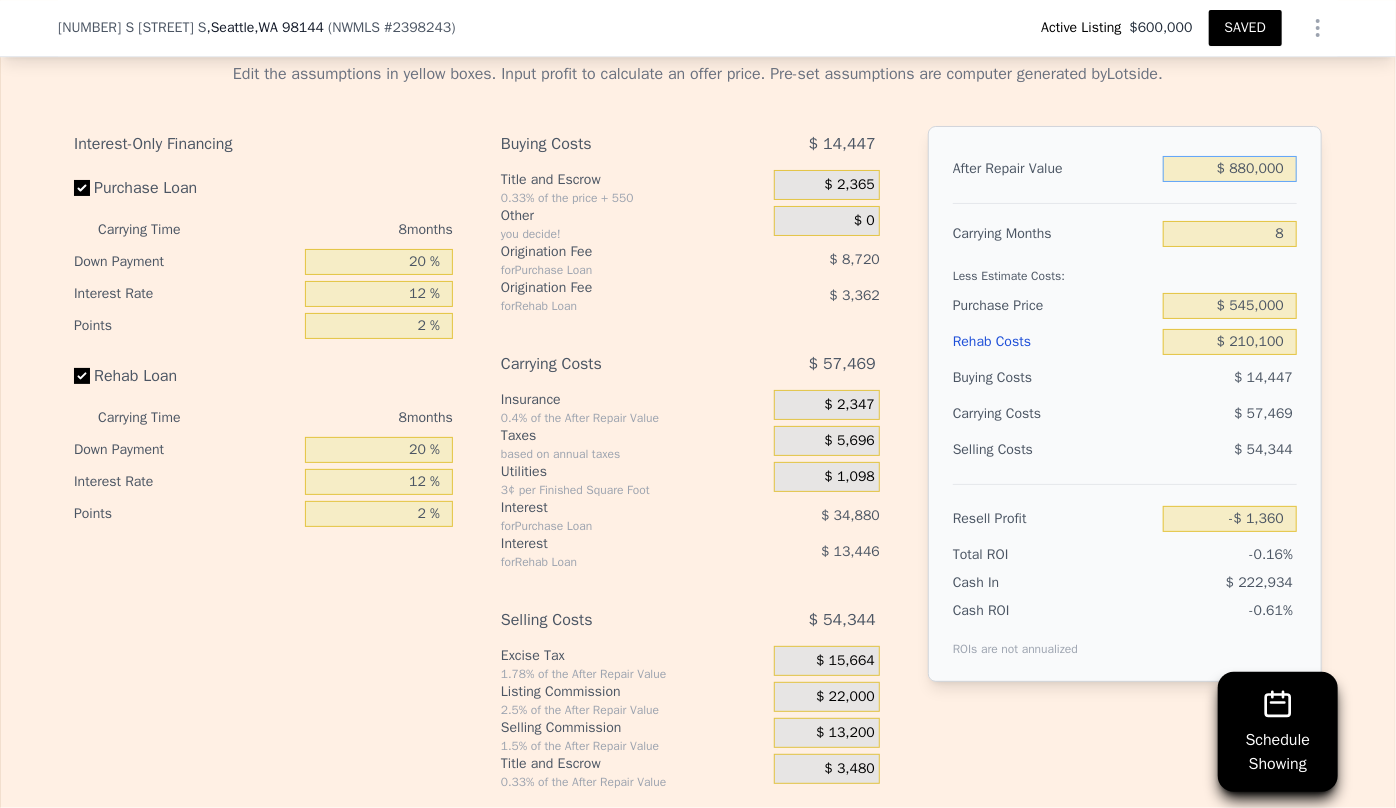 type on "$ 880,000" 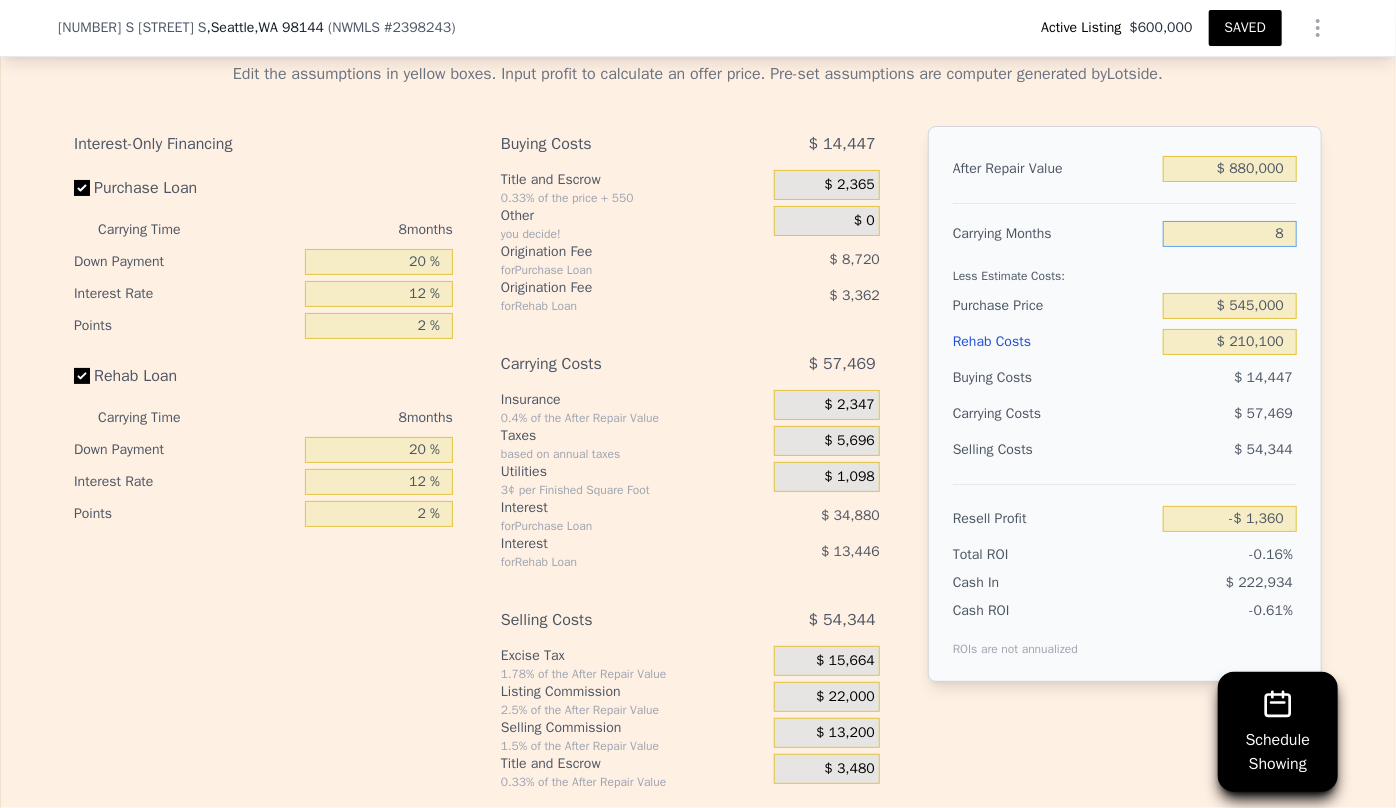 click on "8" at bounding box center [1230, 234] 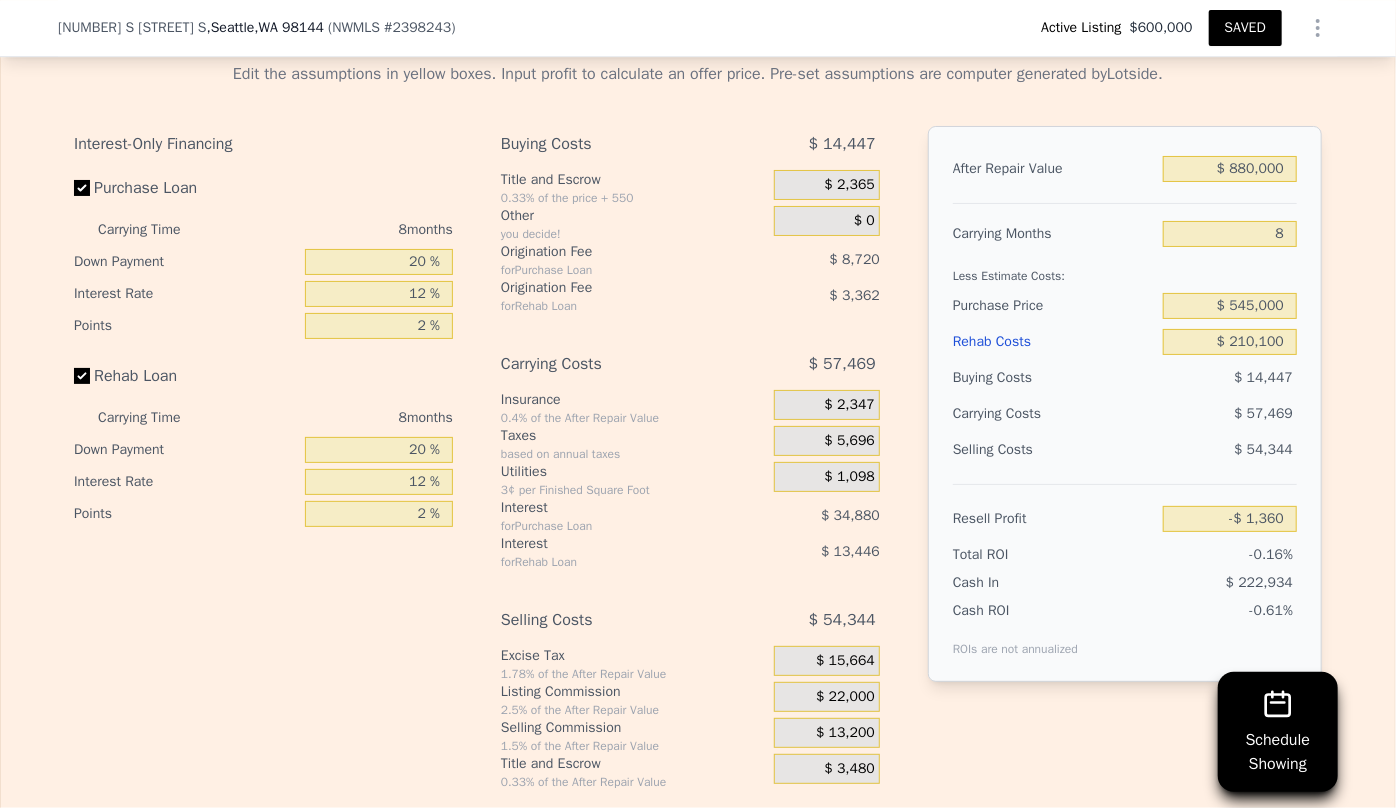 click on "Resell Profit -$ 1,360" at bounding box center (1125, 510) 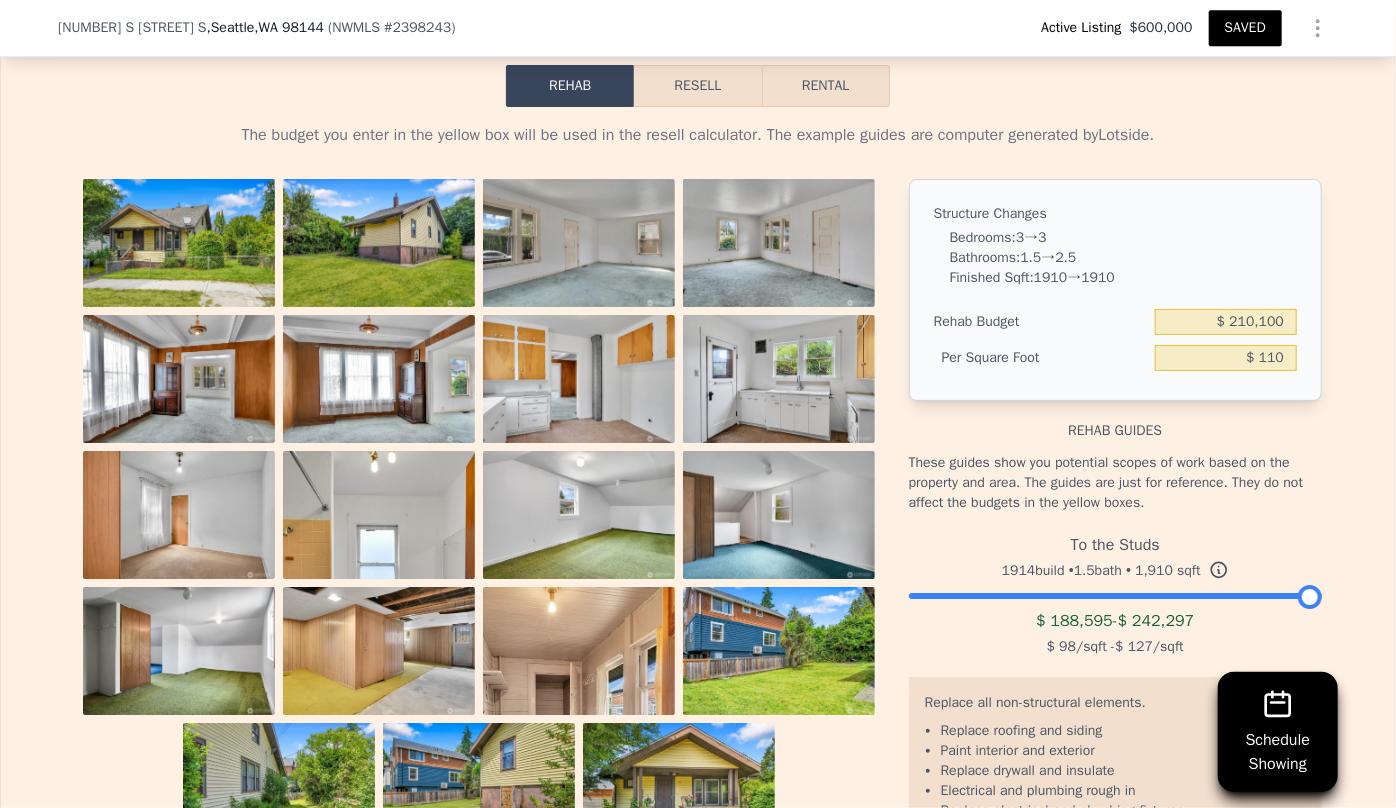 scroll, scrollTop: 3265, scrollLeft: 0, axis: vertical 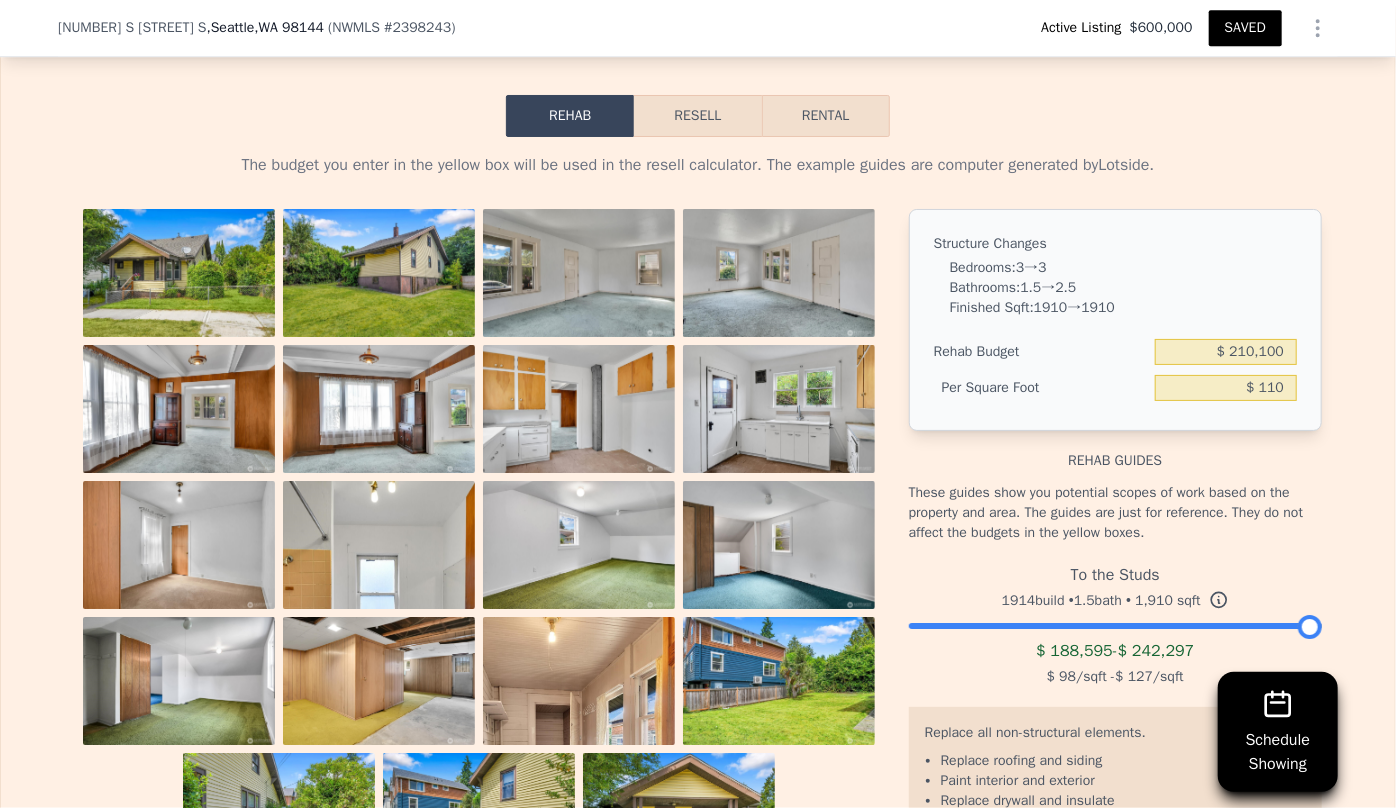 click on "Resell" at bounding box center (697, 116) 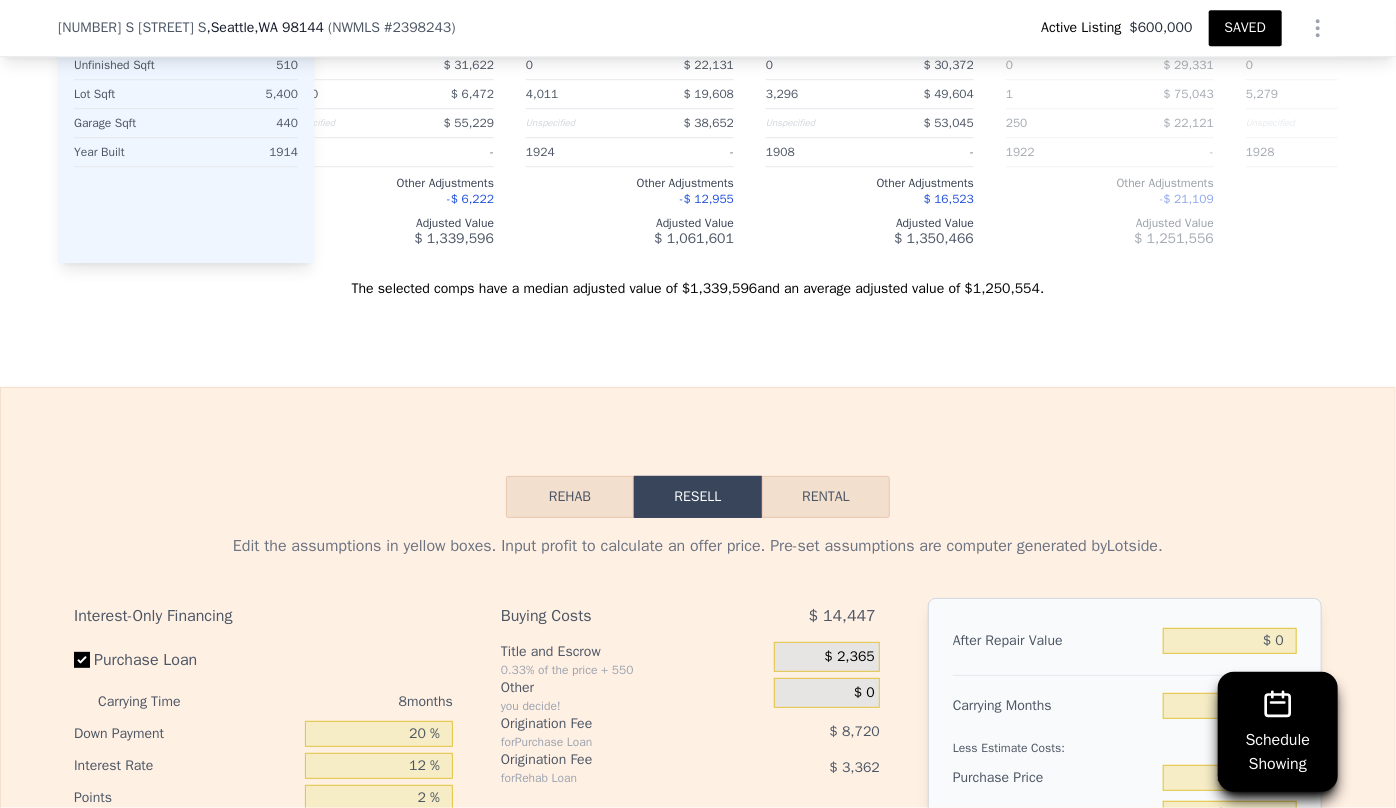 scroll, scrollTop: 3265, scrollLeft: 0, axis: vertical 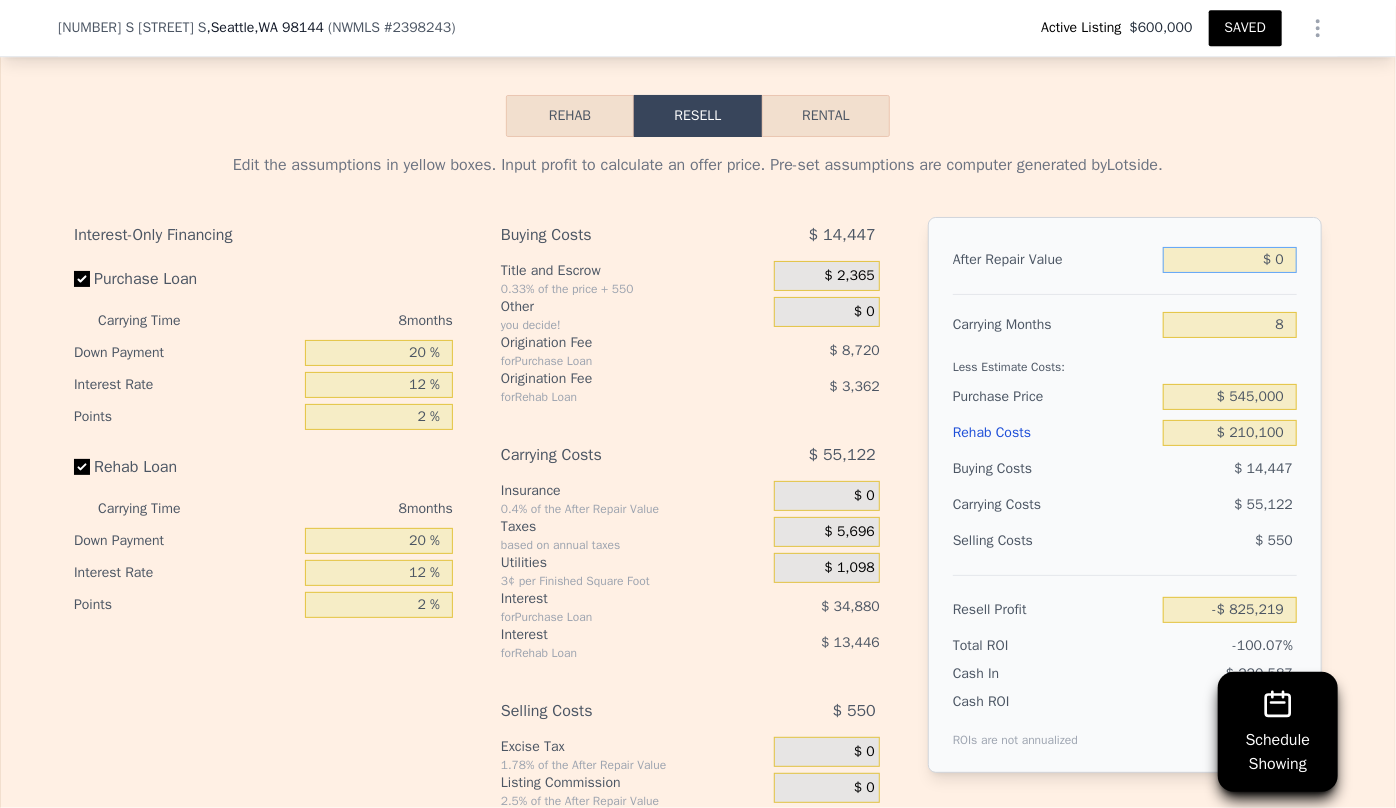 click on "$ 0" at bounding box center (1230, 260) 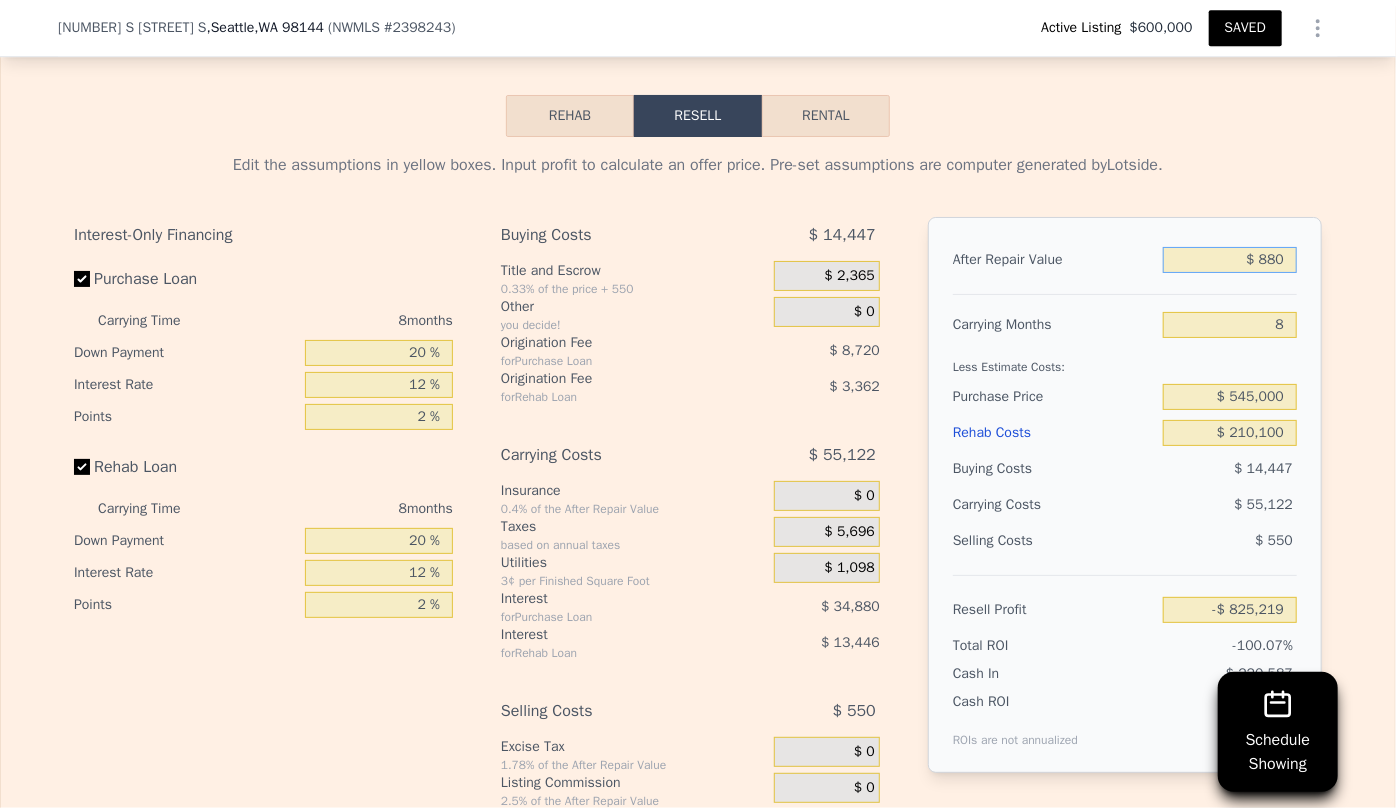 type on "$ 8,800" 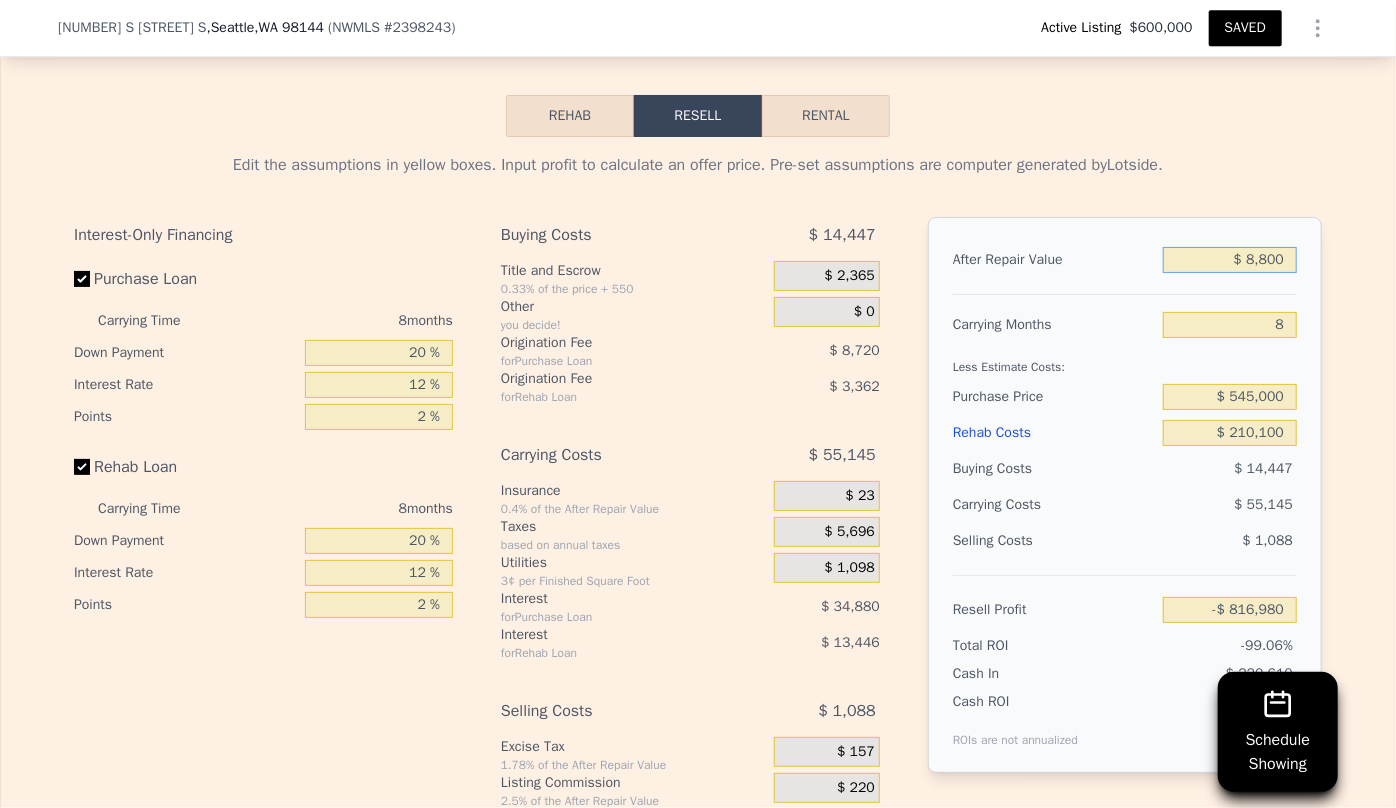 type on "-$ 816,980" 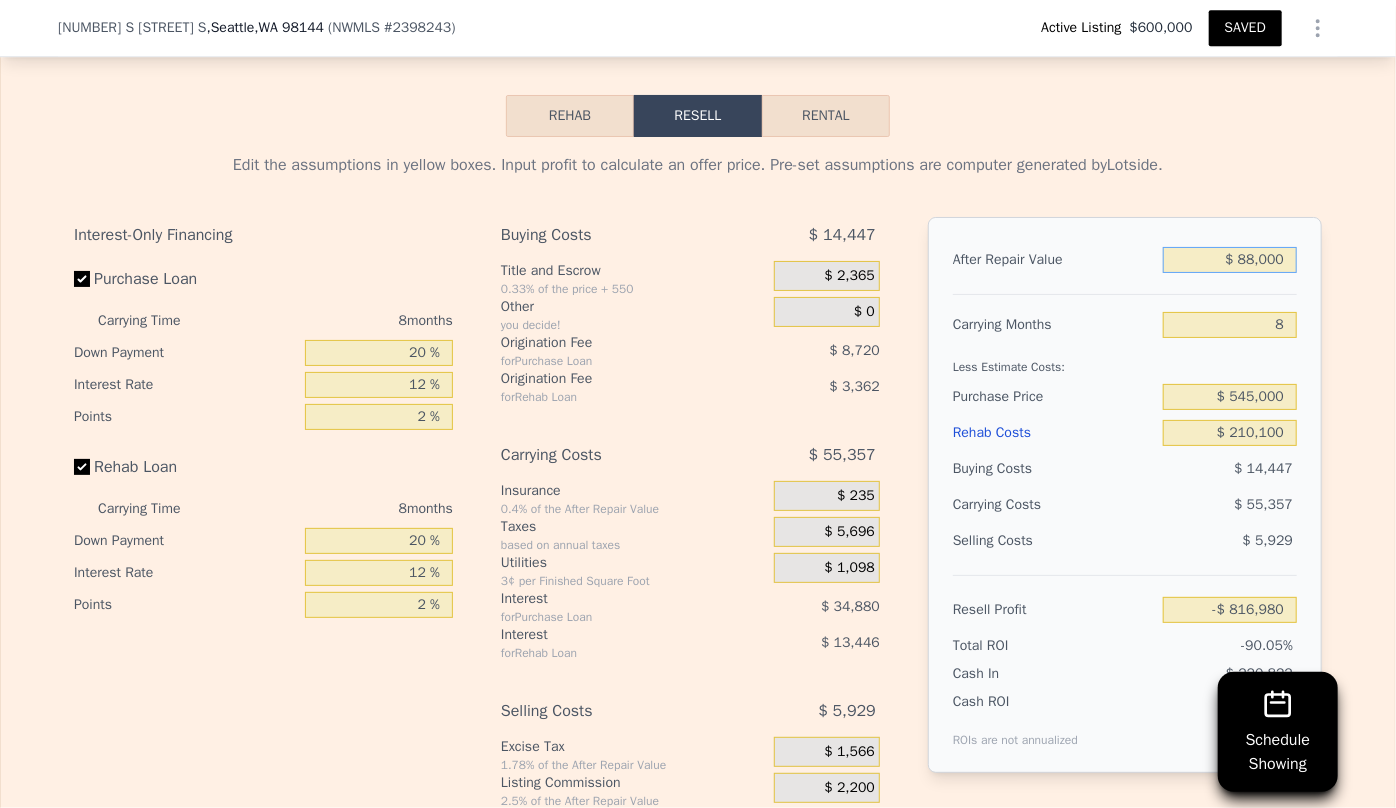 type on "-$ 742,833" 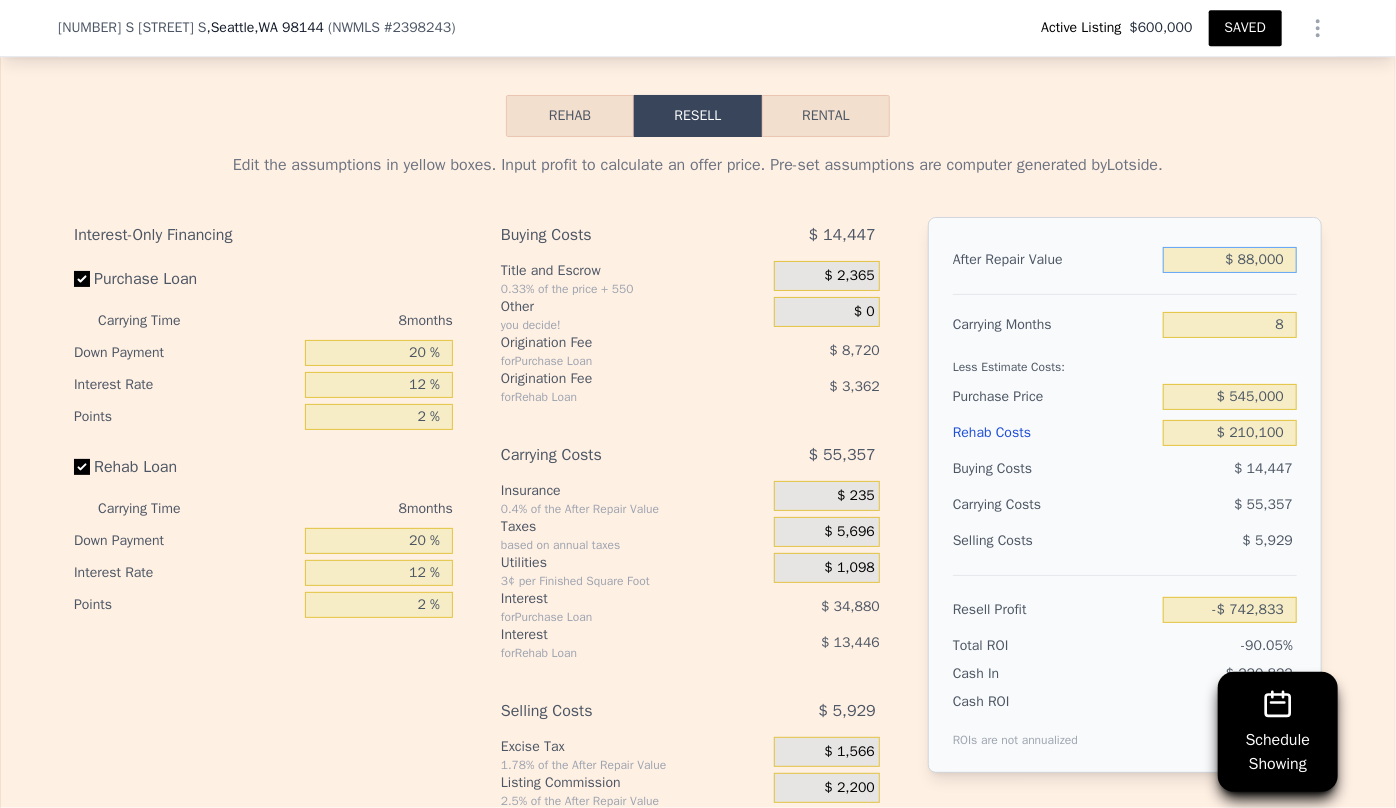 type on "$ 880,000" 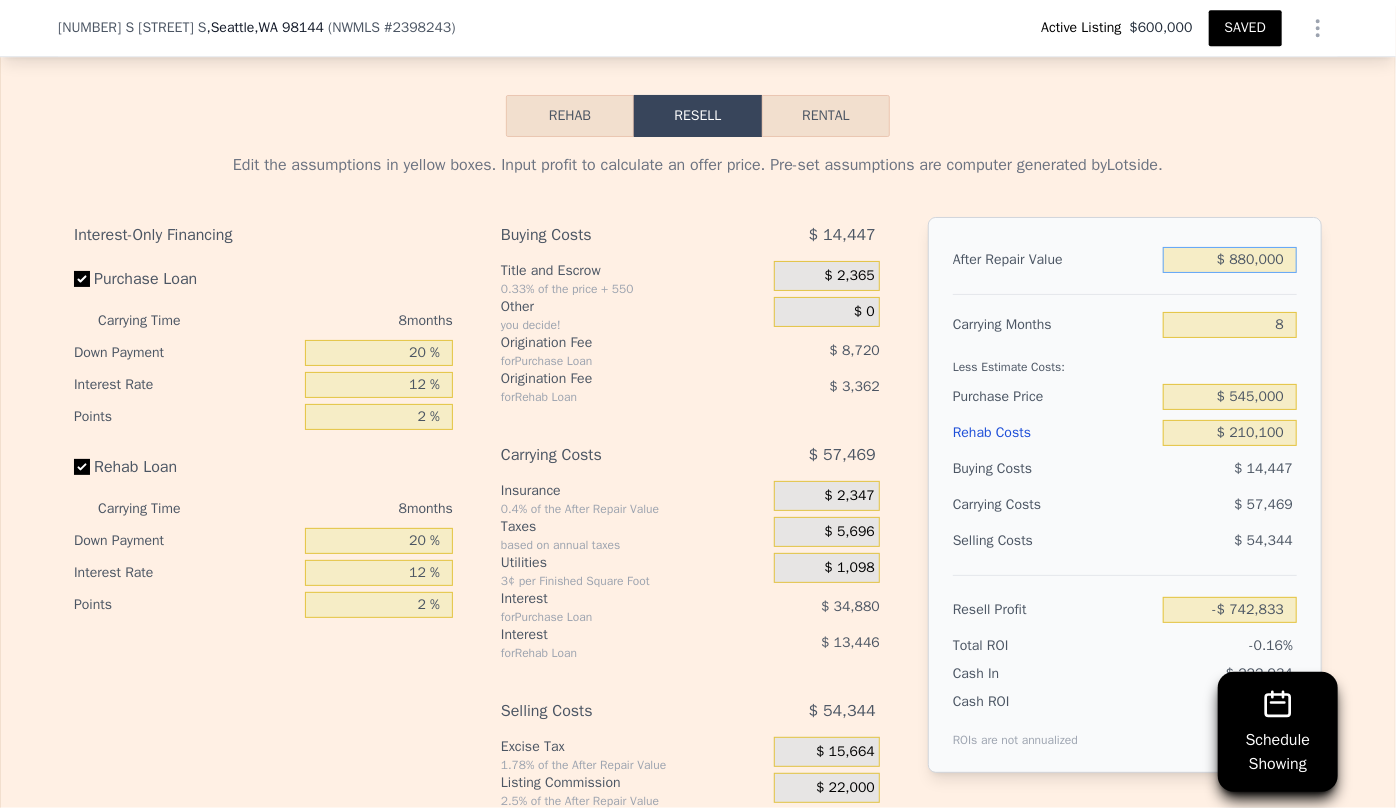 type on "-$ 1,360" 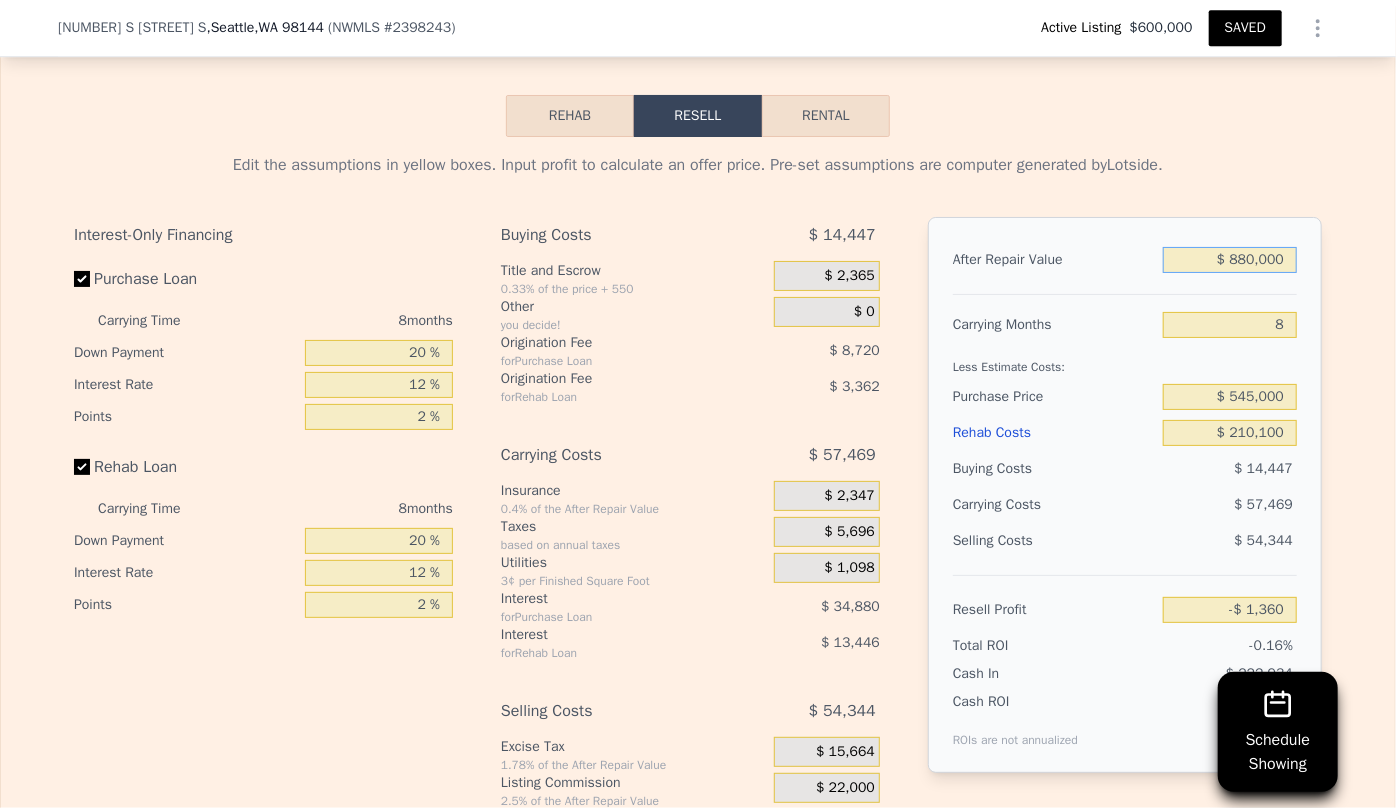 type on "$ 880,000" 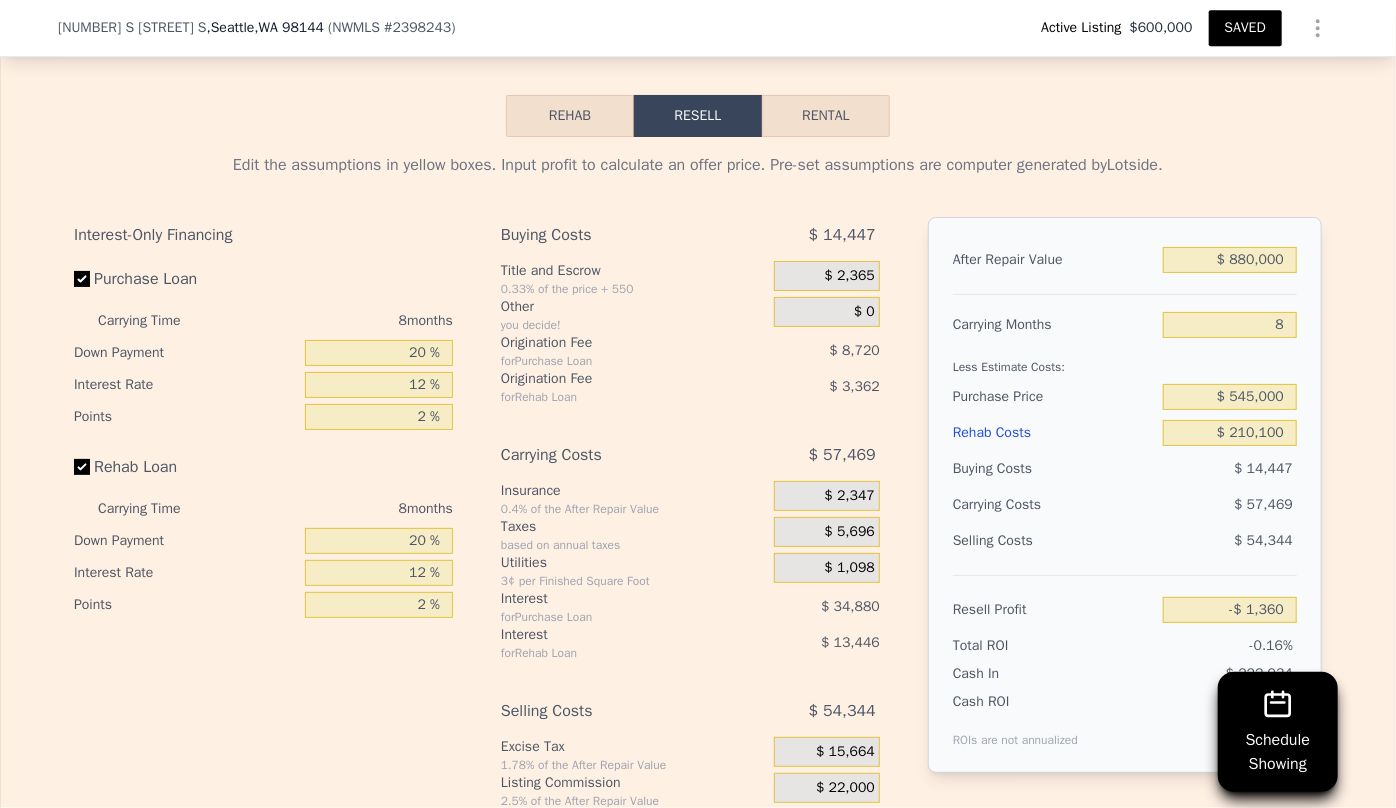 click on "Less Estimate Costs:" at bounding box center (1125, 361) 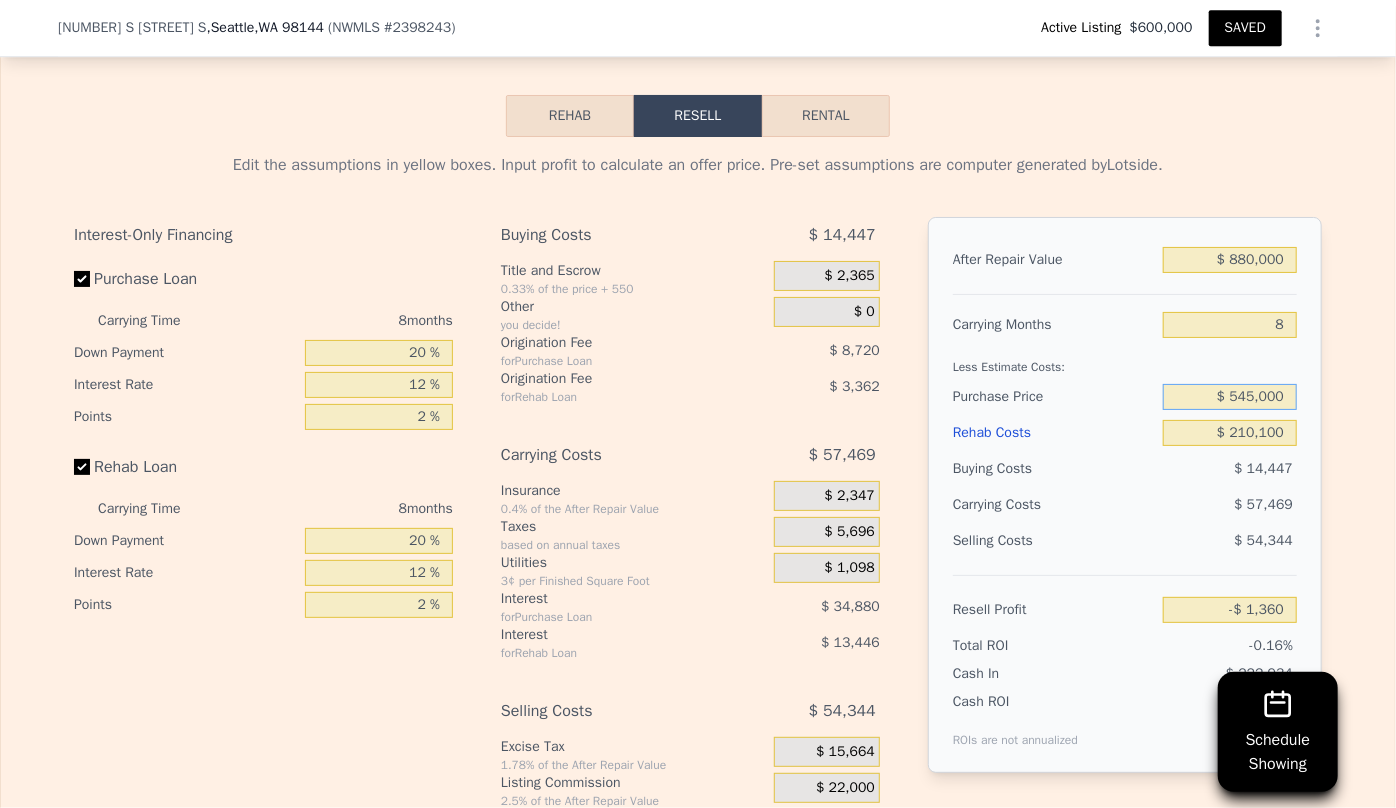 click on "$ 545,000" at bounding box center [1230, 397] 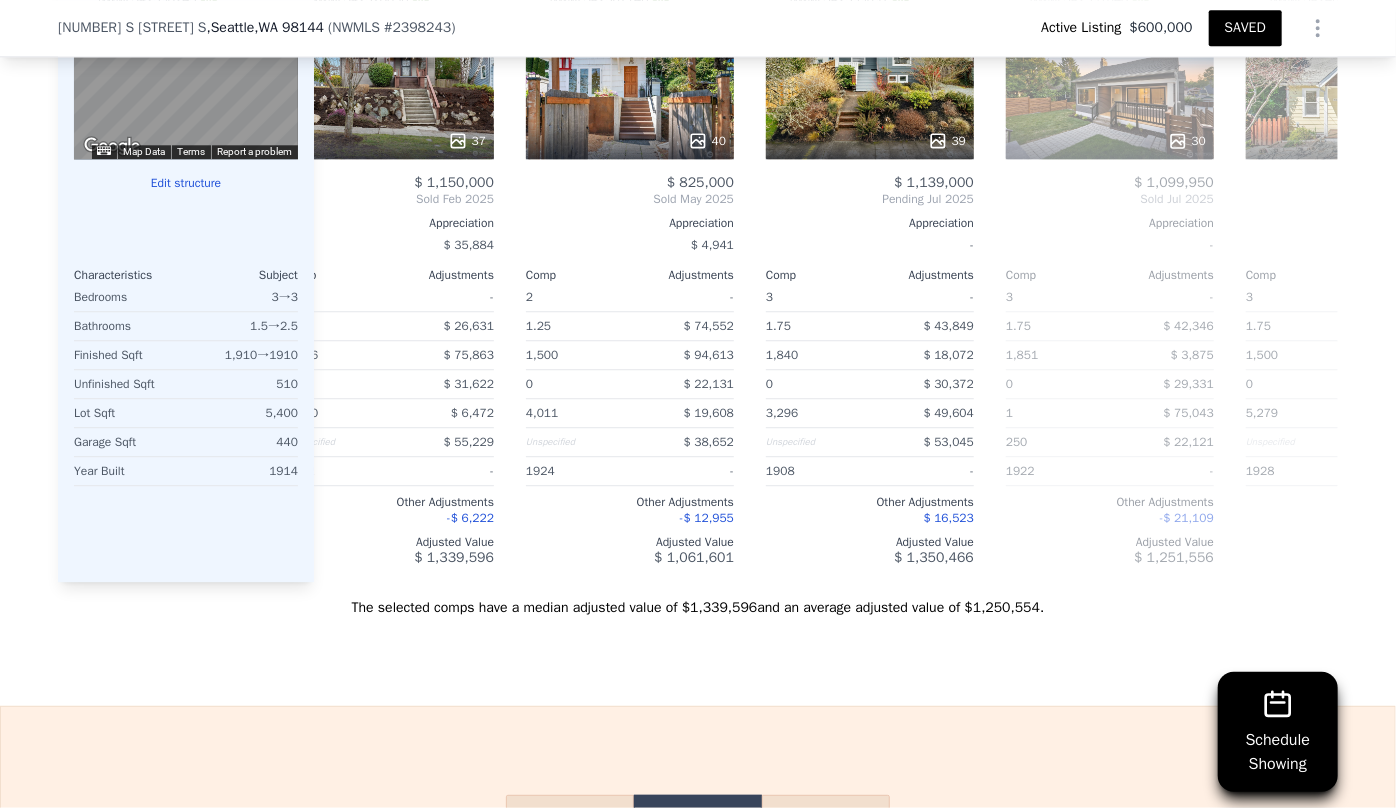 scroll, scrollTop: 2538, scrollLeft: 0, axis: vertical 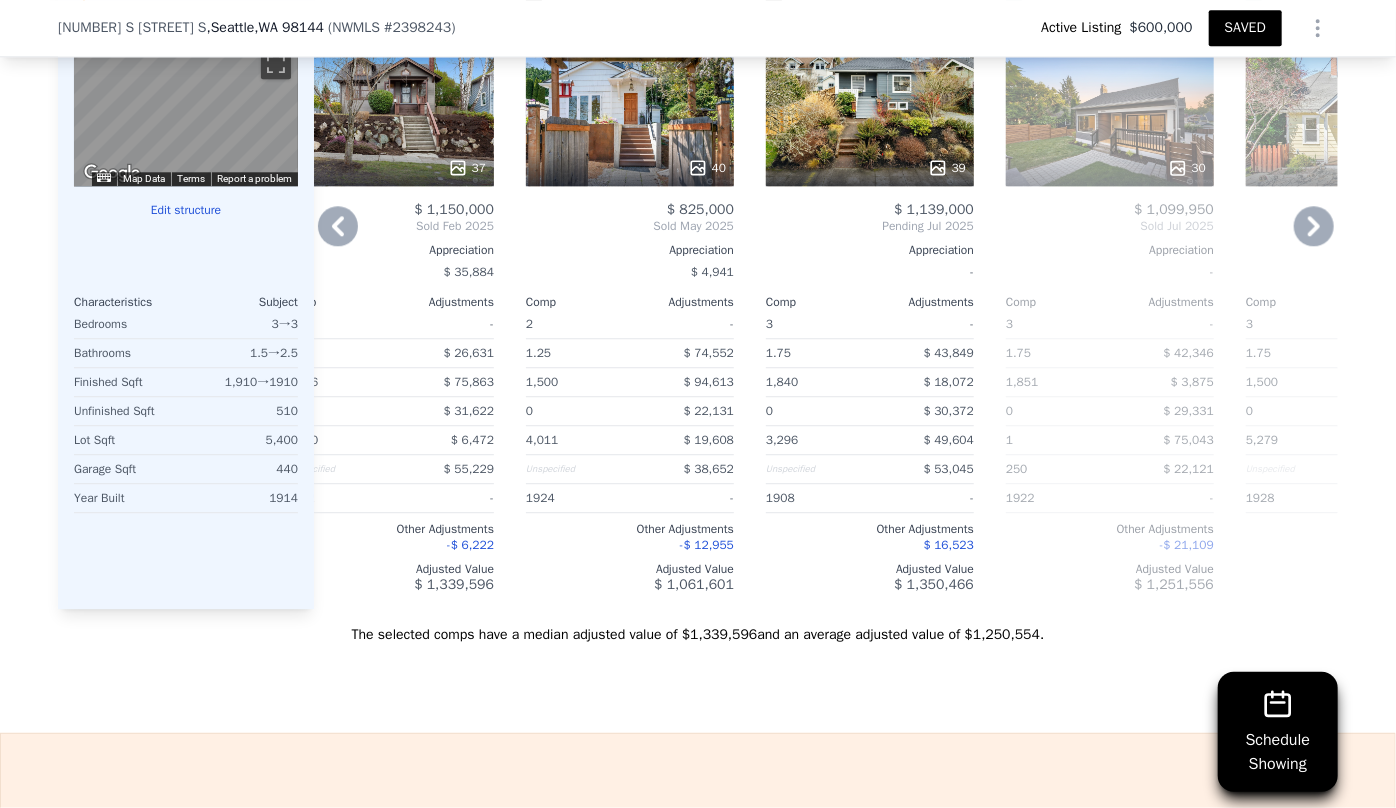 click 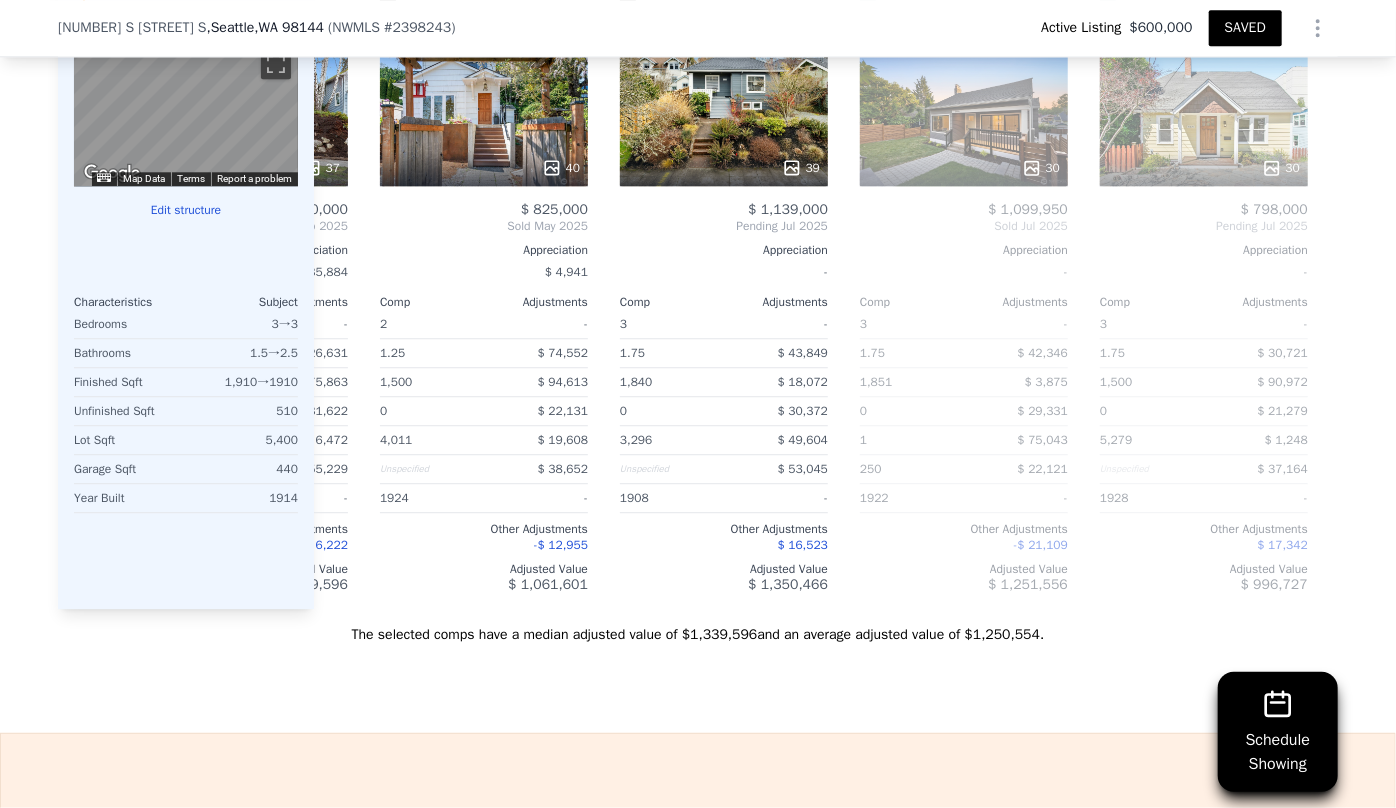 scroll, scrollTop: 0, scrollLeft: 223, axis: horizontal 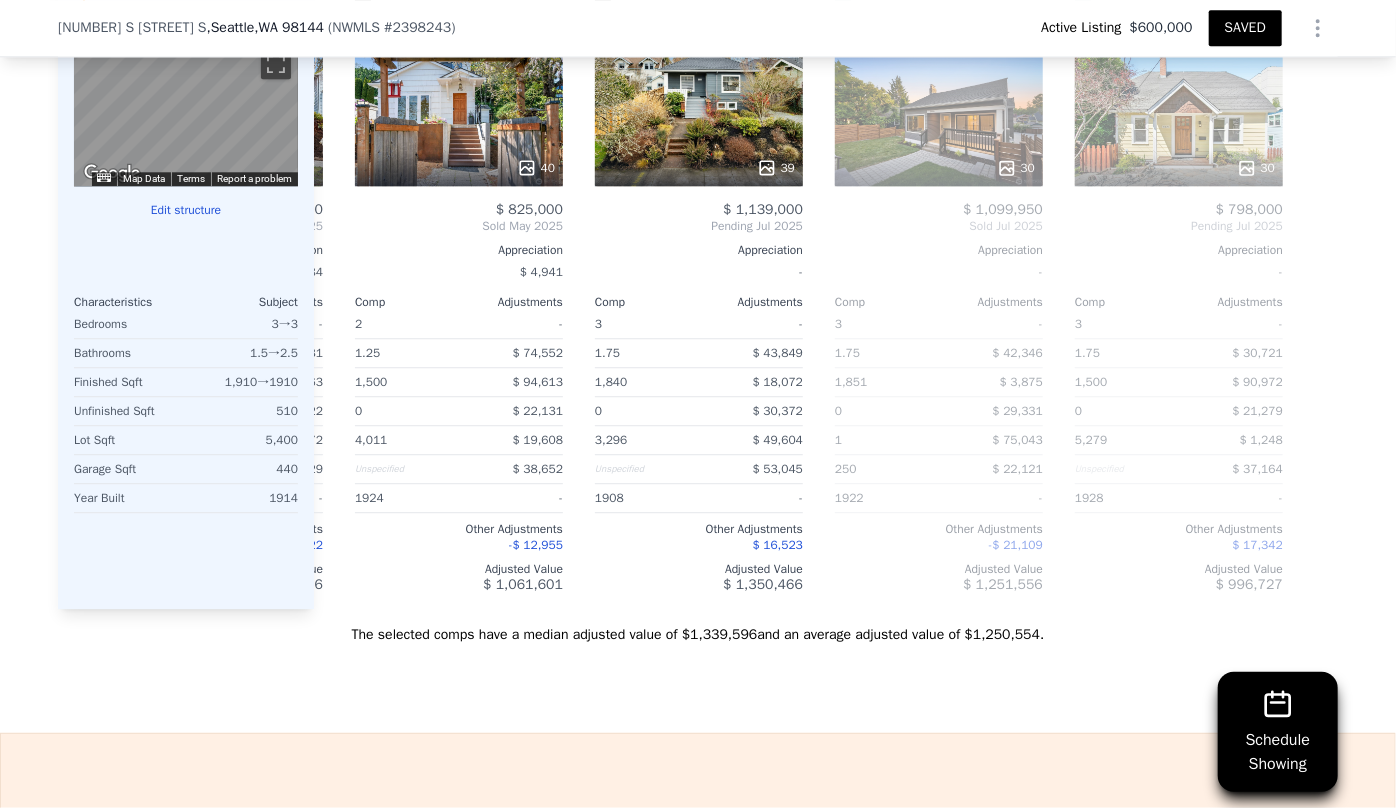 click at bounding box center (1323, 287) 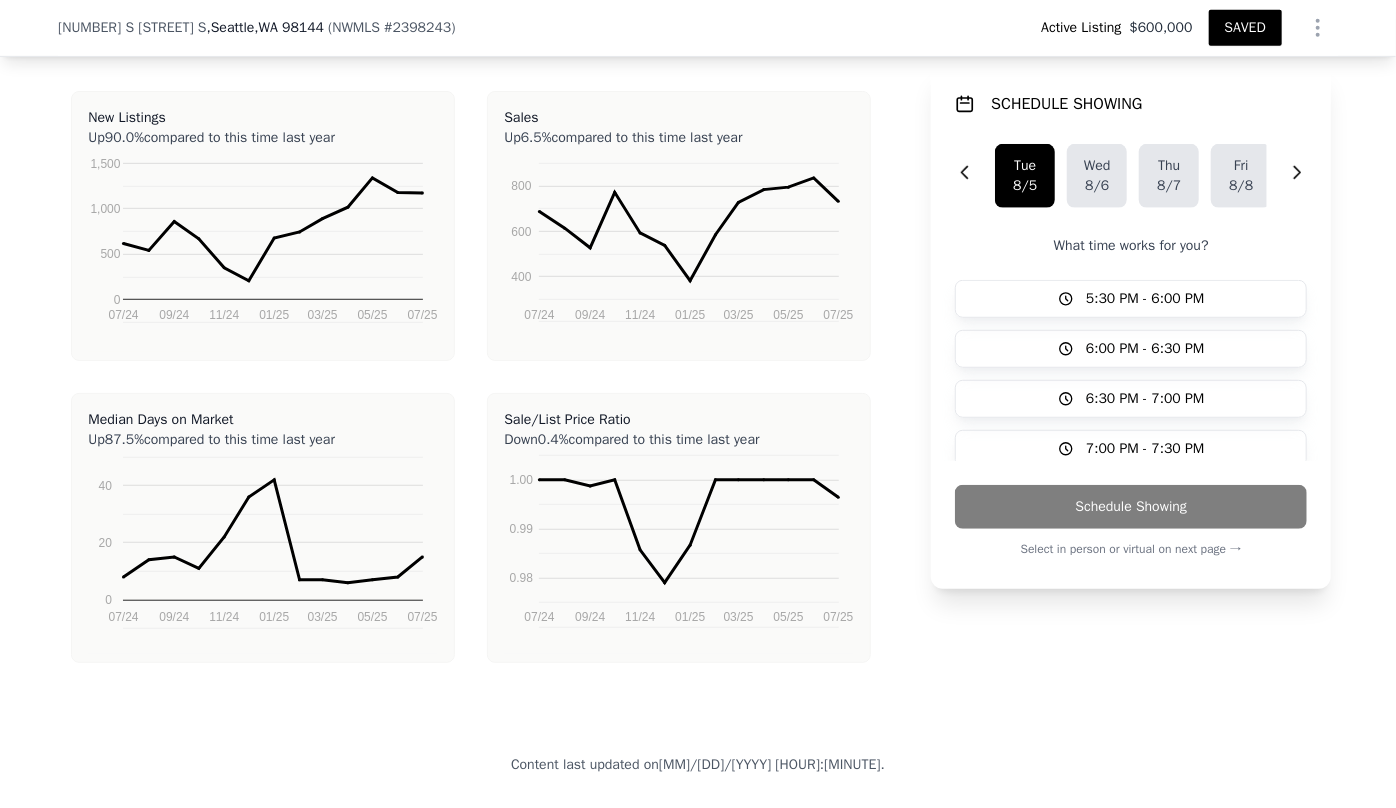 scroll, scrollTop: 4356, scrollLeft: 0, axis: vertical 